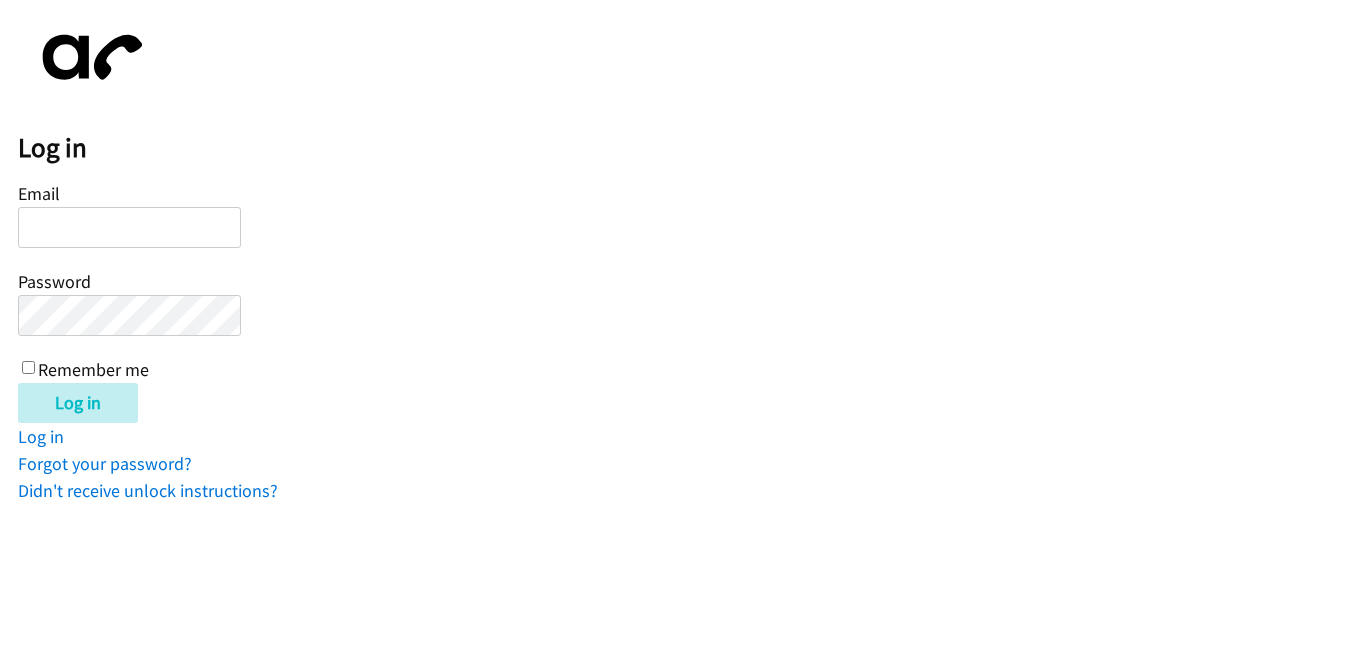 scroll, scrollTop: 0, scrollLeft: 0, axis: both 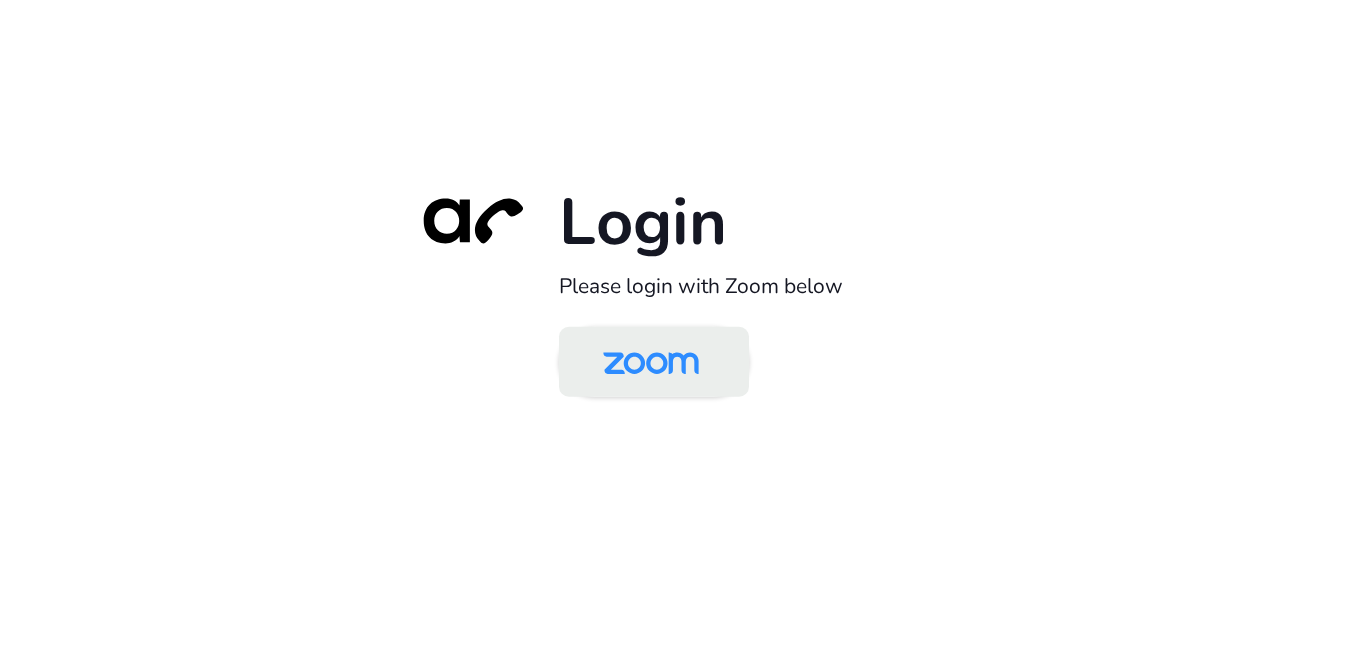 click at bounding box center [651, 363] 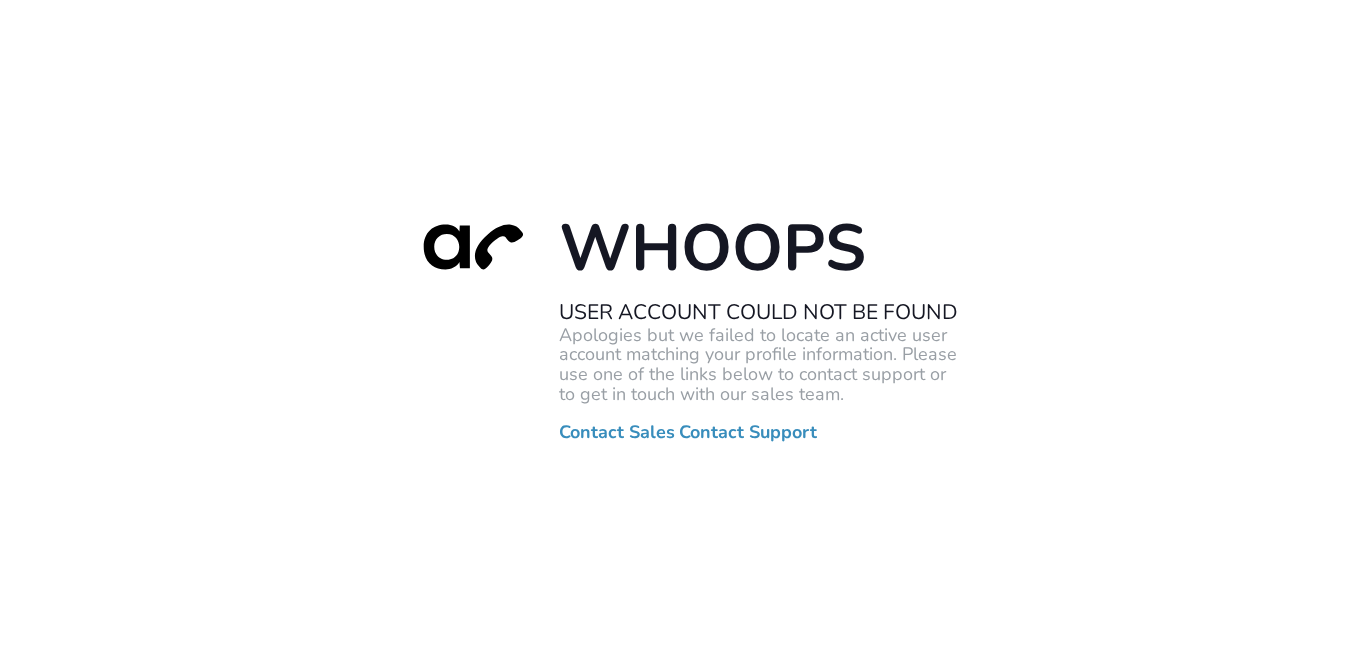 scroll, scrollTop: 0, scrollLeft: 0, axis: both 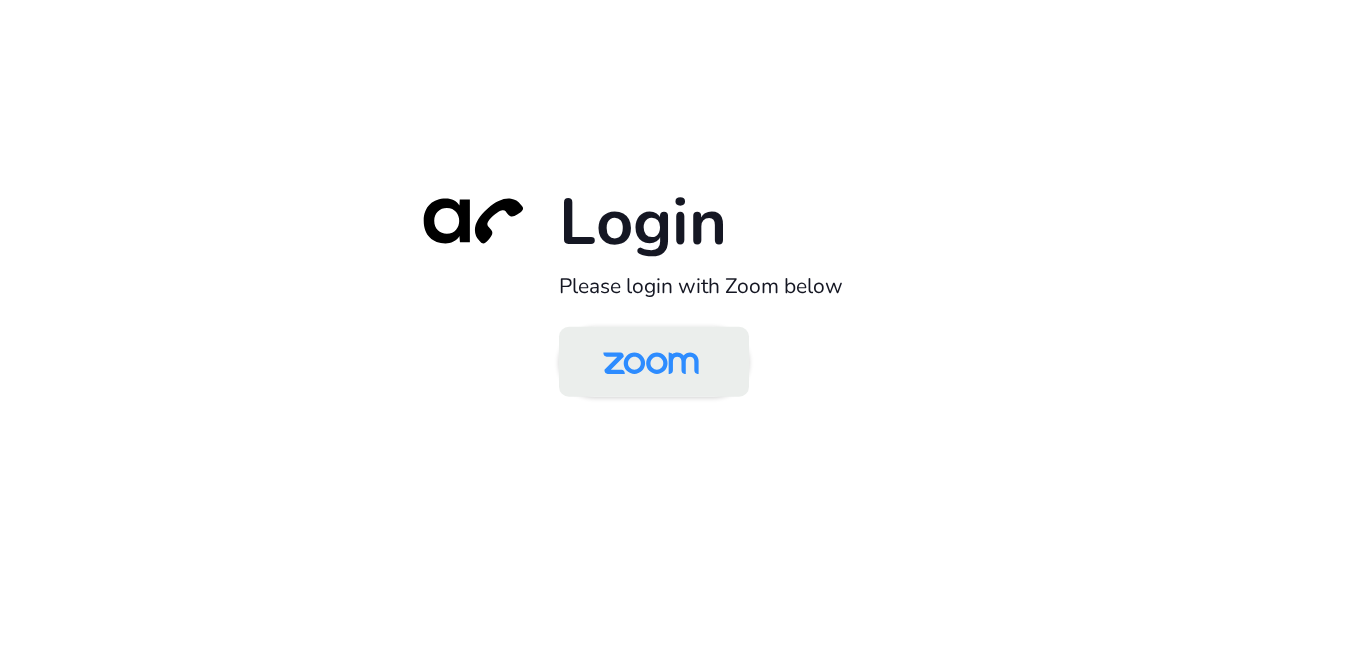 click at bounding box center (651, 363) 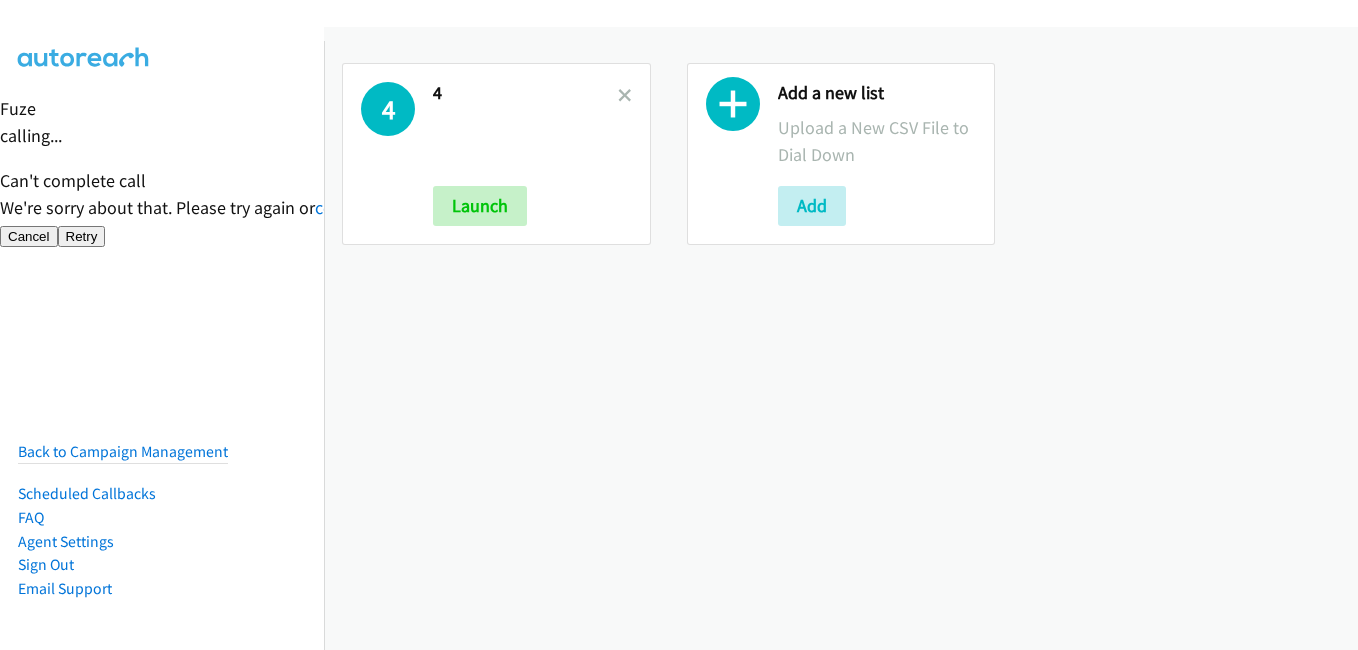 scroll, scrollTop: 0, scrollLeft: 0, axis: both 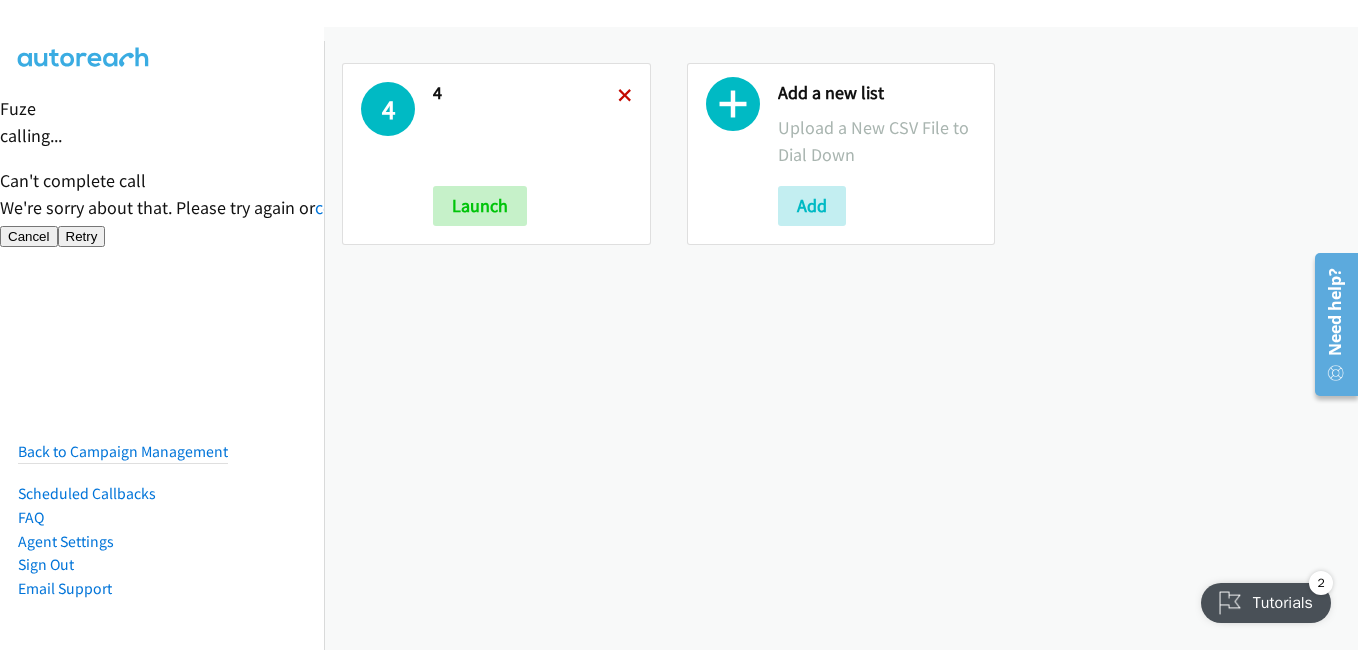 click at bounding box center (625, 97) 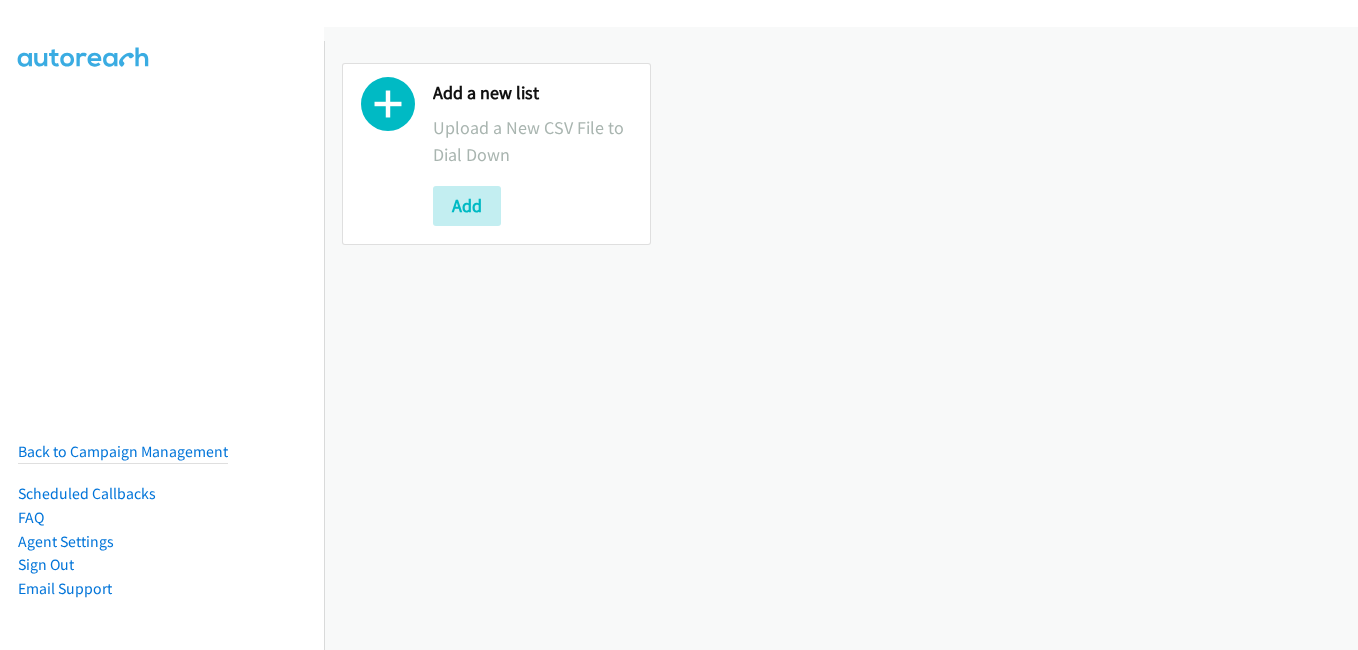 scroll, scrollTop: 0, scrollLeft: 0, axis: both 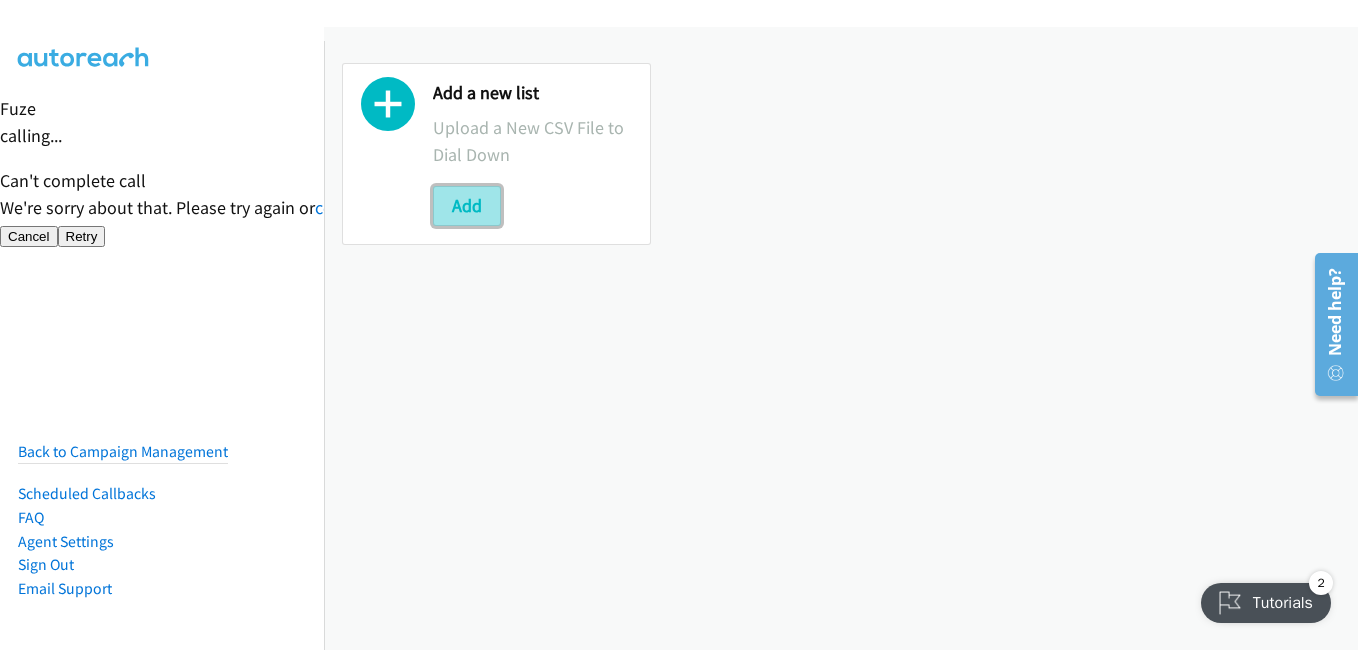 click on "Add" at bounding box center (467, 206) 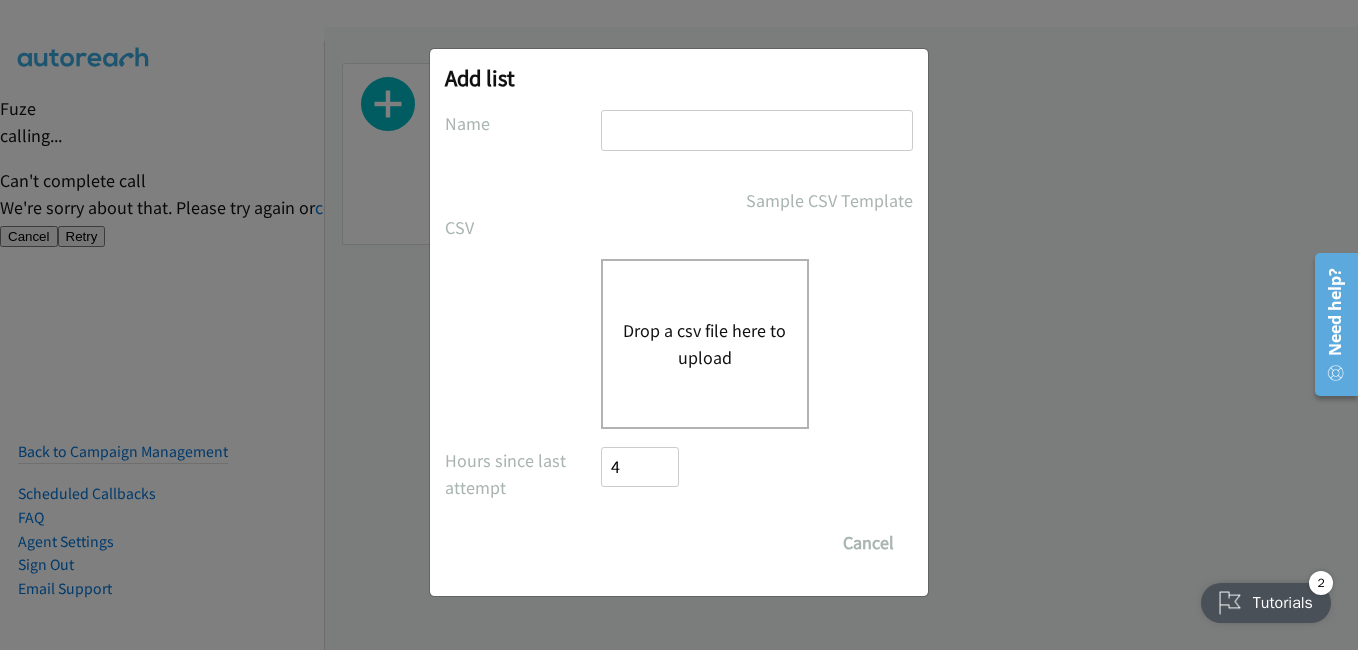 click on "Drop a csv file here to upload" at bounding box center (705, 344) 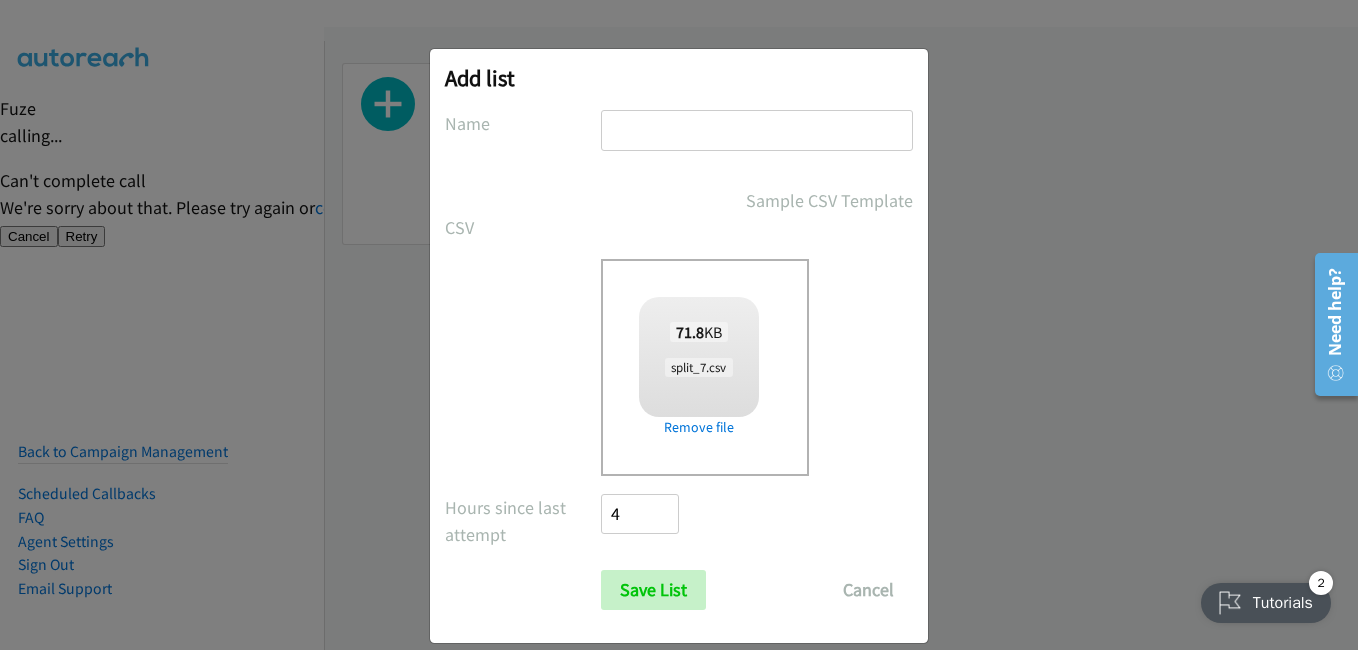 drag, startPoint x: 691, startPoint y: 139, endPoint x: 740, endPoint y: 124, distance: 51.24451 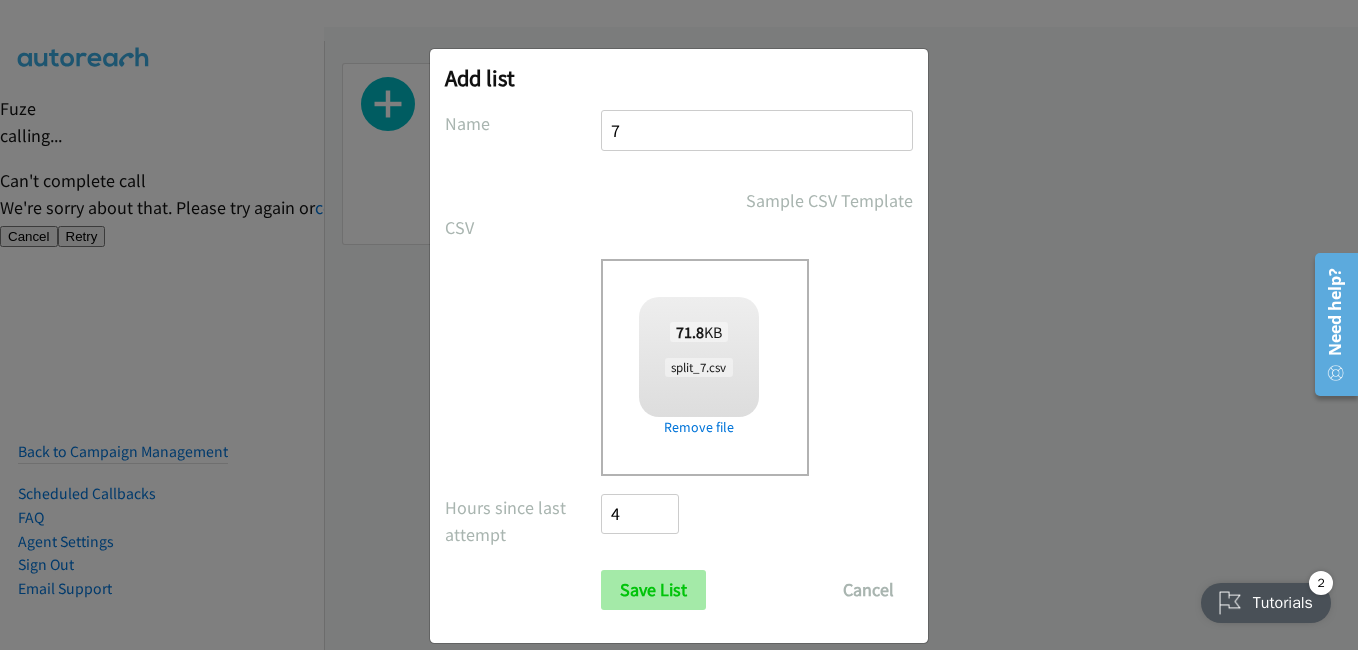 type on "7" 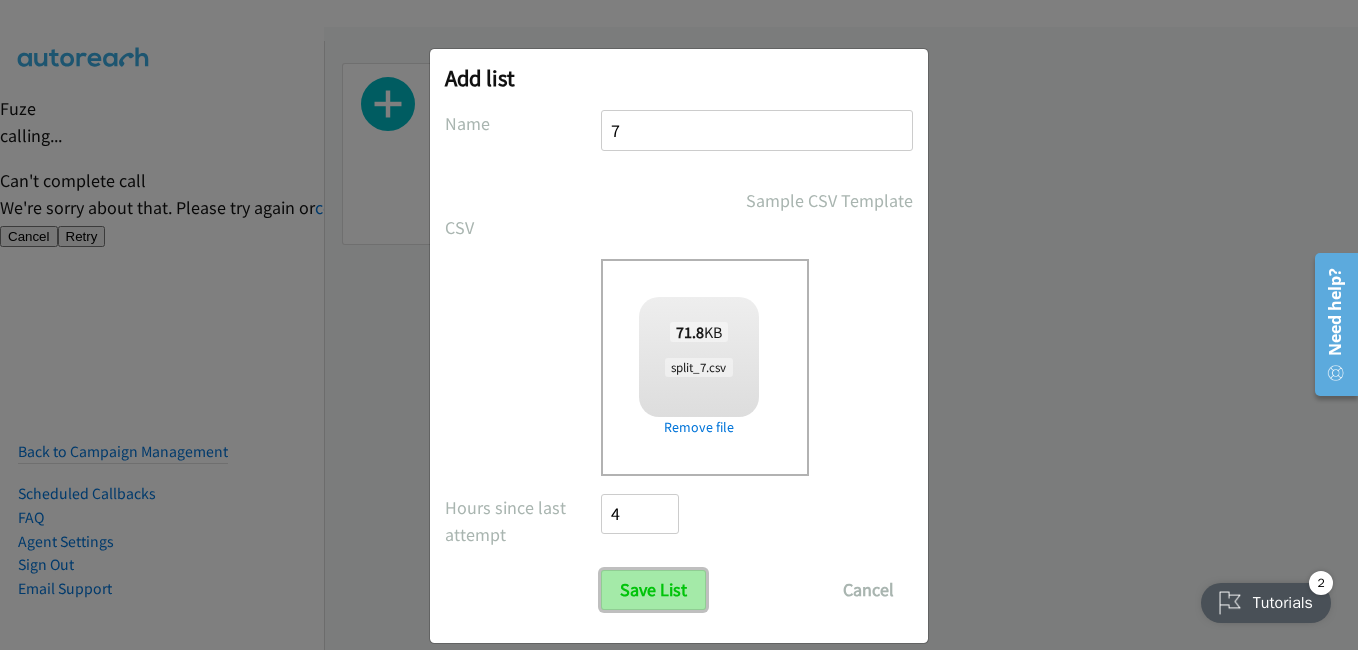 drag, startPoint x: 672, startPoint y: 592, endPoint x: 645, endPoint y: 593, distance: 27.018513 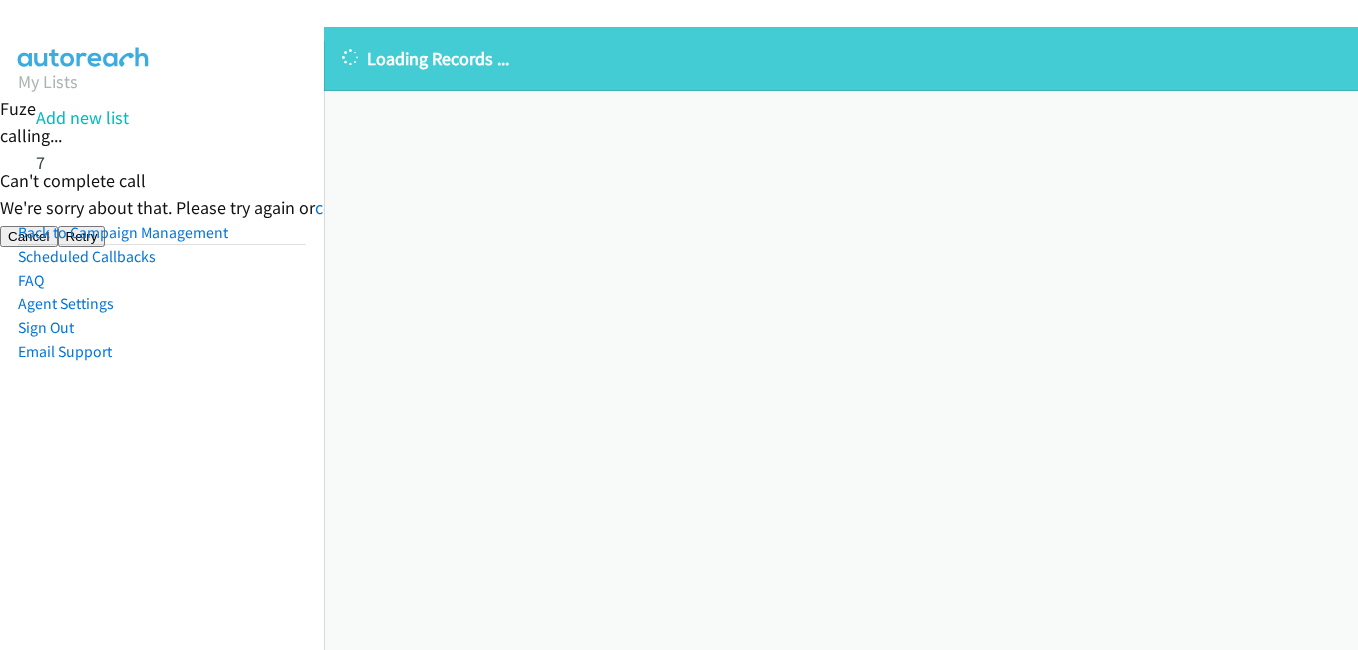 scroll, scrollTop: 0, scrollLeft: 0, axis: both 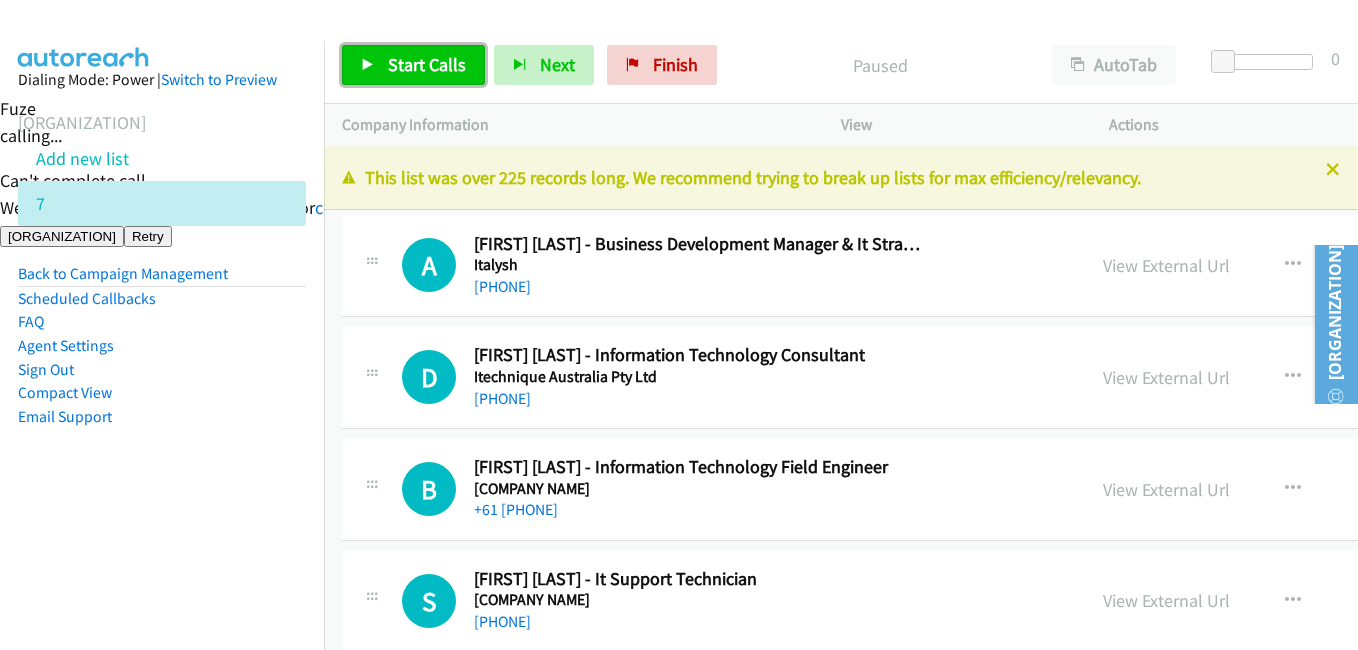 click on "Start Calls" at bounding box center (427, 64) 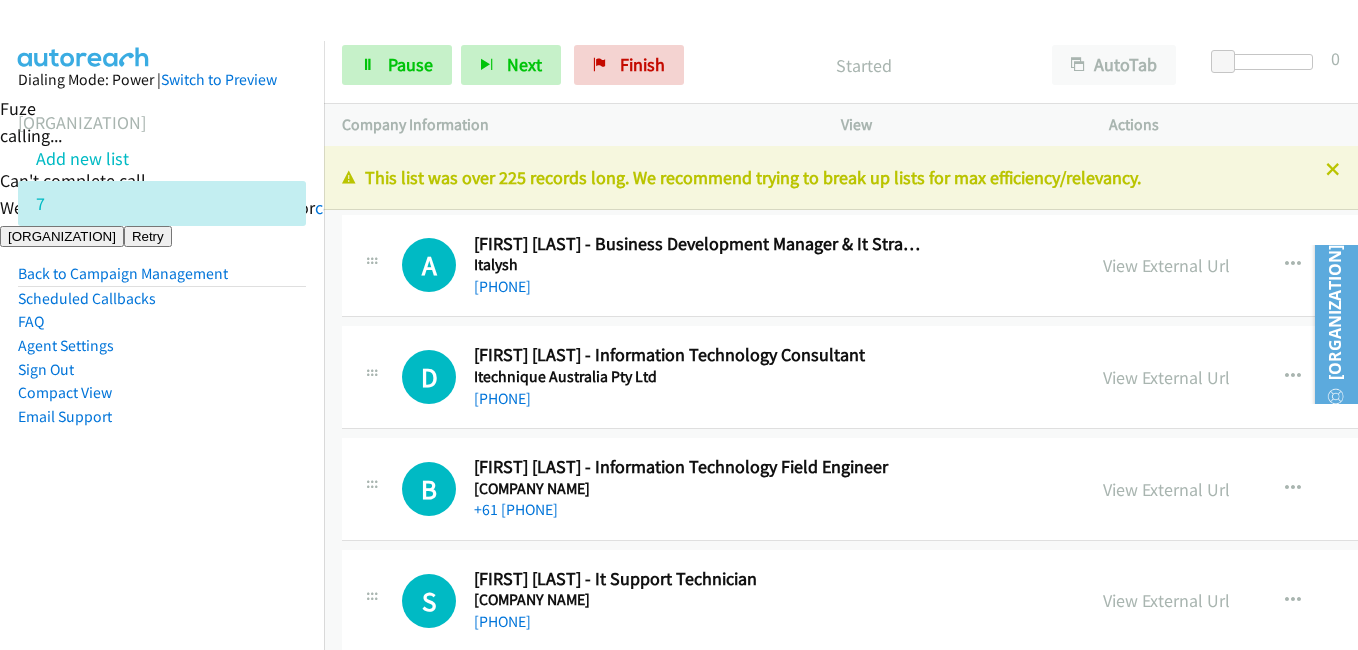 click on "Dialing Mode: Power
|
Switch to Preview
My Lists
Add new list
7
Back to Campaign Management
Scheduled Callbacks
FAQ
Agent Settings
Sign Out
Compact View
Email Support" at bounding box center (162, 366) 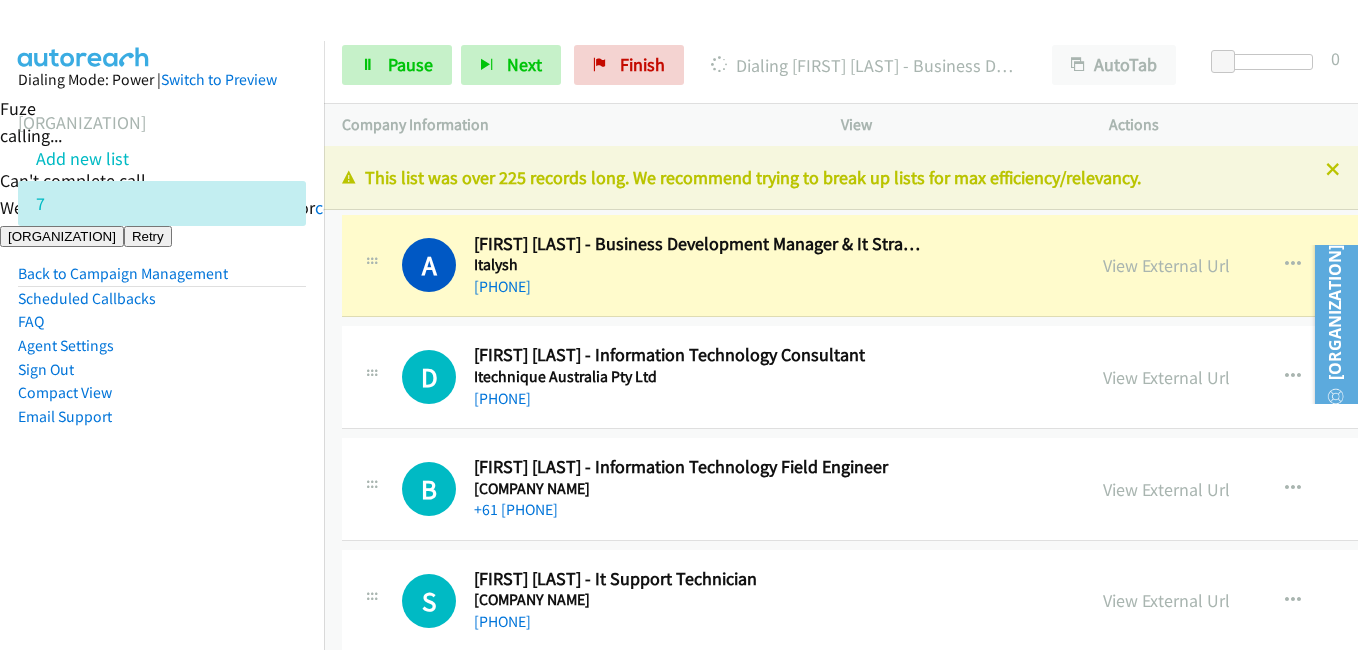 click at bounding box center (1267, 62) 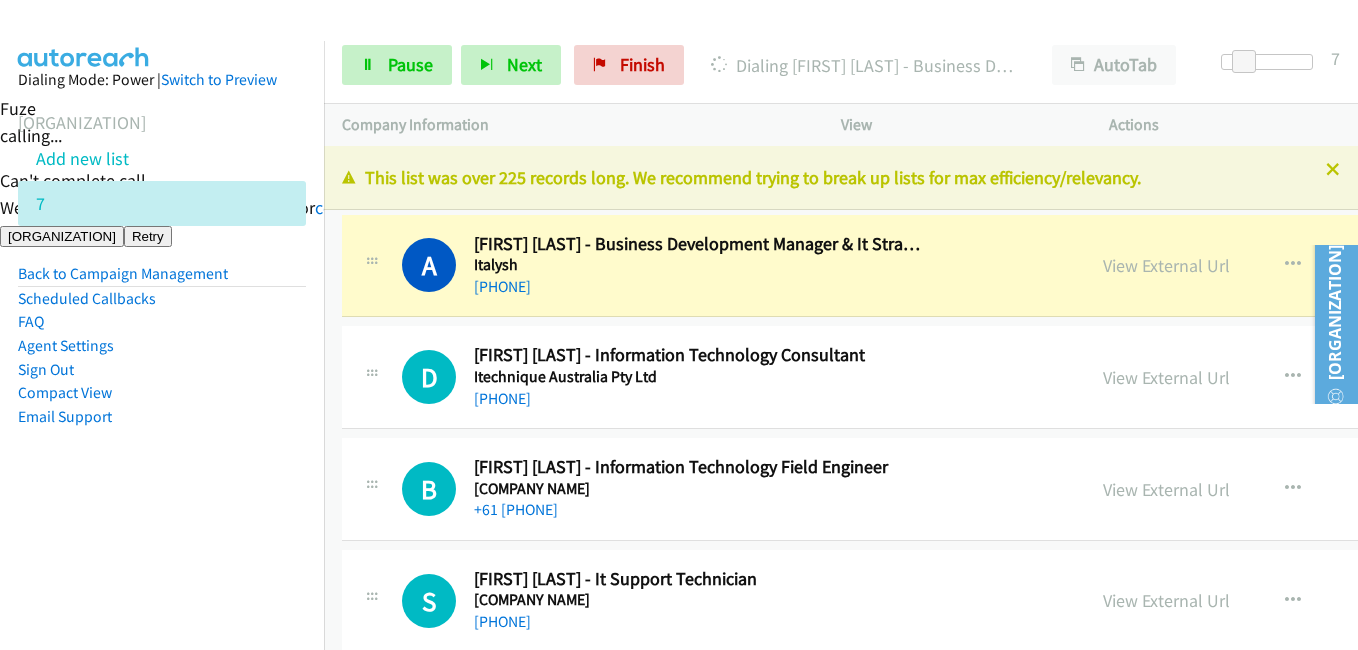 drag, startPoint x: 204, startPoint y: 493, endPoint x: 335, endPoint y: 478, distance: 131.85599 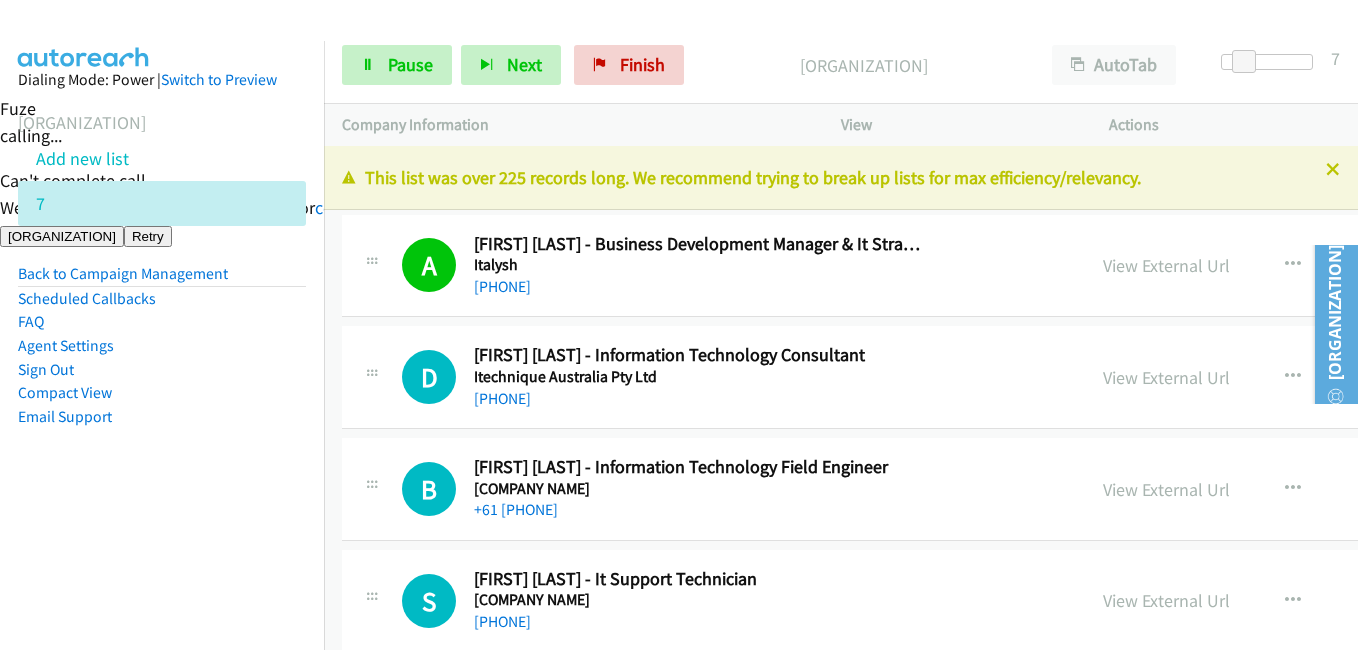 drag, startPoint x: 244, startPoint y: 515, endPoint x: 308, endPoint y: 503, distance: 65.11528 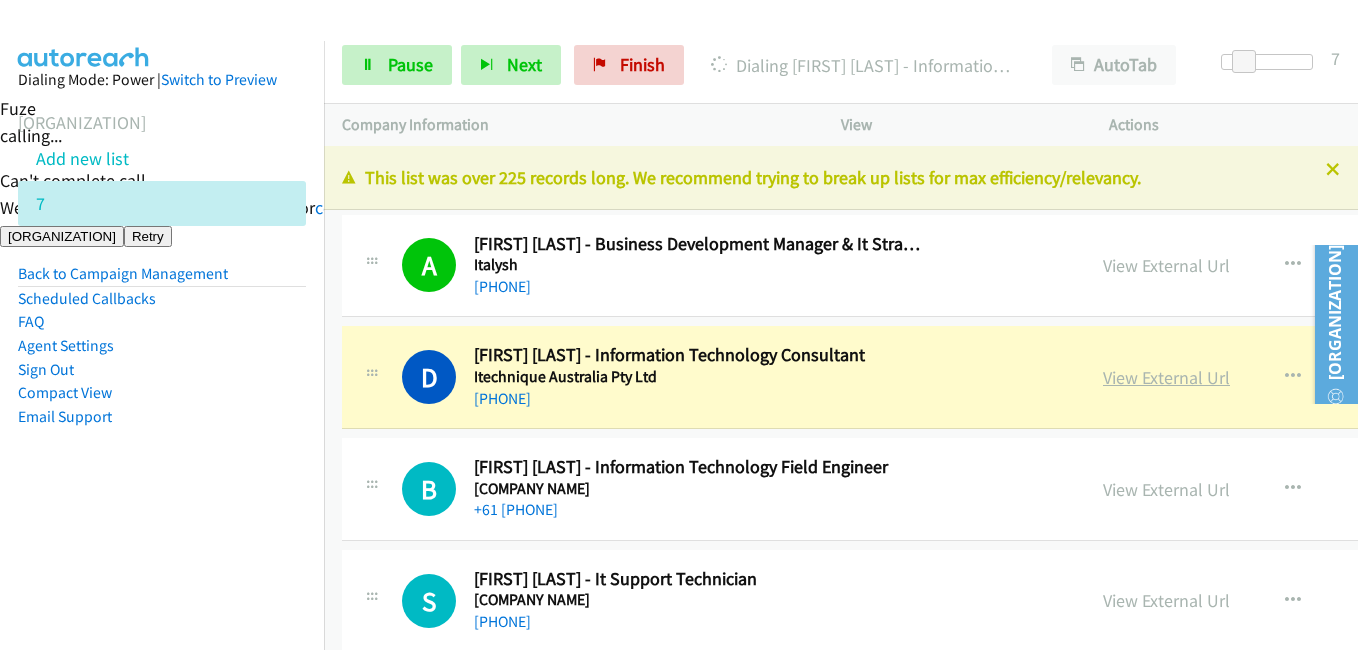 click on "View External Url" at bounding box center (1166, 377) 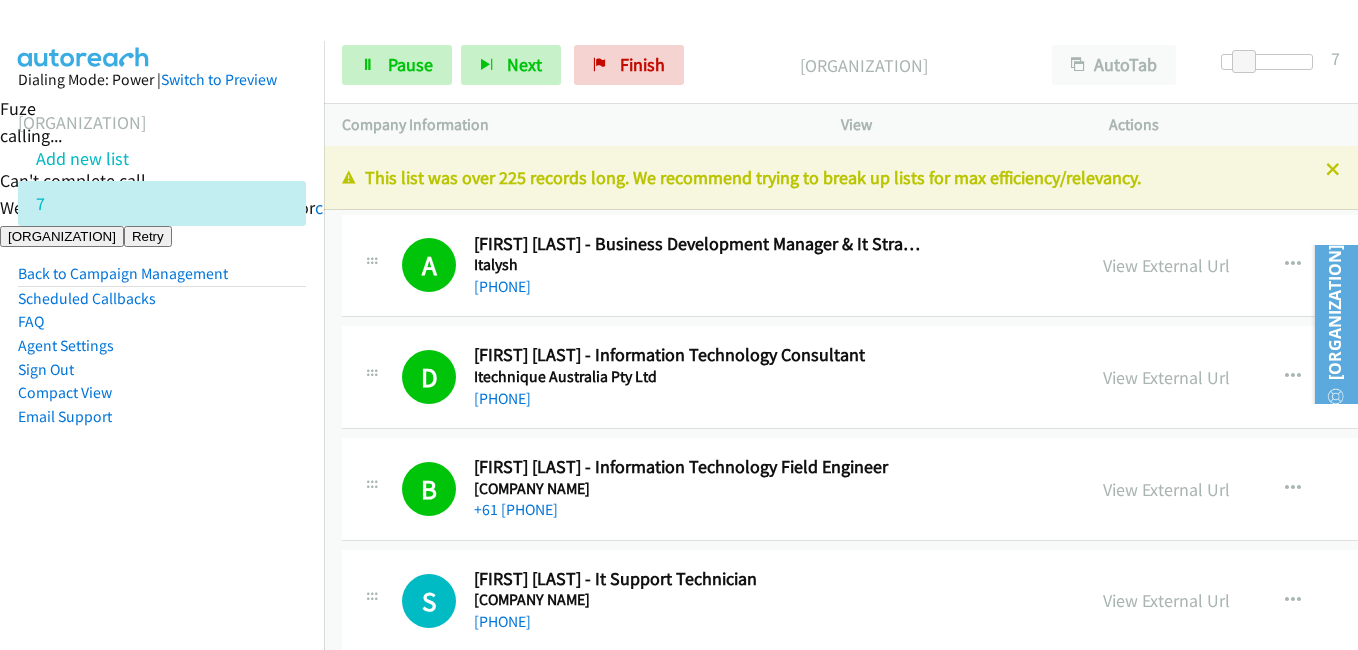 drag, startPoint x: 260, startPoint y: 401, endPoint x: 265, endPoint y: 388, distance: 13.928389 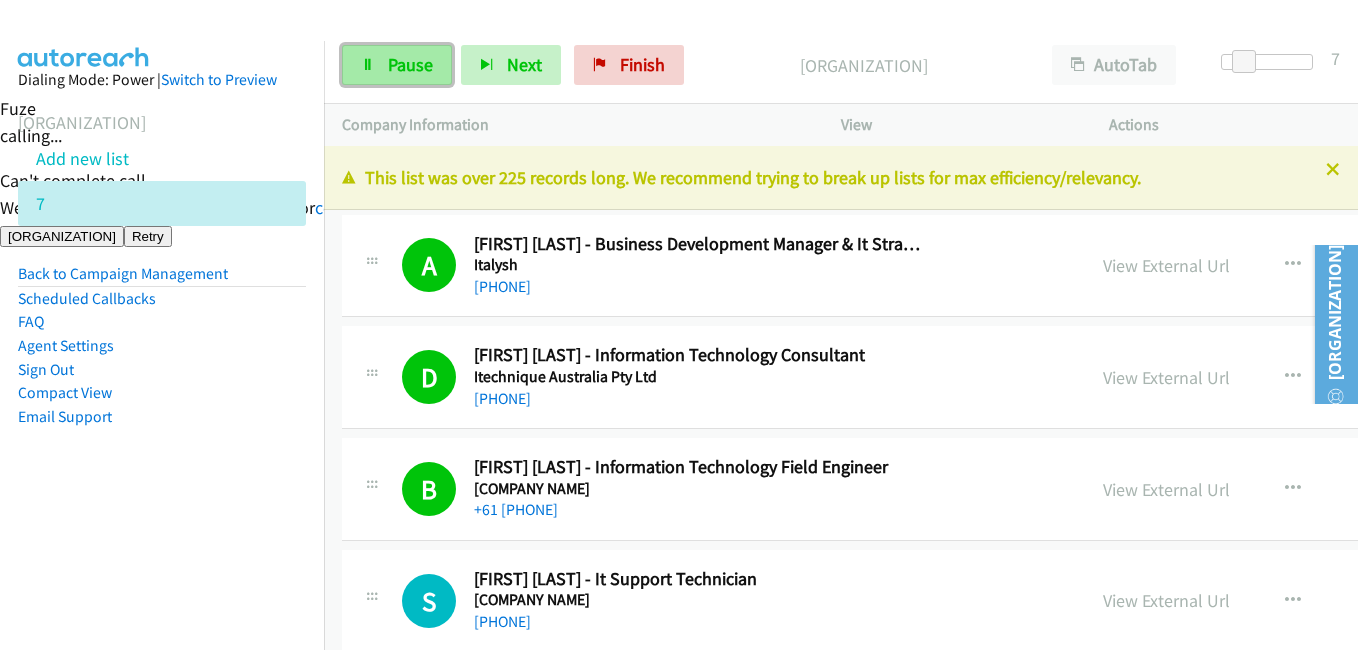 click on "Pause" at bounding box center (397, 65) 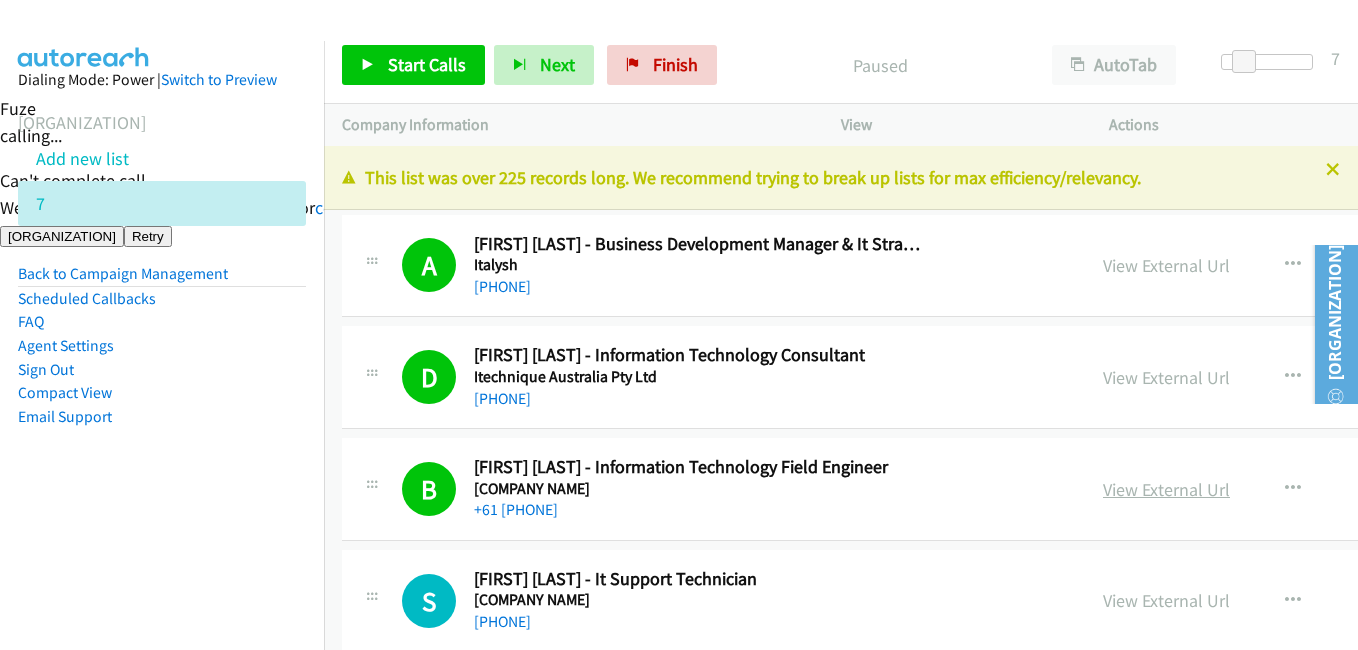 click on "View External Url" at bounding box center [1166, 489] 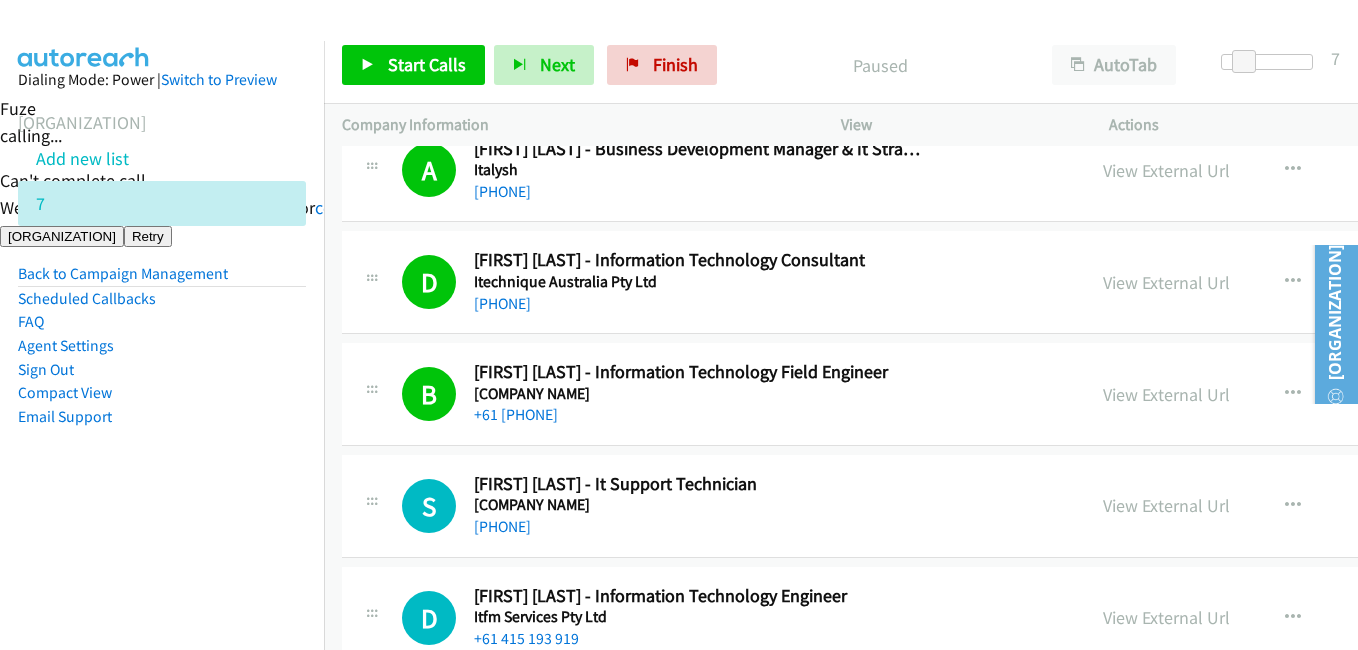 scroll, scrollTop: 200, scrollLeft: 0, axis: vertical 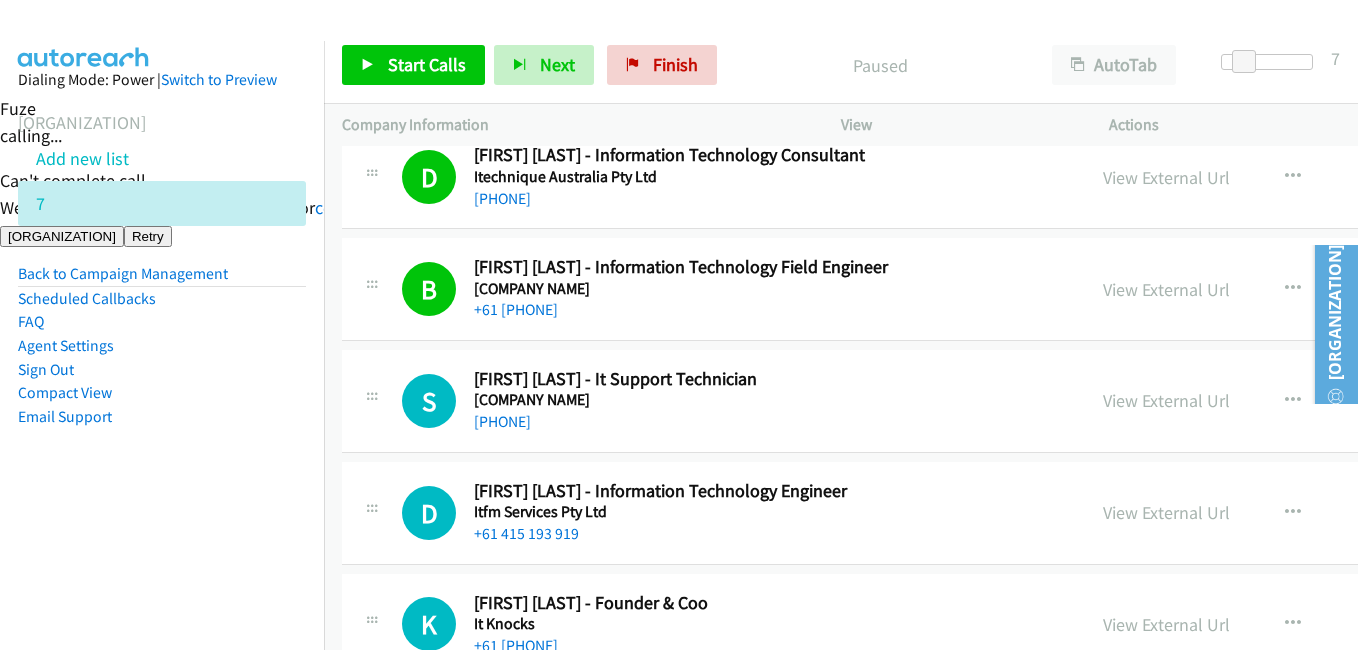 click on "Dialing Mode: Power
|
Switch to Preview
My Lists
Add new list
7
Back to Campaign Management
Scheduled Callbacks
FAQ
Agent Settings
Sign Out
Compact View
Email Support" at bounding box center (162, 280) 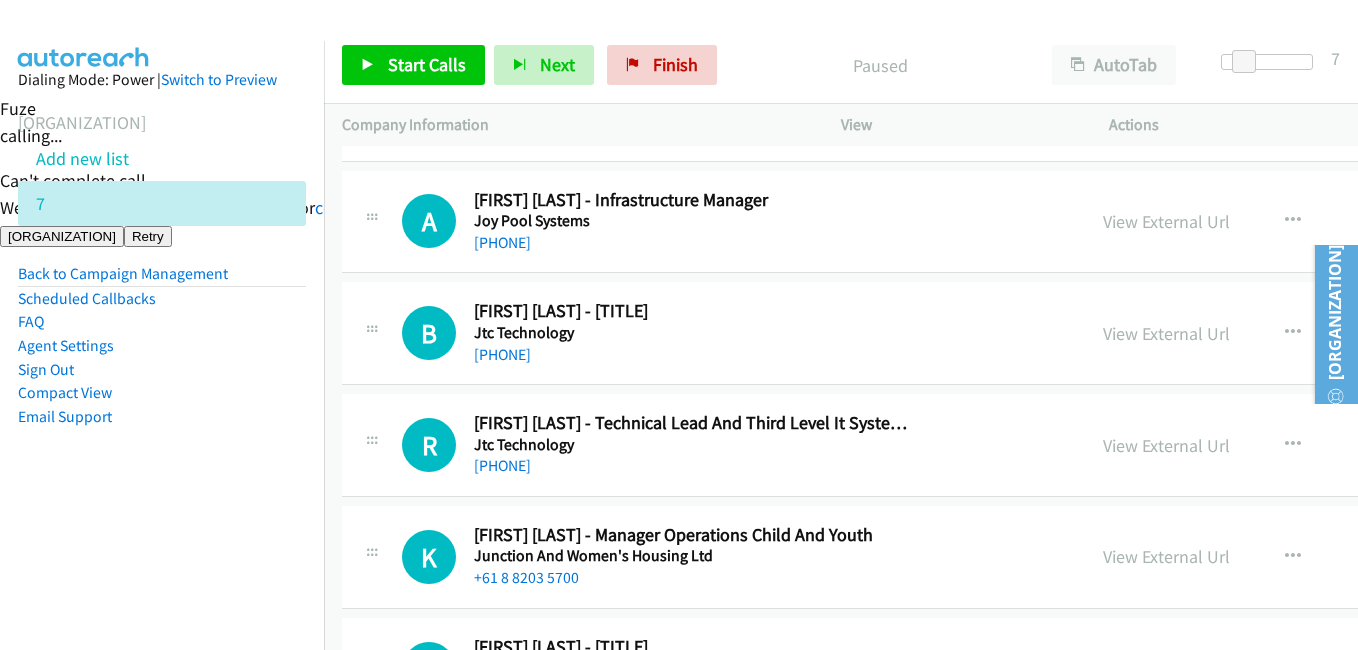 scroll, scrollTop: 7800, scrollLeft: 0, axis: vertical 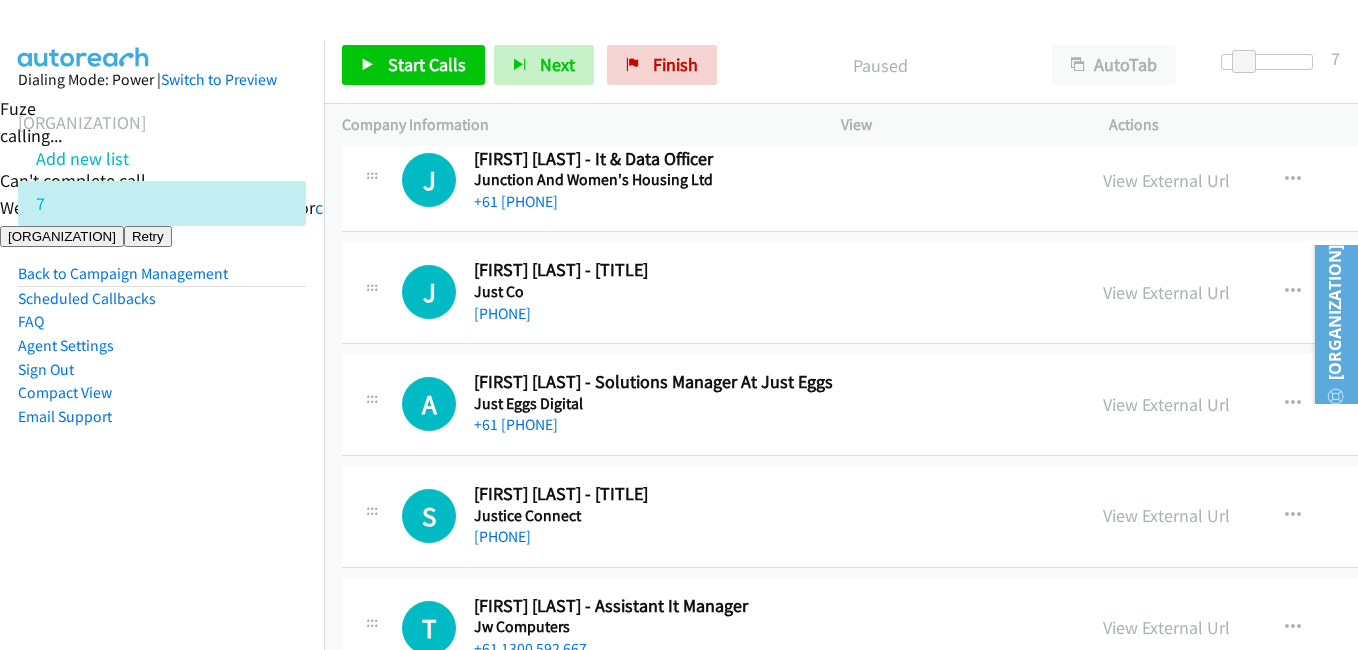 click on "Dialing Mode: Power
|
Switch to Preview
My Lists
Add new list
7
Back to Campaign Management
Scheduled Callbacks
FAQ
Agent Settings
Sign Out
Compact View
Email Support" at bounding box center [162, 280] 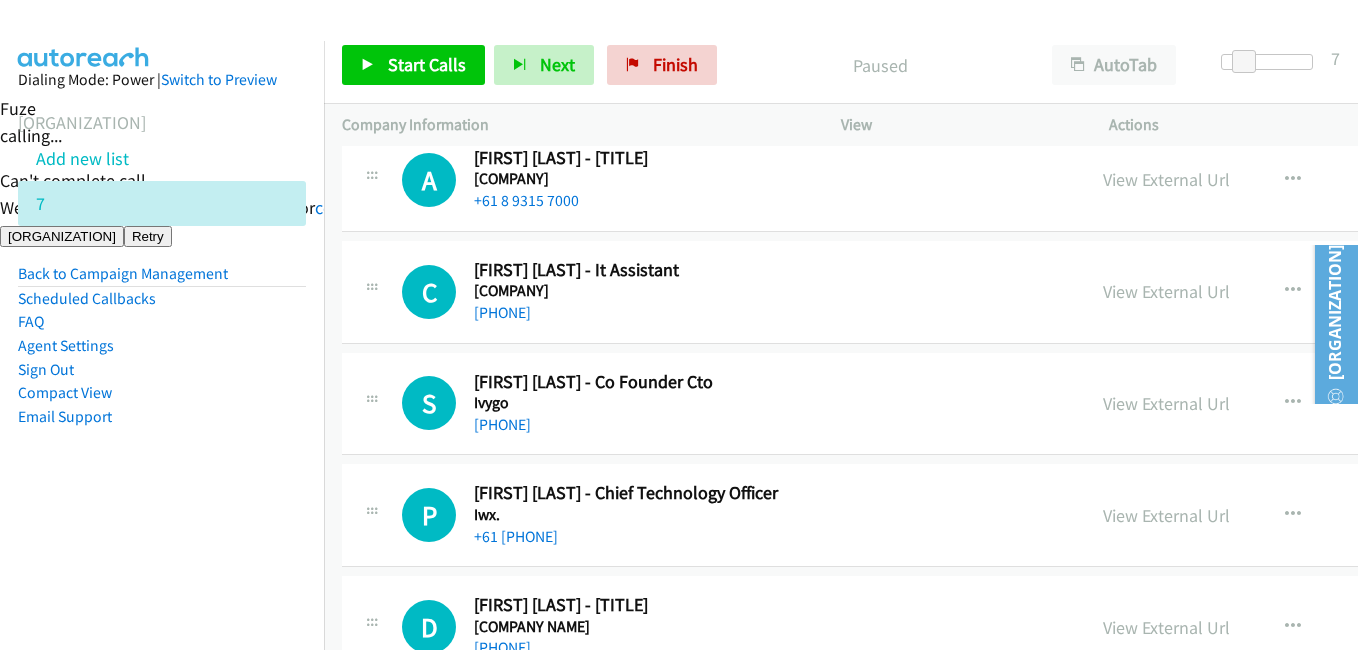 scroll, scrollTop: 1500, scrollLeft: 0, axis: vertical 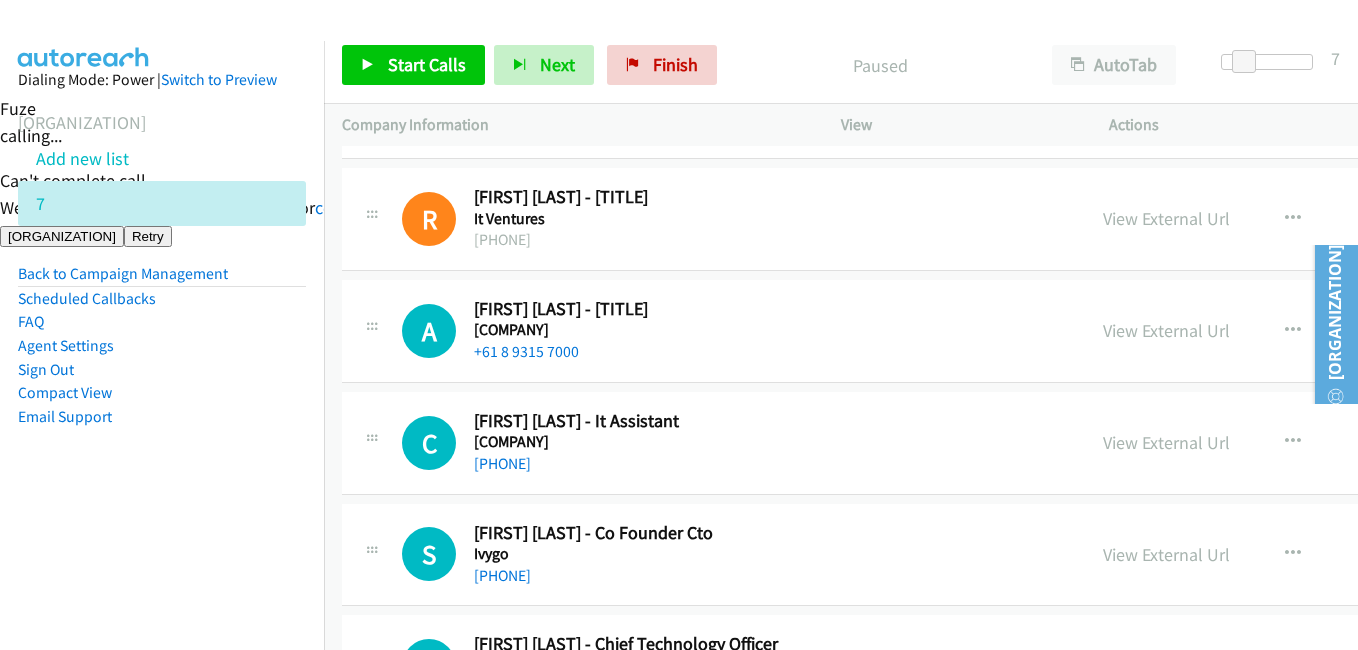 drag, startPoint x: 240, startPoint y: 523, endPoint x: 255, endPoint y: 516, distance: 16.552946 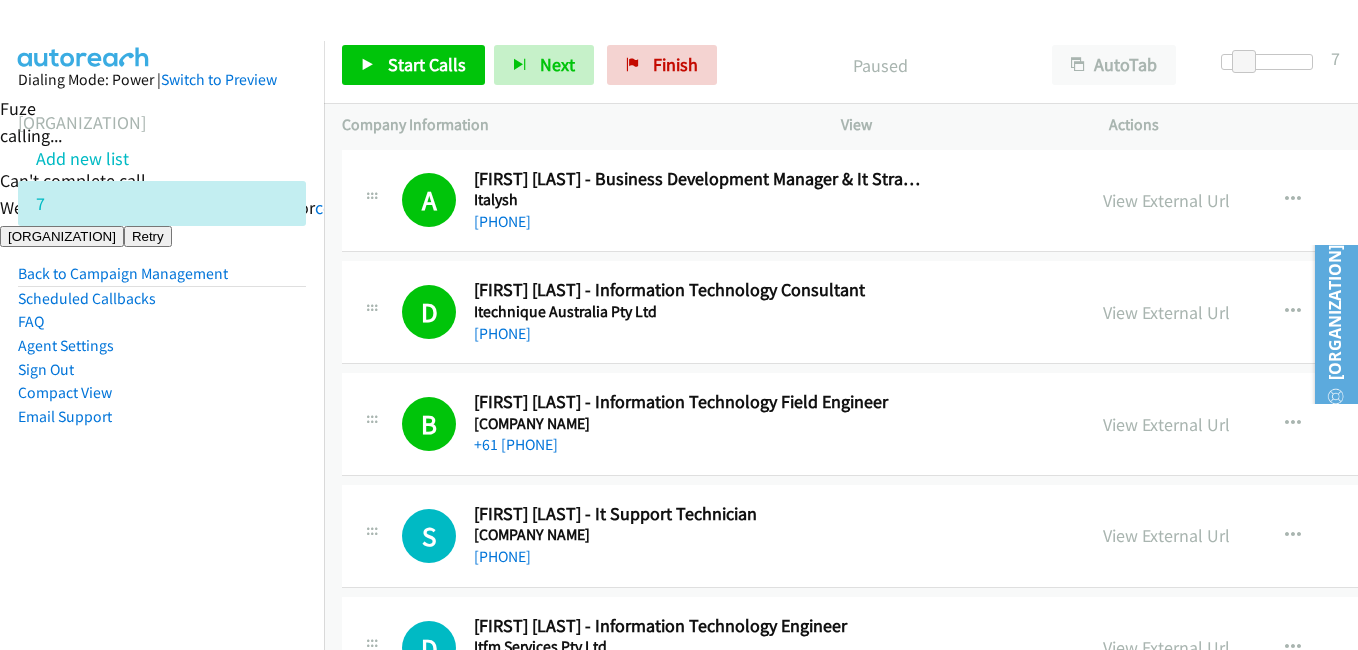 scroll, scrollTop: 100, scrollLeft: 0, axis: vertical 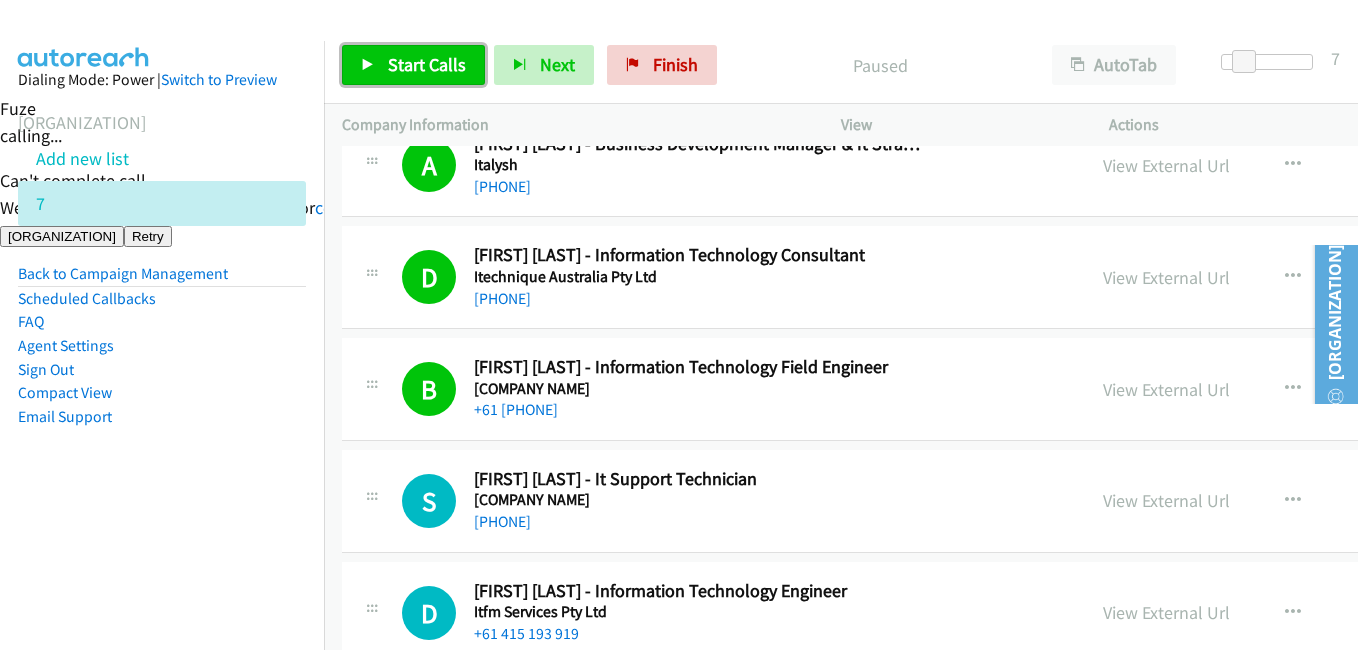 click on "Start Calls" at bounding box center [427, 64] 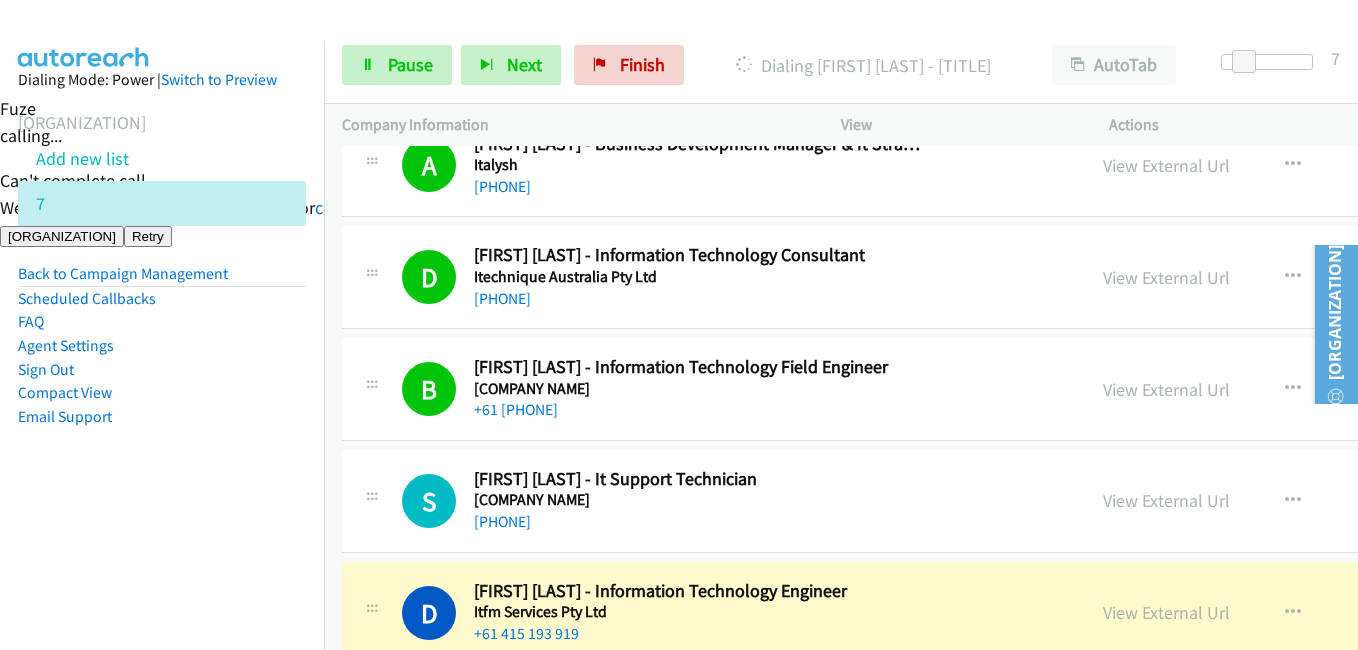 drag, startPoint x: 163, startPoint y: 527, endPoint x: 182, endPoint y: 502, distance: 31.400637 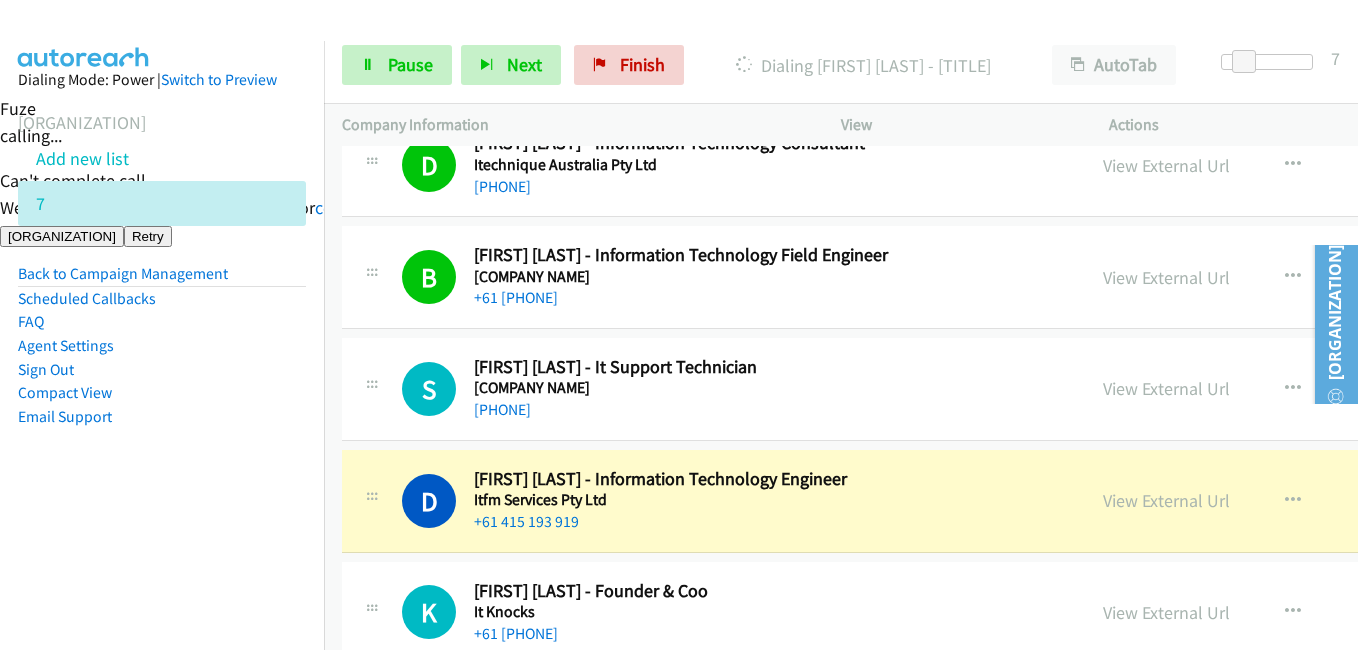scroll, scrollTop: 300, scrollLeft: 0, axis: vertical 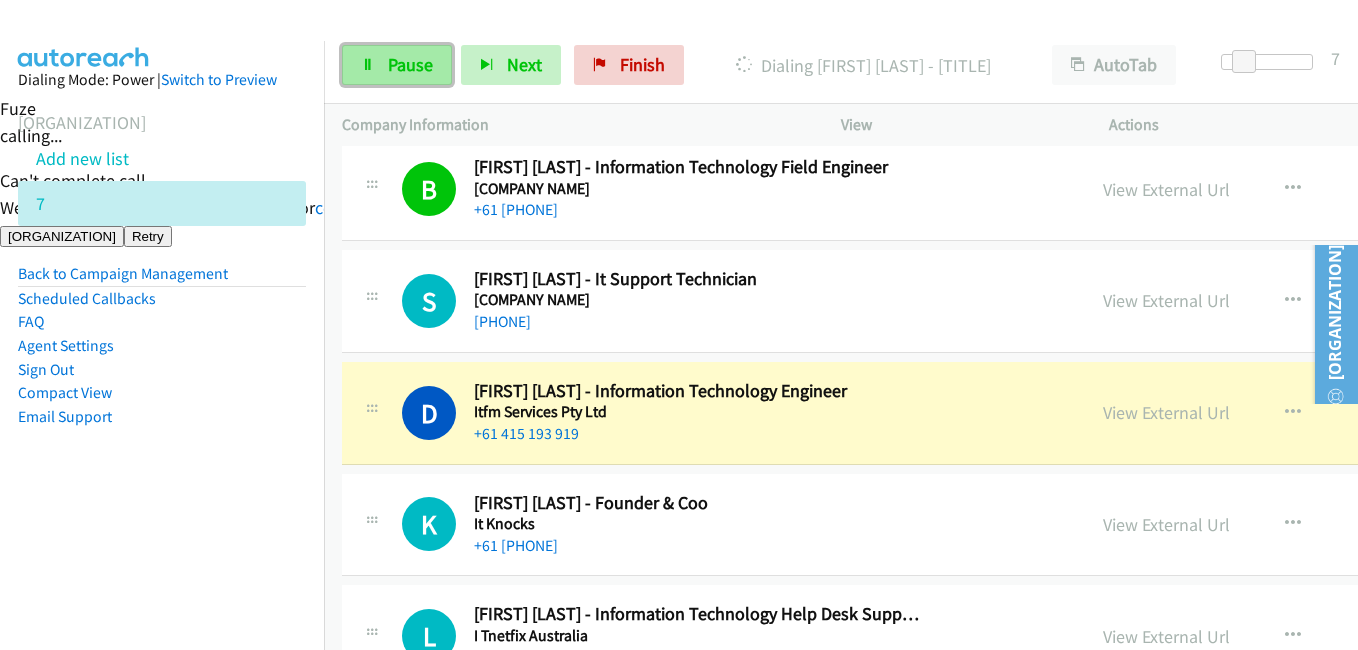 click on "Pause" at bounding box center (410, 64) 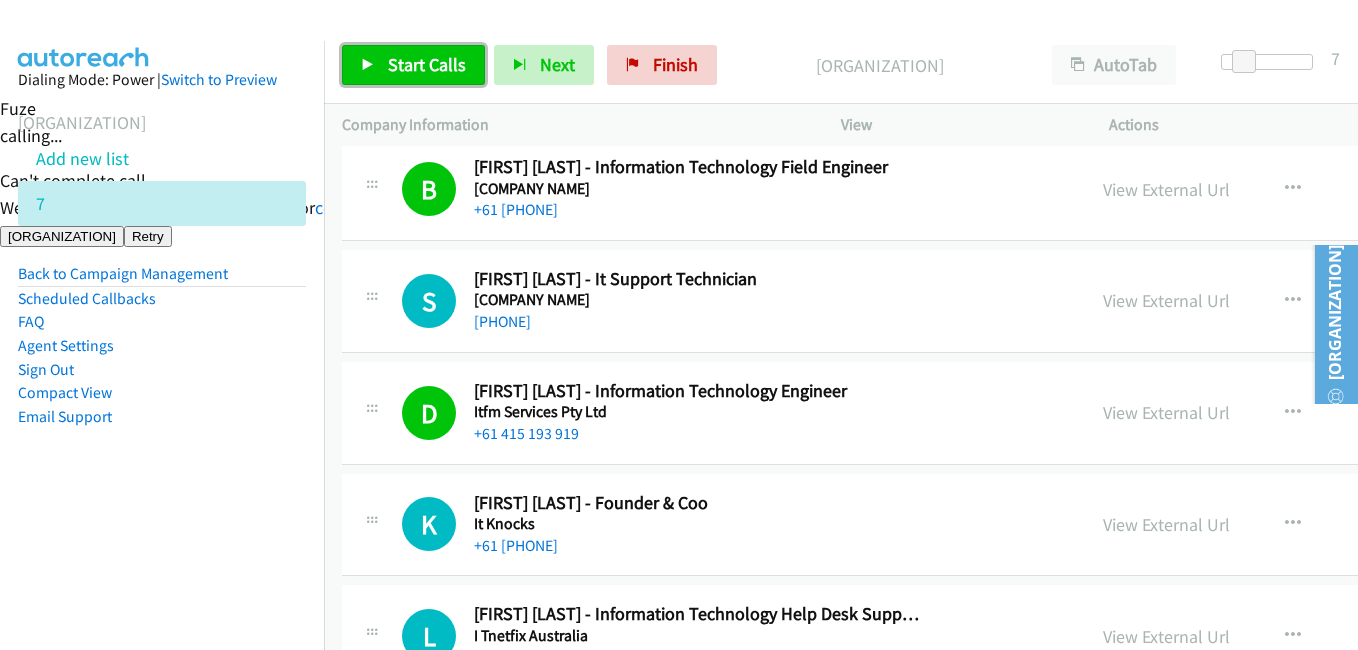 click on "Start Calls" at bounding box center [427, 64] 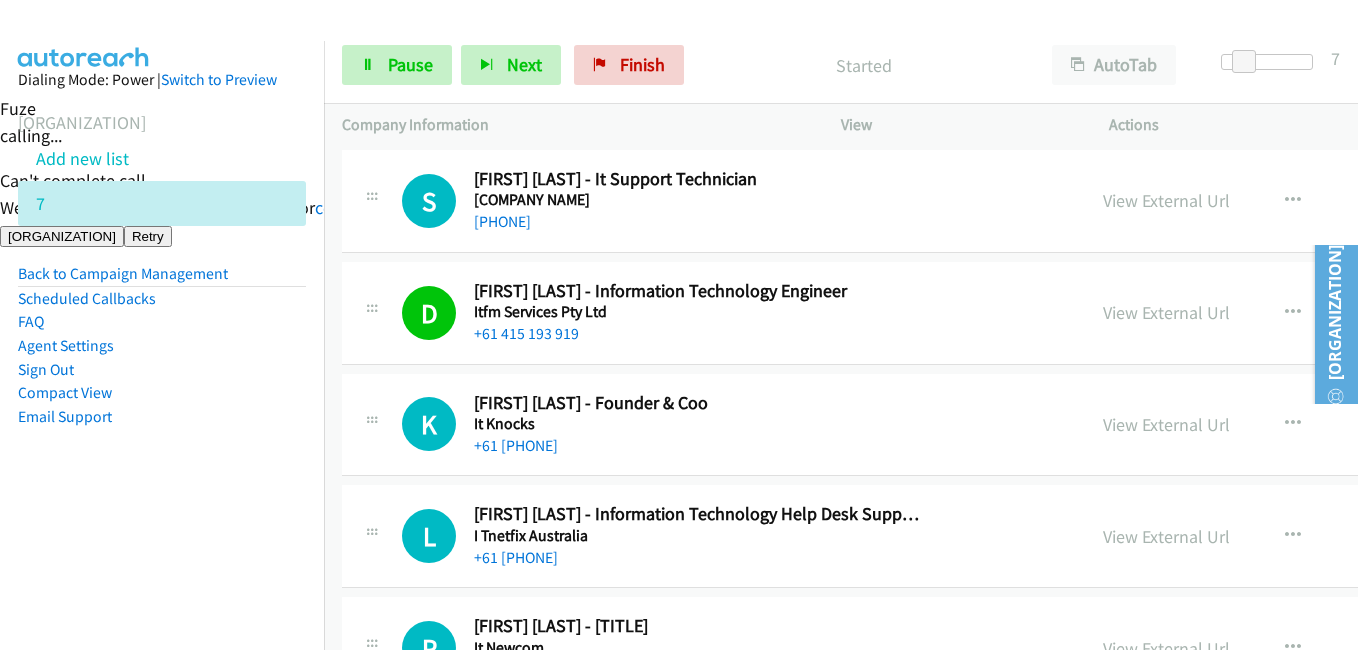 scroll, scrollTop: 600, scrollLeft: 0, axis: vertical 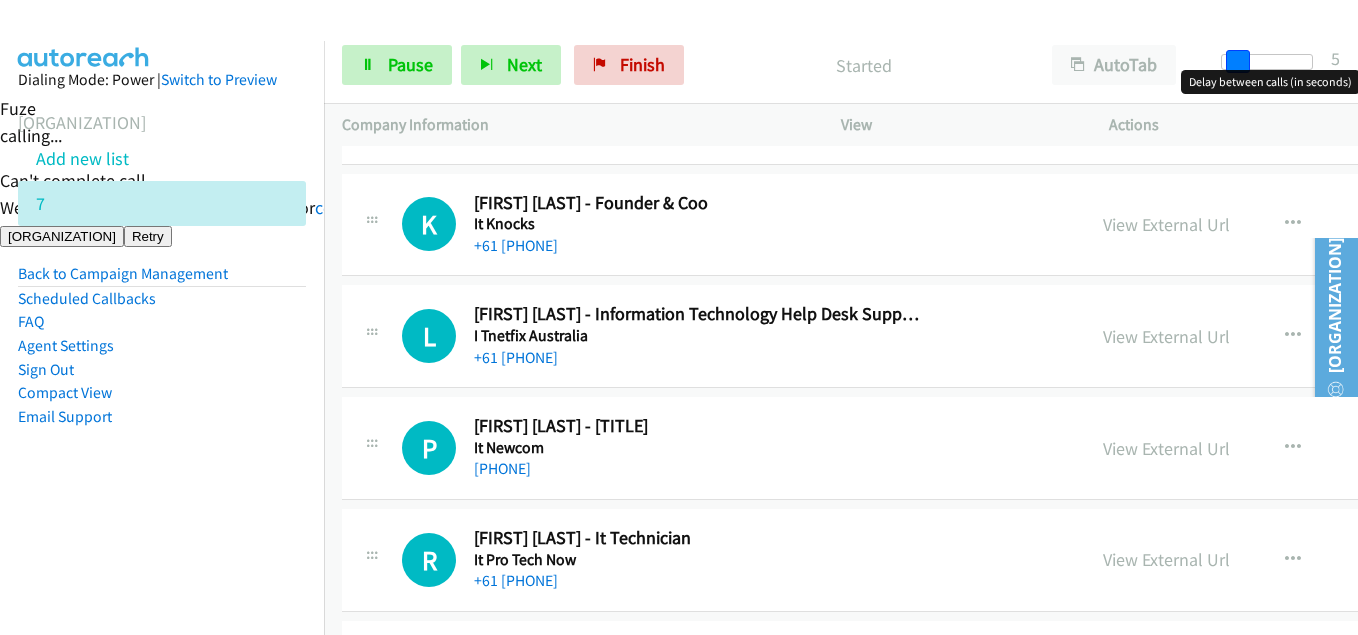 click at bounding box center (1238, 62) 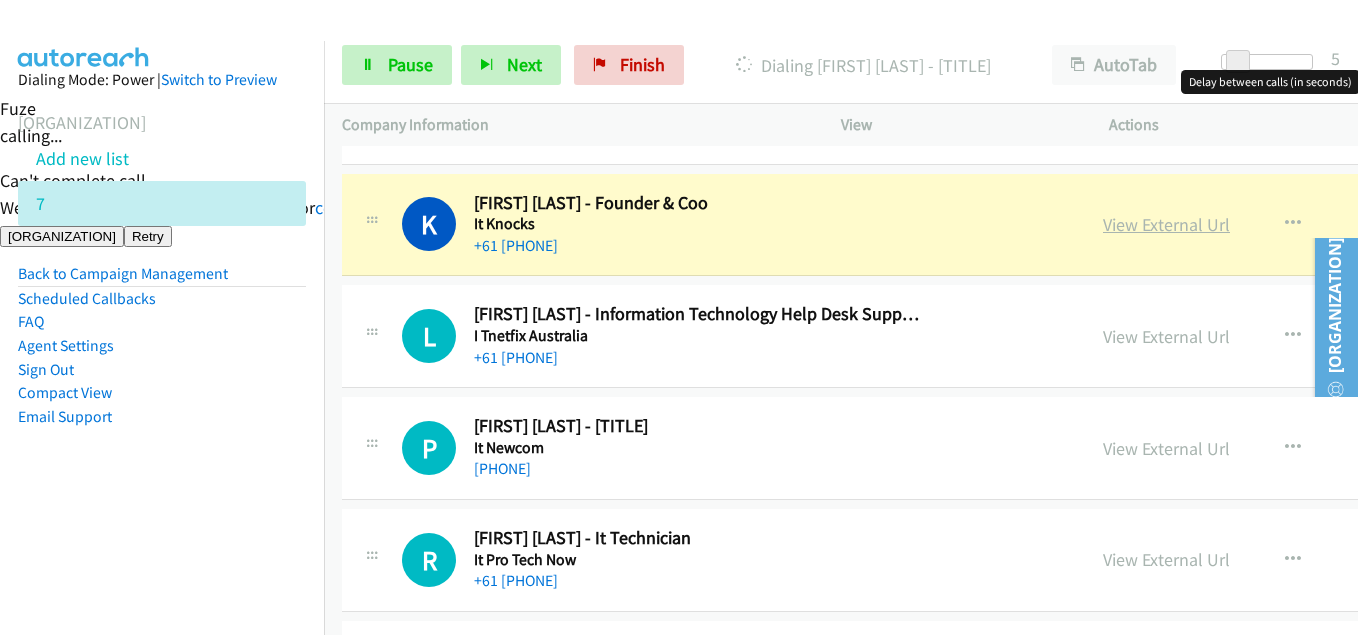 click on "View External Url" at bounding box center [1166, 224] 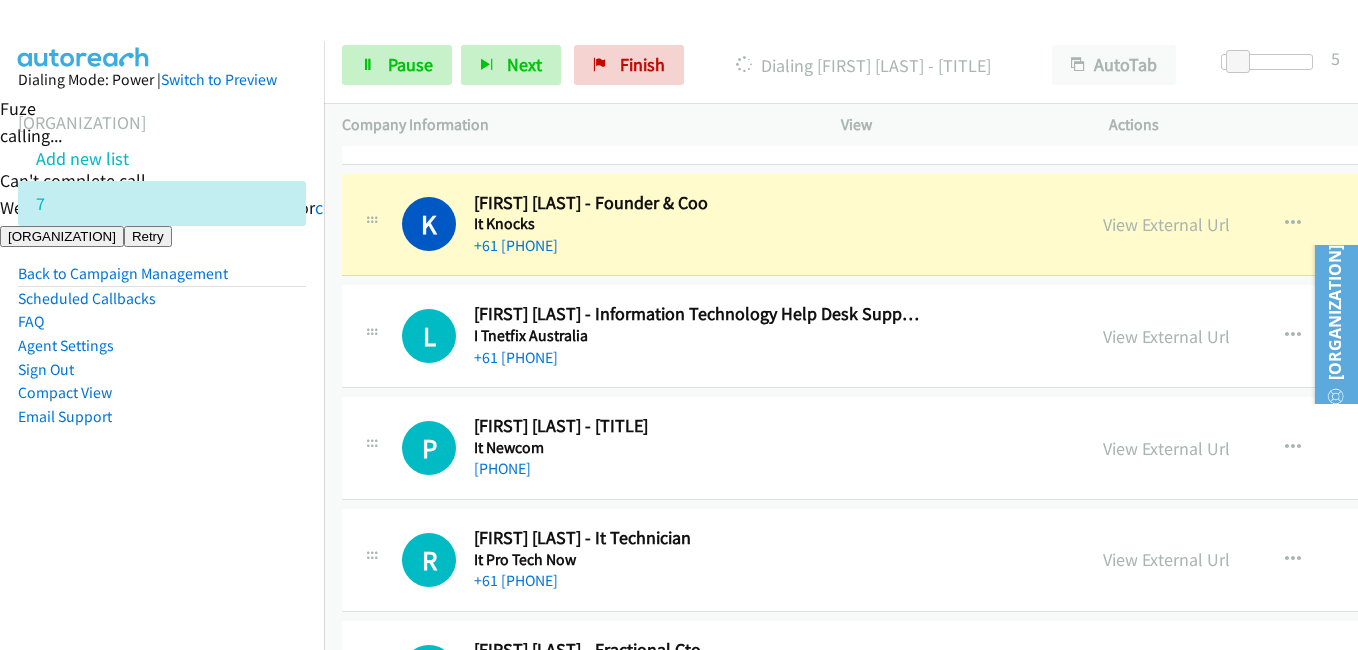 click on "Dialing Mode: Power
|
Switch to Preview
My Lists
Add new list
7
Back to Campaign Management
Scheduled Callbacks
FAQ
Agent Settings
Sign Out
Compact View
Email Support" at bounding box center (162, 280) 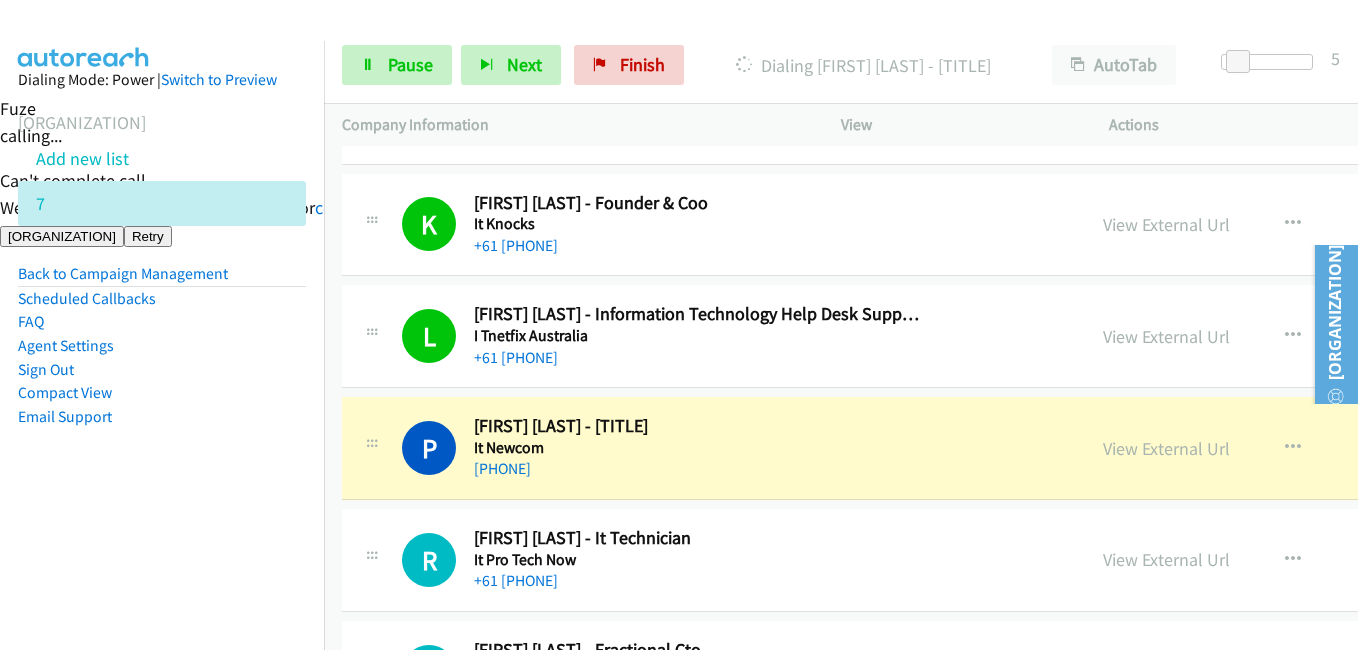 drag, startPoint x: 215, startPoint y: 382, endPoint x: 303, endPoint y: 373, distance: 88.45903 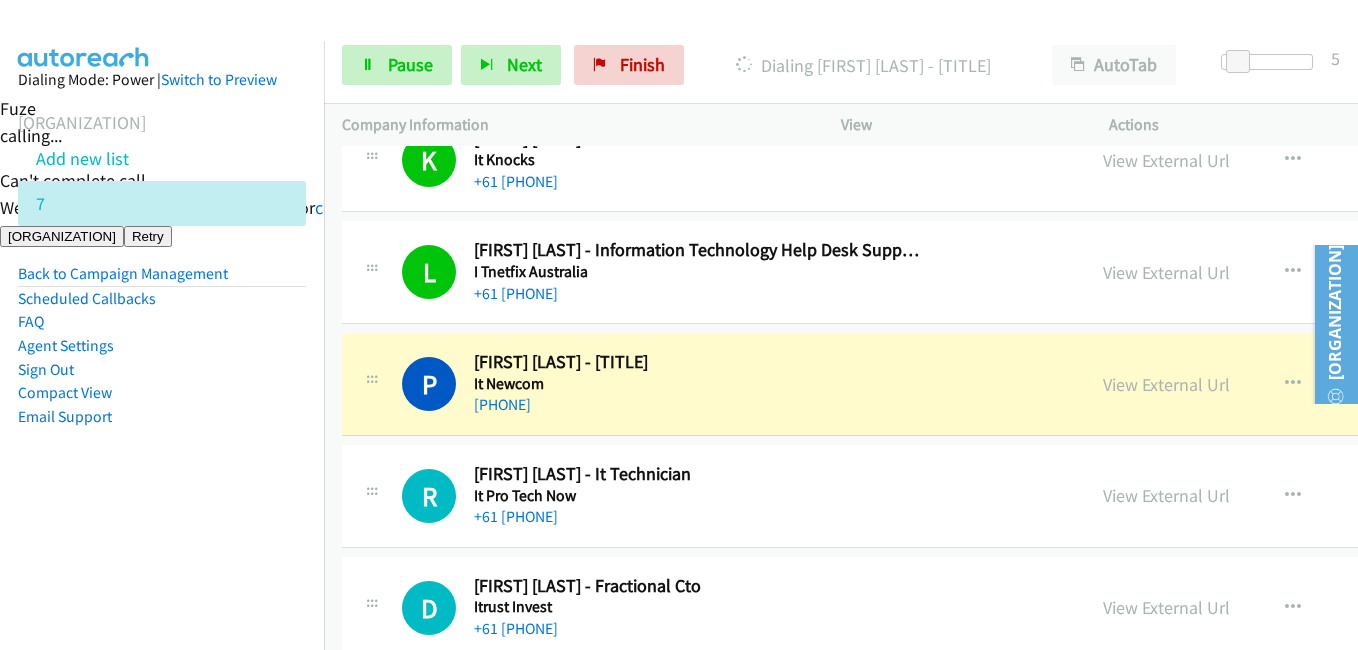 scroll, scrollTop: 700, scrollLeft: 0, axis: vertical 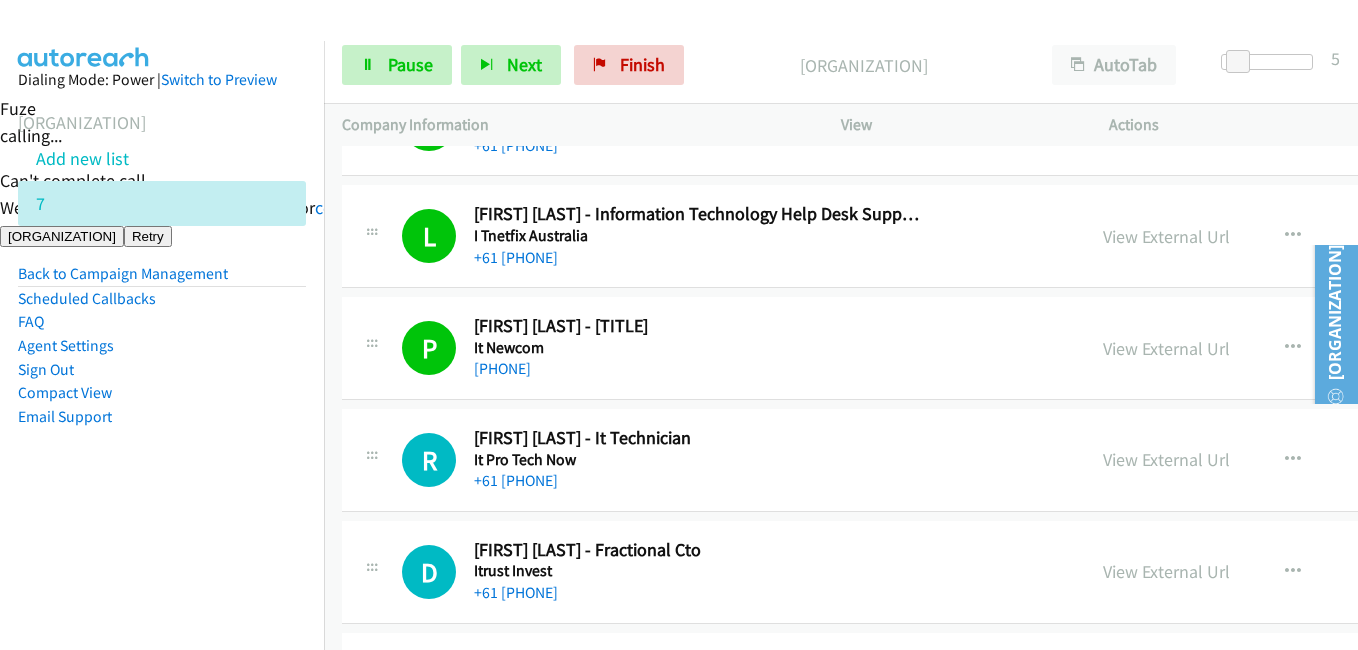 drag, startPoint x: 235, startPoint y: 509, endPoint x: 312, endPoint y: 477, distance: 83.38465 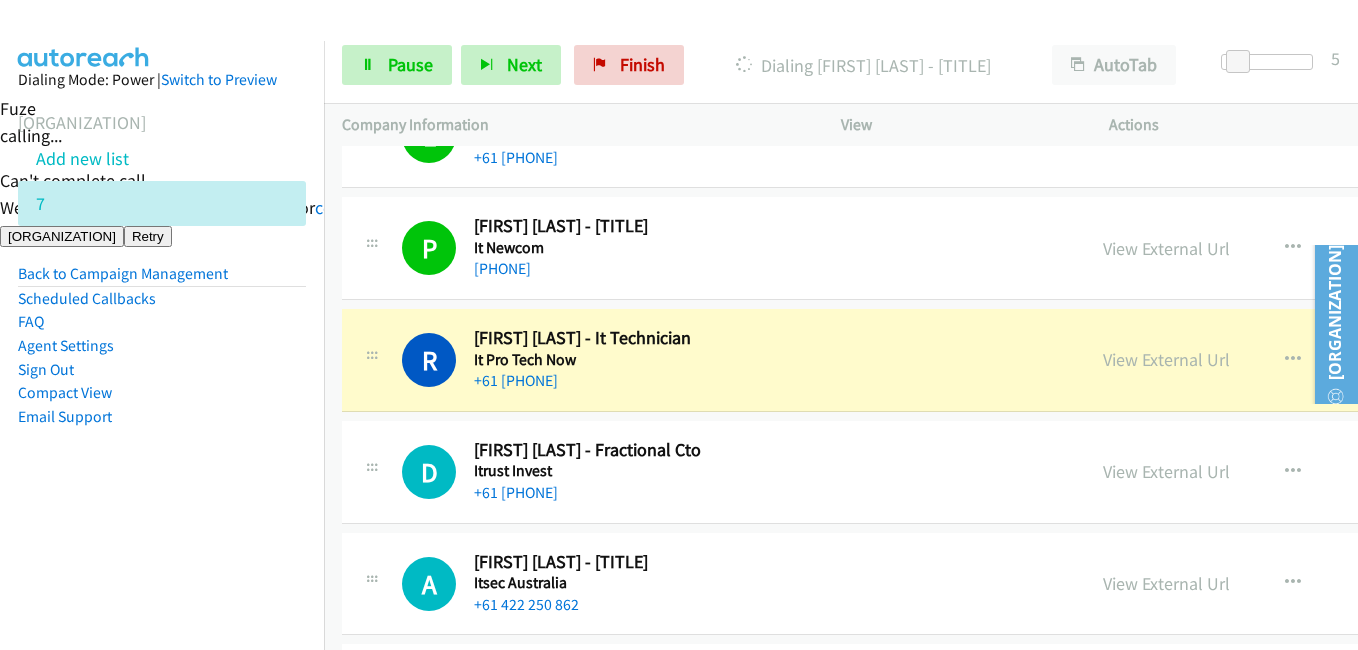 drag, startPoint x: 181, startPoint y: 504, endPoint x: 197, endPoint y: 501, distance: 16.27882 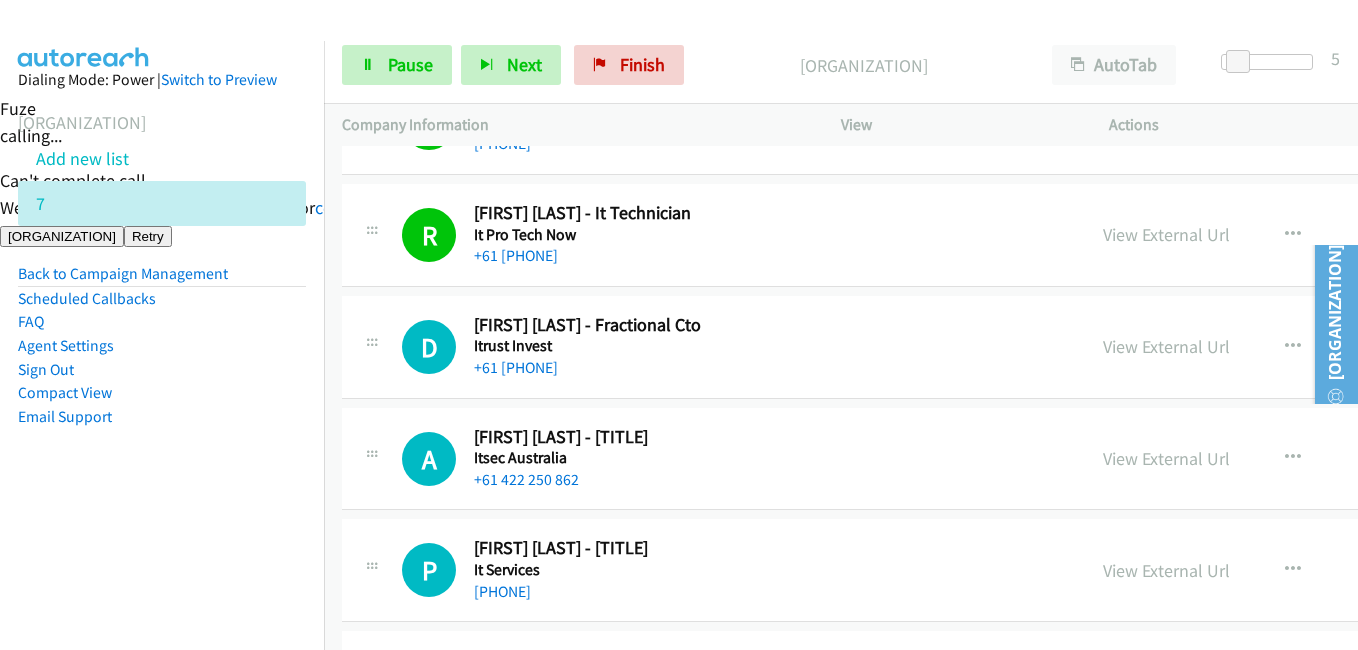 scroll, scrollTop: 1000, scrollLeft: 0, axis: vertical 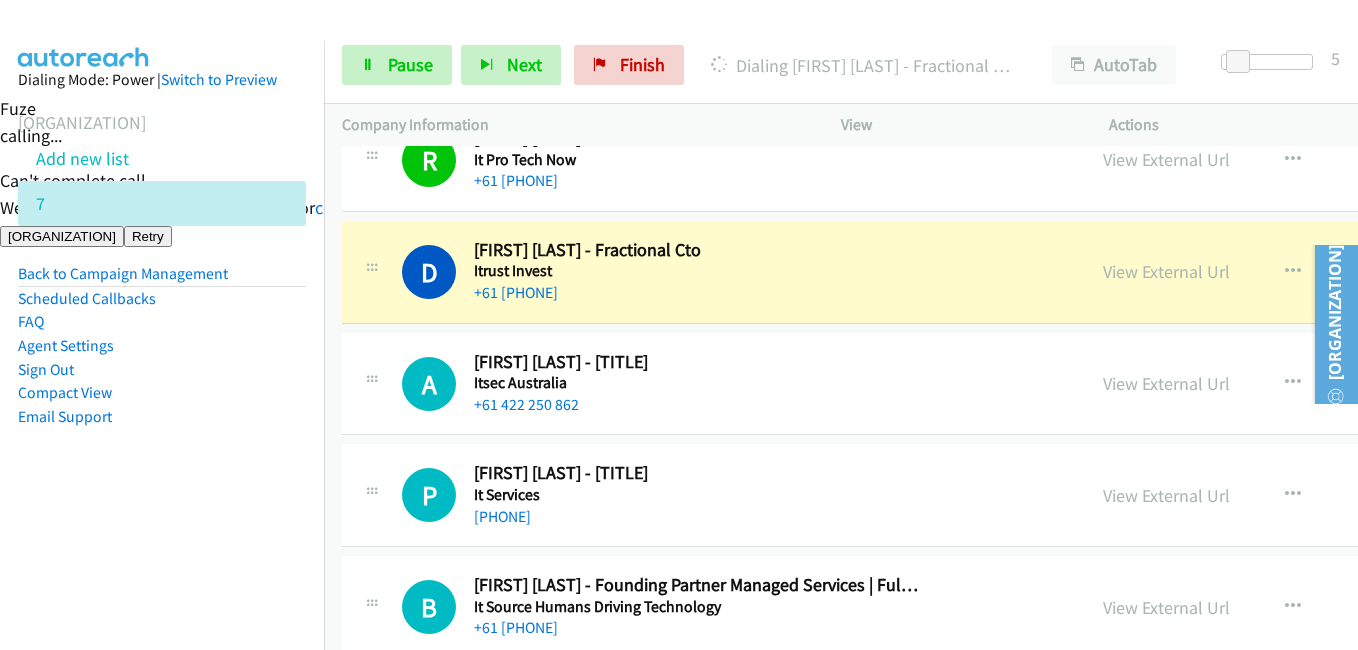click on "Dialing Mode: Power
|
Switch to Preview
My Lists
Add new list
7
Back to Campaign Management
Scheduled Callbacks
FAQ
Agent Settings
Sign Out
Compact View
Email Support" at bounding box center [162, 280] 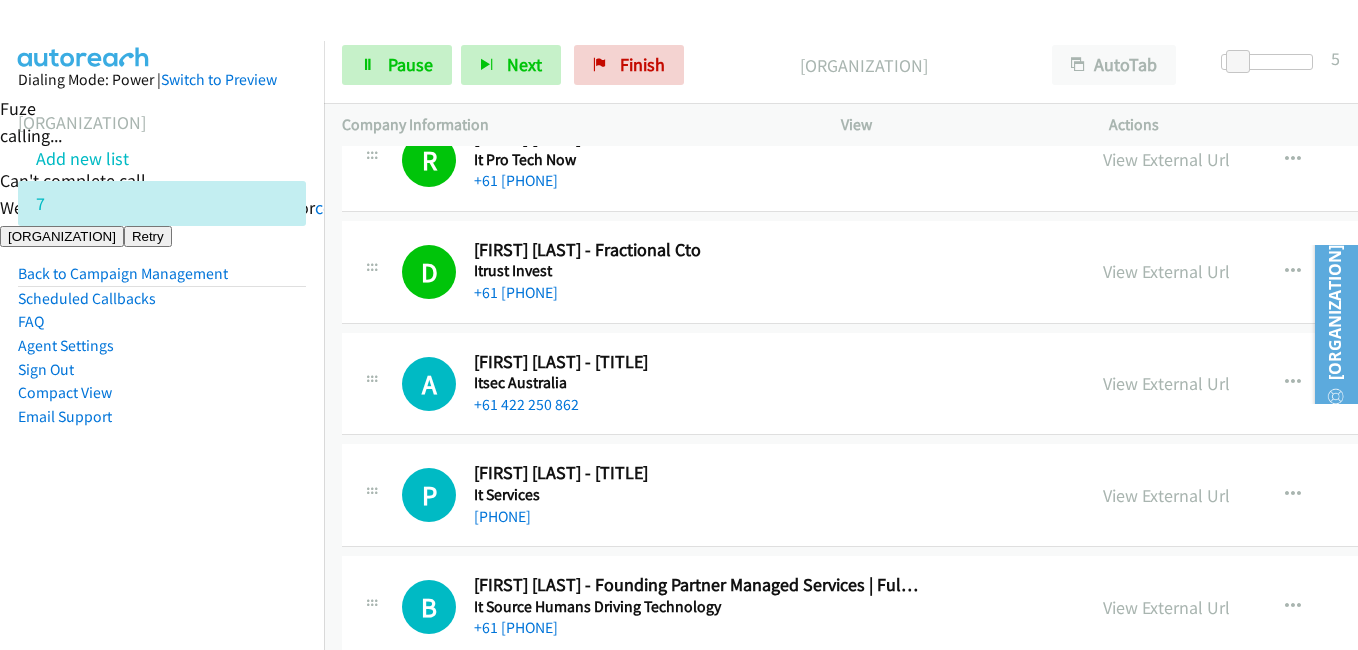 click on "Dialing Mode: Power
|
Switch to Preview
My Lists
Add new list
7
Back to Campaign Management
Scheduled Callbacks
FAQ
Agent Settings
Sign Out
Compact View
Email Support" at bounding box center [162, 280] 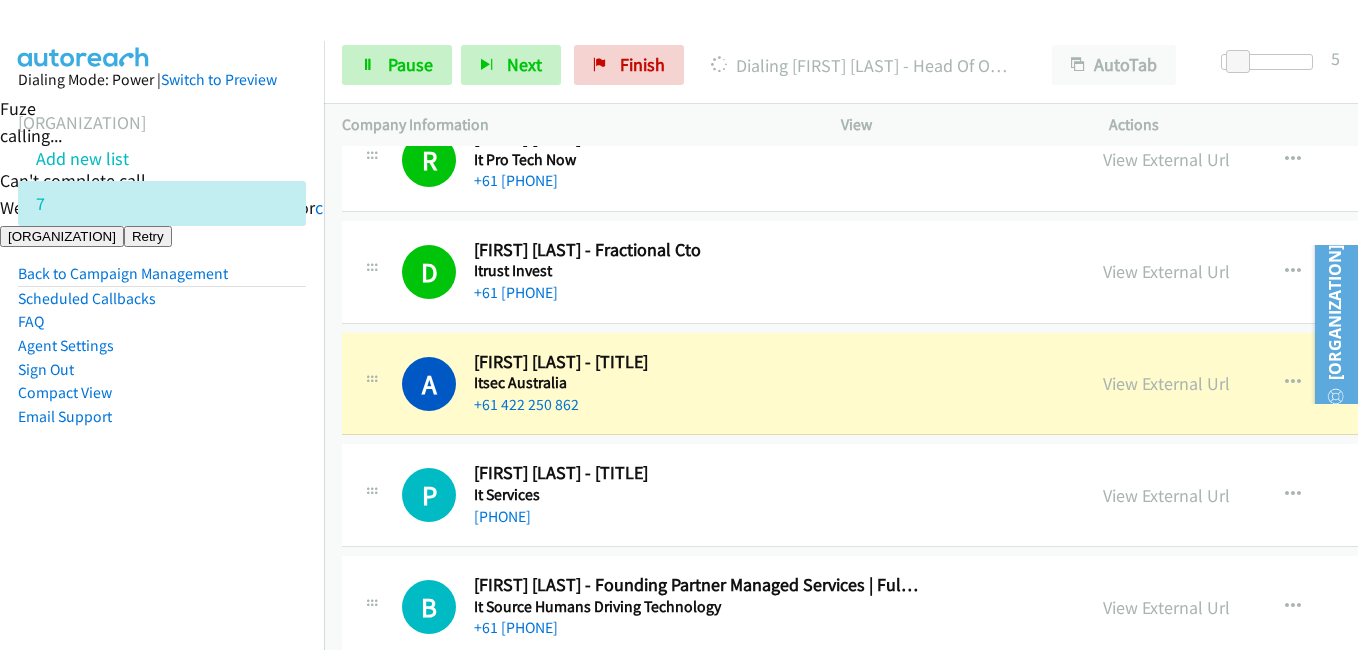 click on "Dialing Mode: Power
|
Switch to Preview
My Lists
Add new list
7
Back to Campaign Management
Scheduled Callbacks
FAQ
Agent Settings
Sign Out
Compact View
Email Support" at bounding box center [162, 280] 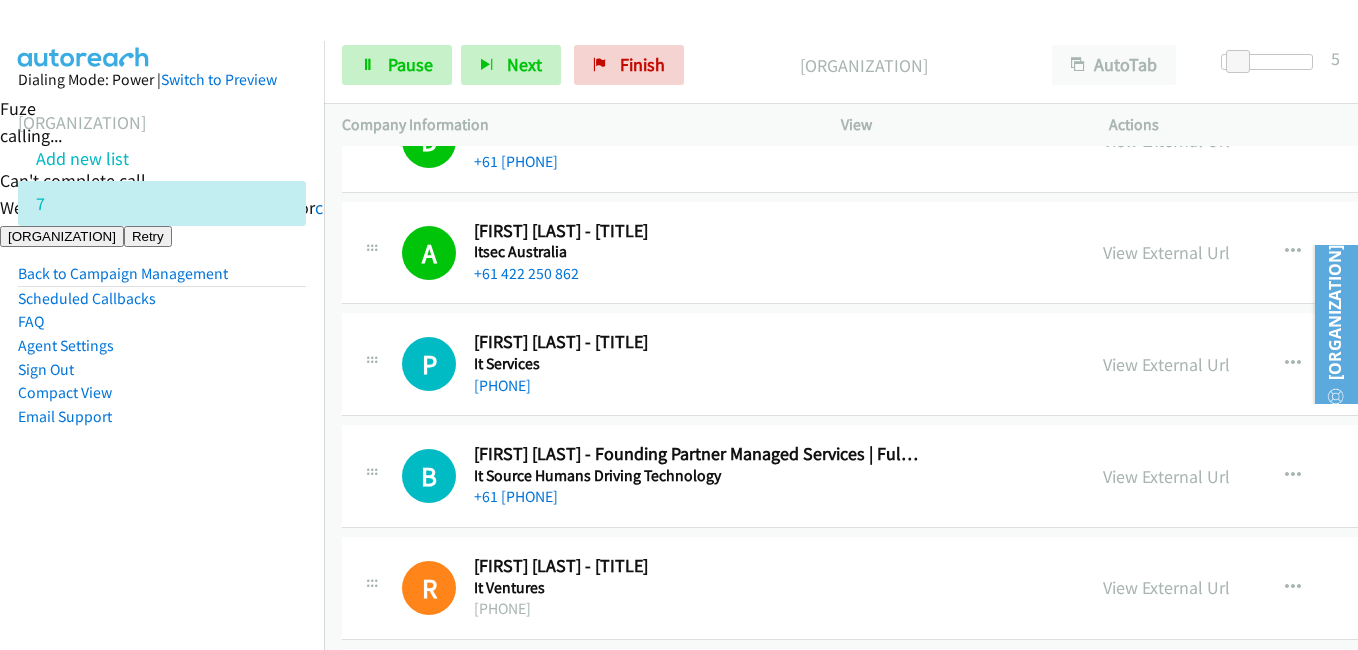 scroll, scrollTop: 1200, scrollLeft: 0, axis: vertical 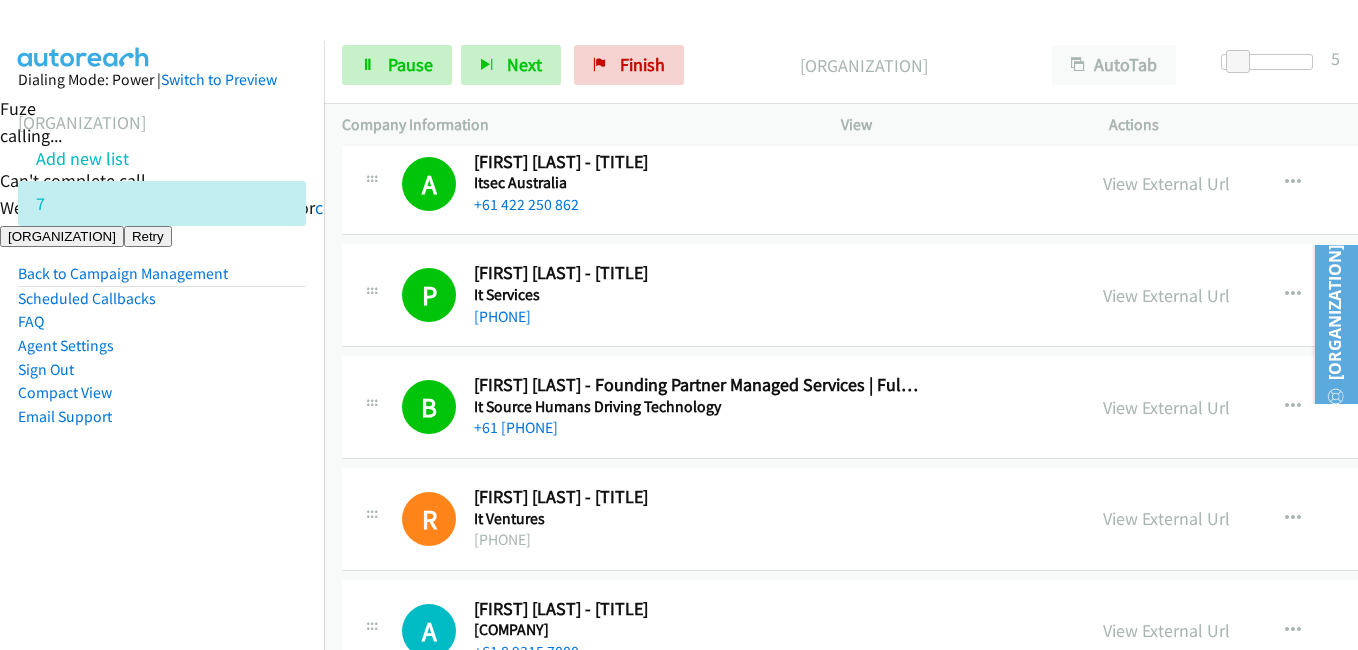 click on "Sign Out" at bounding box center (162, 370) 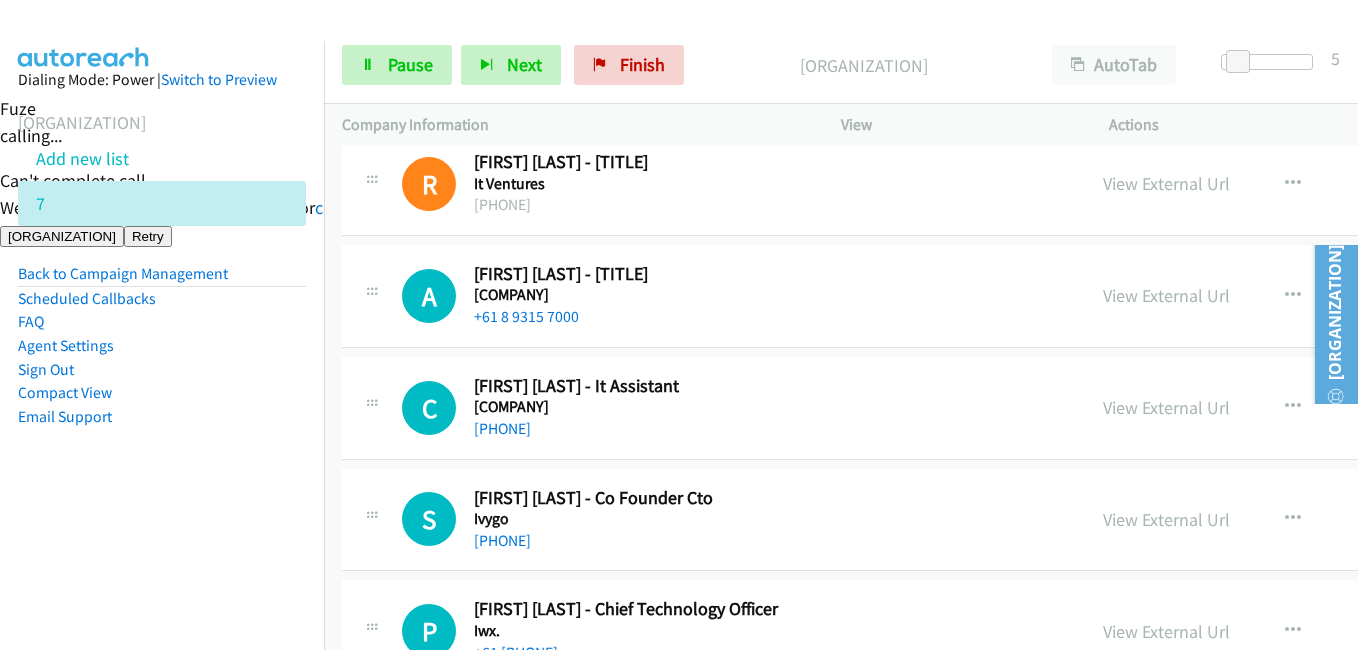scroll, scrollTop: 1500, scrollLeft: 0, axis: vertical 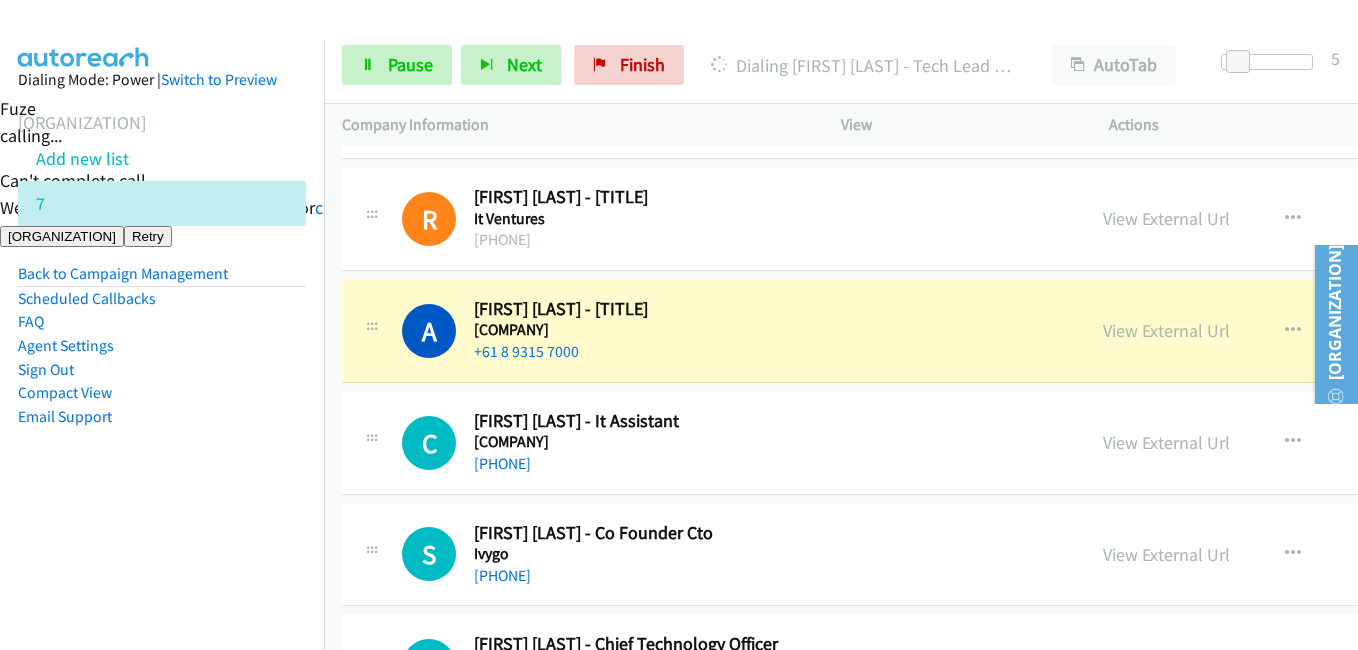 click on "Dialing Mode: Power
|
Switch to Preview
My Lists
Add new list
7
Back to Campaign Management
Scheduled Callbacks
FAQ
Agent Settings
Sign Out
Compact View
Email Support" at bounding box center [162, 280] 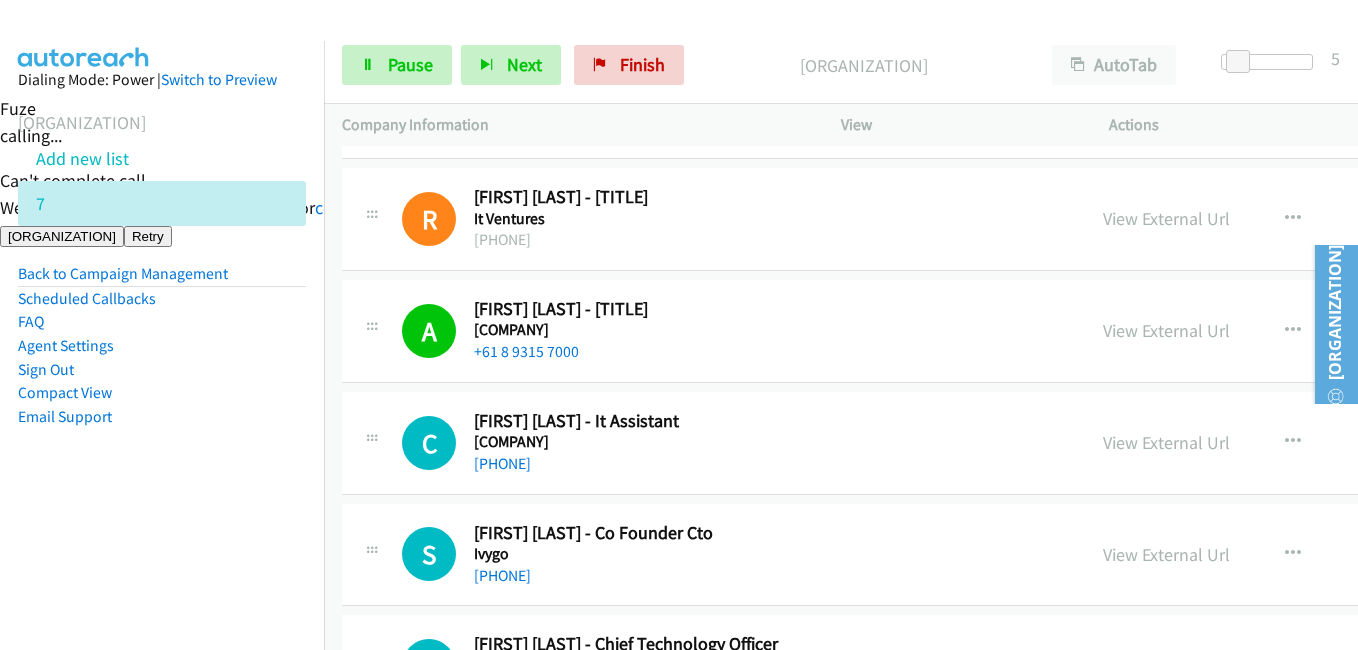drag, startPoint x: 250, startPoint y: 463, endPoint x: 310, endPoint y: 454, distance: 60.671246 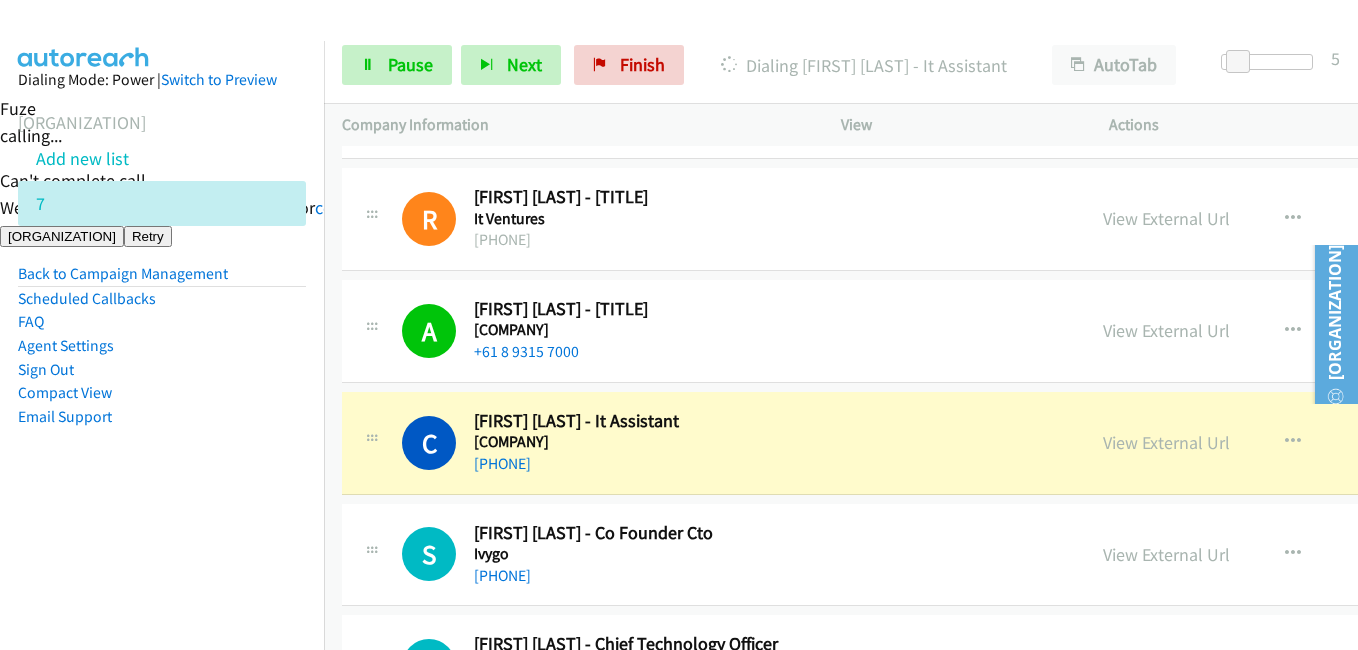 drag, startPoint x: 259, startPoint y: 514, endPoint x: 275, endPoint y: 506, distance: 17.888544 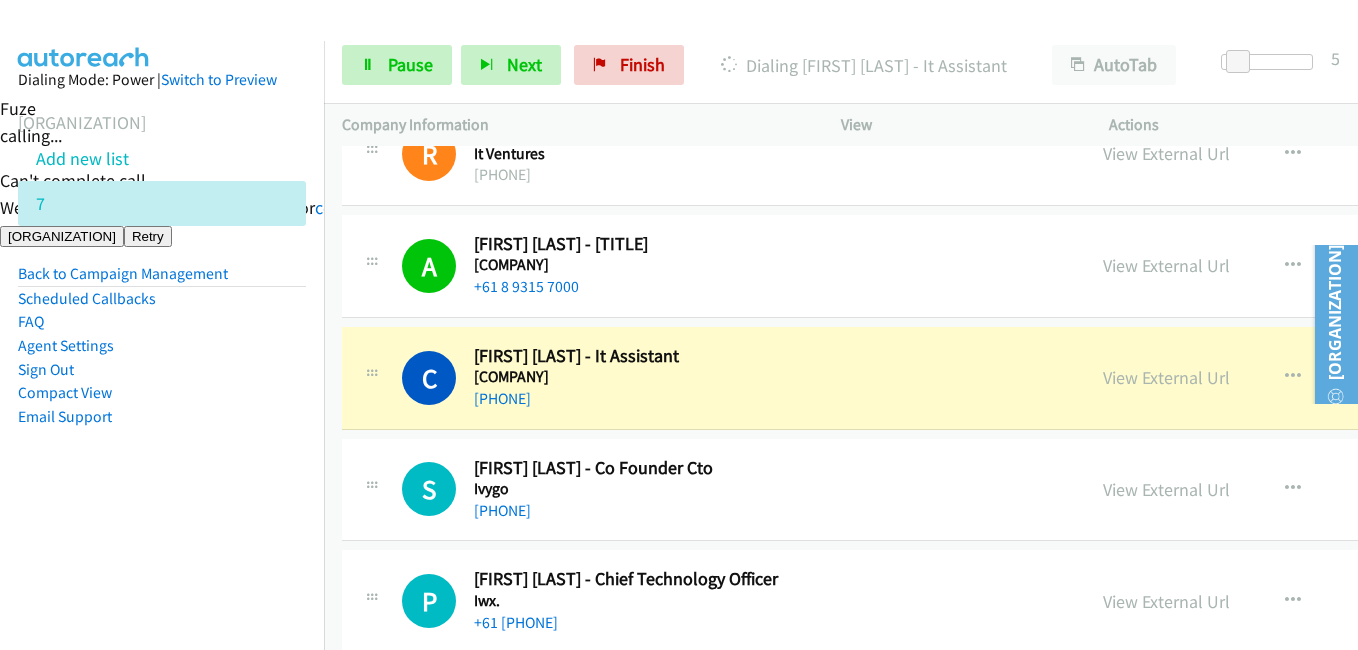 scroll, scrollTop: 1600, scrollLeft: 0, axis: vertical 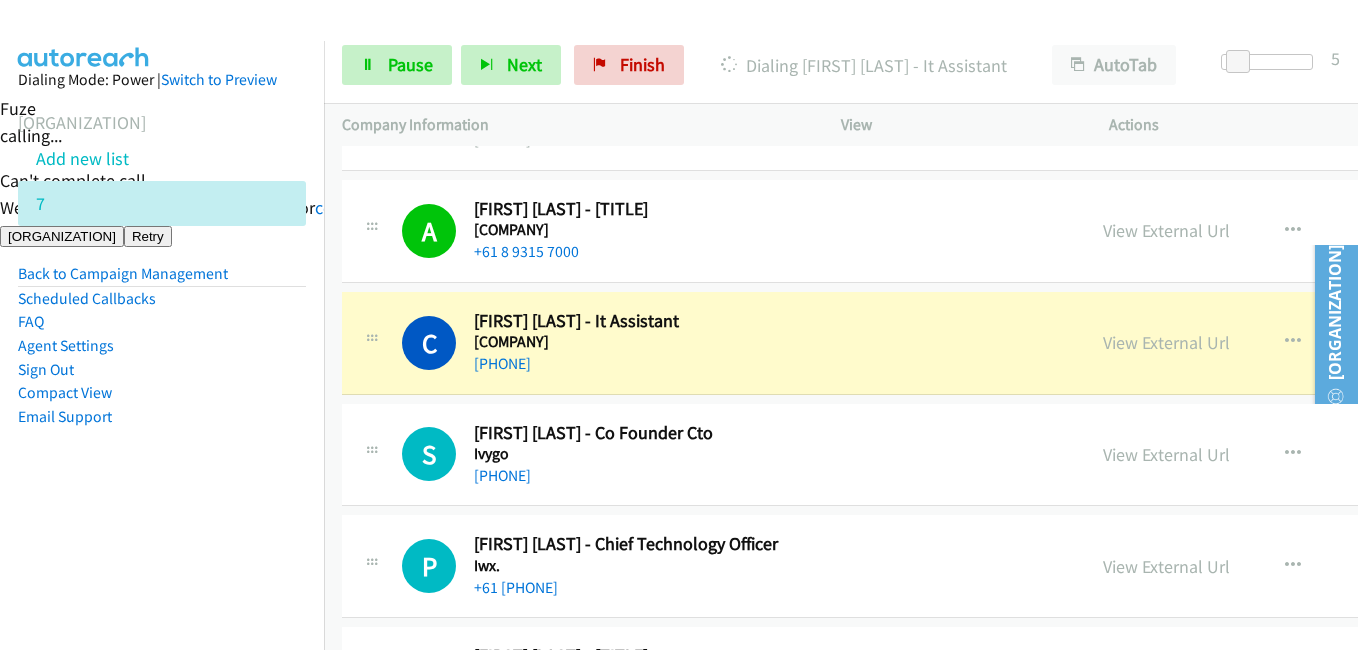 drag, startPoint x: 199, startPoint y: 497, endPoint x: 293, endPoint y: 485, distance: 94.76286 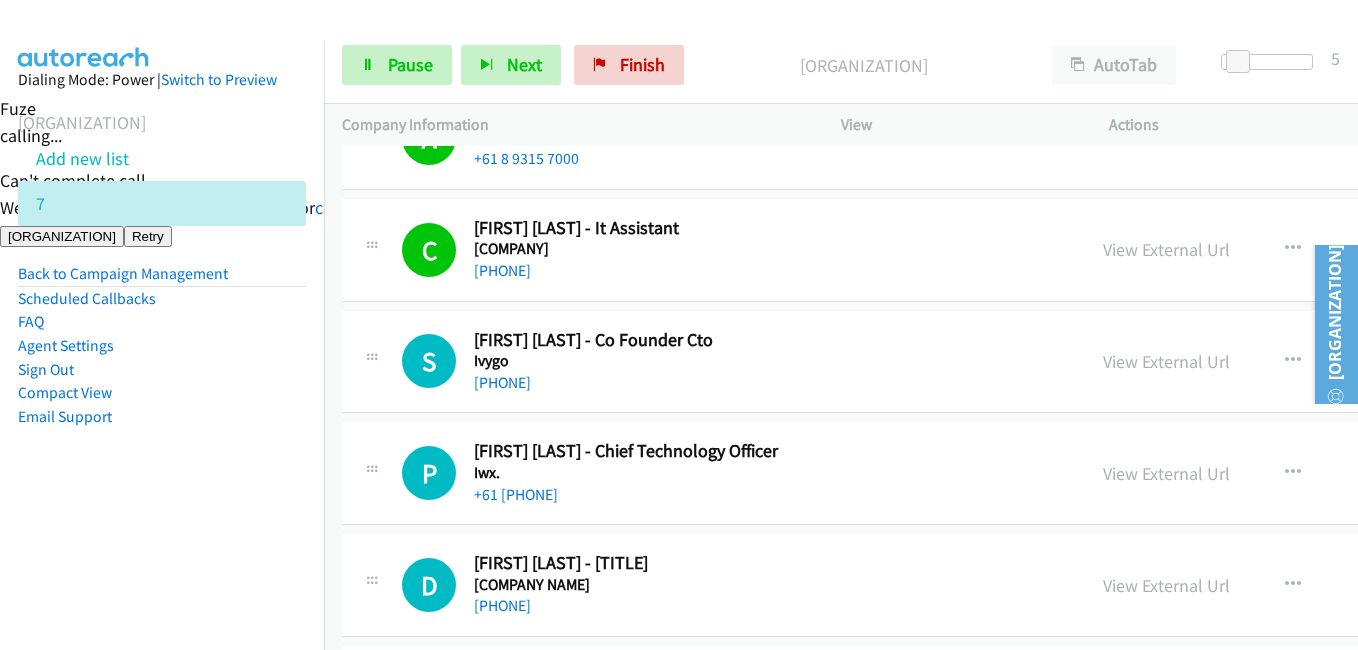 scroll, scrollTop: 1800, scrollLeft: 0, axis: vertical 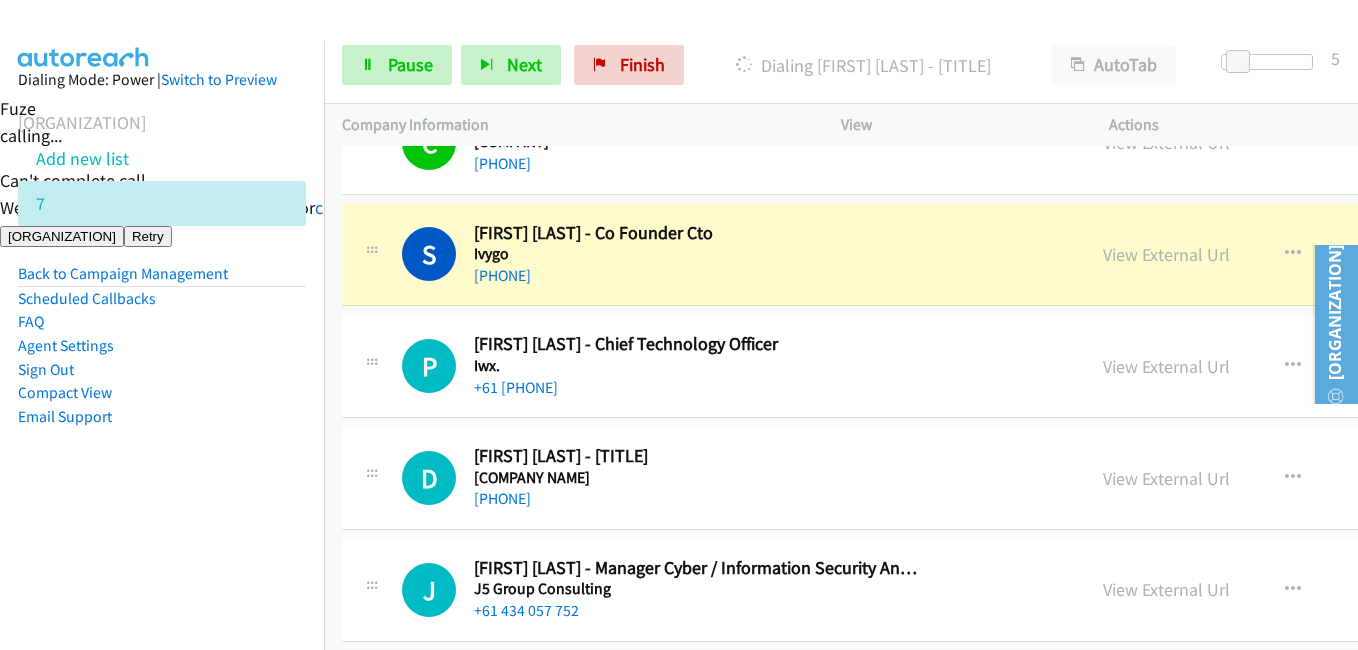 click on "Dialing Mode: Power
|
Switch to Preview
My Lists
Add new list
7
Back to Campaign Management
Scheduled Callbacks
FAQ
Agent Settings
Sign Out
Compact View
Email Support" at bounding box center [162, 280] 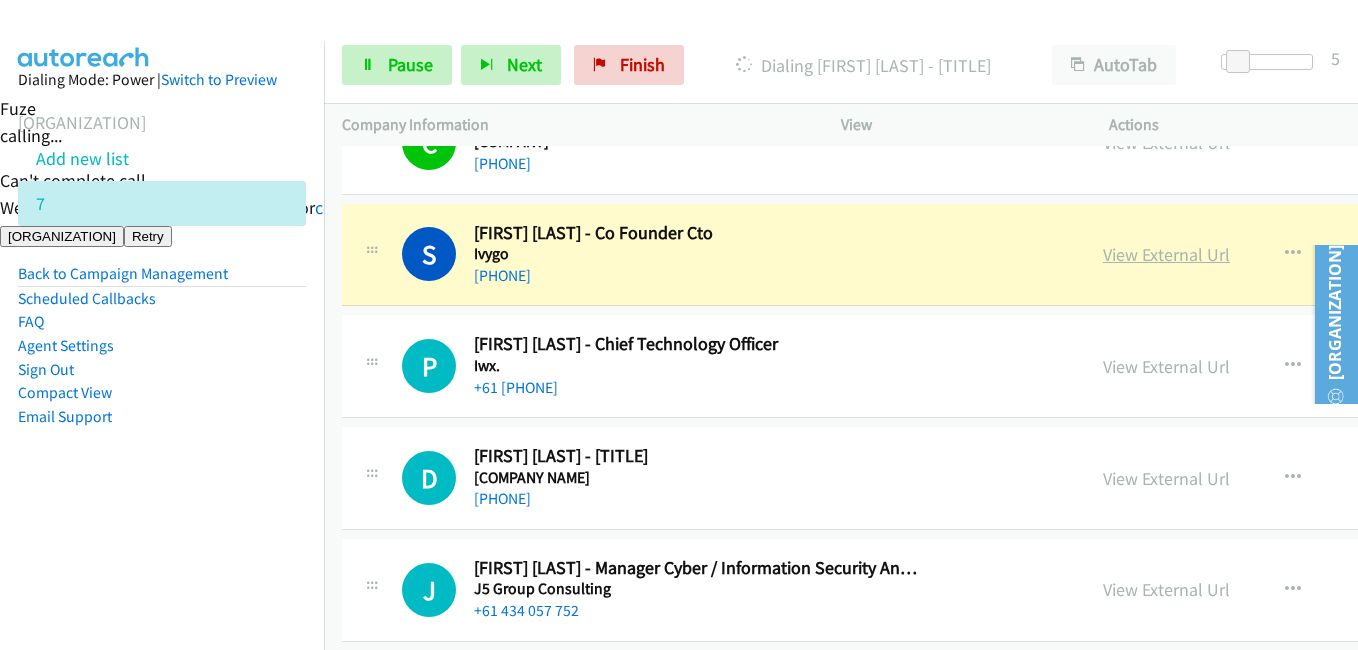 click on "View External Url" at bounding box center (1166, 254) 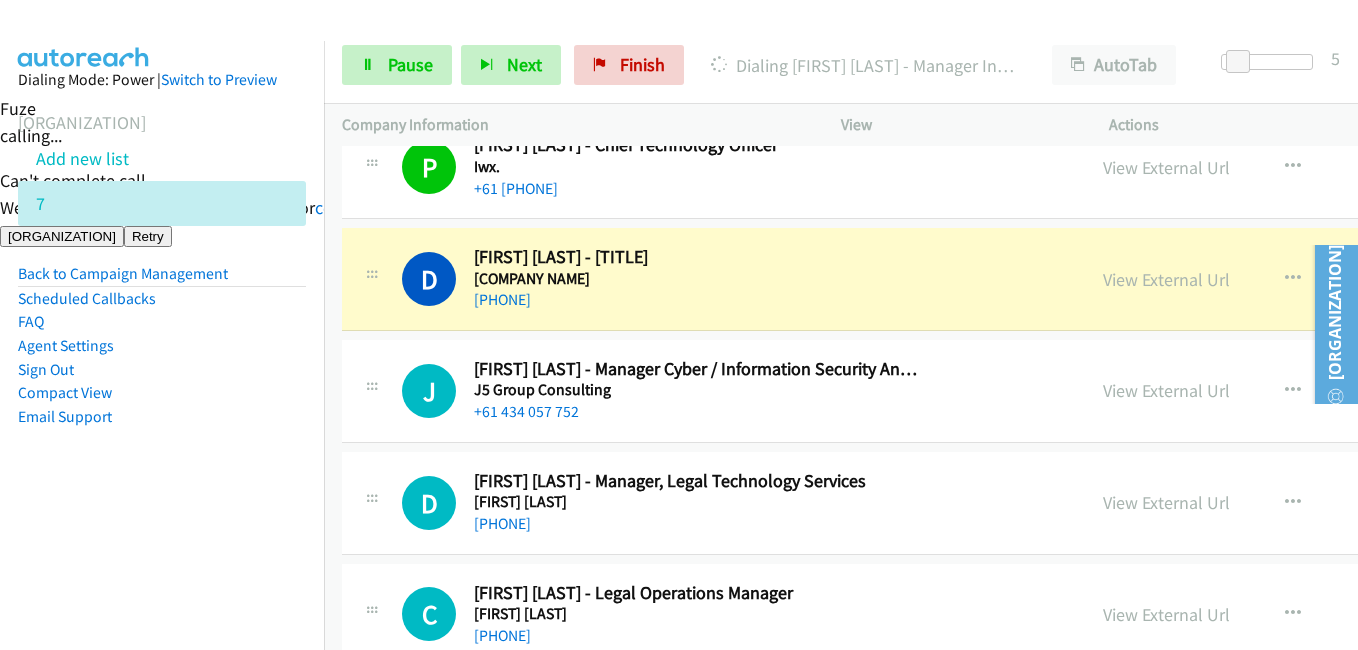 scroll, scrollTop: 2000, scrollLeft: 0, axis: vertical 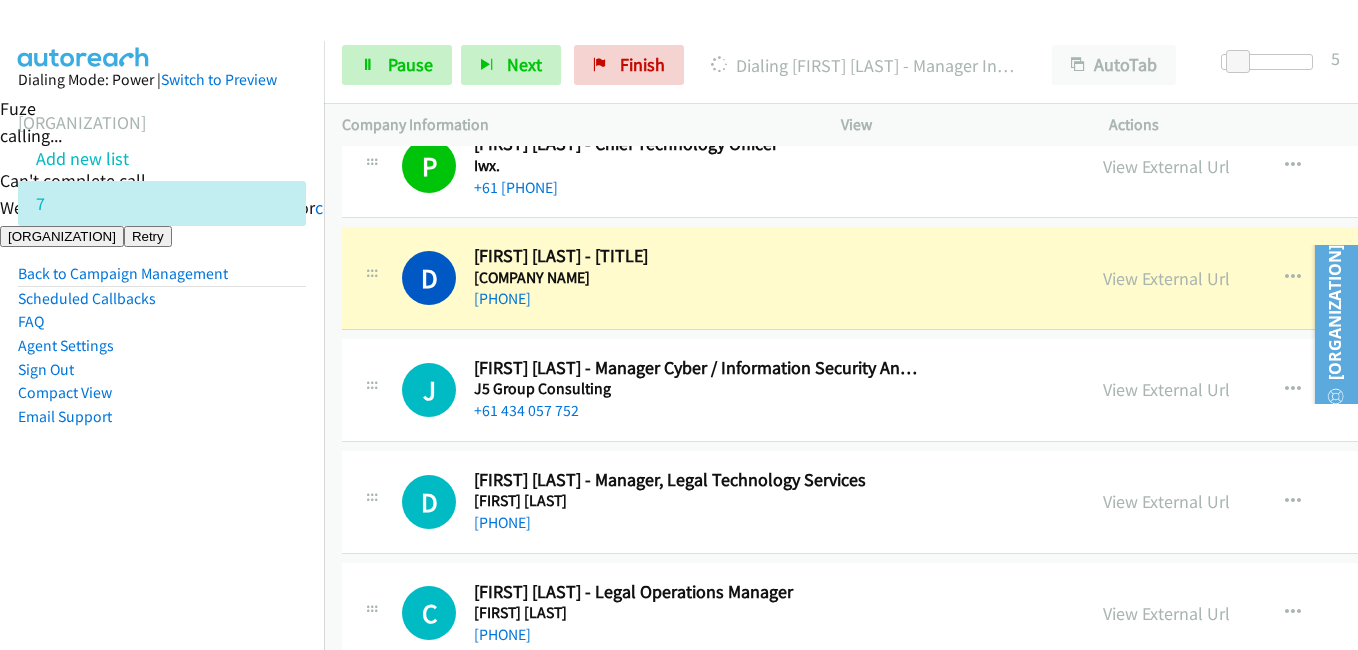 drag, startPoint x: 228, startPoint y: 512, endPoint x: 264, endPoint y: 512, distance: 36 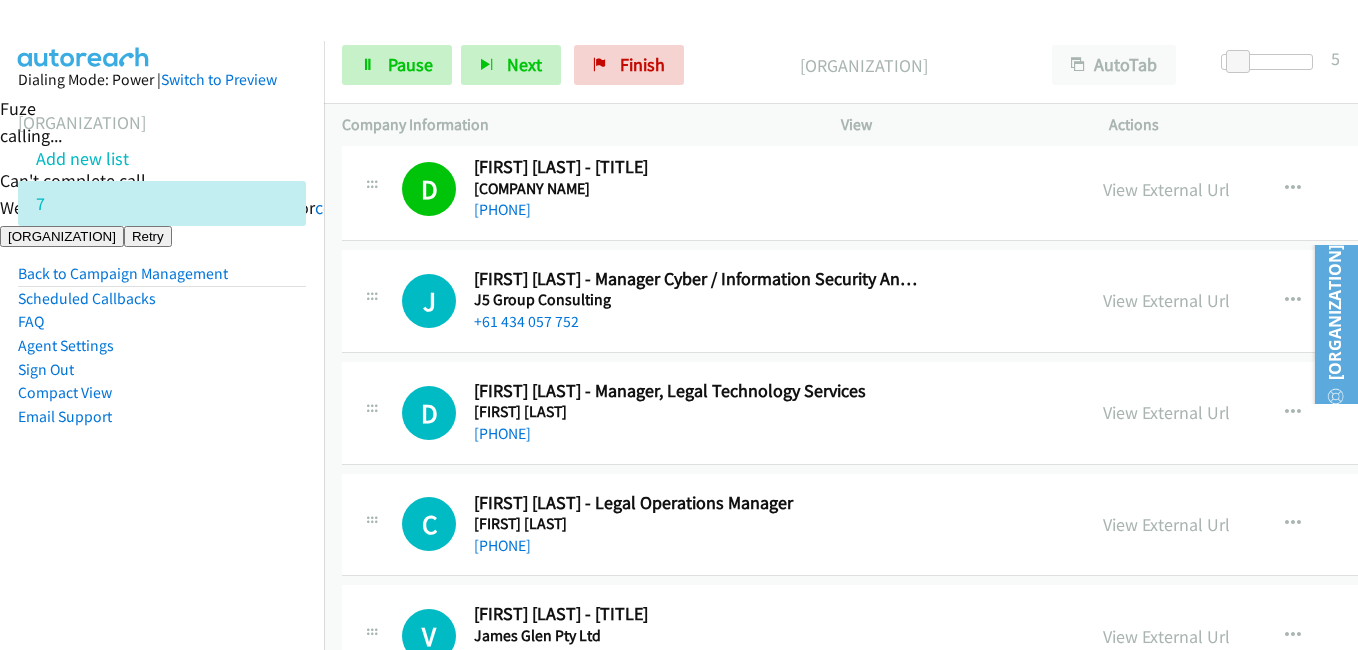 scroll, scrollTop: 2100, scrollLeft: 0, axis: vertical 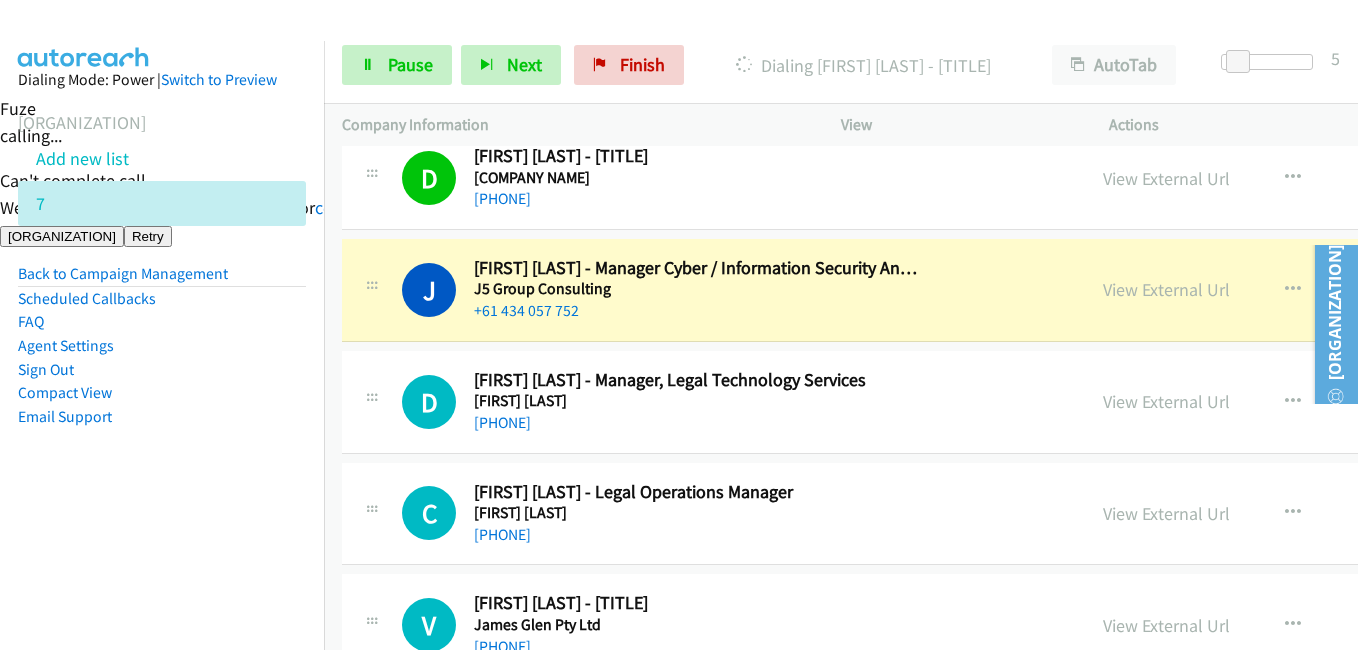 drag, startPoint x: 201, startPoint y: 455, endPoint x: 276, endPoint y: 448, distance: 75.32596 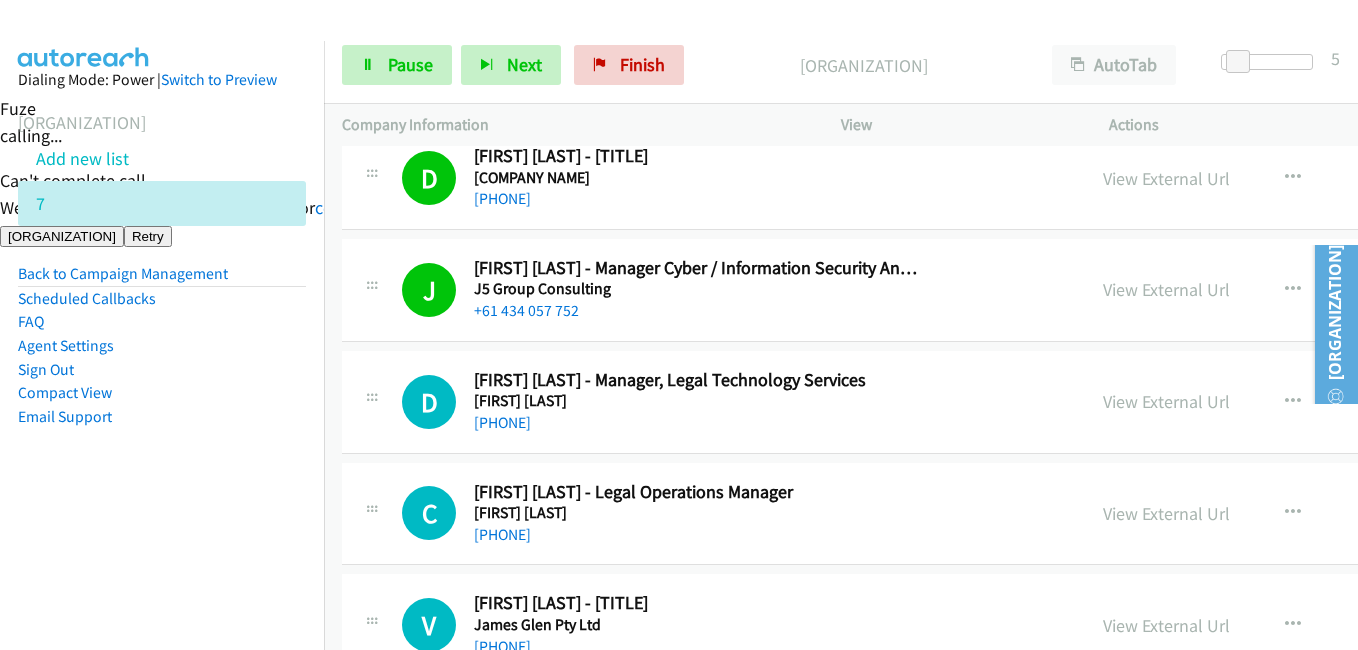 click on "Dialing Mode: Power
|
Switch to Preview
My Lists
Add new list
7
Back to Campaign Management
Scheduled Callbacks
FAQ
Agent Settings
Sign Out
Compact View
Email Support" at bounding box center (162, 280) 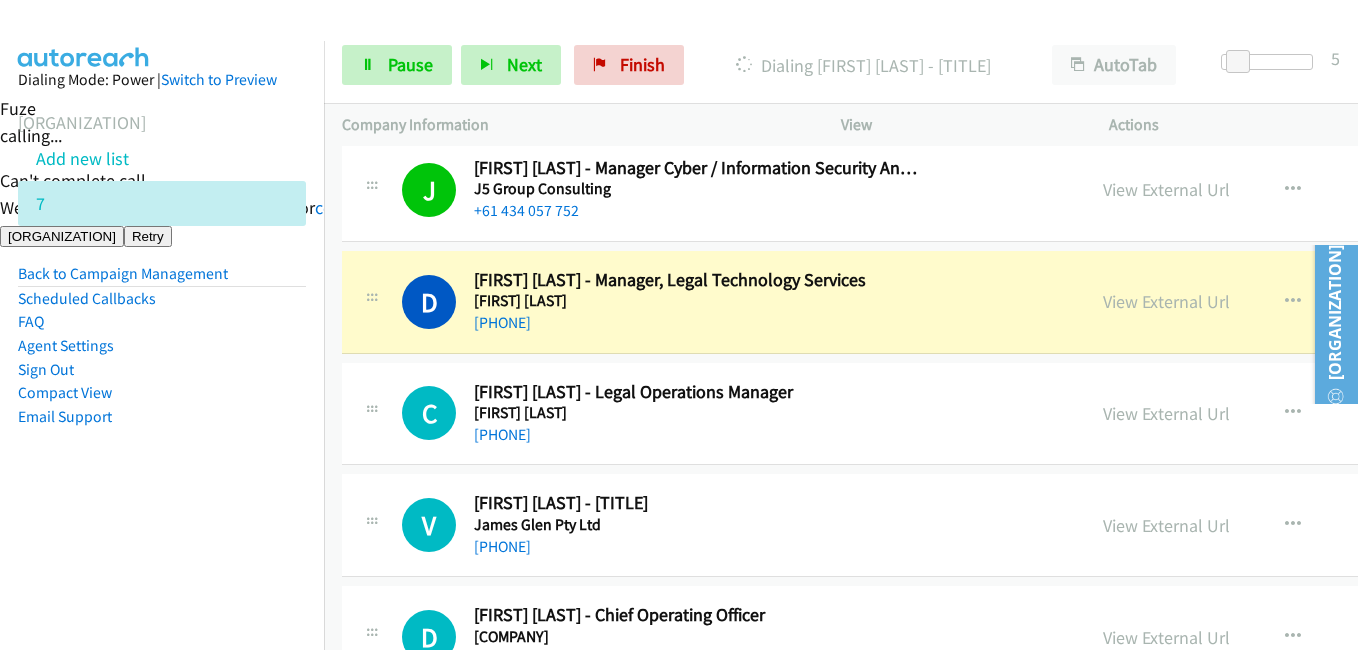 drag, startPoint x: 264, startPoint y: 456, endPoint x: 418, endPoint y: 440, distance: 154.82893 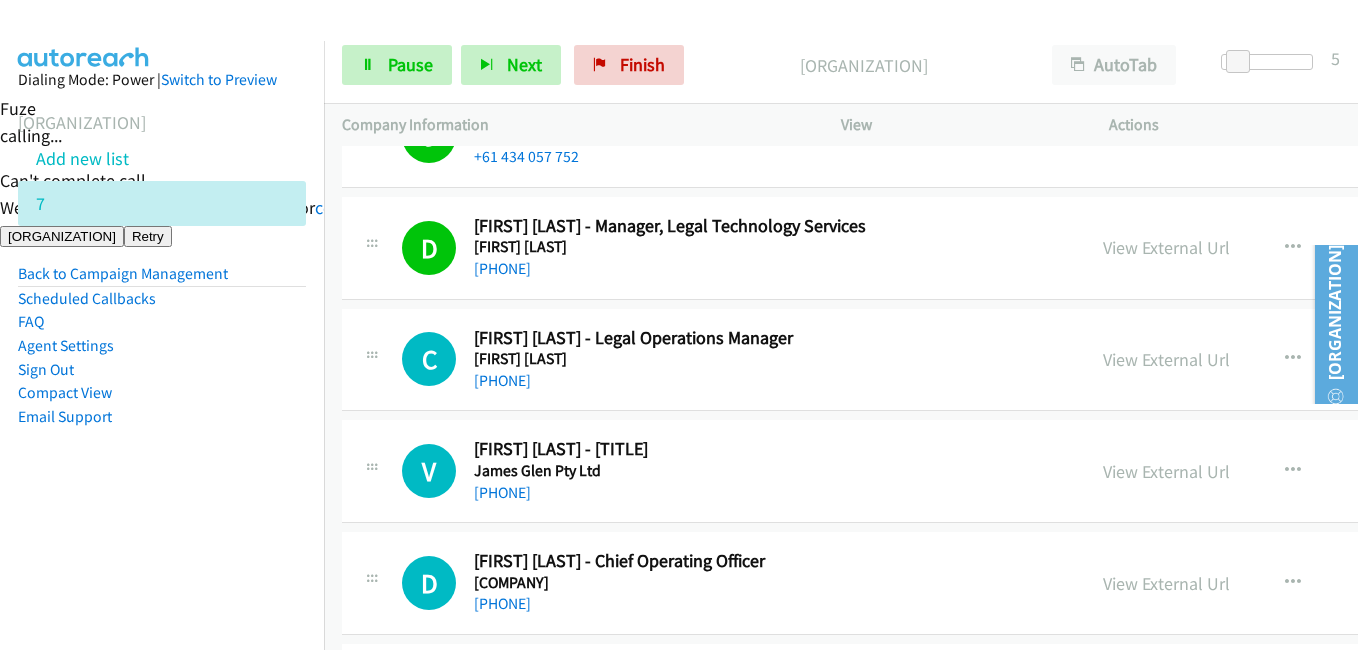 scroll, scrollTop: 2300, scrollLeft: 0, axis: vertical 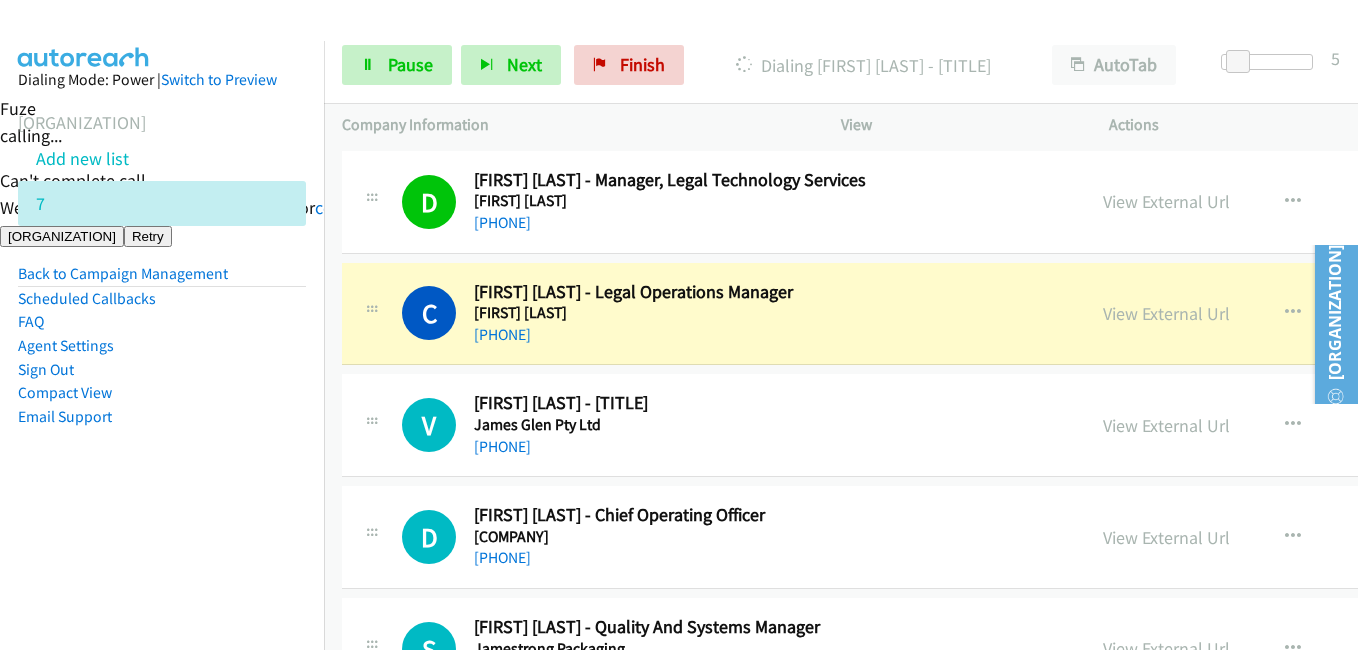click on "Dialing Mode: Power
|
Switch to Preview
My Lists
Add new list
7
Back to Campaign Management
Scheduled Callbacks
FAQ
Agent Settings
Sign Out
Compact View
Email Support" at bounding box center (162, 280) 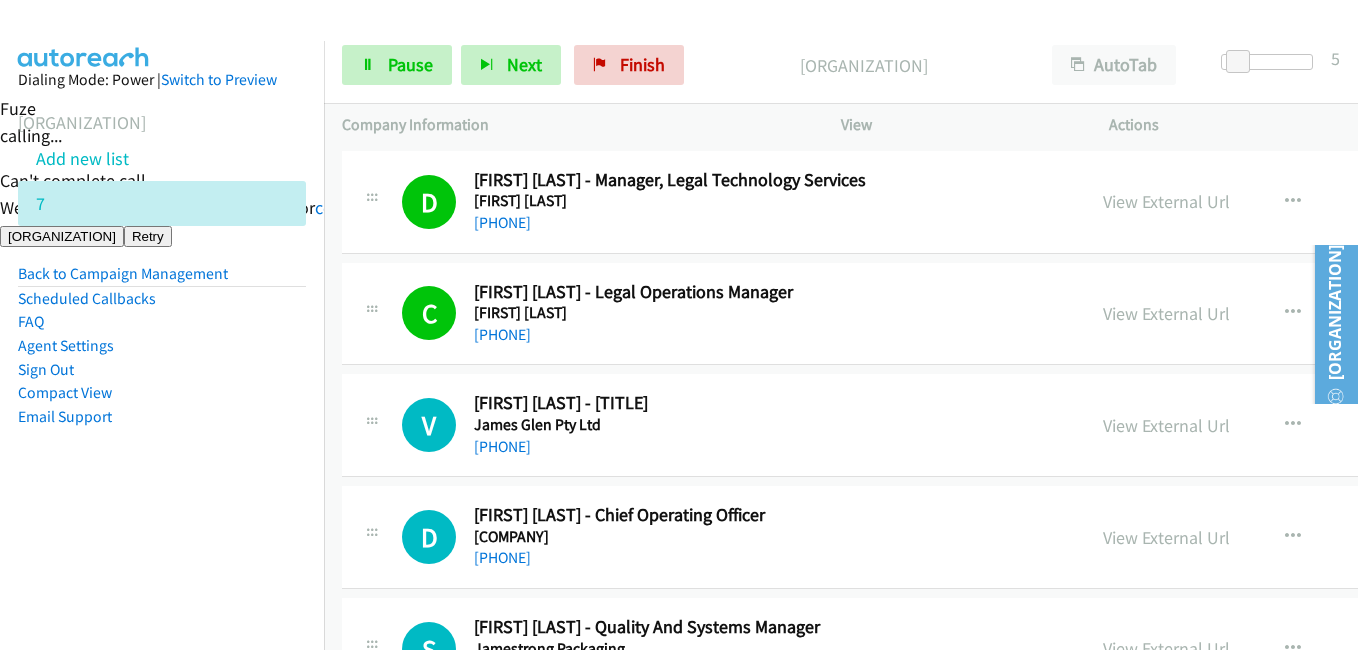drag, startPoint x: 273, startPoint y: 439, endPoint x: 283, endPoint y: 437, distance: 10.198039 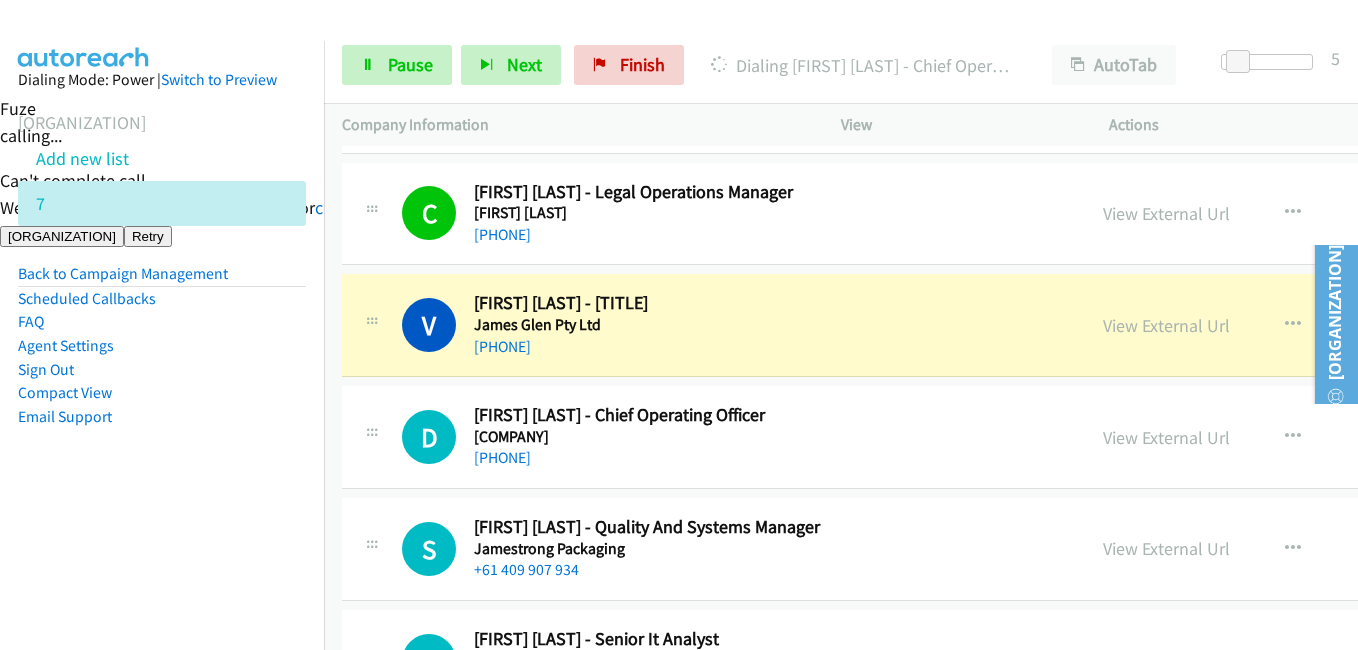scroll, scrollTop: 2500, scrollLeft: 0, axis: vertical 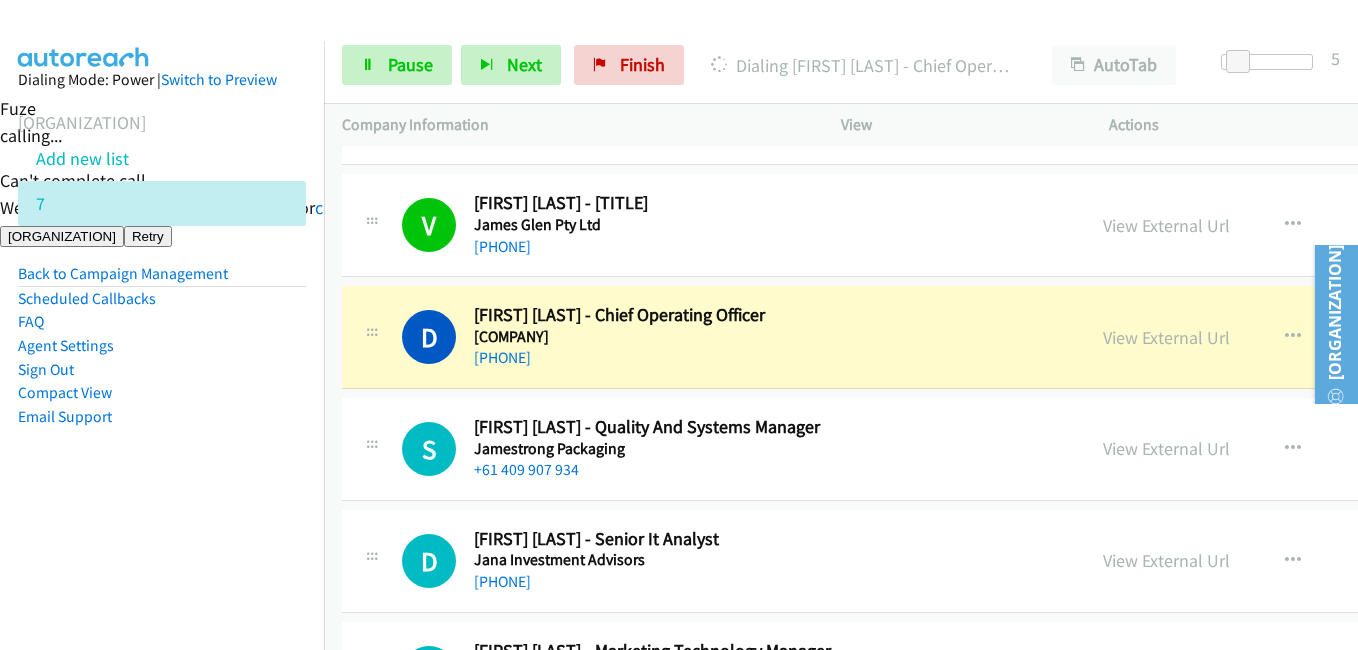 click on "Dialing Mode: Power
|
Switch to Preview
My Lists
Add new list
7
Back to Campaign Management
Scheduled Callbacks
FAQ
Agent Settings
Sign Out
Compact View
Email Support" at bounding box center (162, 280) 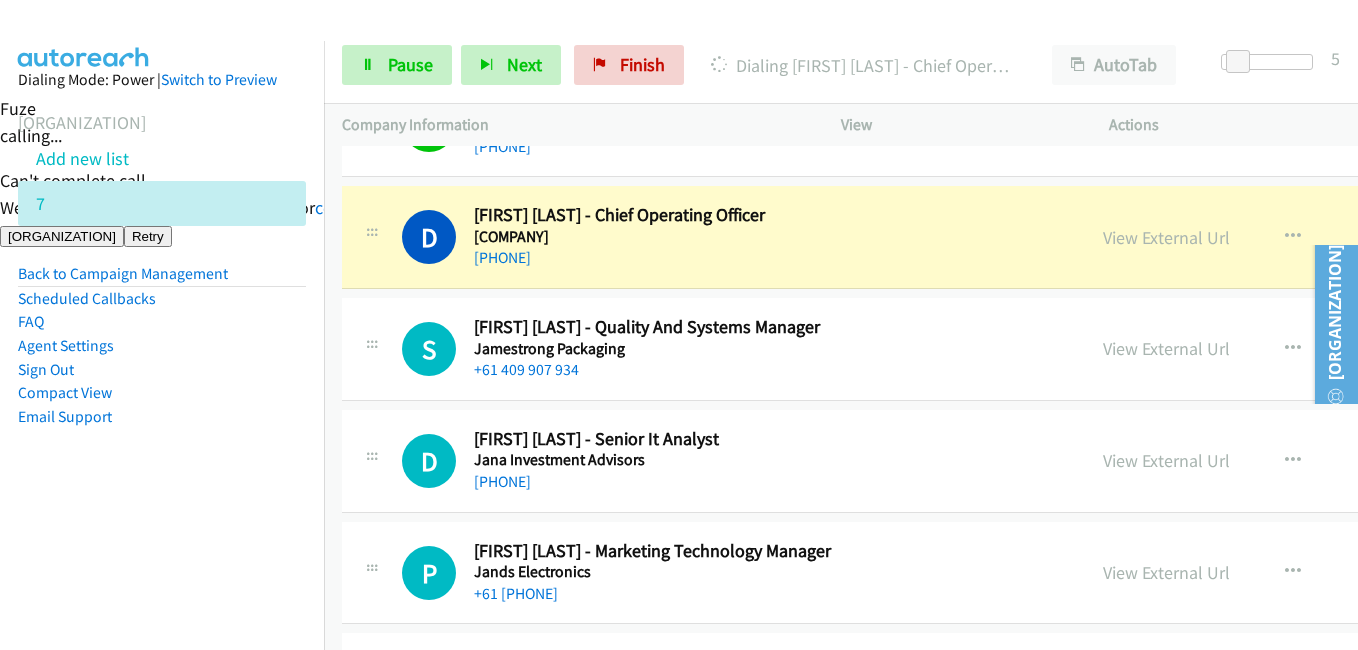 drag, startPoint x: 173, startPoint y: 493, endPoint x: 197, endPoint y: 493, distance: 24 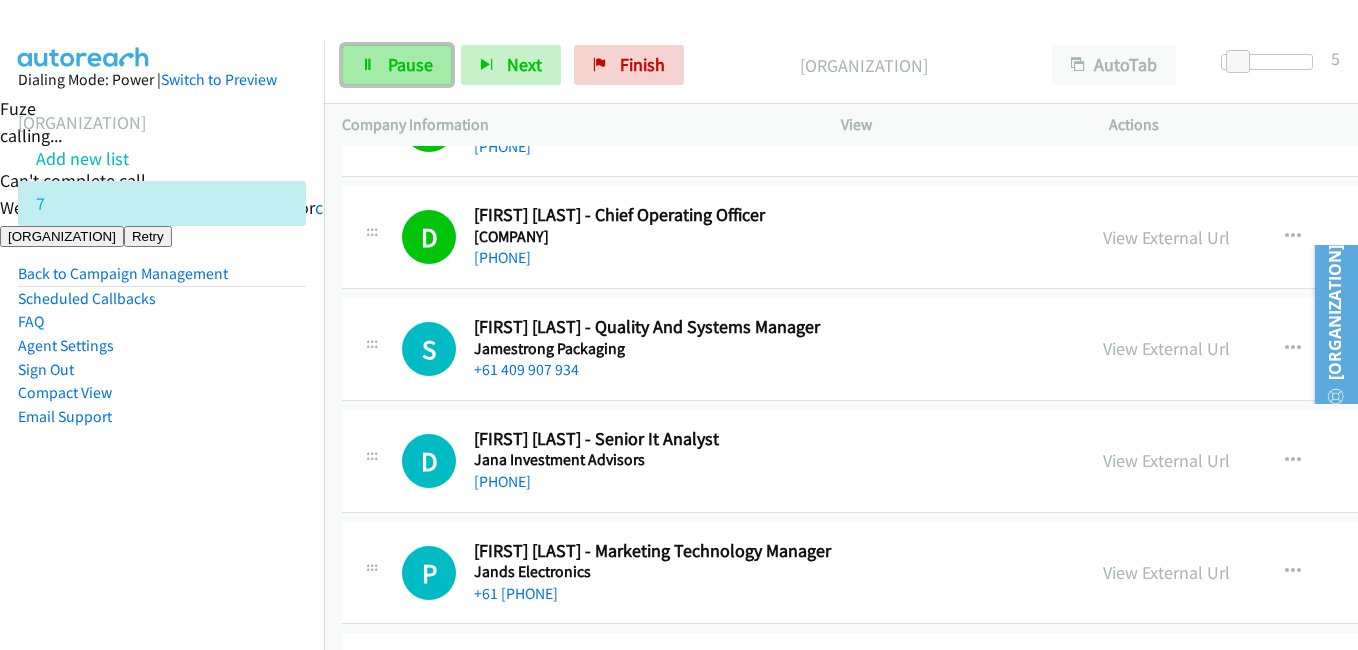 click on "Pause" at bounding box center (410, 64) 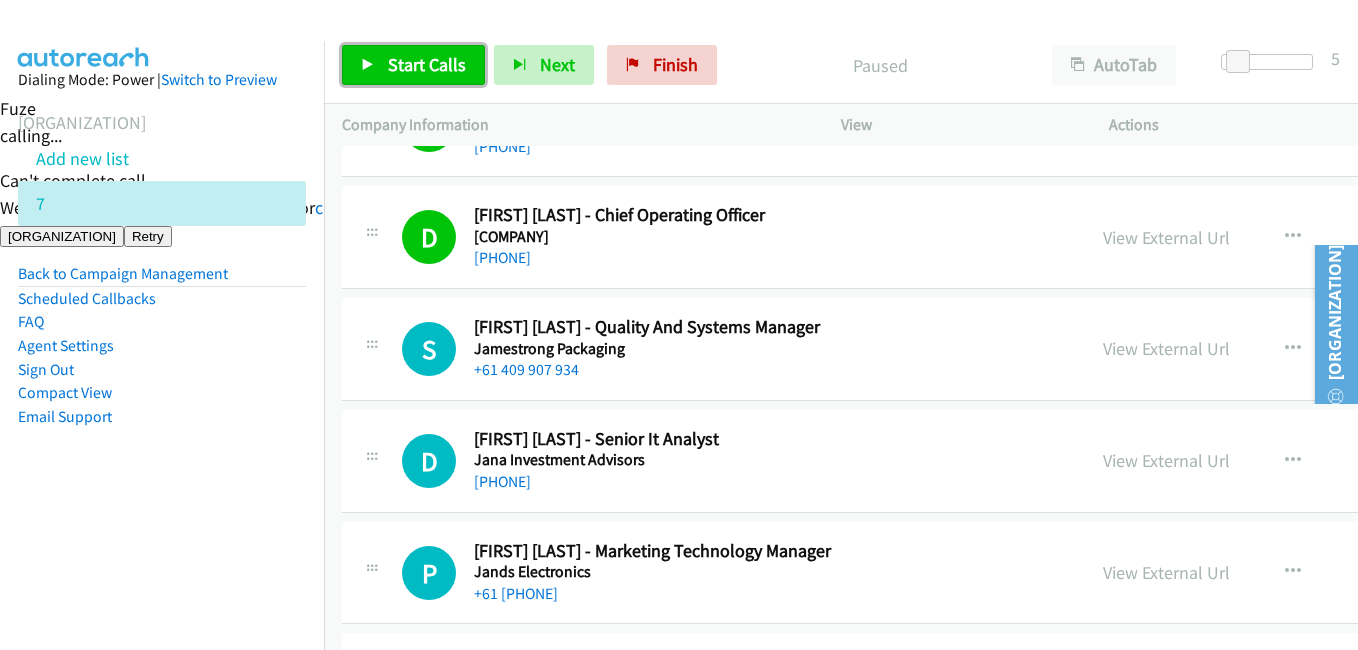click on "Start Calls" at bounding box center (427, 64) 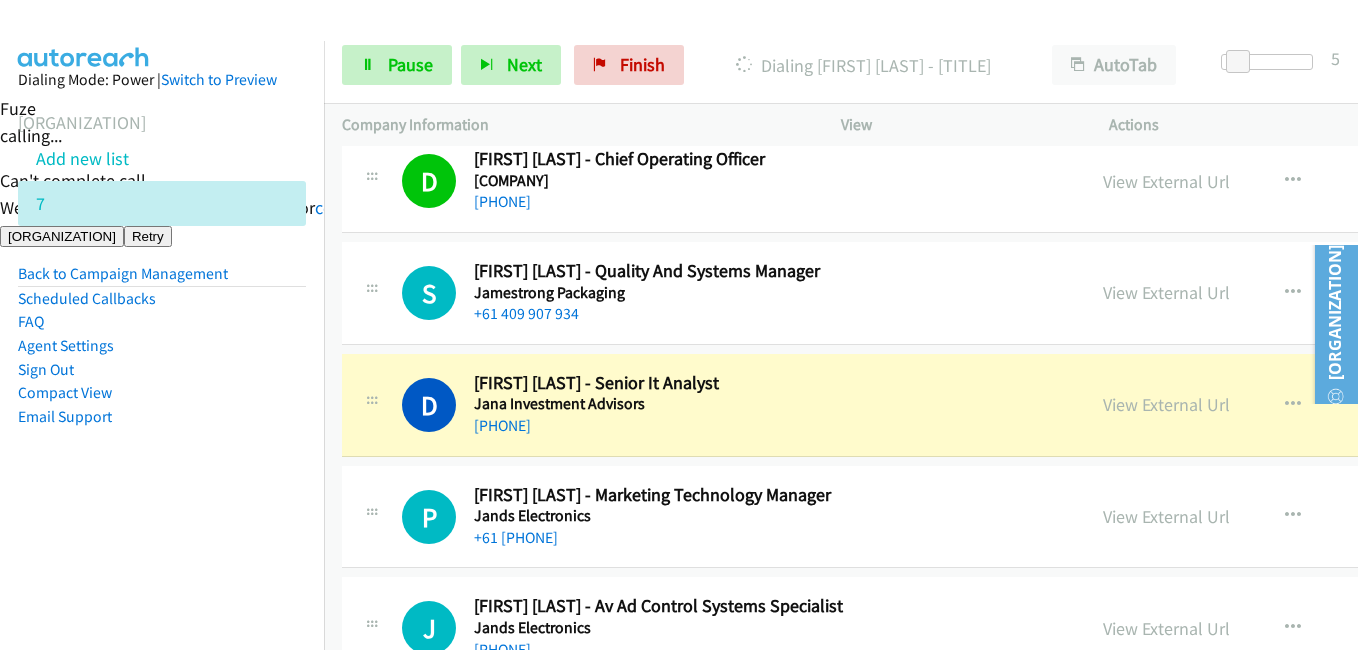 scroll, scrollTop: 2700, scrollLeft: 0, axis: vertical 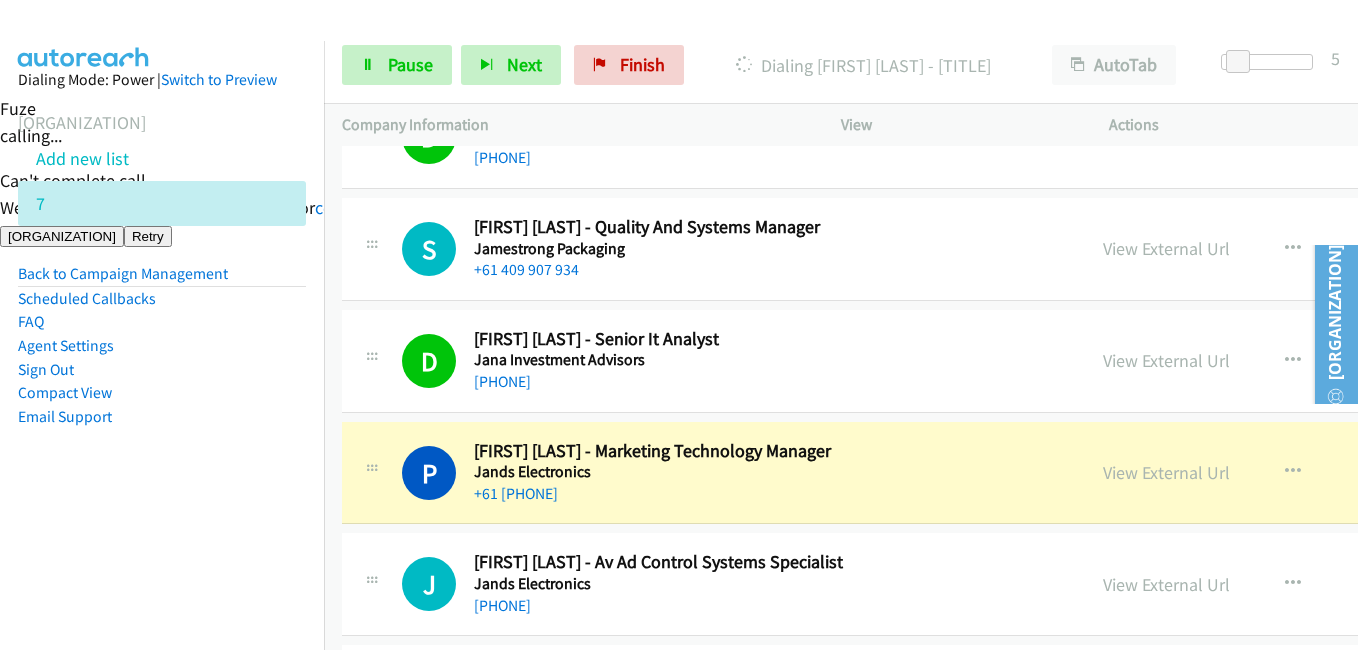 click on "Dialing Mode: Power
|
Switch to Preview
My Lists
Add new list
7
Back to Campaign Management
Scheduled Callbacks
FAQ
Agent Settings
Sign Out
Compact View
Email Support" at bounding box center (162, 280) 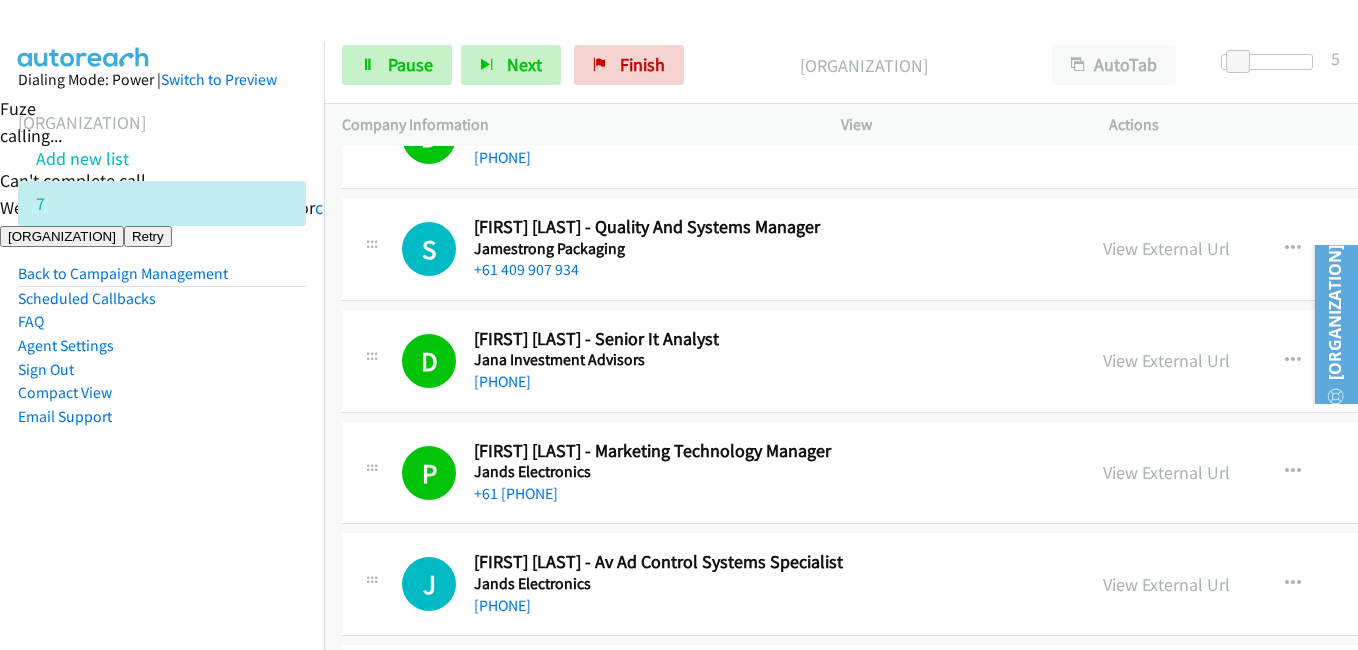drag, startPoint x: 419, startPoint y: 43, endPoint x: 434, endPoint y: 116, distance: 74.52516 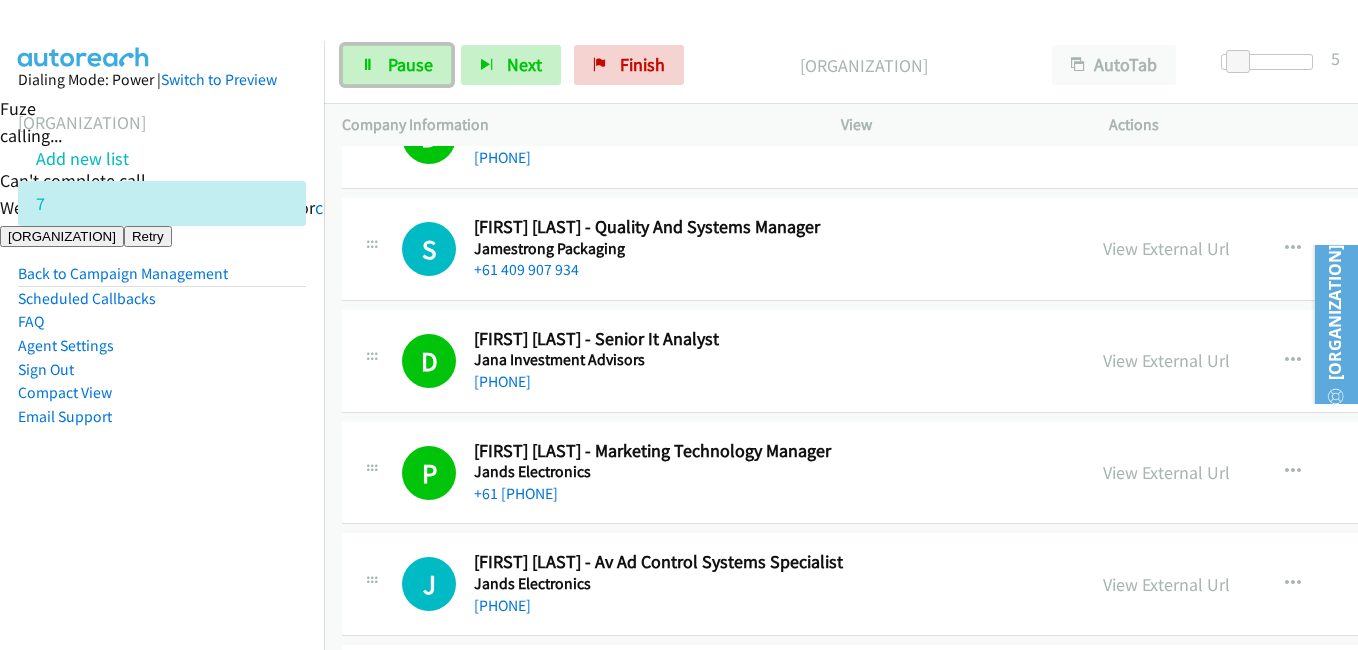click on "Pause" at bounding box center [410, 64] 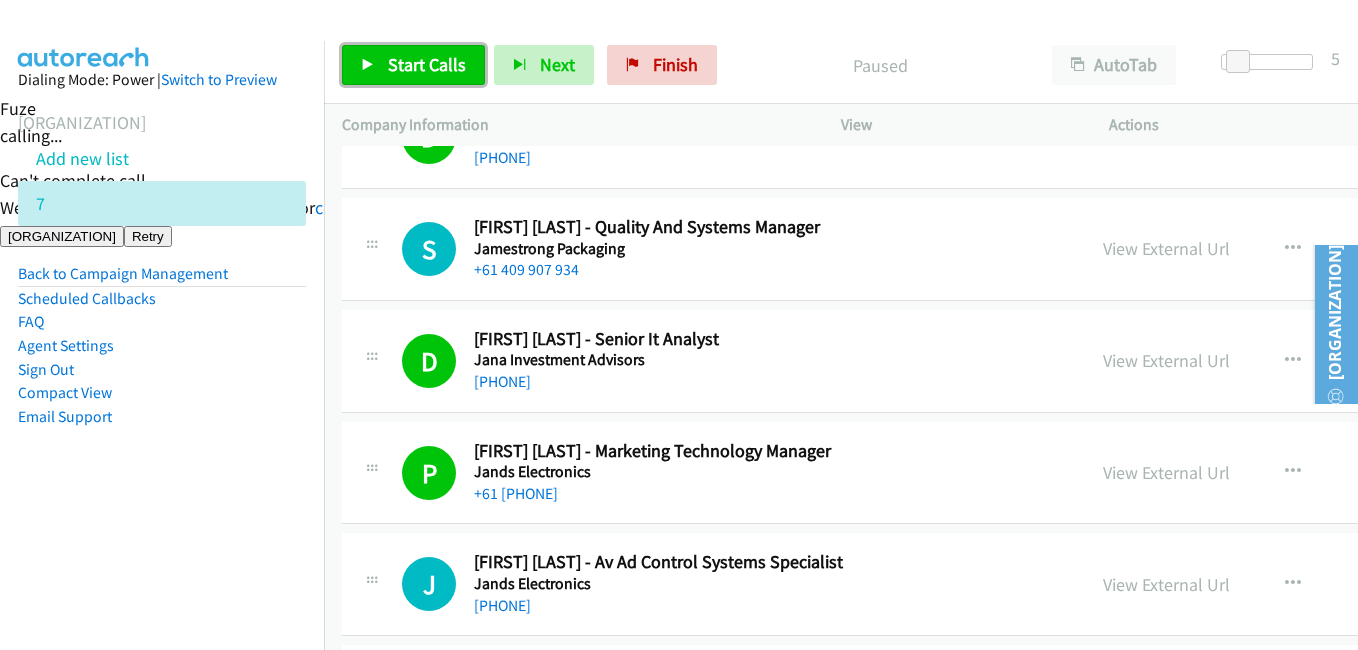 click on "Start Calls" at bounding box center [427, 64] 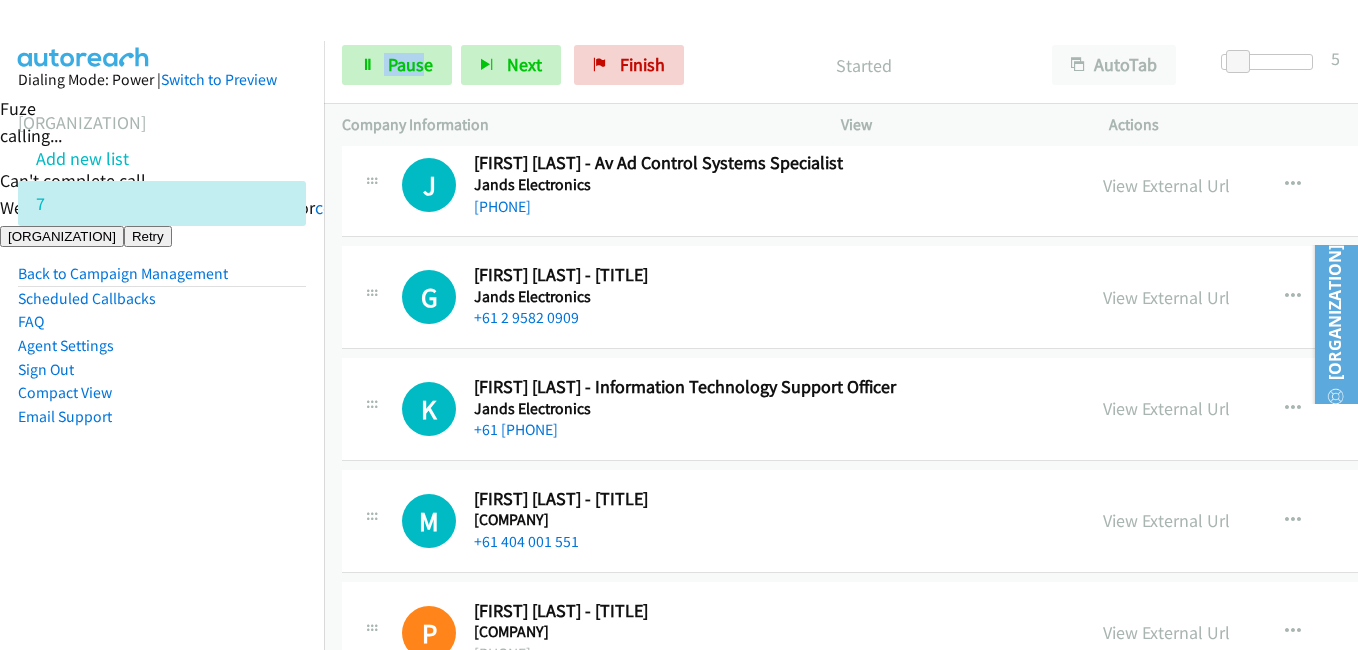 scroll, scrollTop: 3100, scrollLeft: 0, axis: vertical 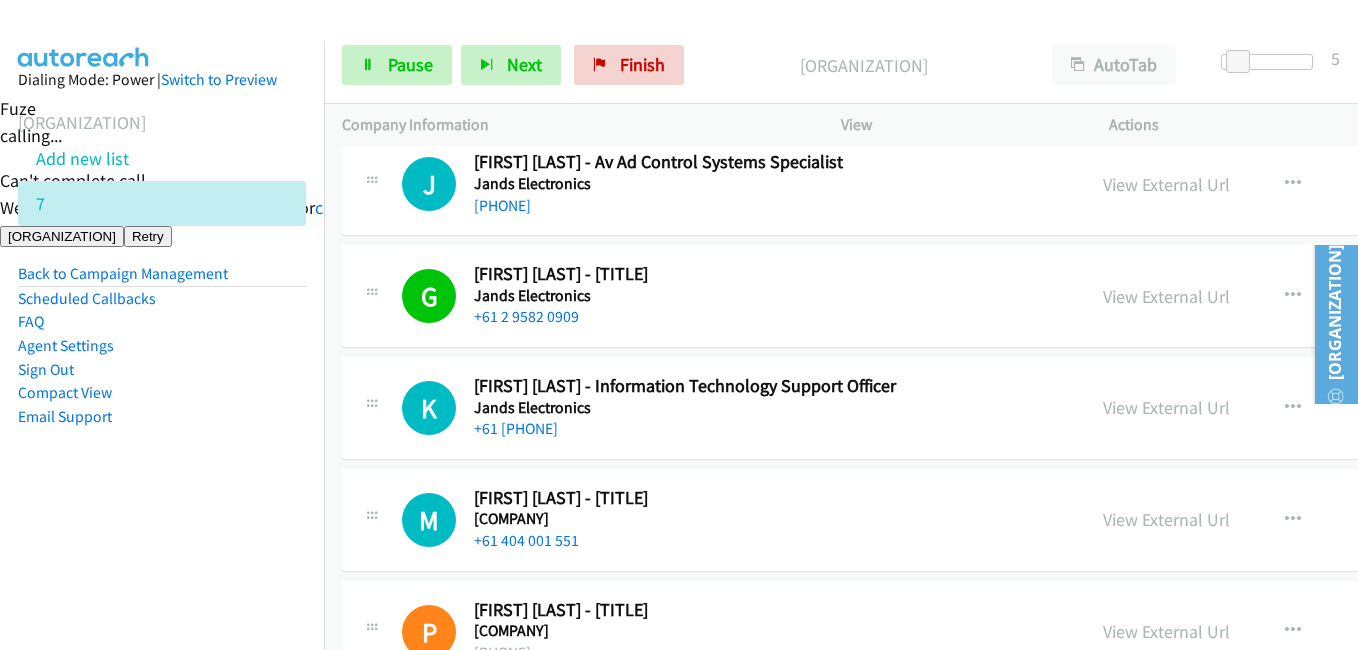 click on "Dialing Mode: Power
|
Switch to Preview
My Lists
Add new list
7
Back to Campaign Management
Scheduled Callbacks
FAQ
Agent Settings
Sign Out
Compact View
Email Support" at bounding box center (162, 280) 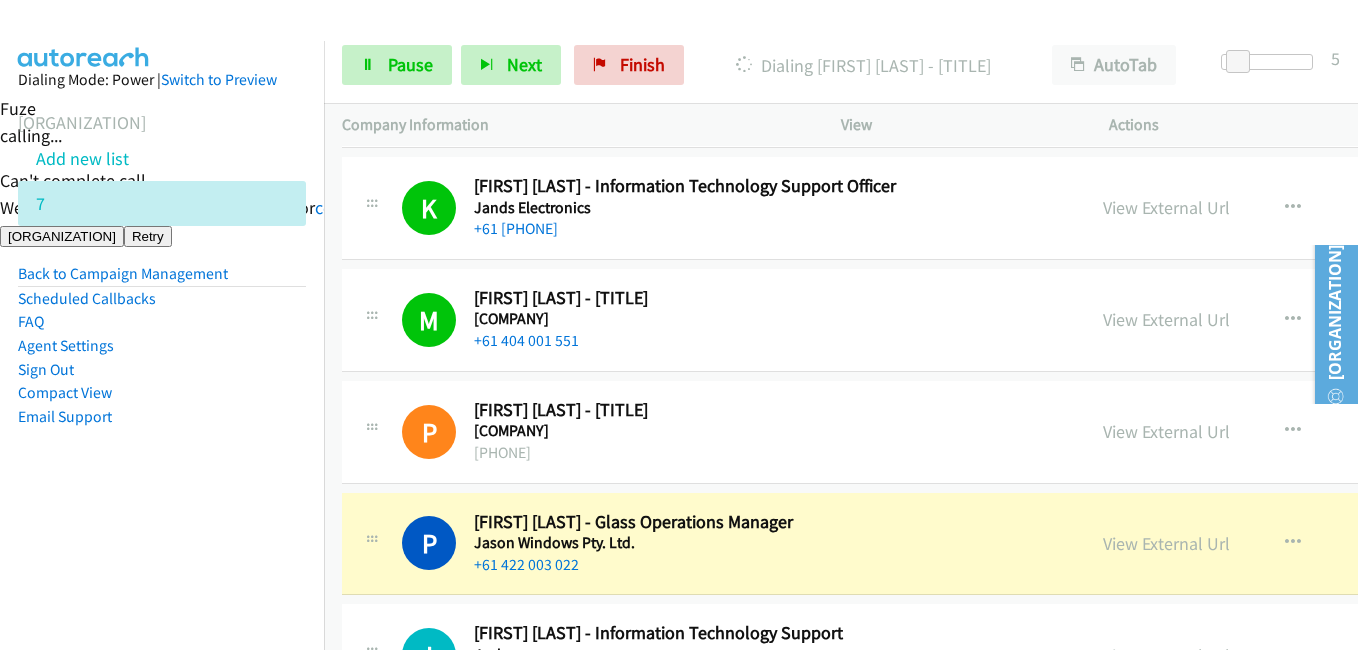 scroll, scrollTop: 3500, scrollLeft: 0, axis: vertical 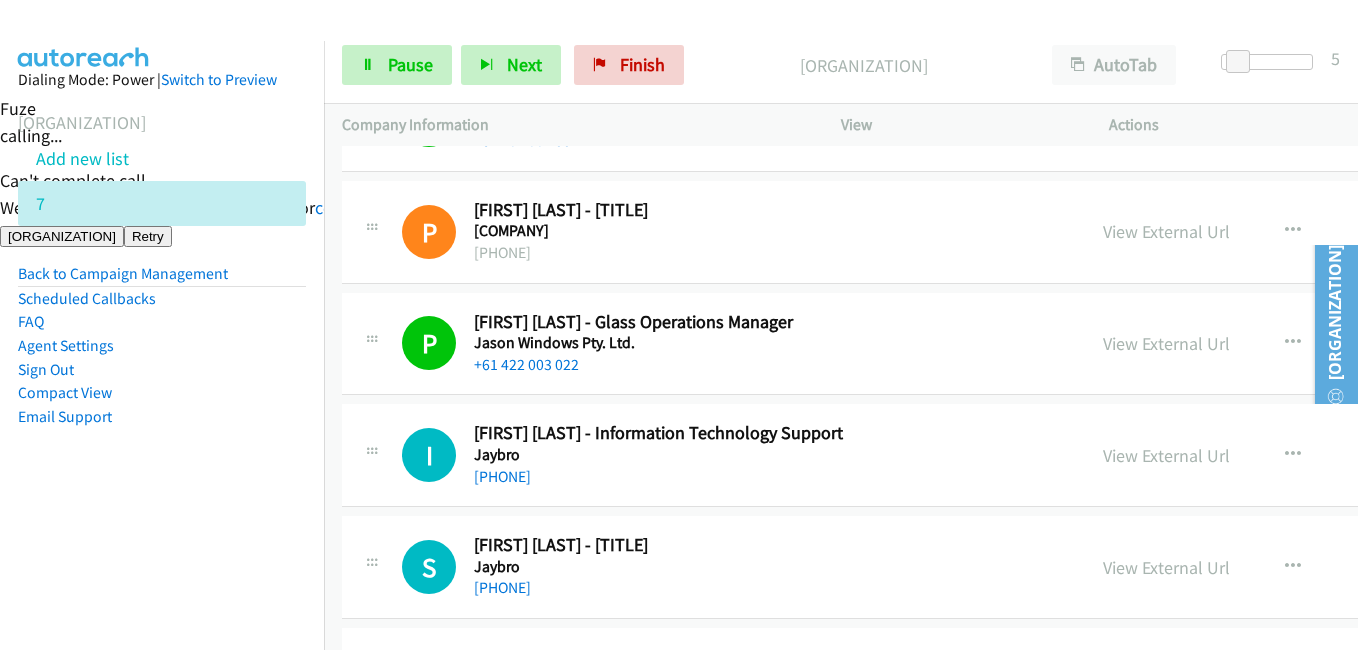 click on "Dialing Mode: Power
|
Switch to Preview
My Lists
Add new list
7
Back to Campaign Management
Scheduled Callbacks
FAQ
Agent Settings
Sign Out
Compact View
Email Support" at bounding box center [162, 280] 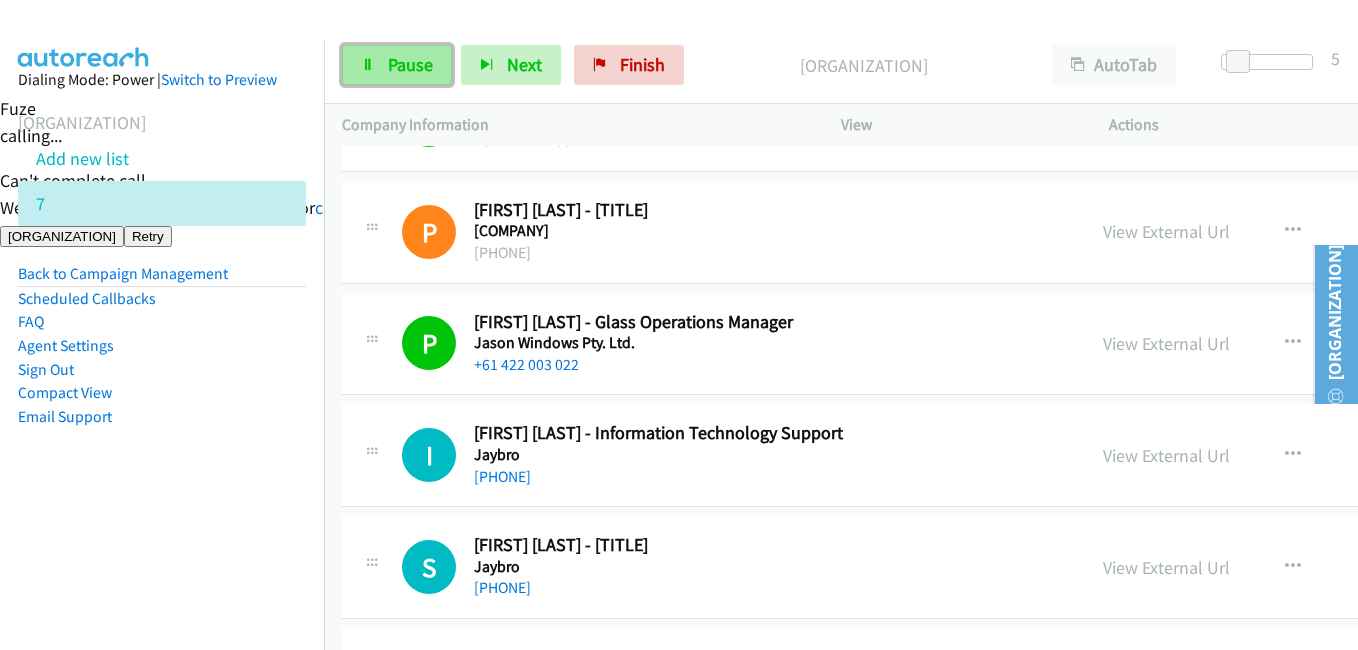 click on "Pause" at bounding box center (397, 65) 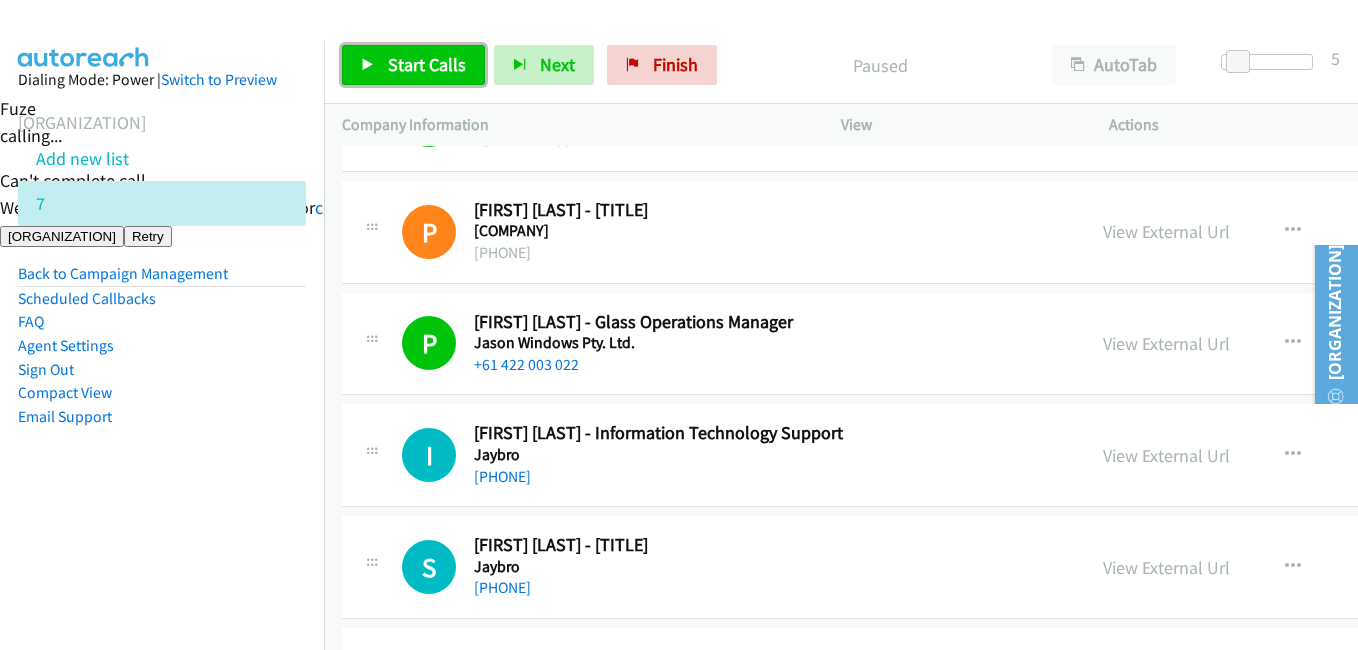 click on "Start Calls" at bounding box center (427, 64) 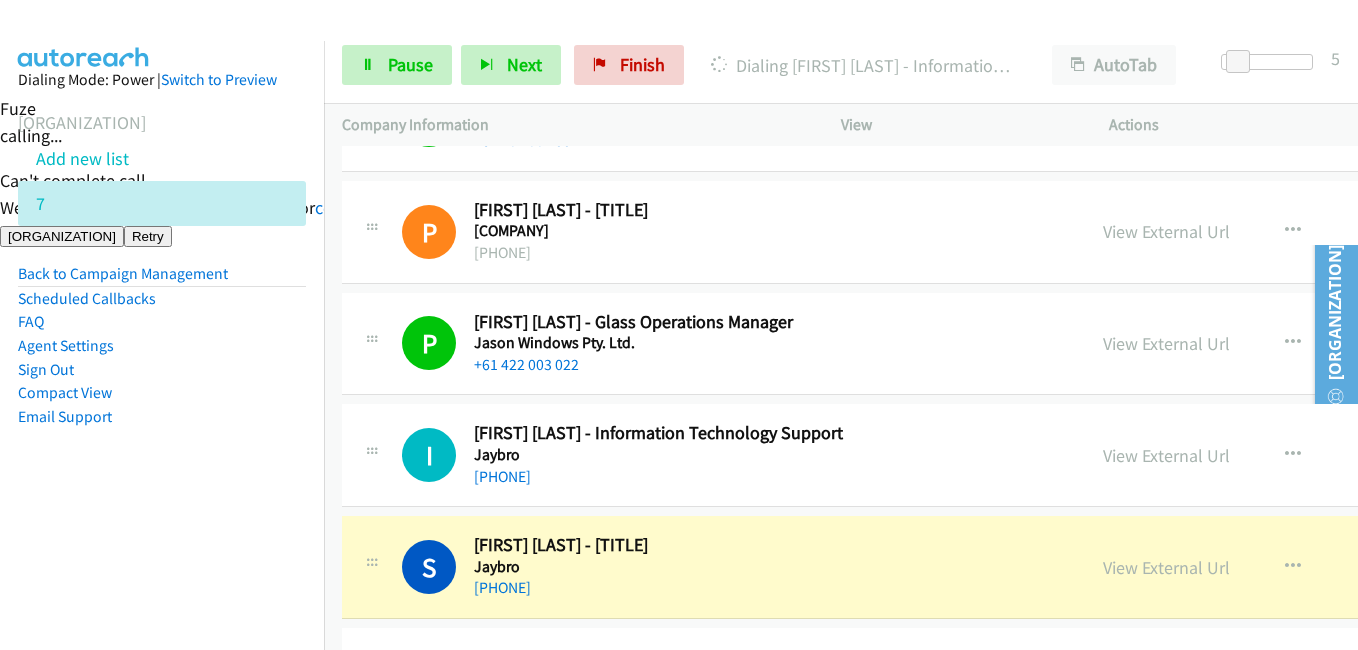 click on "Compact View" at bounding box center [162, 393] 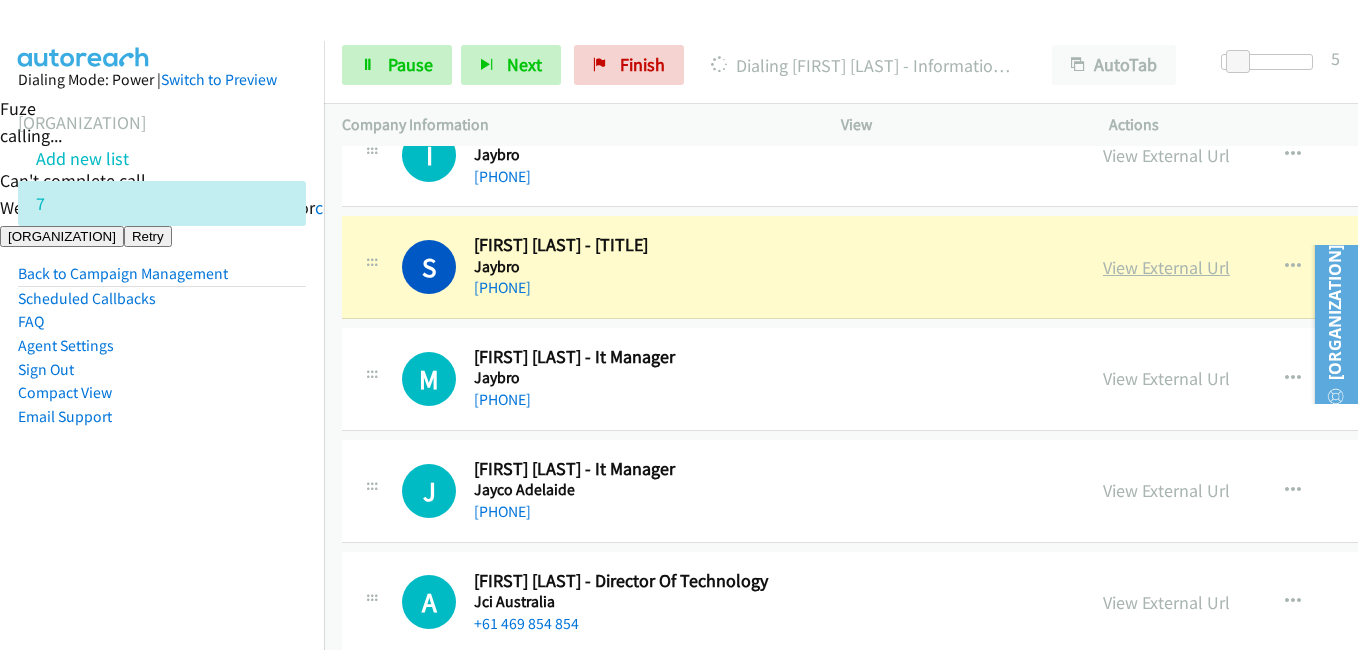 click on "View External Url" at bounding box center [1166, 267] 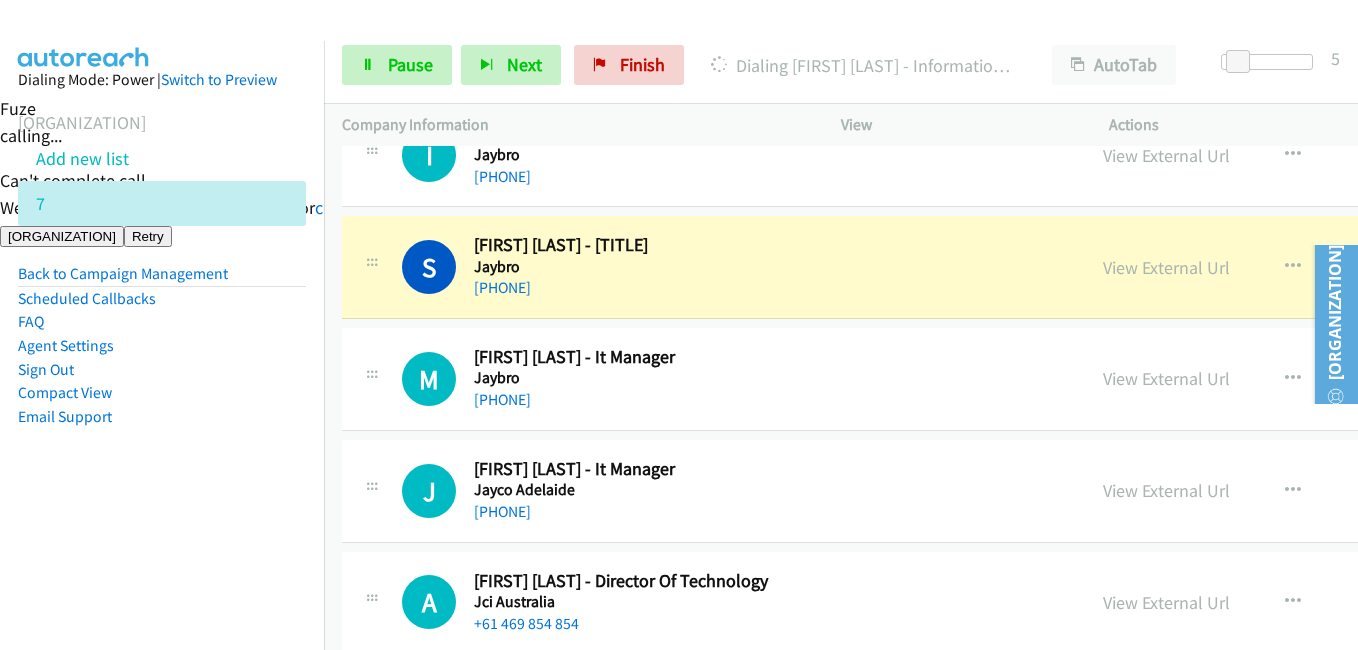 click on "View External Url" at bounding box center (1166, 267) 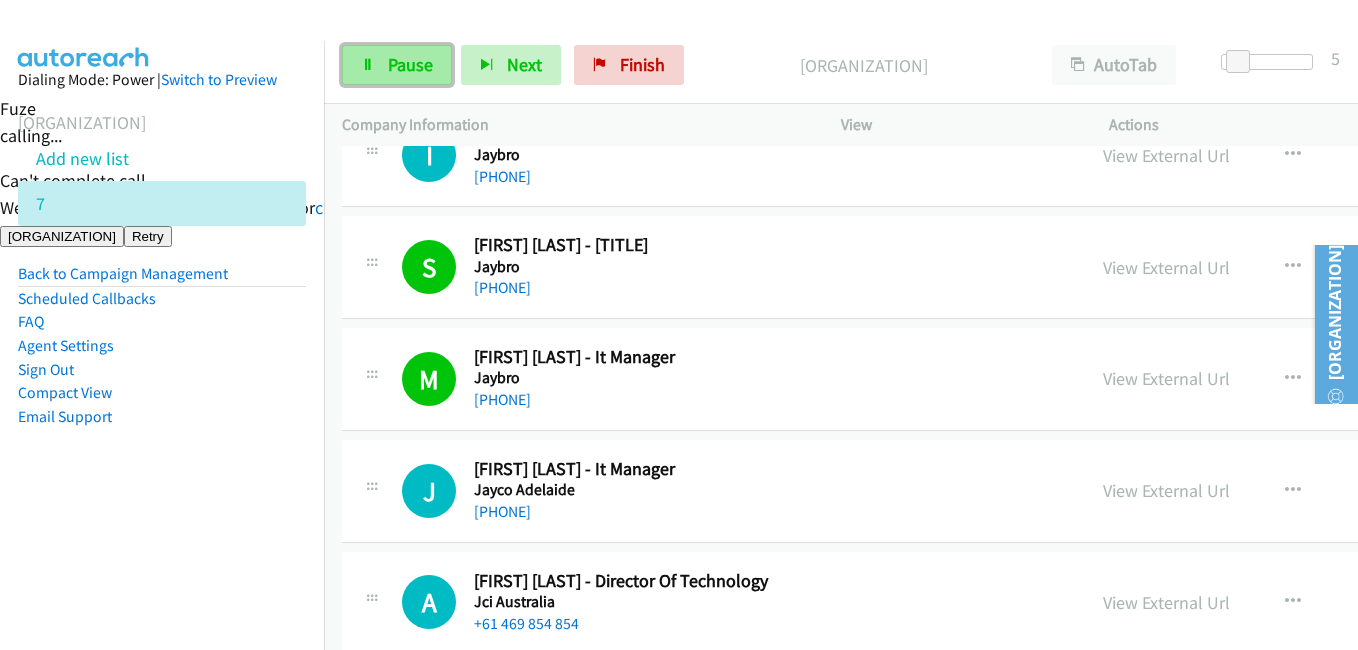 click on "Pause" at bounding box center [410, 64] 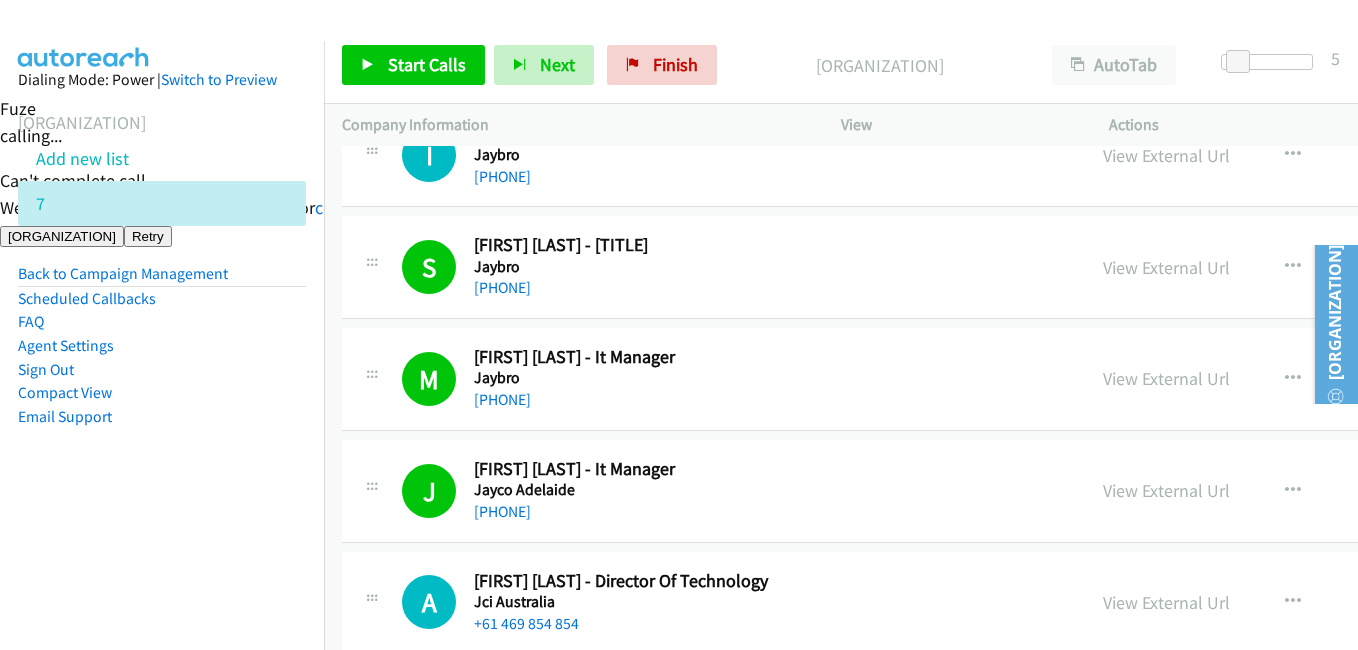 click on "Dialing Mode: Power
|
Switch to Preview
My Lists
Add new list
7
Back to Campaign Management
Scheduled Callbacks
FAQ
Agent Settings
Sign Out
Compact View
Email Support" at bounding box center (162, 280) 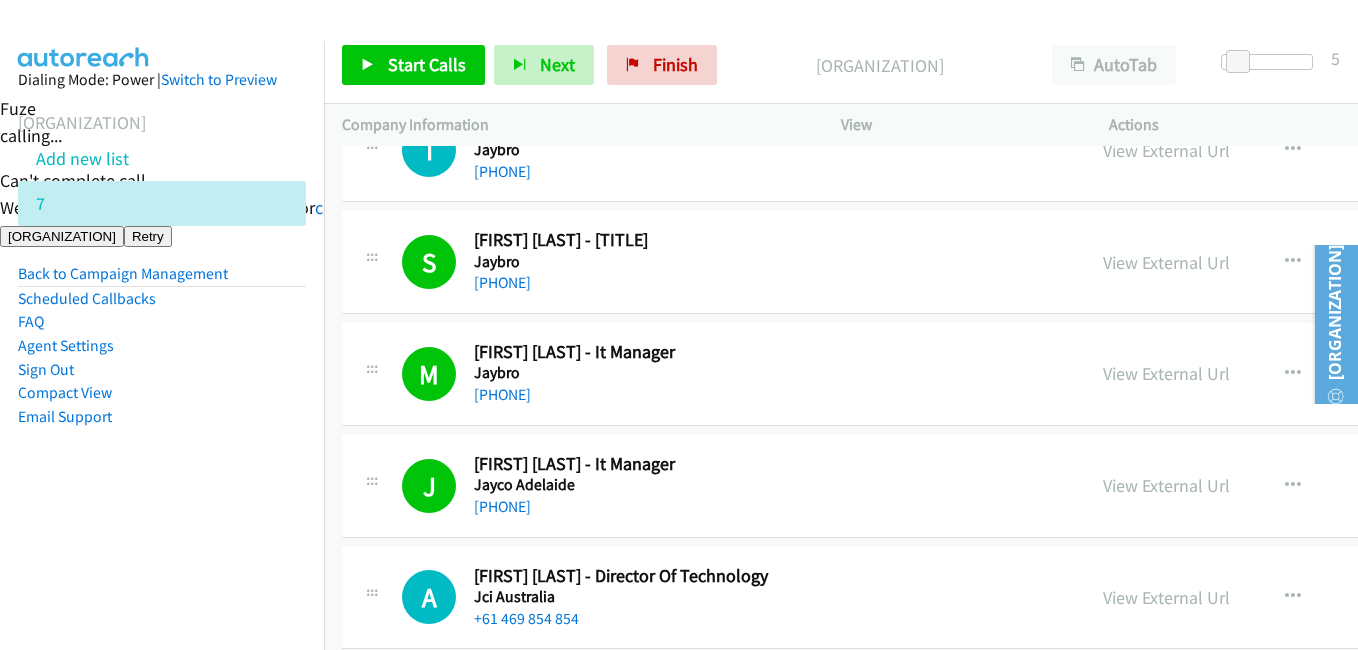 scroll, scrollTop: 3800, scrollLeft: 0, axis: vertical 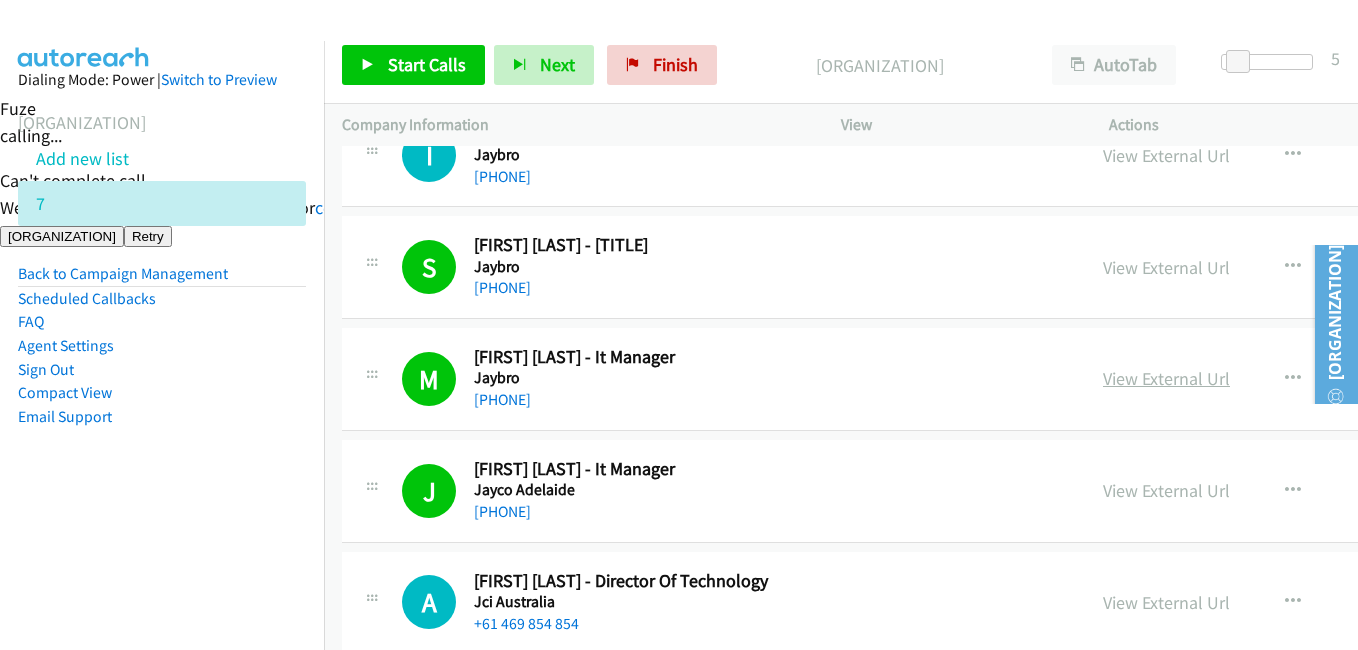 click on "View External Url" at bounding box center (1166, 378) 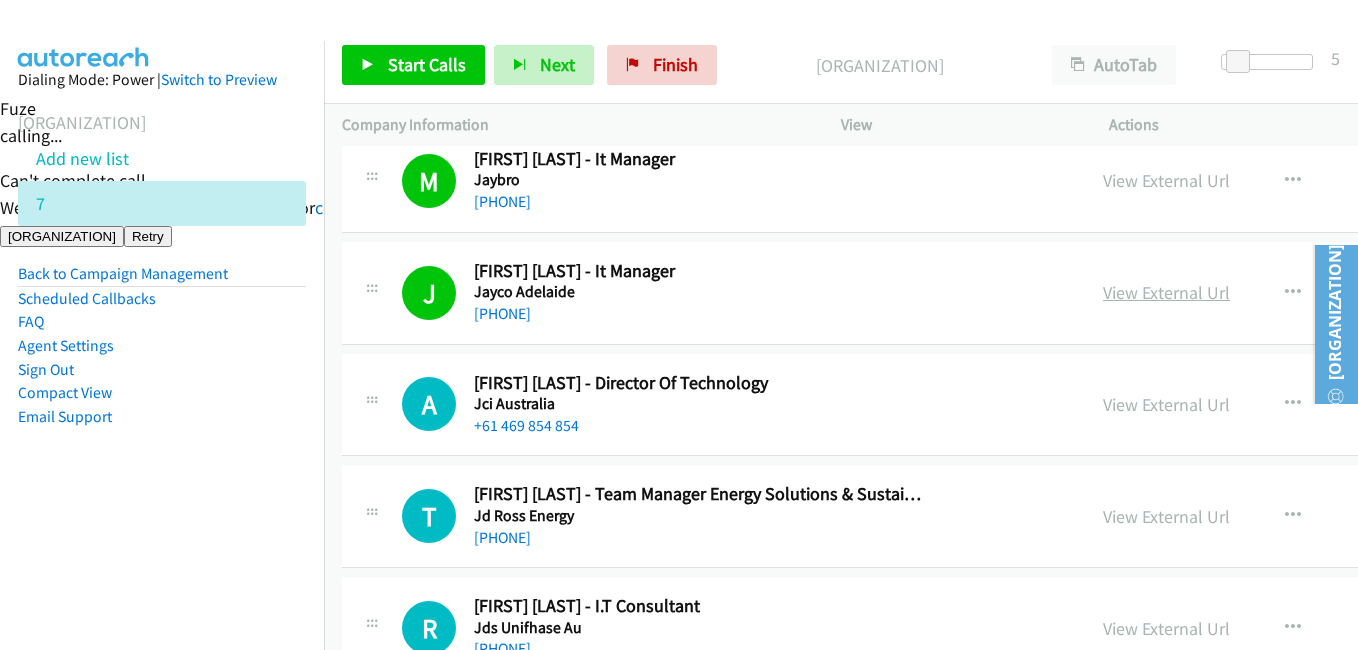 scroll, scrollTop: 4000, scrollLeft: 0, axis: vertical 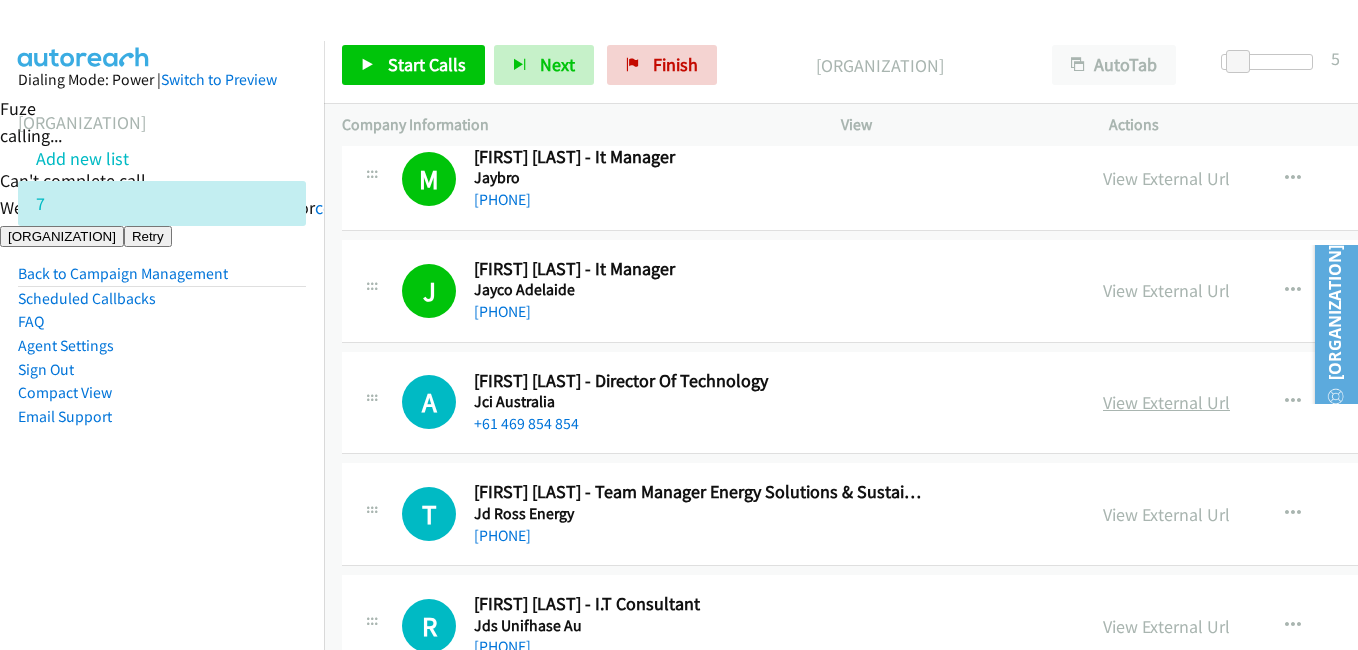 click on "View External Url" at bounding box center [1166, 402] 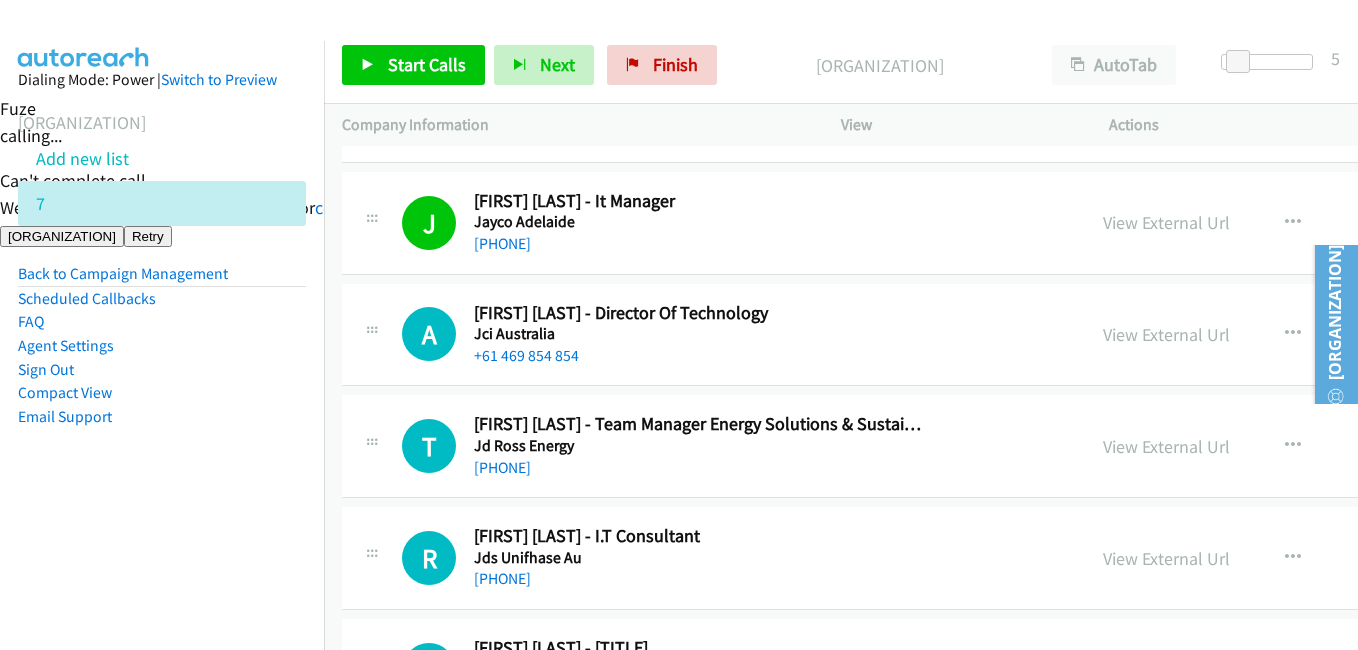 scroll, scrollTop: 4100, scrollLeft: 0, axis: vertical 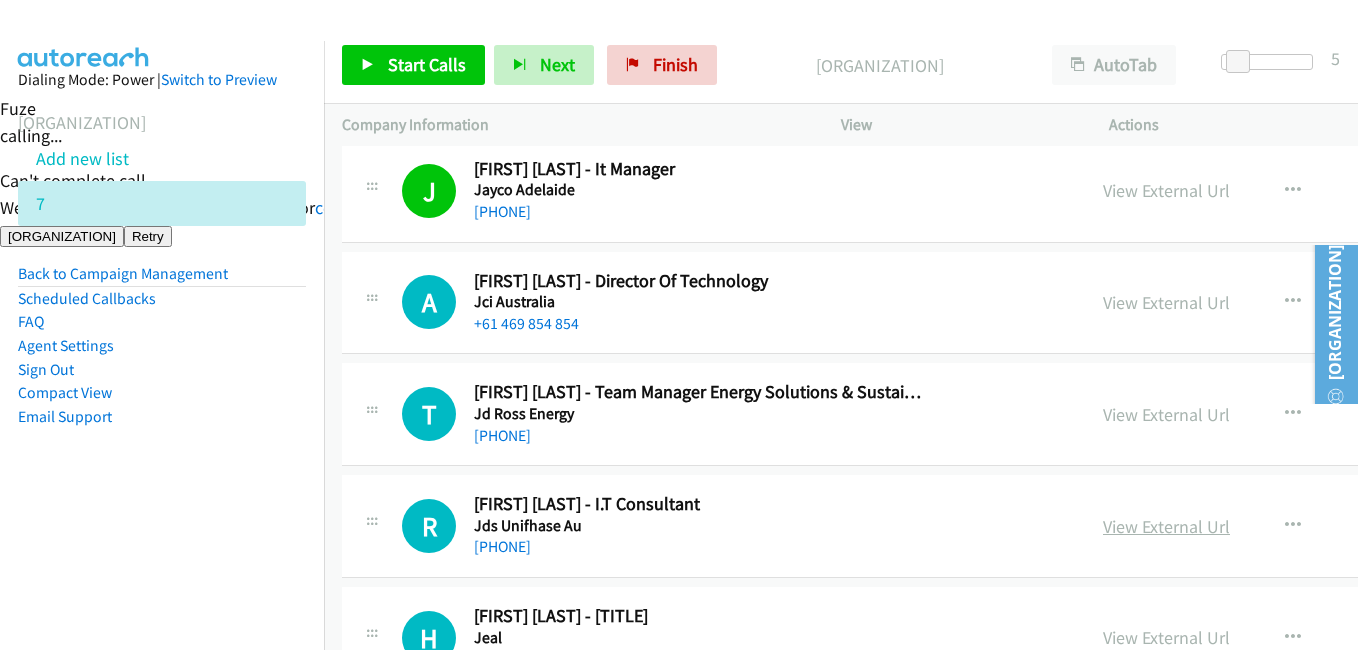 click on "View External Url" at bounding box center [1166, 526] 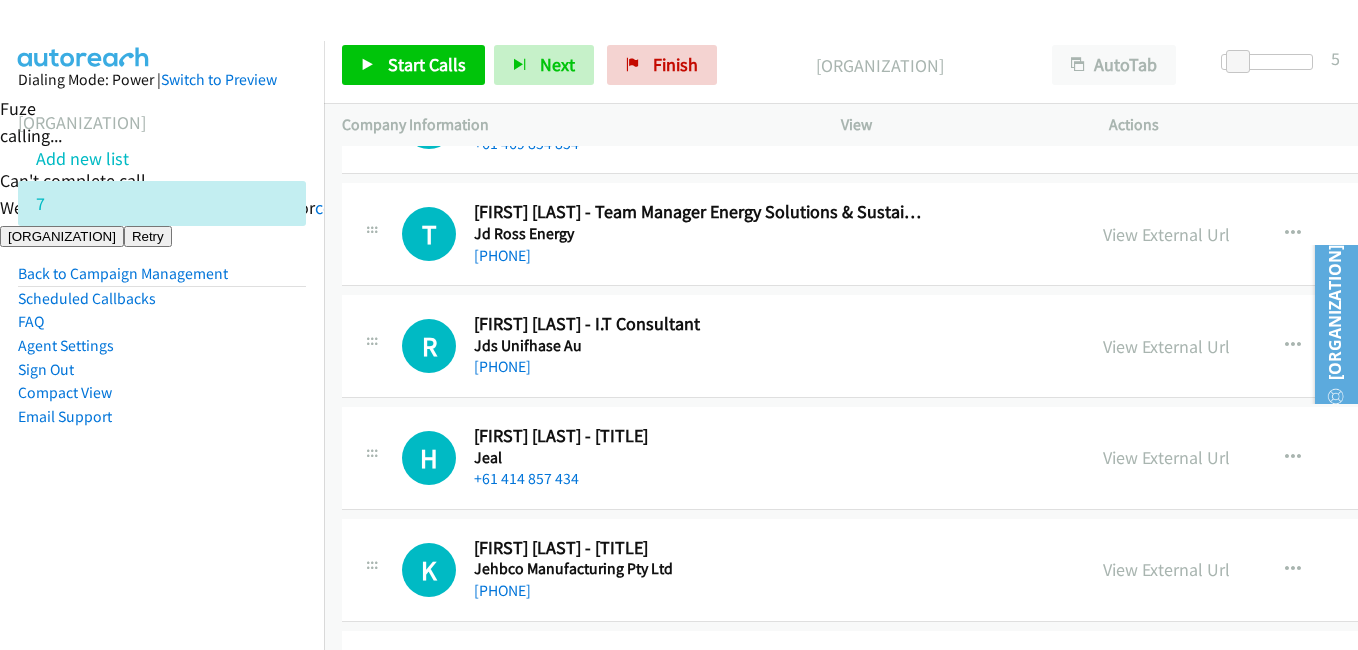 scroll, scrollTop: 4300, scrollLeft: 0, axis: vertical 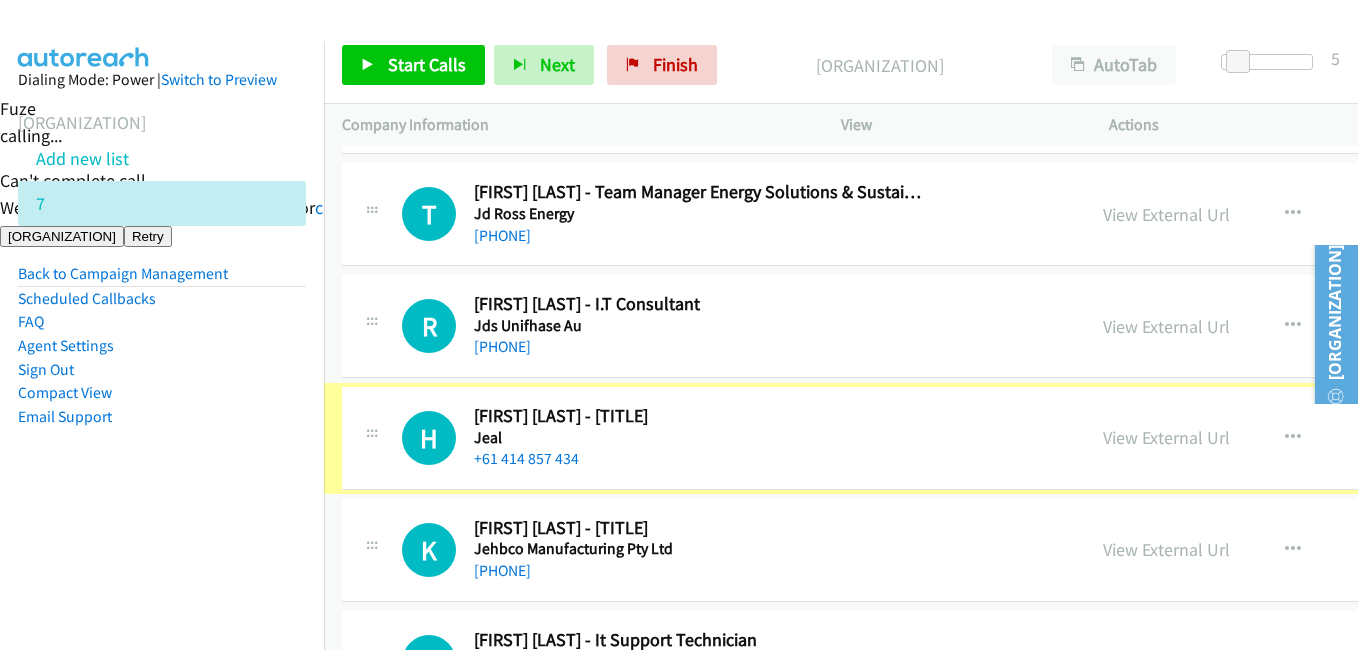 click on "View External Url" at bounding box center (1166, 437) 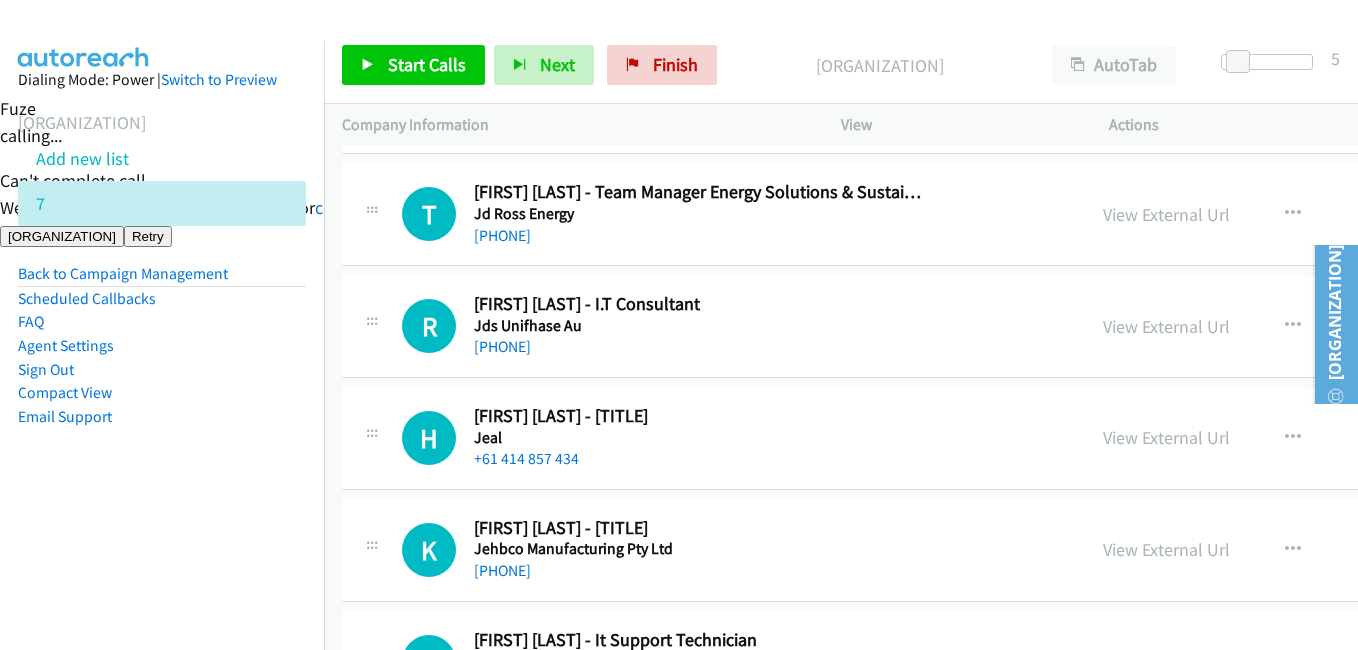 scroll, scrollTop: 4500, scrollLeft: 0, axis: vertical 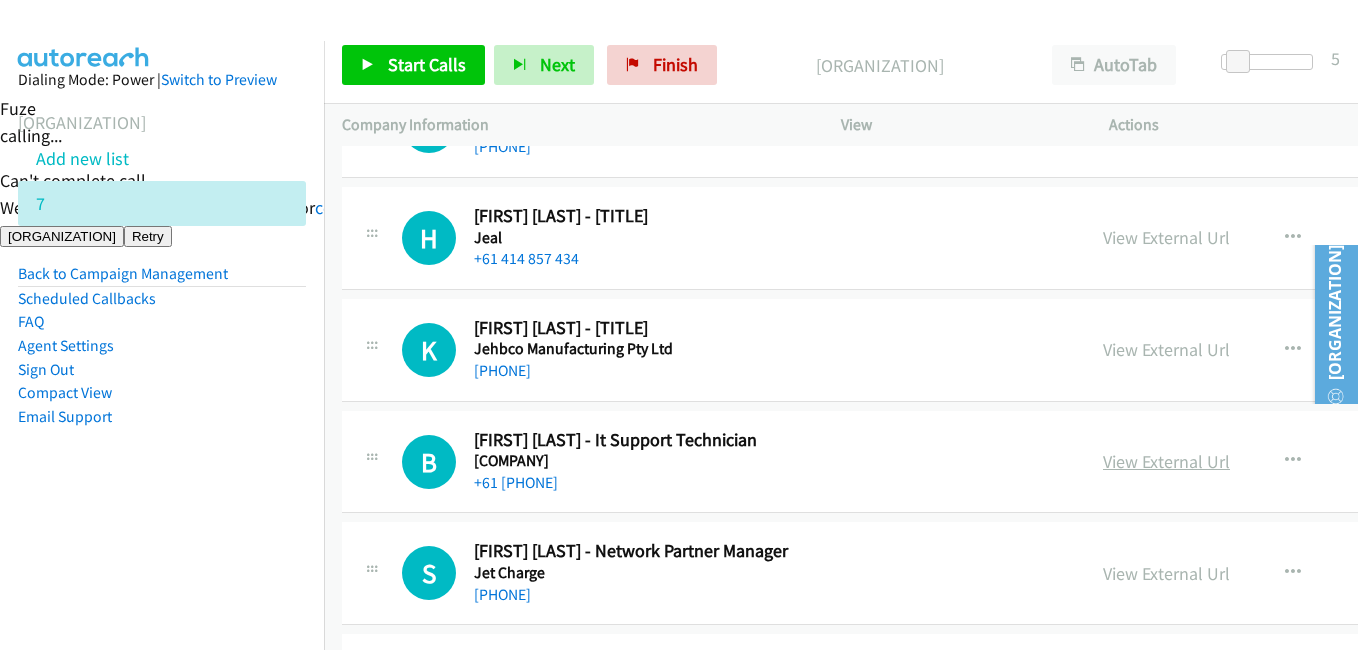 click on "View External Url" at bounding box center [1166, 461] 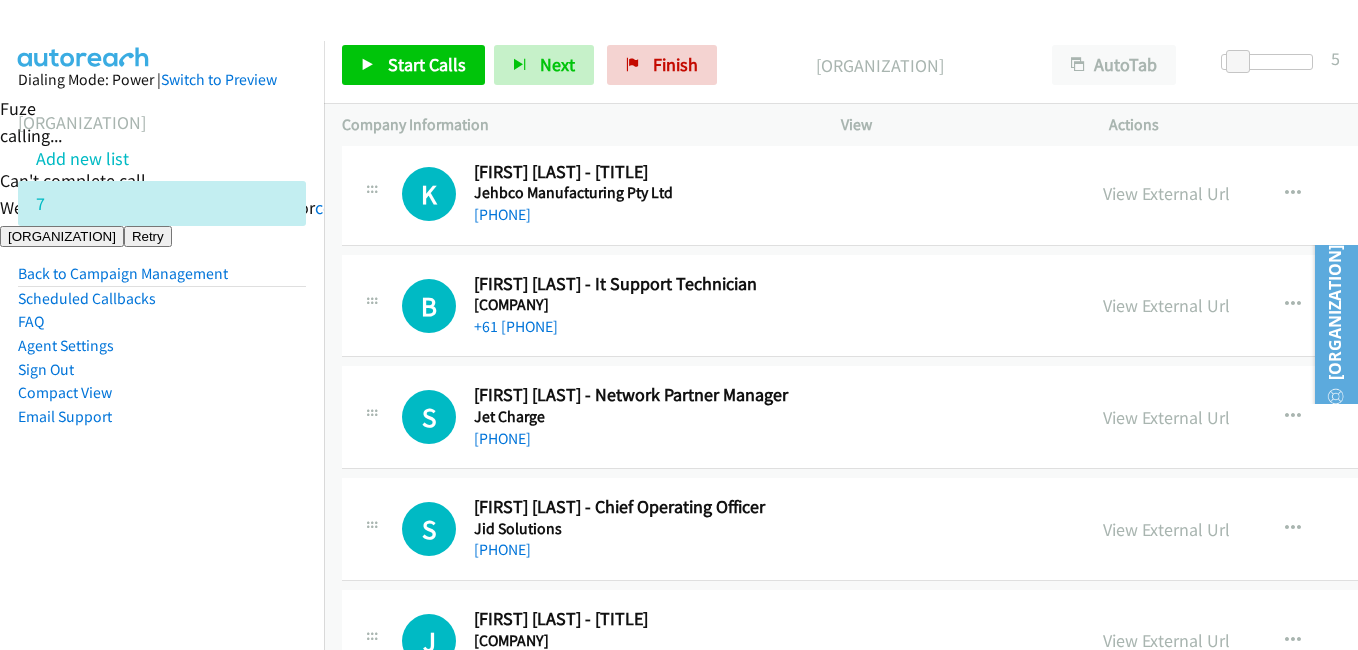scroll, scrollTop: 4700, scrollLeft: 0, axis: vertical 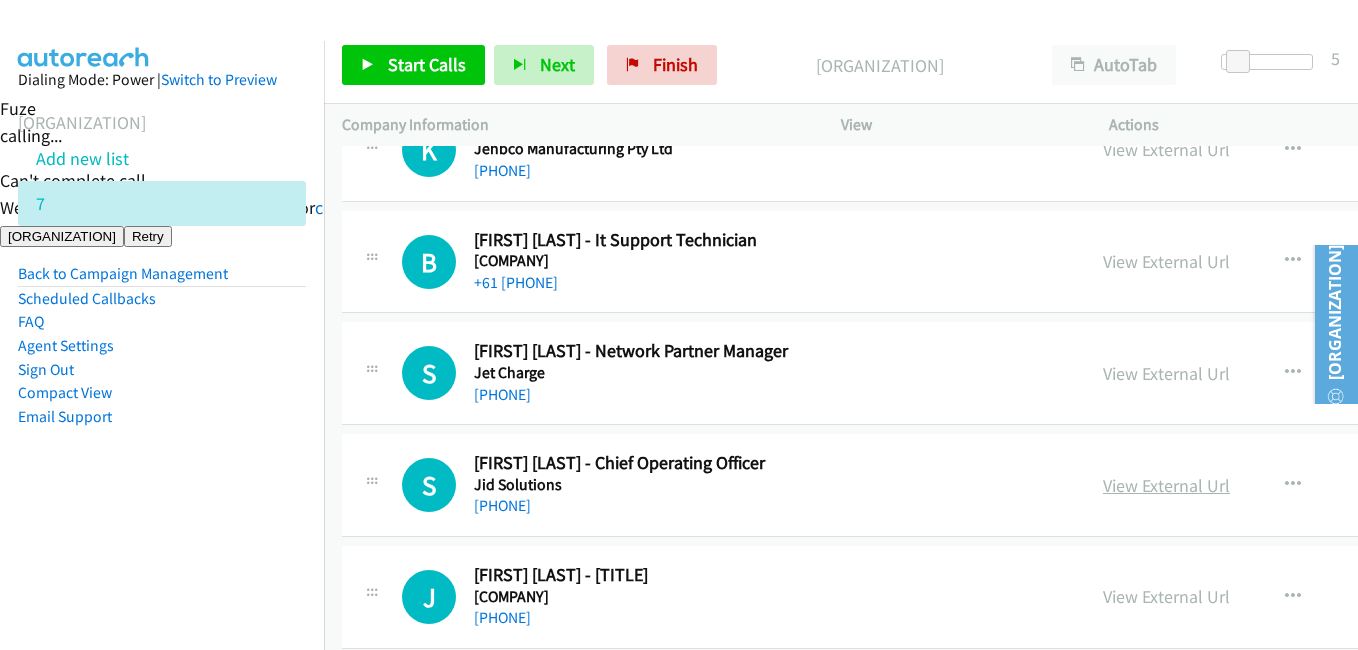 click on "View External Url" at bounding box center [1166, 485] 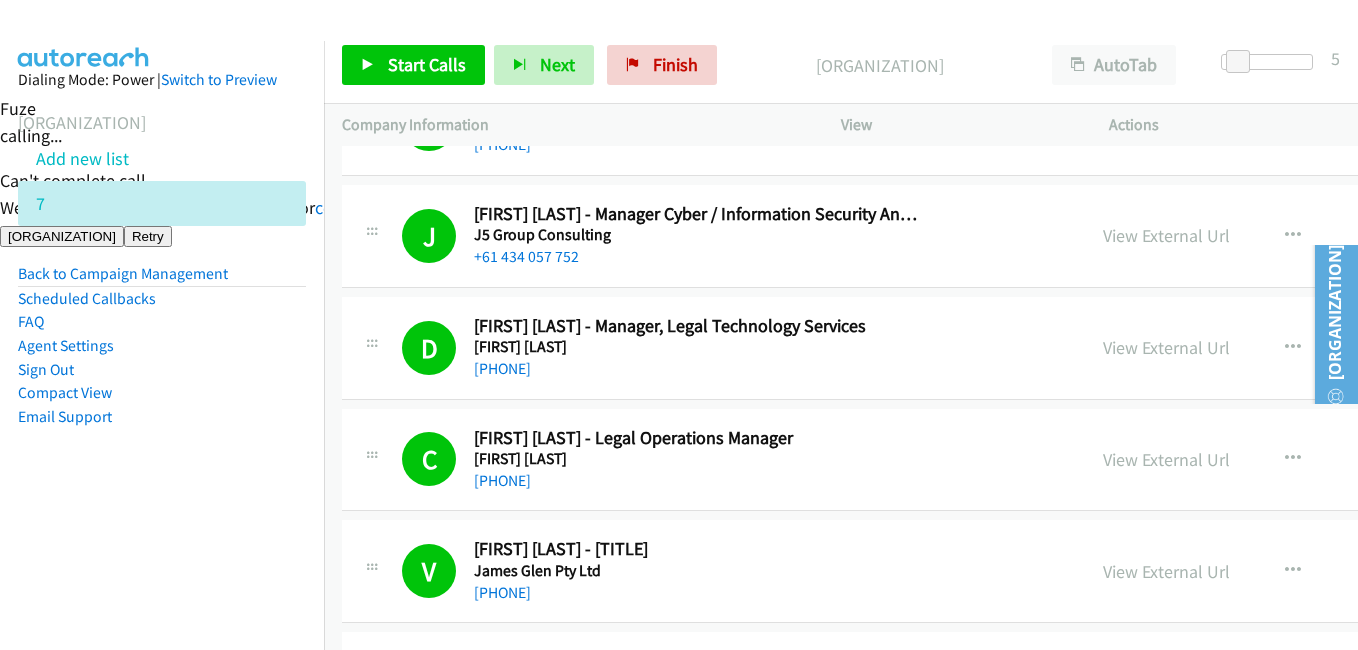 scroll, scrollTop: 2000, scrollLeft: 0, axis: vertical 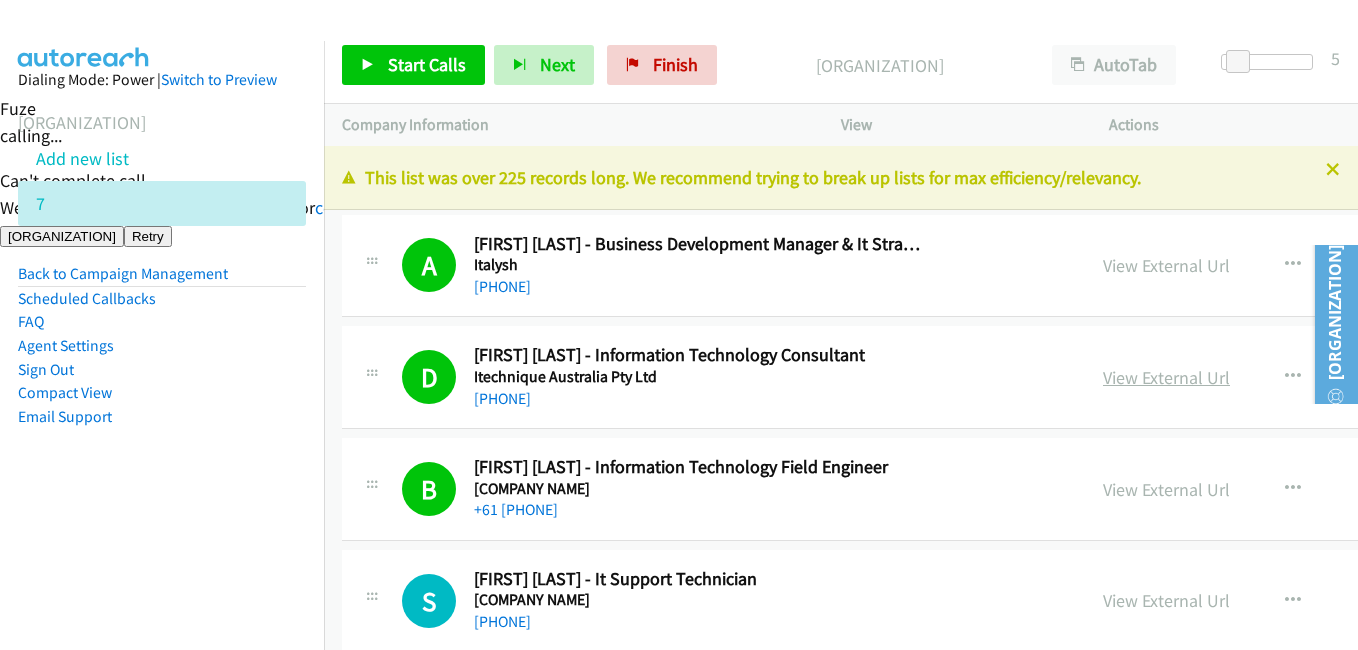 click on "View External Url" at bounding box center (1166, 377) 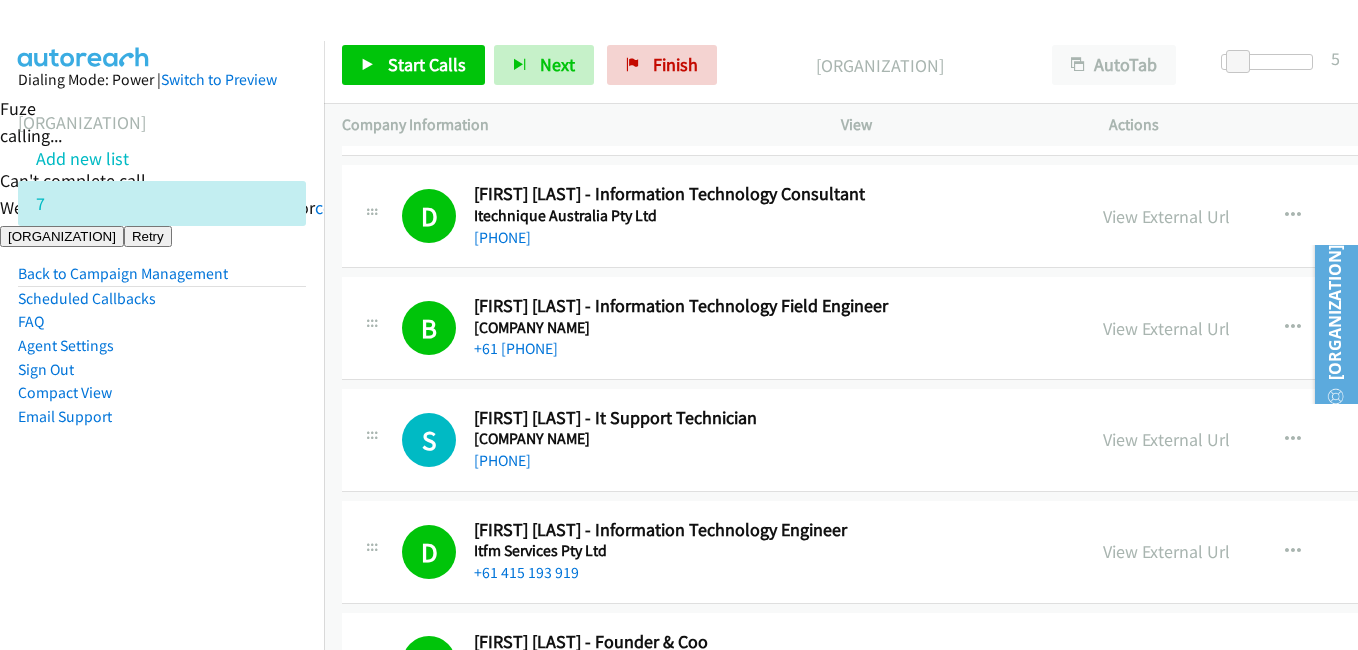 scroll, scrollTop: 200, scrollLeft: 0, axis: vertical 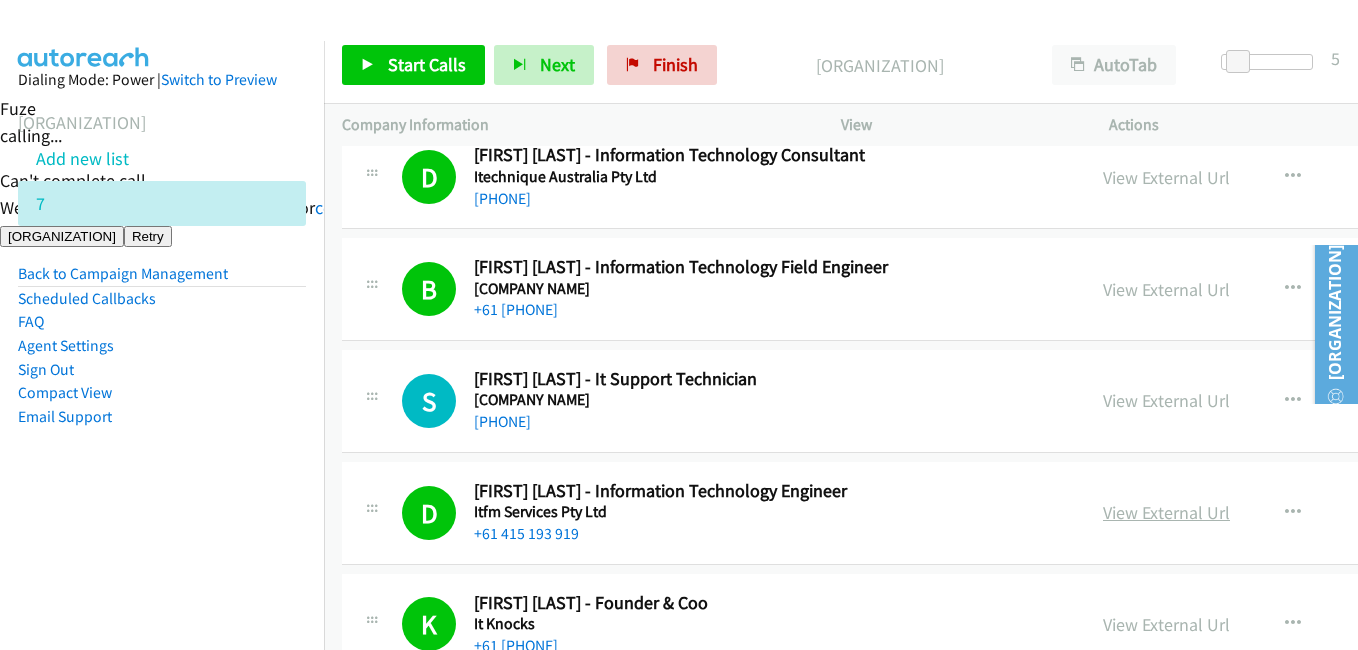 click on "View External Url" at bounding box center [1166, 512] 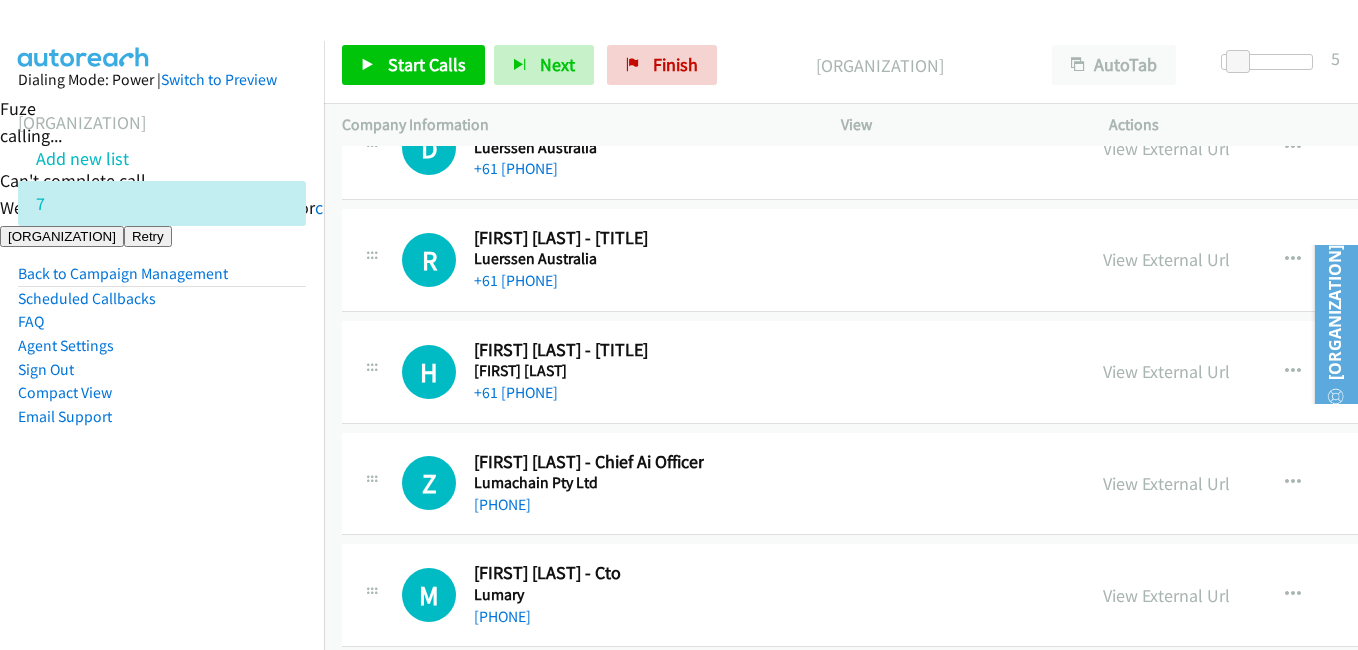 scroll, scrollTop: 41403, scrollLeft: 0, axis: vertical 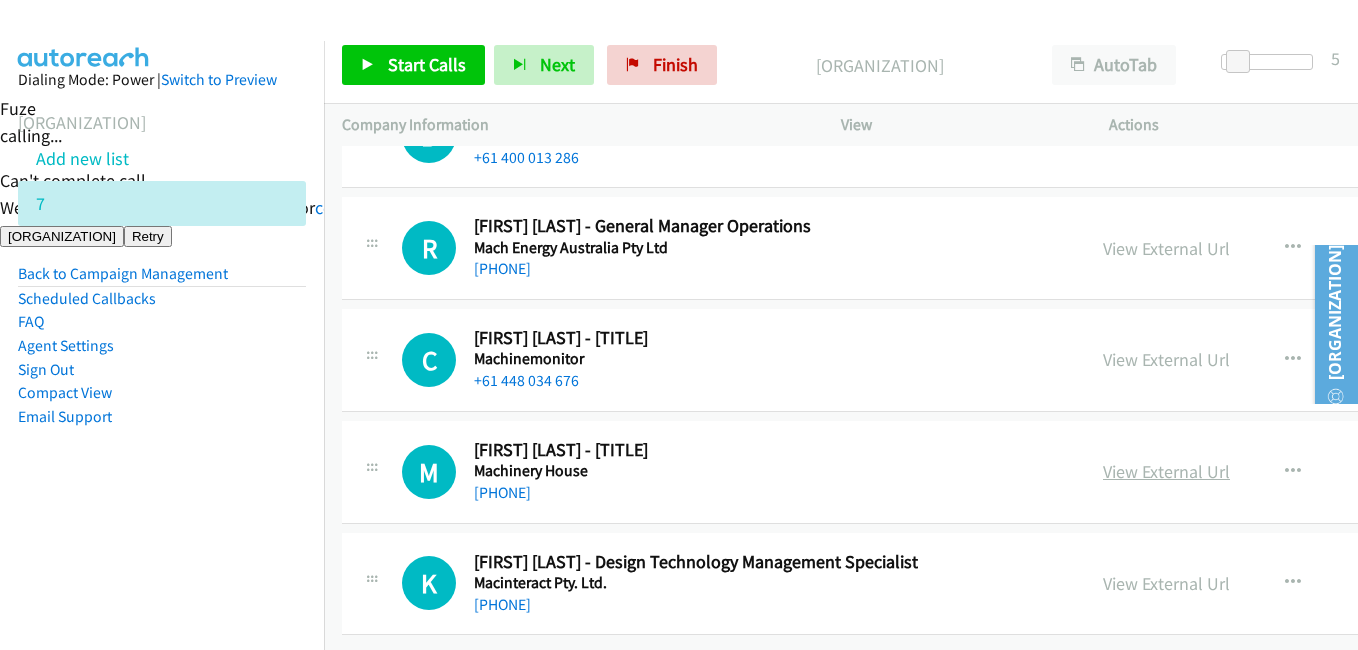 click on "View External Url" at bounding box center (1166, 471) 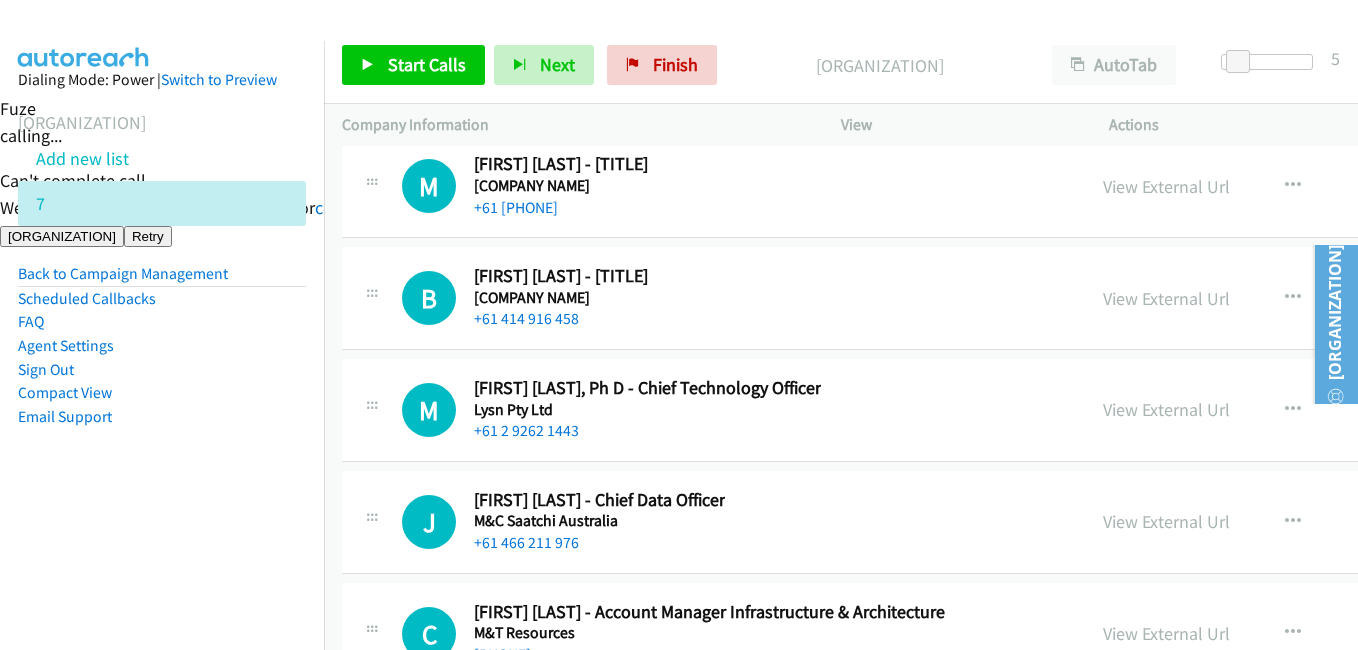 scroll, scrollTop: 39903, scrollLeft: 0, axis: vertical 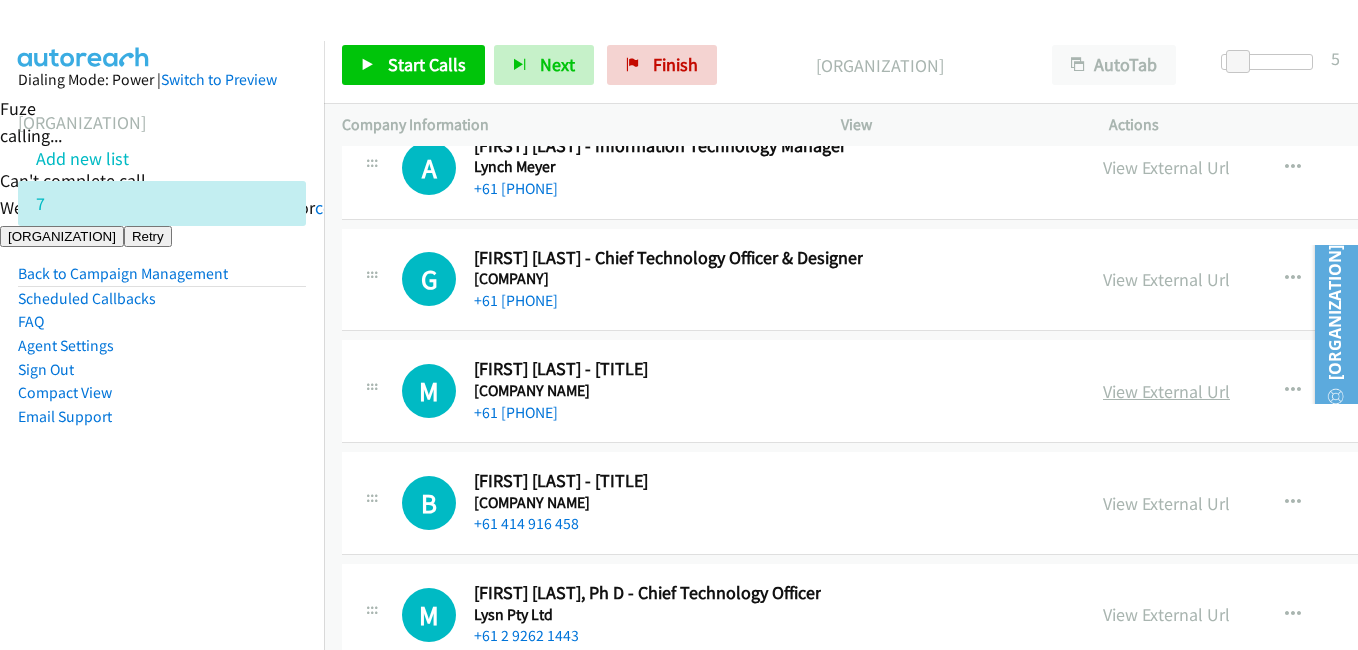 click on "View External Url" at bounding box center (1166, 391) 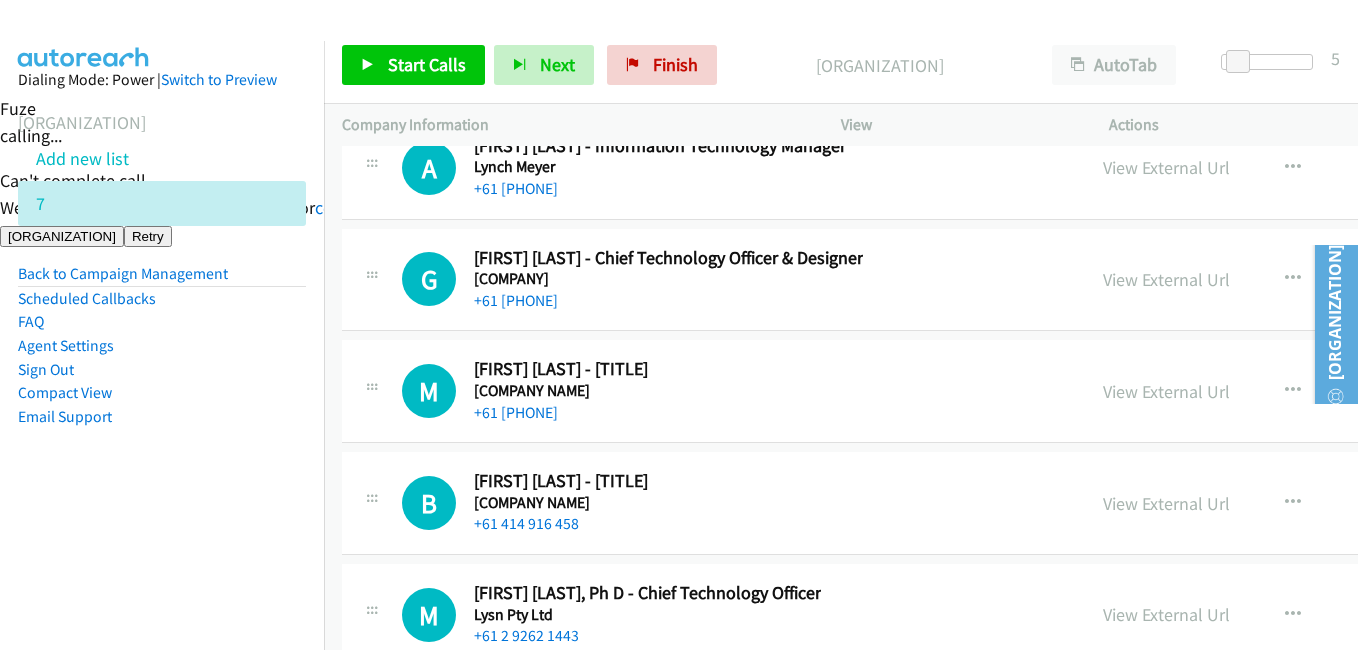 click on "Dialing Mode: Power
|
Switch to Preview
My Lists
Add new list
7
Back to Campaign Management
Scheduled Callbacks
FAQ
Agent Settings
Sign Out
Compact View
Email Support" at bounding box center (162, 280) 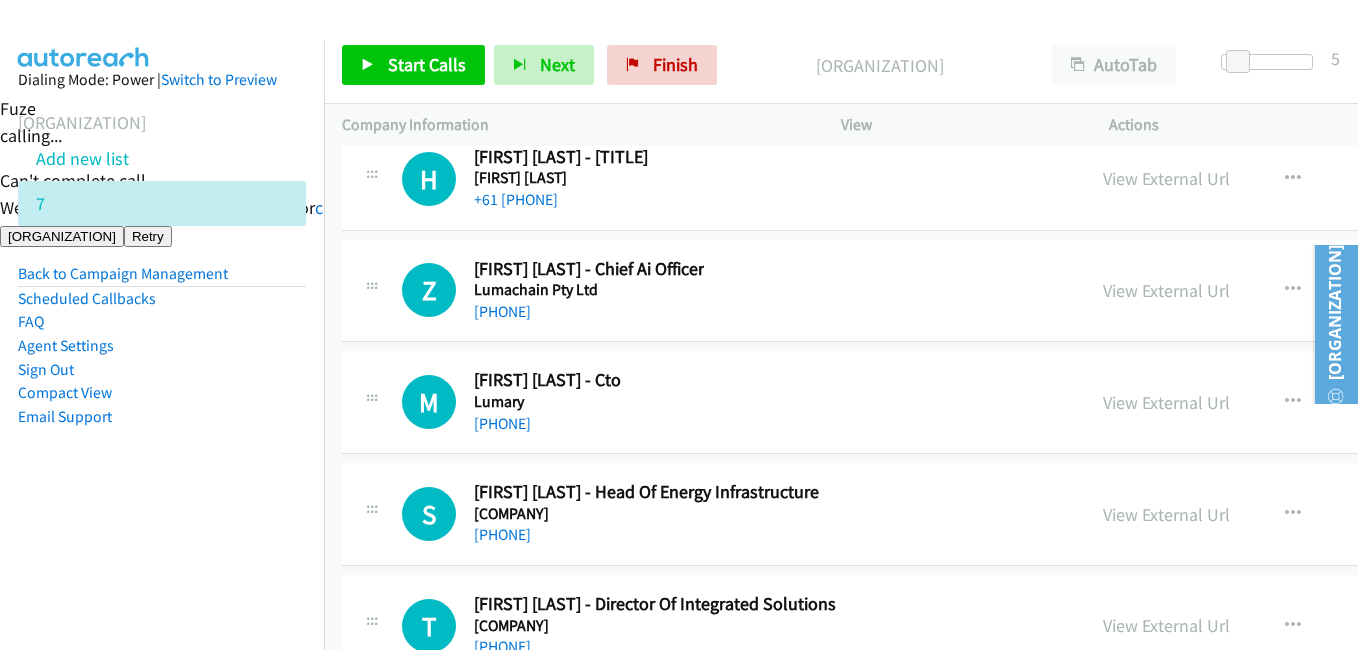 scroll, scrollTop: 37603, scrollLeft: 0, axis: vertical 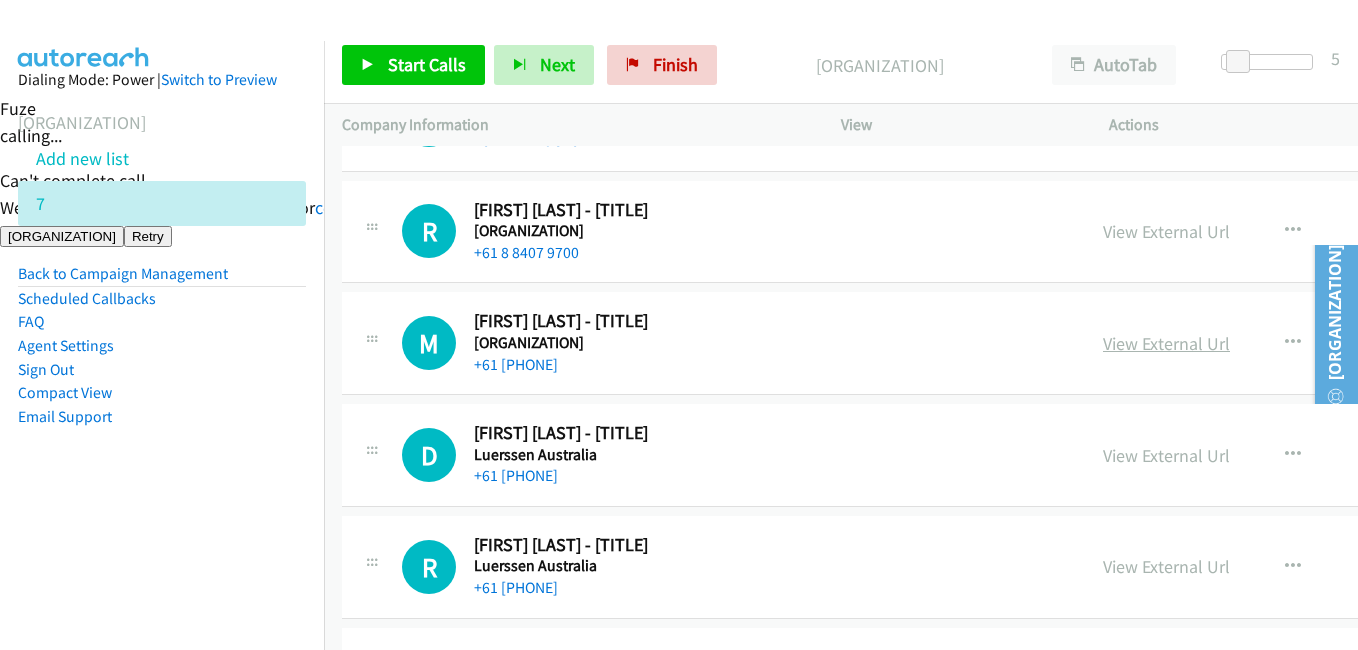 click on "View External Url" at bounding box center (1166, 343) 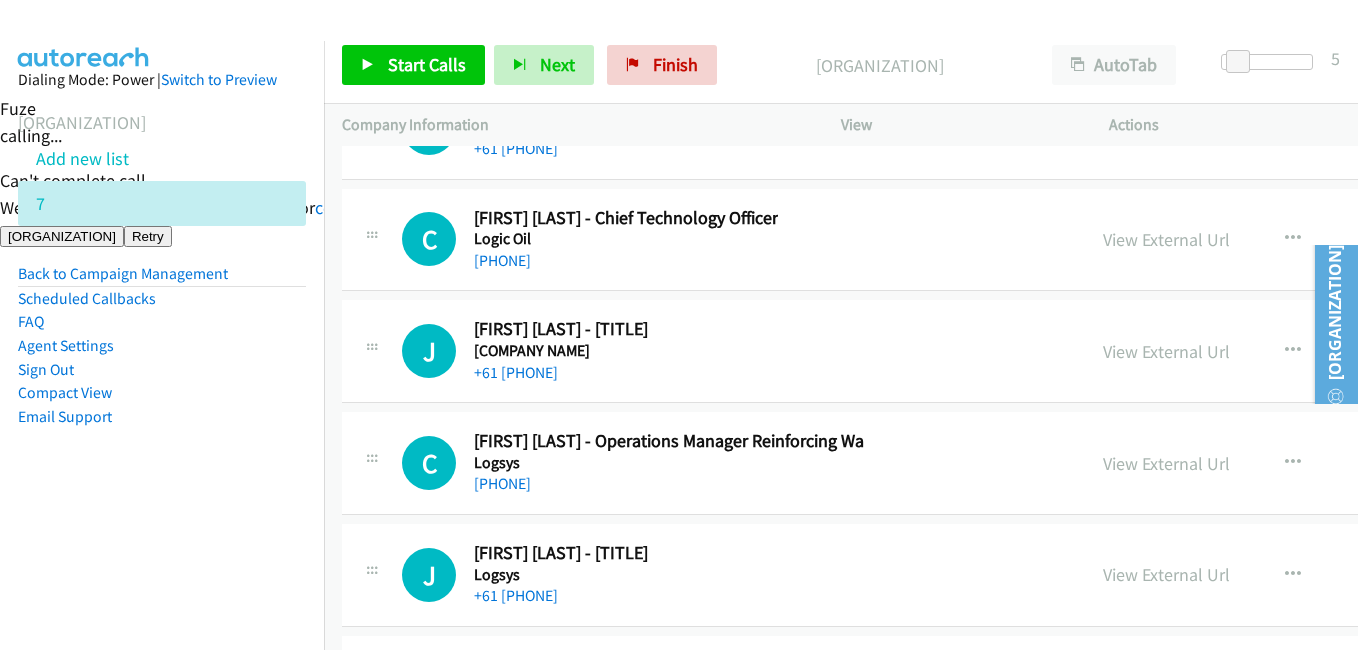 scroll, scrollTop: 34503, scrollLeft: 0, axis: vertical 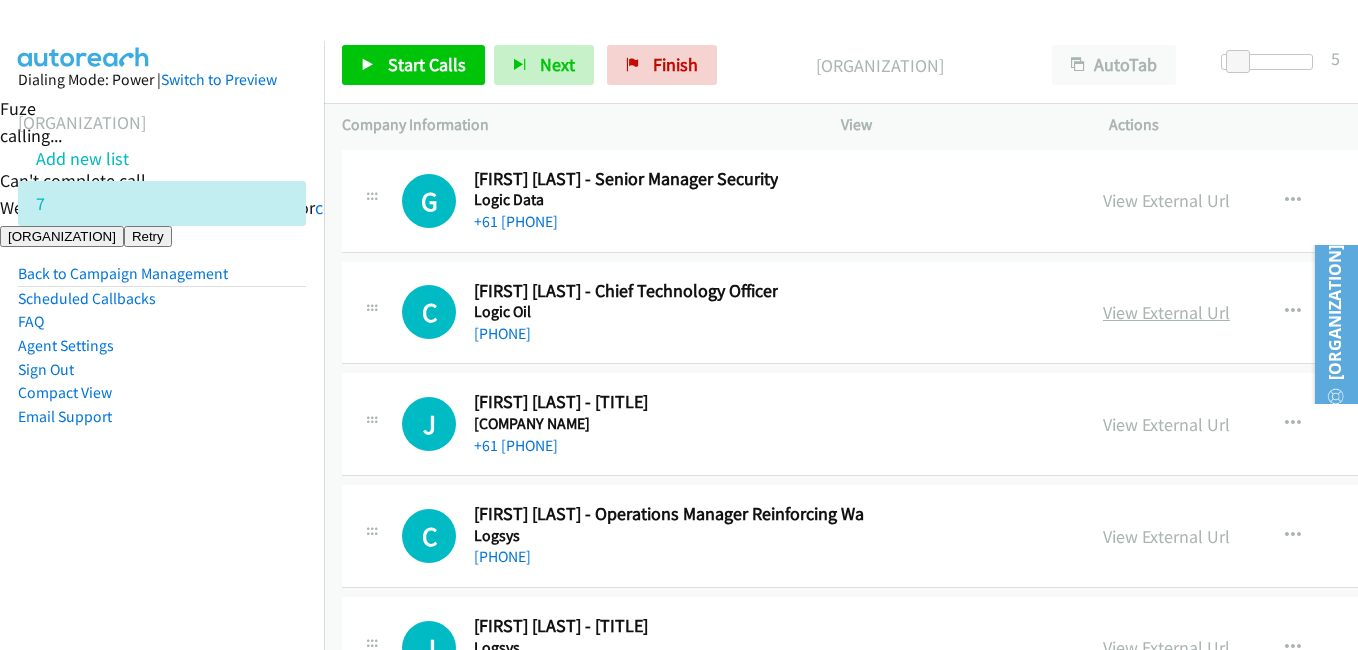 click on "View External Url" at bounding box center (1166, 312) 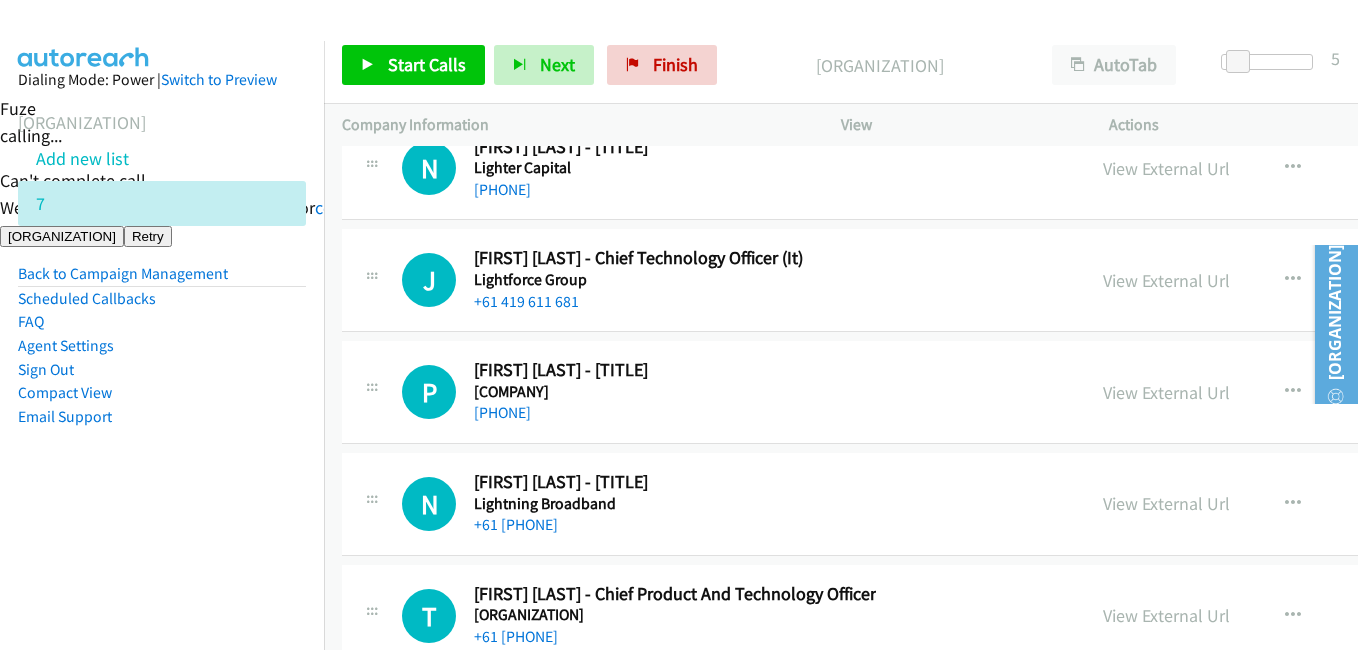 scroll, scrollTop: 29003, scrollLeft: 0, axis: vertical 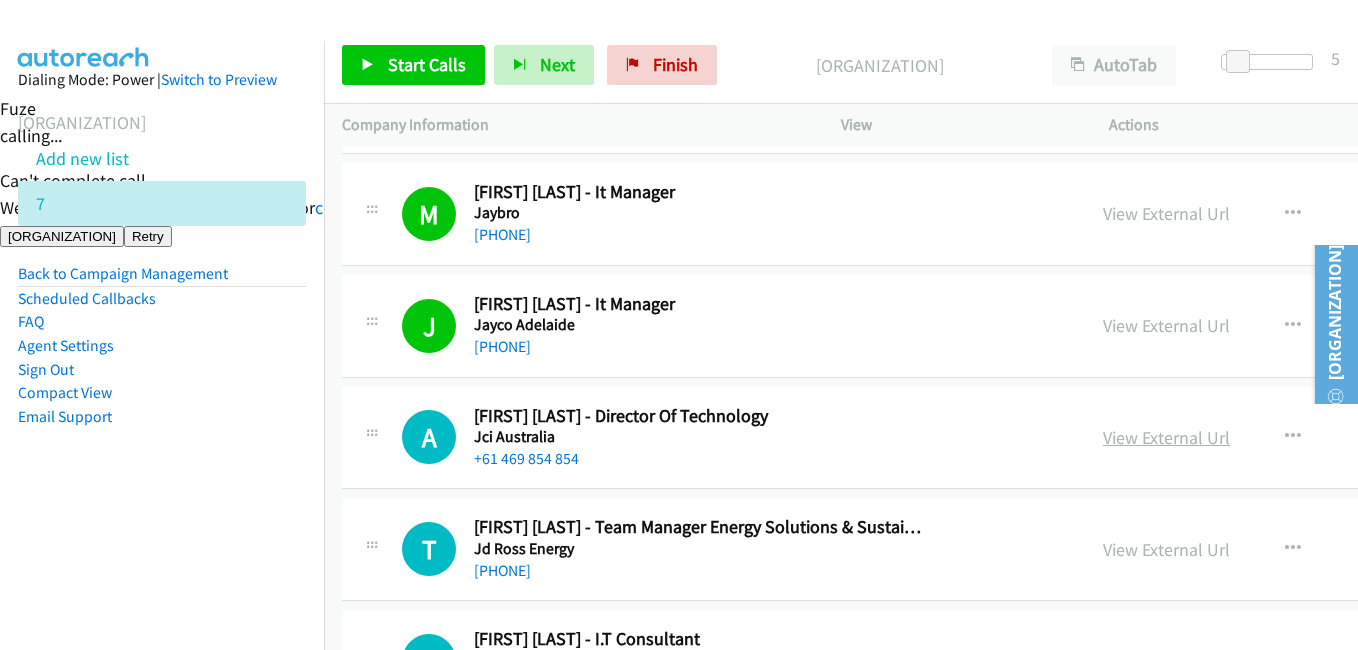 click on "View External Url" at bounding box center (1166, 437) 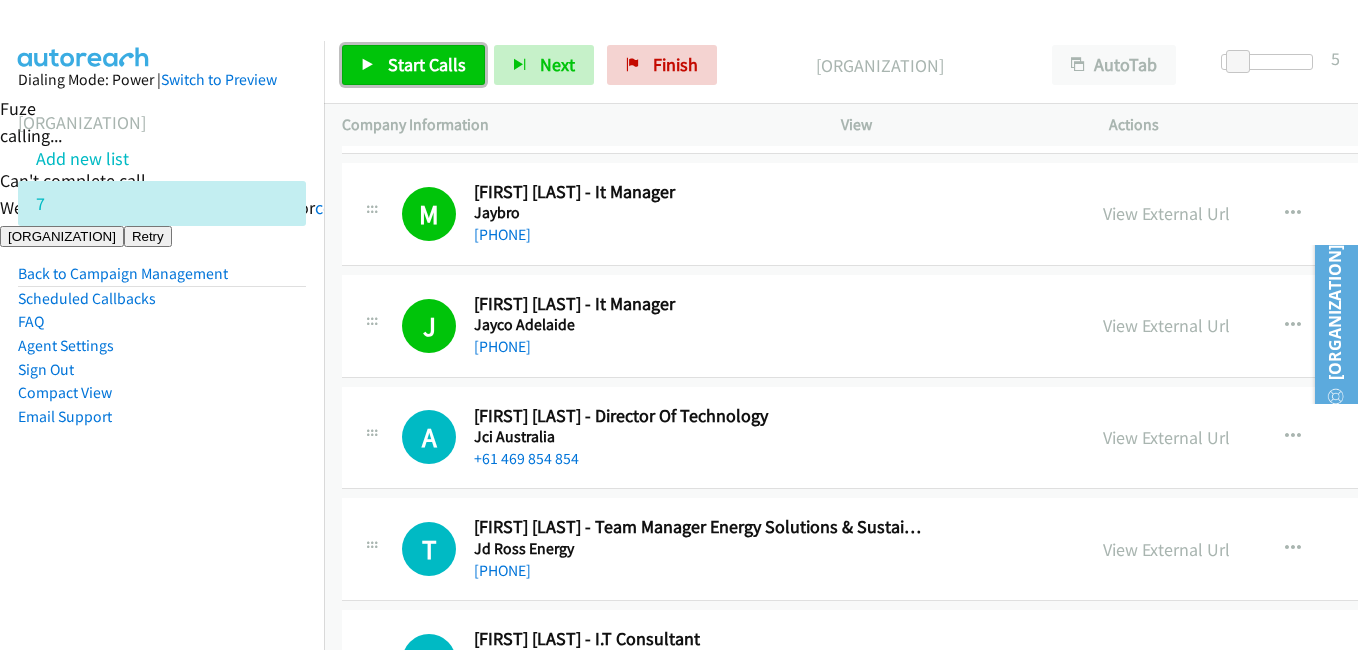 click on "Start Calls" at bounding box center (427, 64) 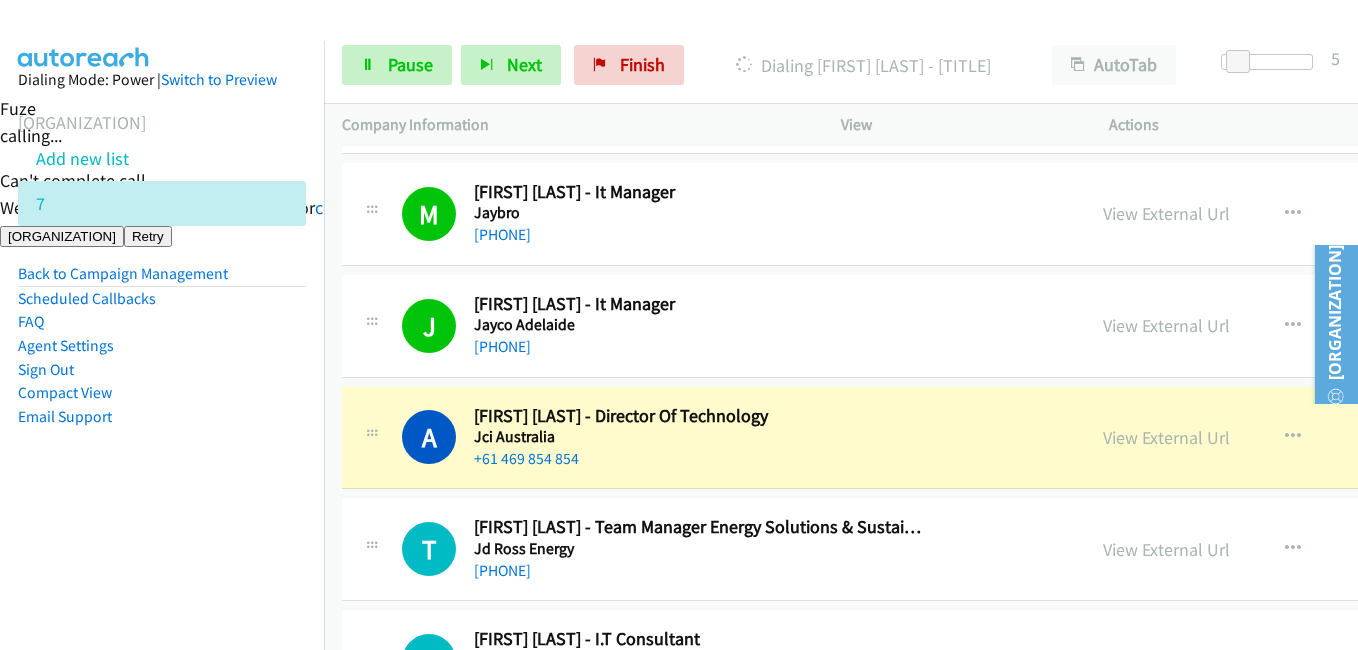 click on "Dialing Mode: Power
|
Switch to Preview
My Lists
Add new list
7
Back to Campaign Management
Scheduled Callbacks
FAQ
Agent Settings
Sign Out
Compact View
Email Support" at bounding box center (162, 280) 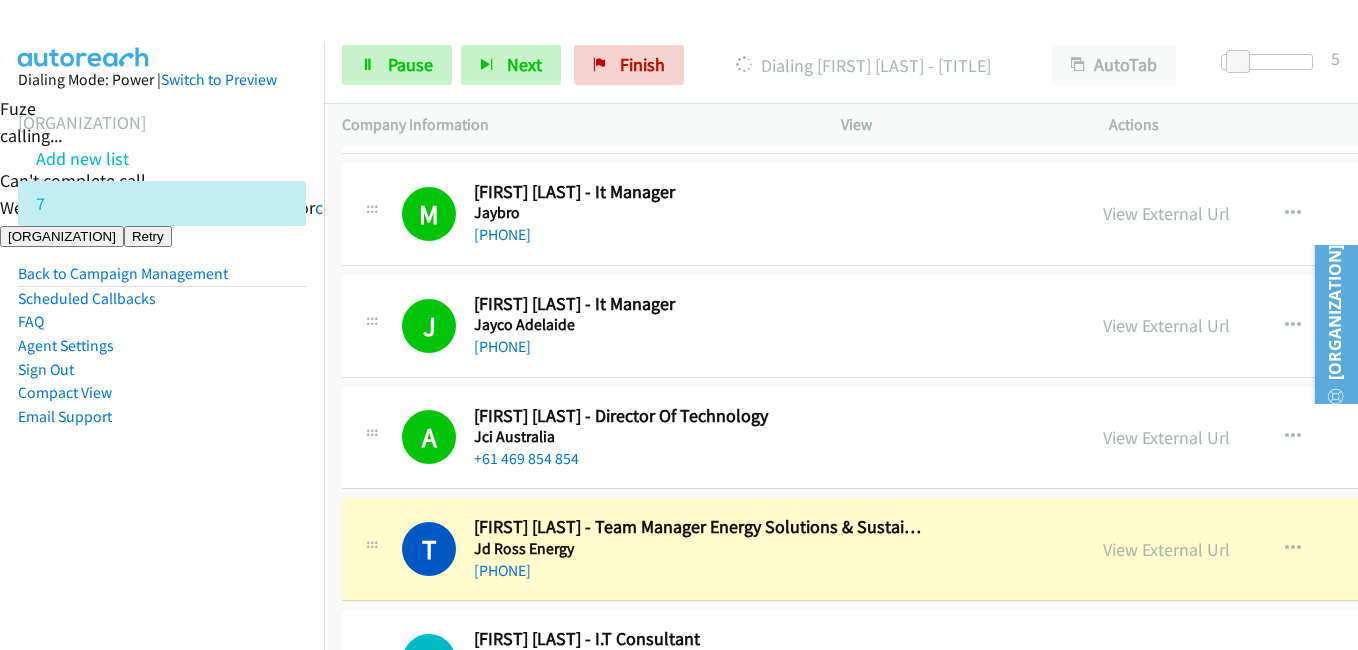 click on "Dialing Mode: Power
|
Switch to Preview
My Lists
Add new list
7
Back to Campaign Management
Scheduled Callbacks
FAQ
Agent Settings
Sign Out
Compact View
Email Support" at bounding box center (162, 280) 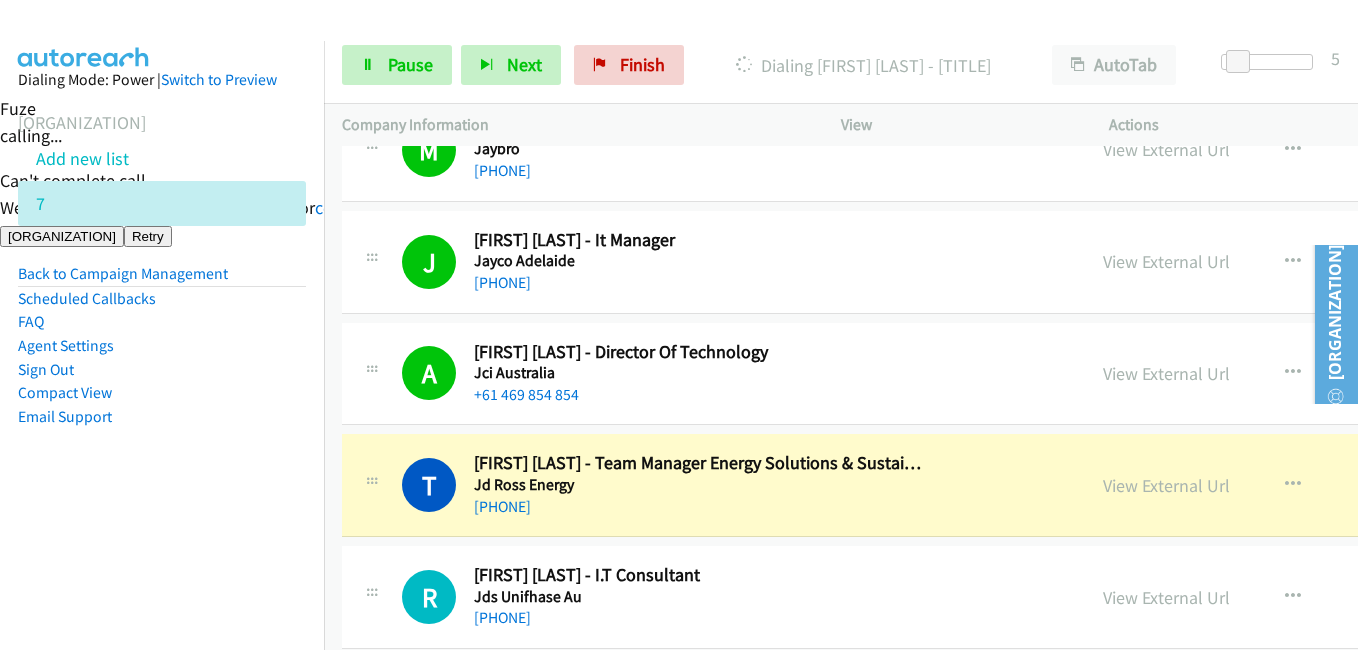 scroll, scrollTop: 4065, scrollLeft: 0, axis: vertical 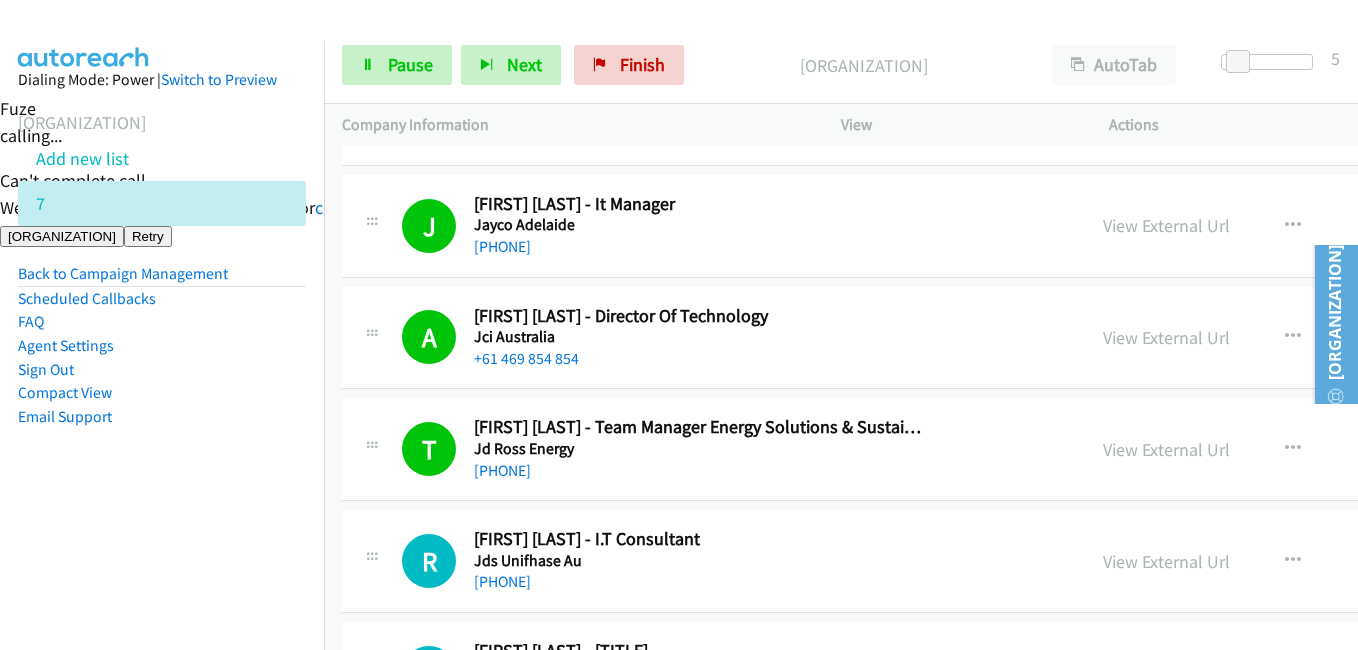 click on "Dialing Mode: Power
|
Switch to Preview
My Lists
Add new list
7
Back to Campaign Management
Scheduled Callbacks
FAQ
Agent Settings
Sign Out
Compact View
Email Support" at bounding box center (162, 280) 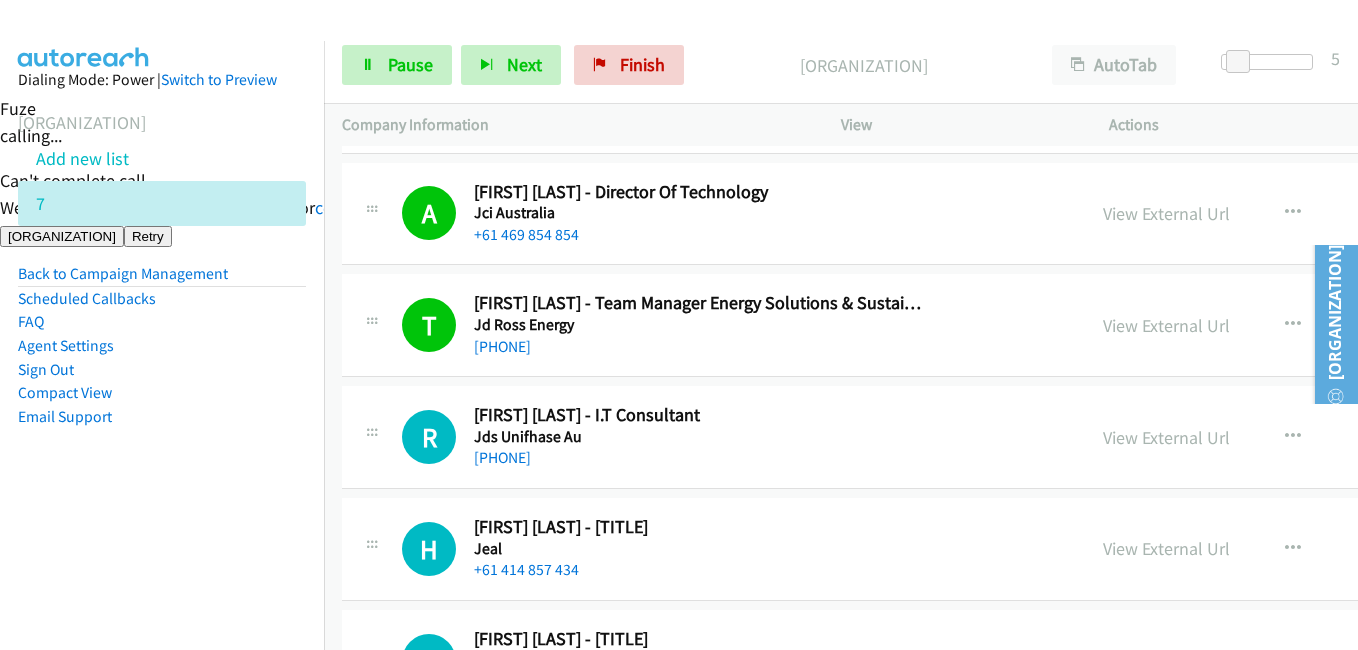 scroll, scrollTop: 4265, scrollLeft: 0, axis: vertical 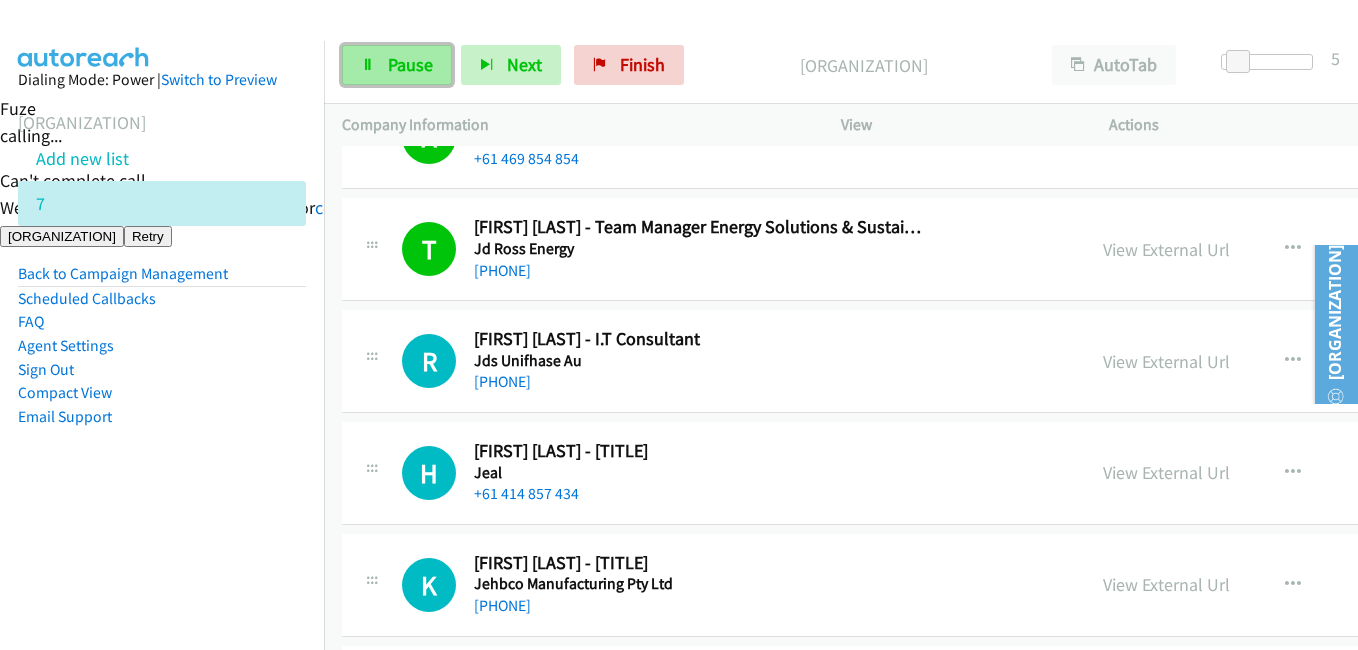 click on "Pause" at bounding box center [410, 64] 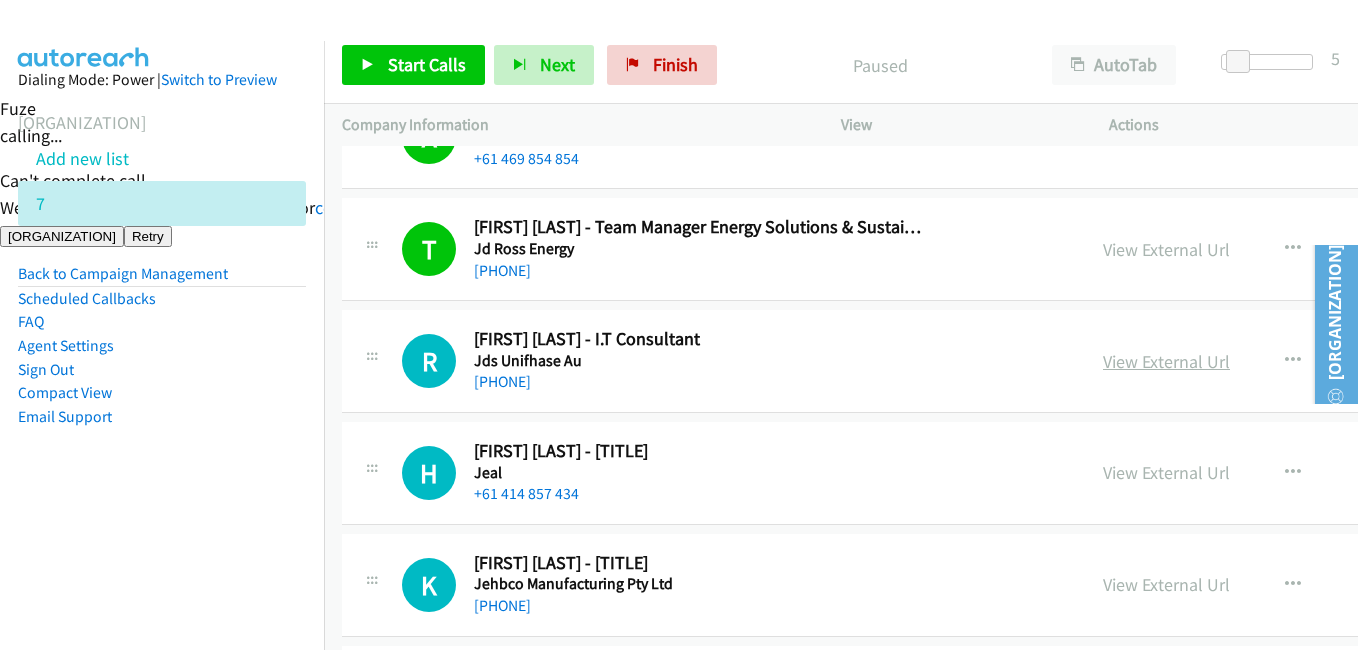 click on "View External Url" at bounding box center [1166, 361] 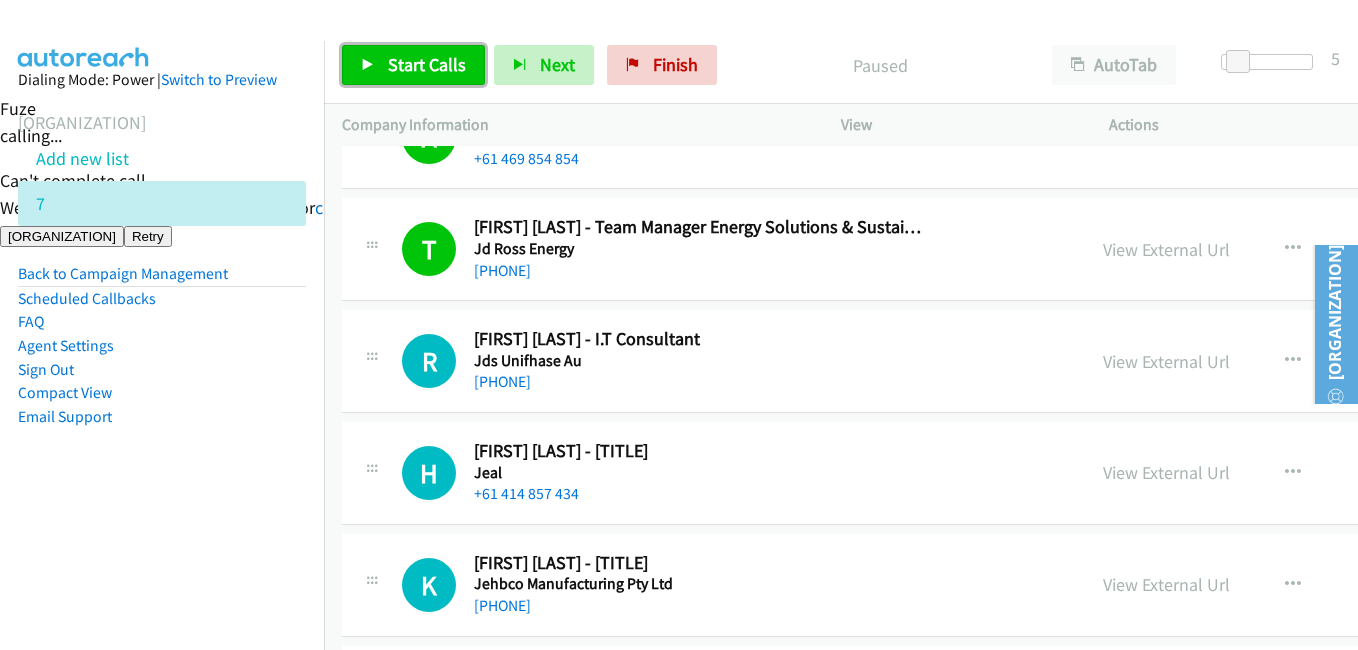 click on "Start Calls" at bounding box center (427, 64) 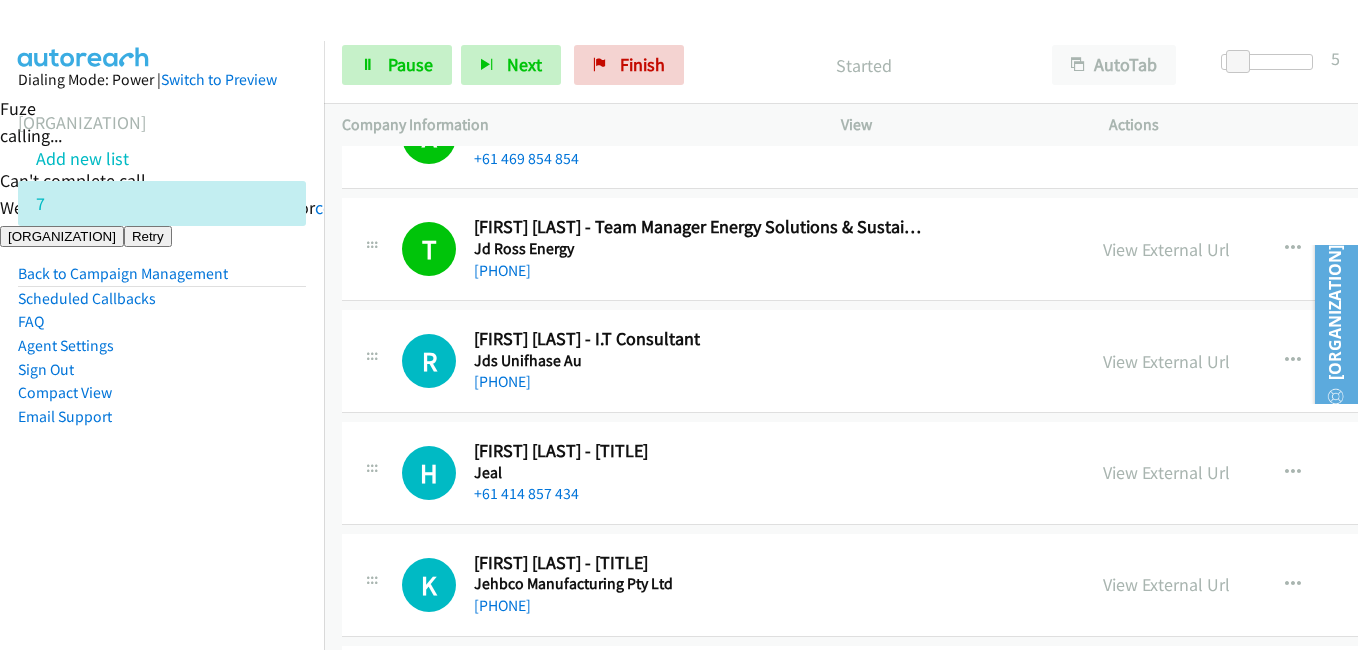 drag, startPoint x: 195, startPoint y: 405, endPoint x: 291, endPoint y: 372, distance: 101.51354 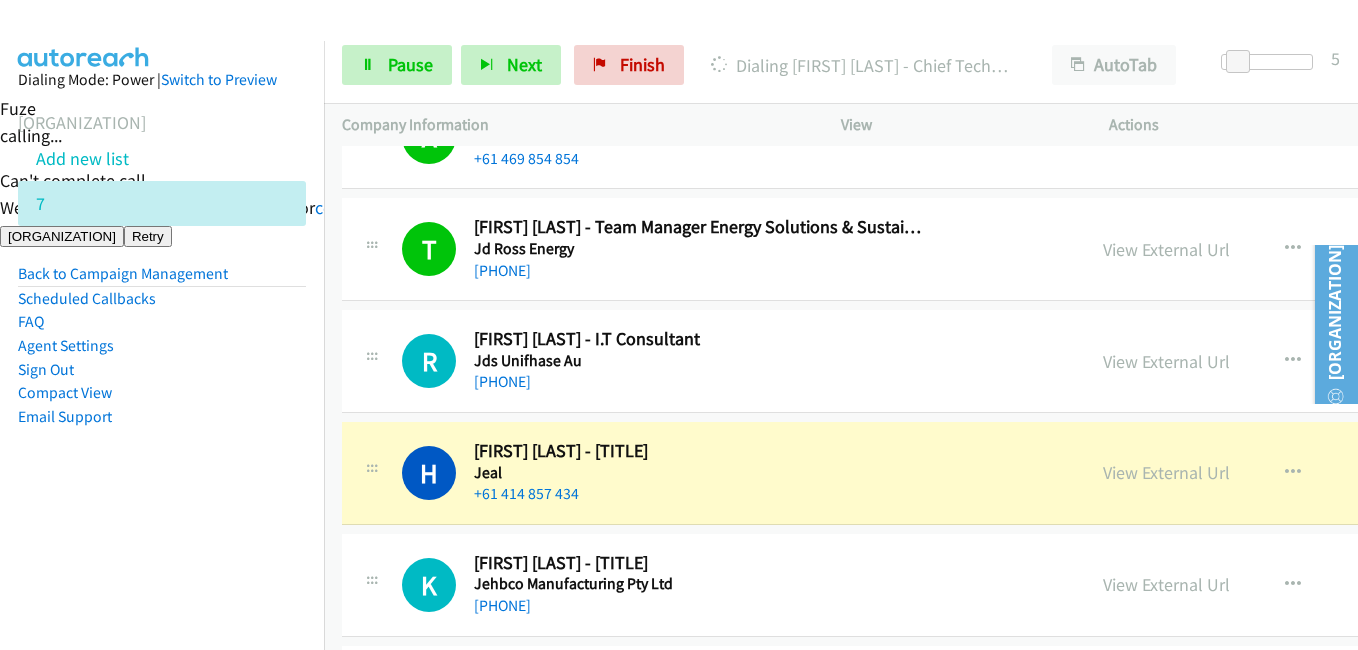 scroll, scrollTop: 4465, scrollLeft: 0, axis: vertical 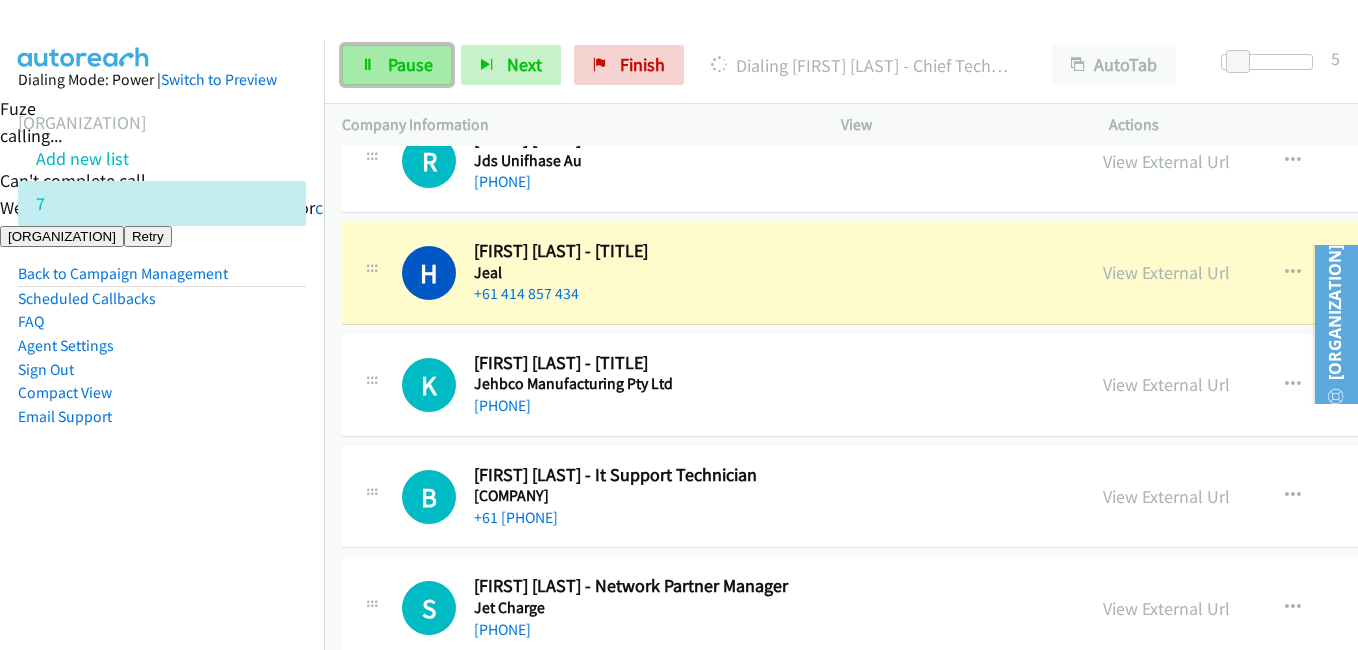 click on "Pause" at bounding box center (410, 64) 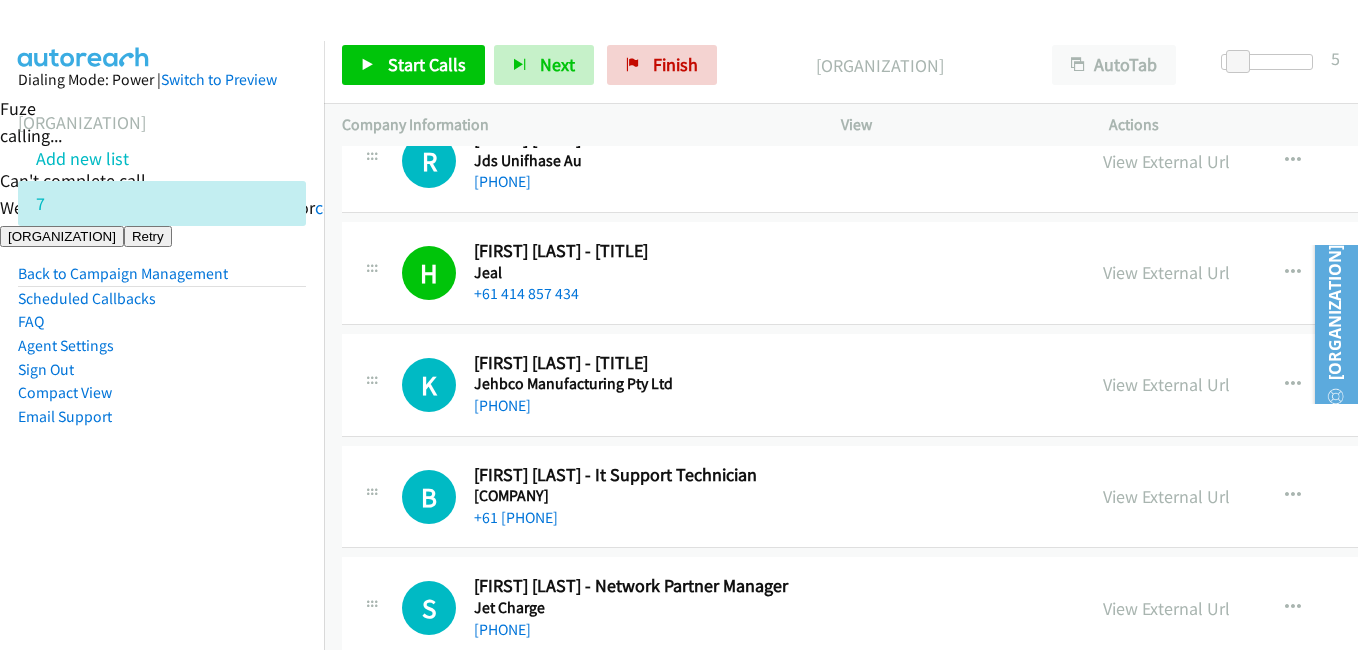click on "Dialing Mode: Power
|
Switch to Preview
My Lists
Add new list
7
Back to Campaign Management
Scheduled Callbacks
FAQ
Agent Settings
Sign Out
Compact View
Email Support" at bounding box center (162, 280) 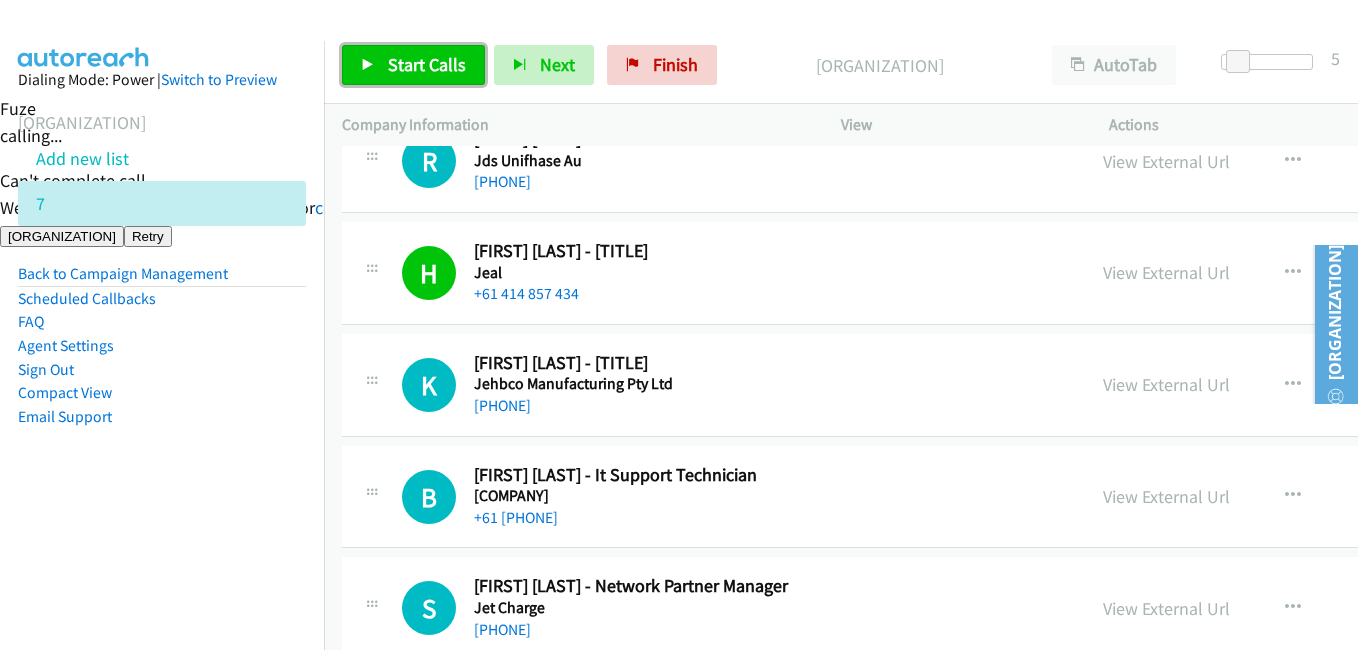 click on "Start Calls" at bounding box center [427, 64] 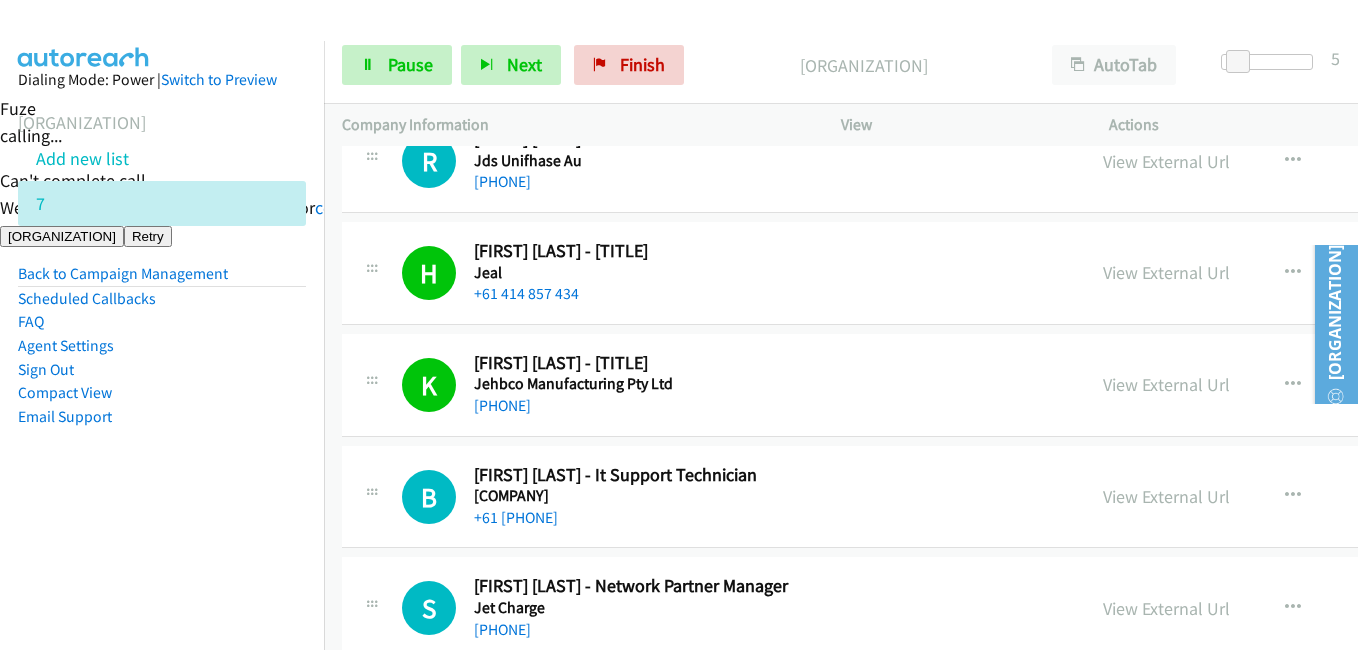 click on "Dialing Mode: Power
|
Switch to Preview
My Lists
Add new list
7
Back to Campaign Management
Scheduled Callbacks
FAQ
Agent Settings
Sign Out
Compact View
Email Support" at bounding box center [162, 366] 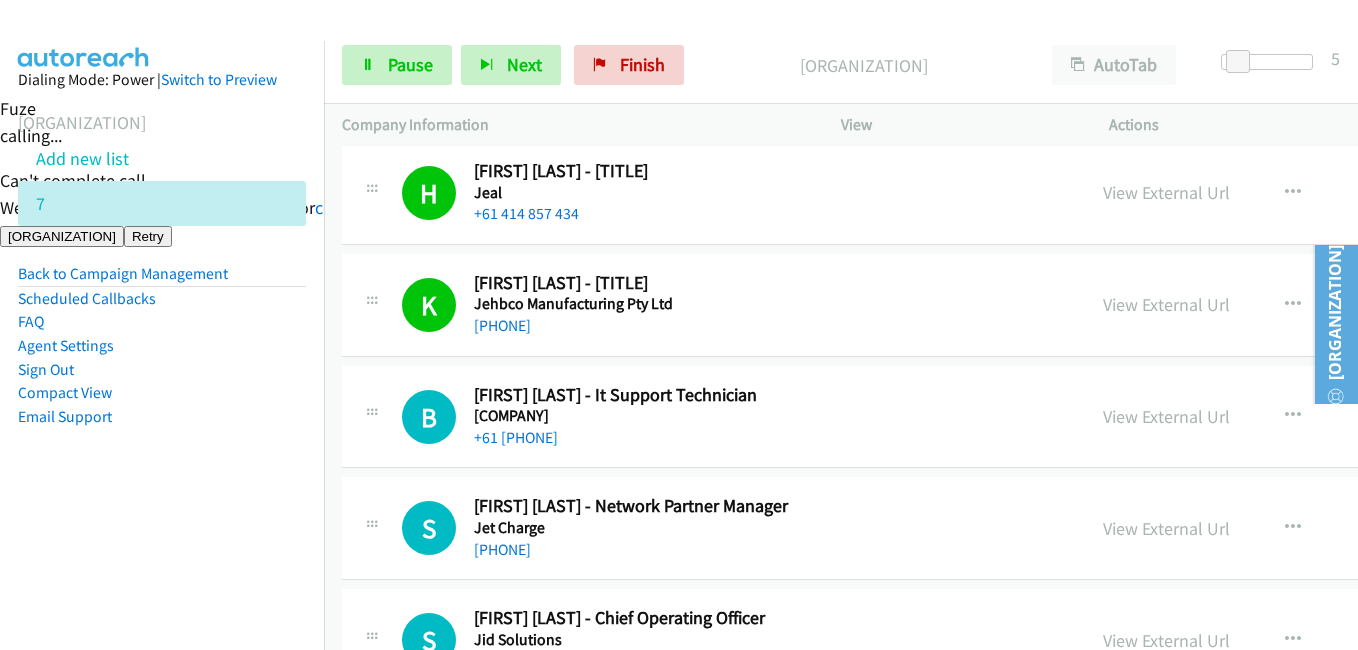 scroll, scrollTop: 4665, scrollLeft: 0, axis: vertical 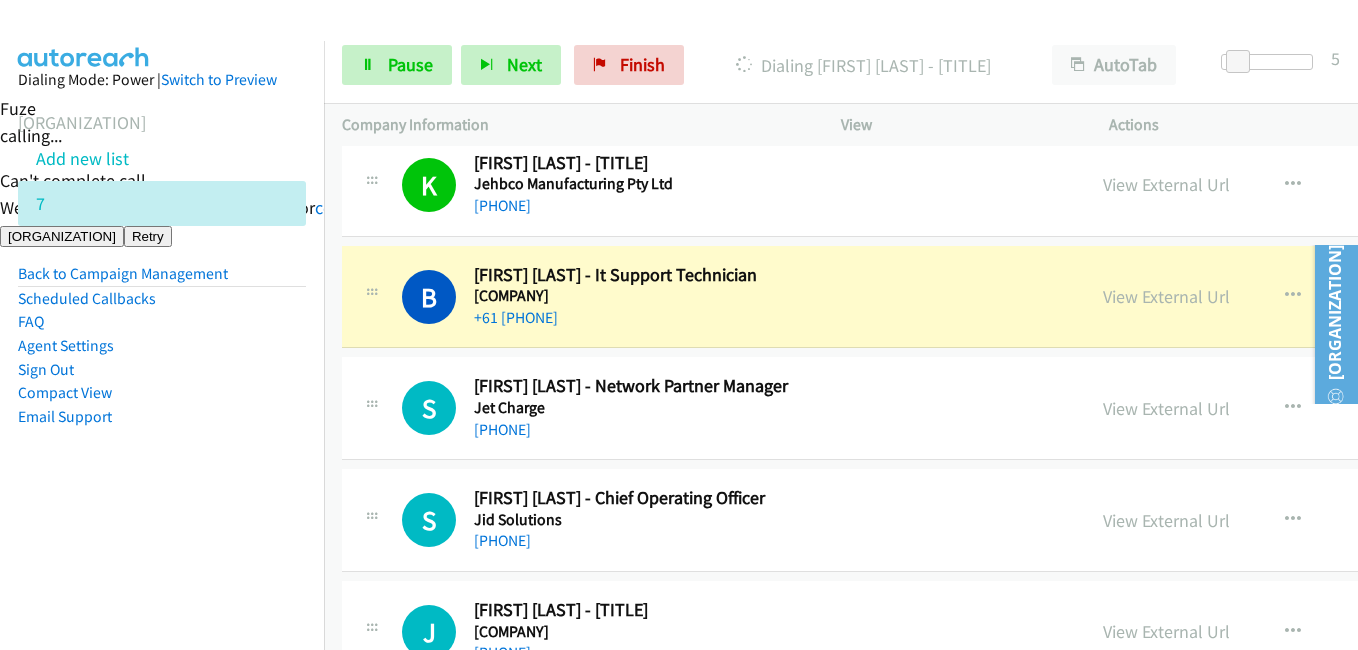 drag, startPoint x: 168, startPoint y: 437, endPoint x: 217, endPoint y: 436, distance: 49.010204 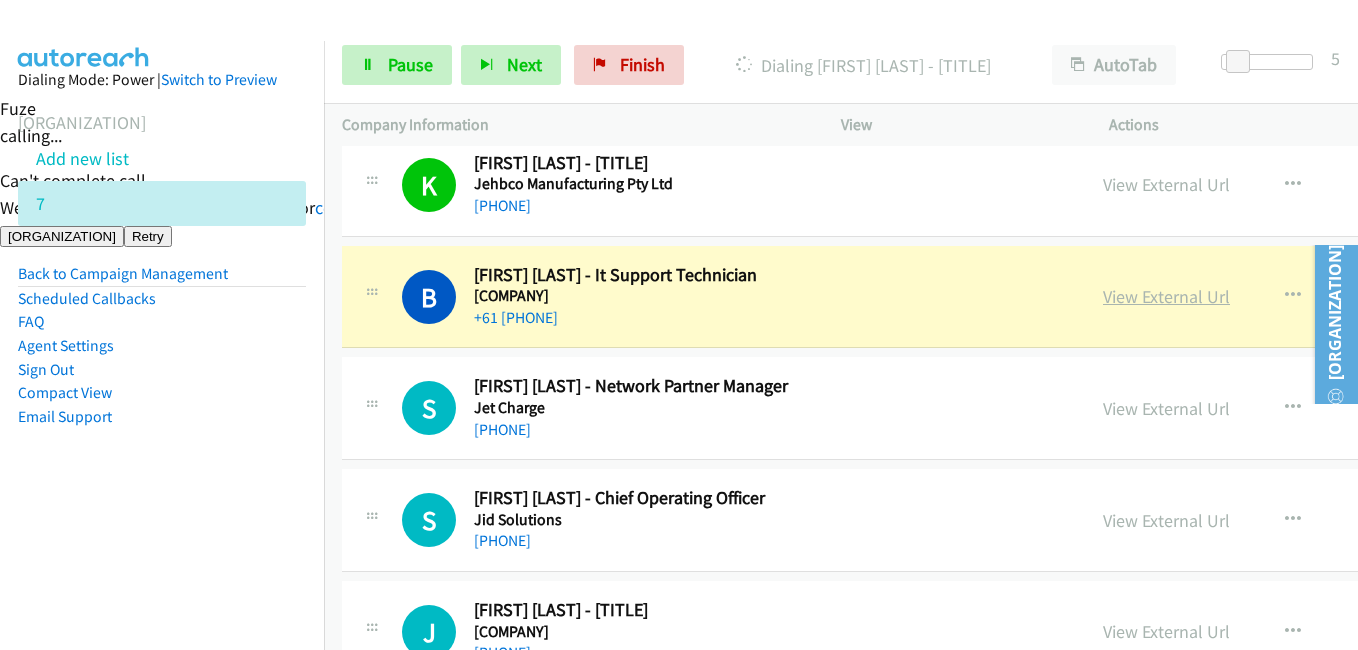 click on "View External Url" at bounding box center [1166, 296] 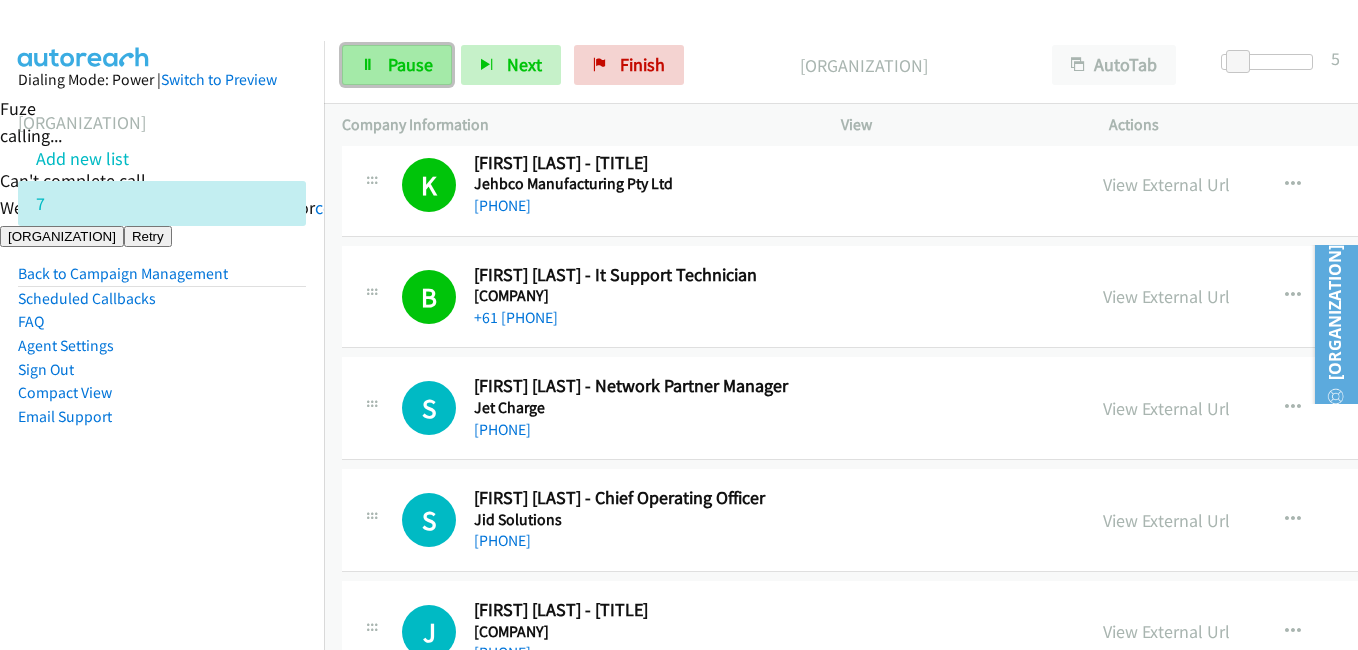 click on "Pause" at bounding box center (410, 64) 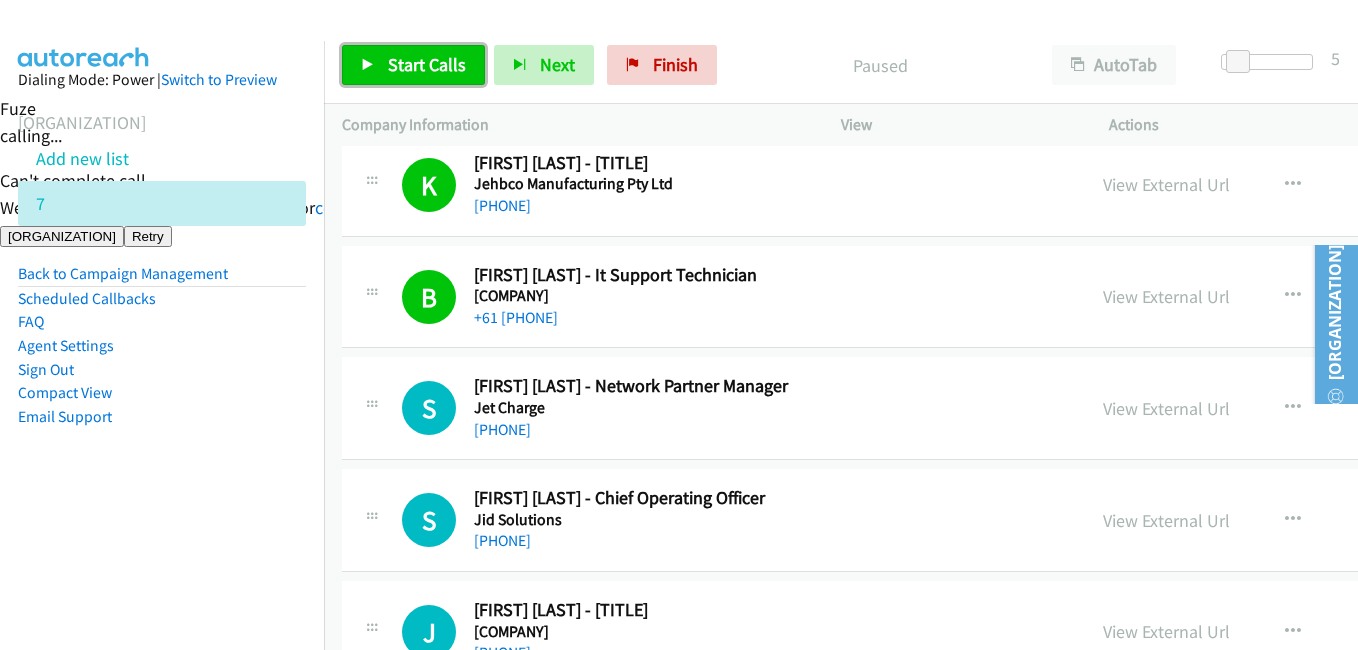 click on "Start Calls" at bounding box center (427, 64) 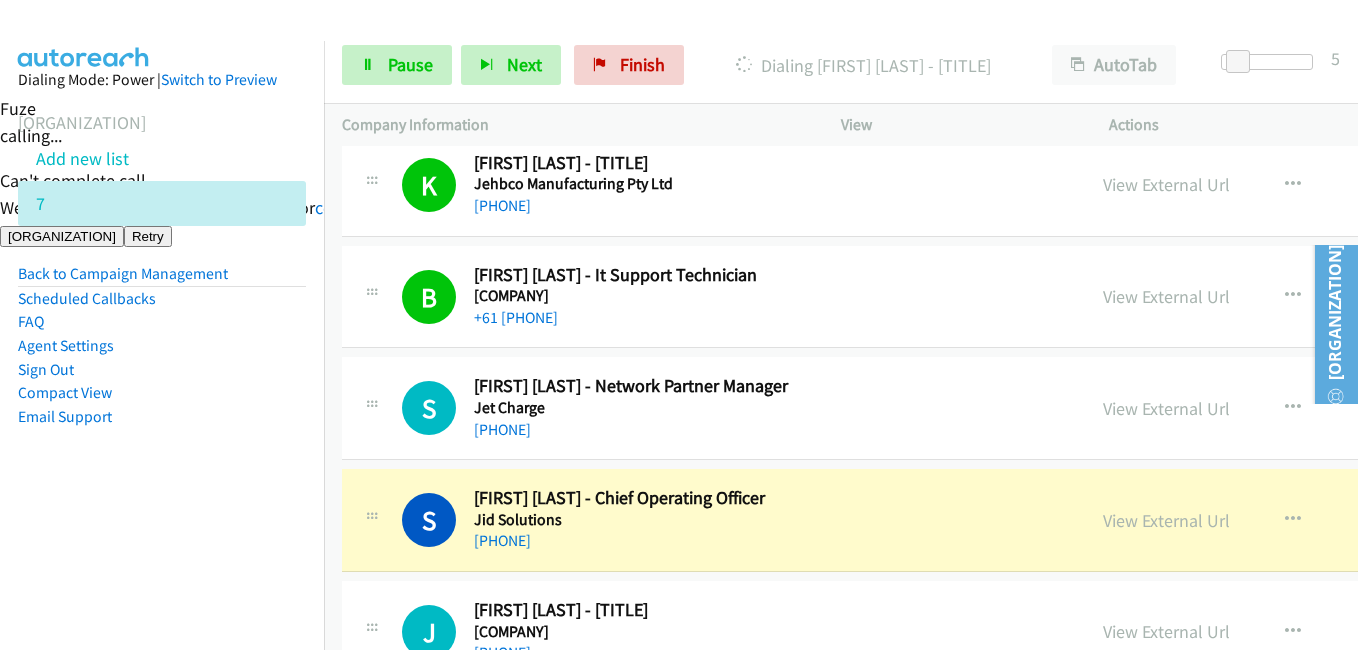 click on "Dialing Mode: Power
|
Switch to Preview
My Lists
Add new list
7
Back to Campaign Management
Scheduled Callbacks
FAQ
Agent Settings
Sign Out
Compact View
Email Support" at bounding box center (162, 280) 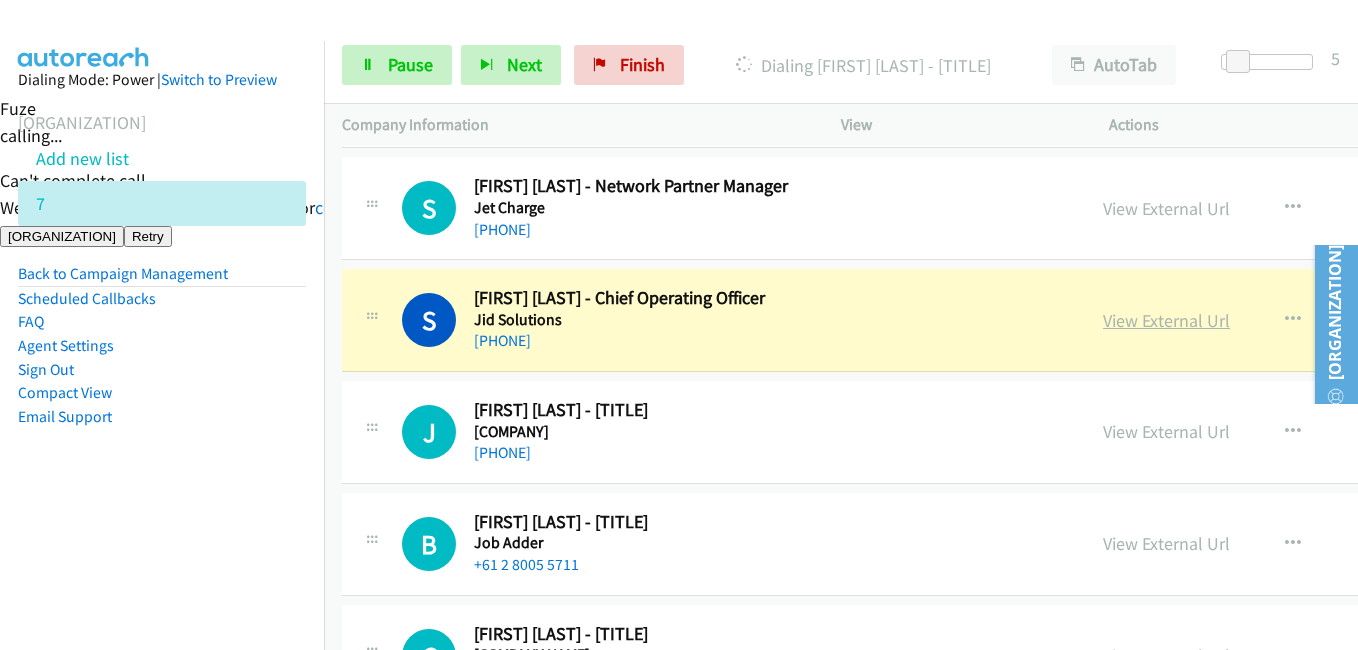 click on "View External Url" at bounding box center [1166, 320] 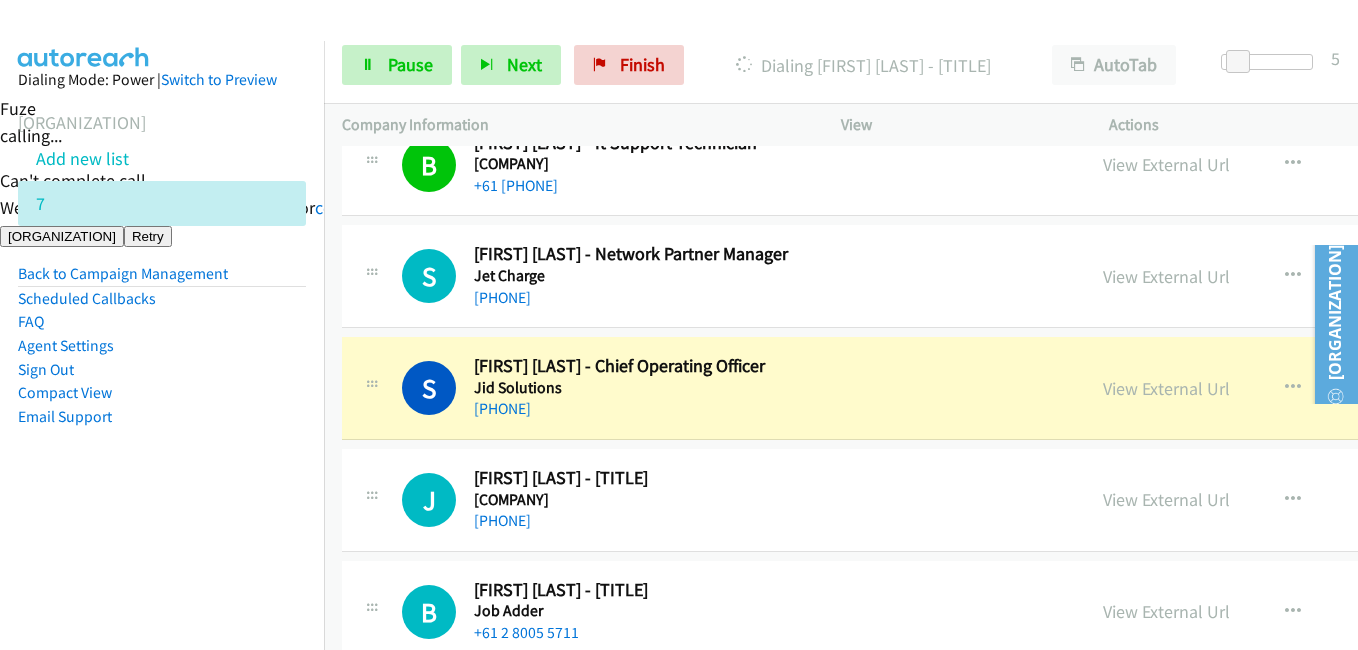 scroll, scrollTop: 4865, scrollLeft: 0, axis: vertical 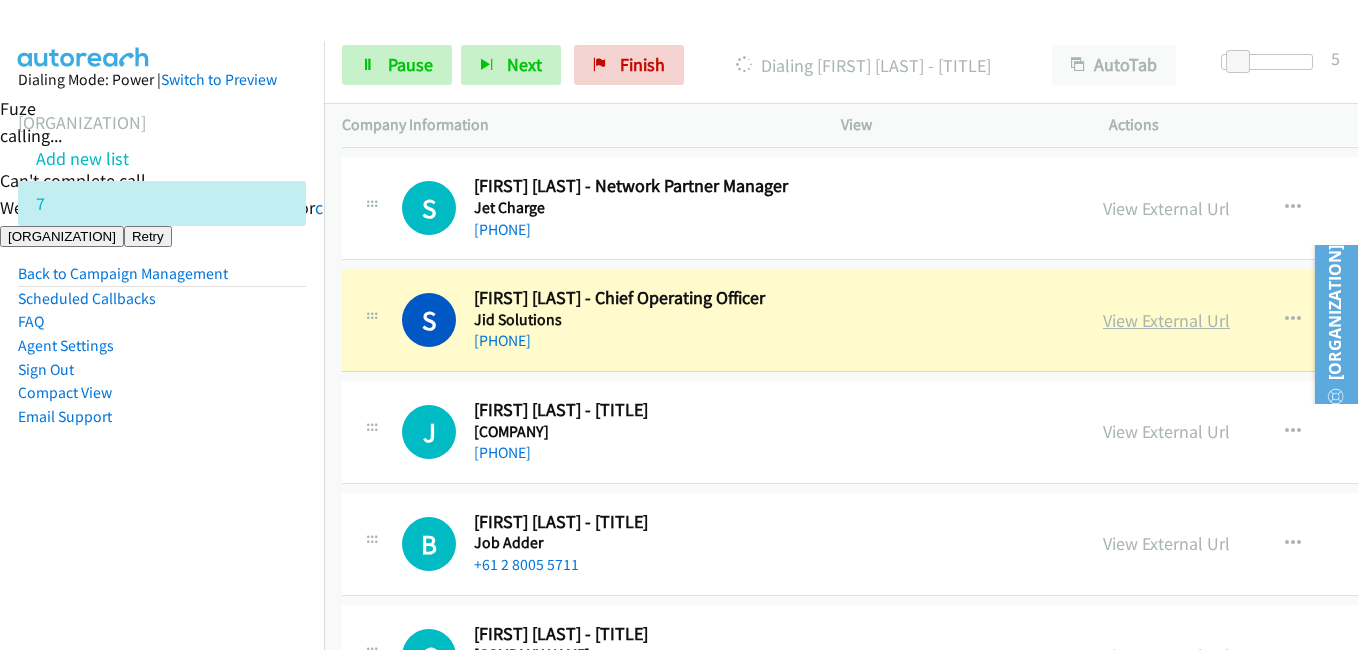 click on "View External Url" at bounding box center [1166, 320] 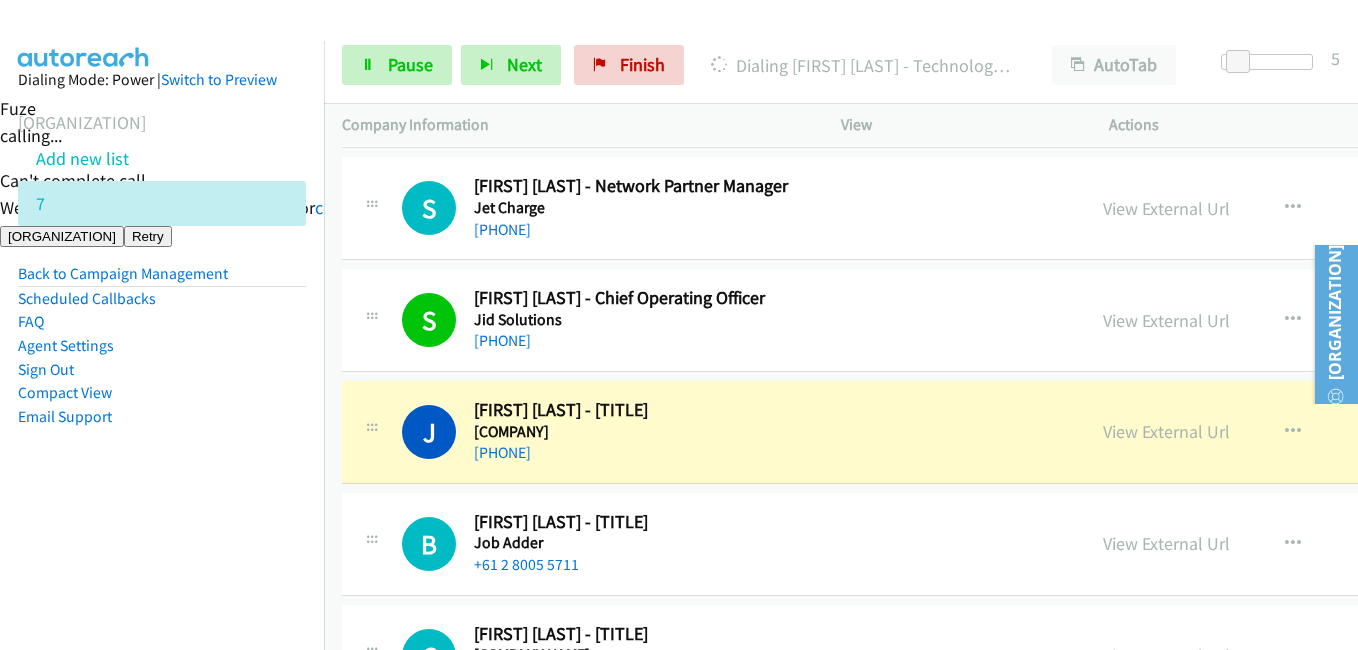 click on "Dialing Mode: Power
|
Switch to Preview
My Lists
Add new list
7
Back to Campaign Management
Scheduled Callbacks
FAQ
Agent Settings
Sign Out
Compact View
Email Support" at bounding box center [162, 280] 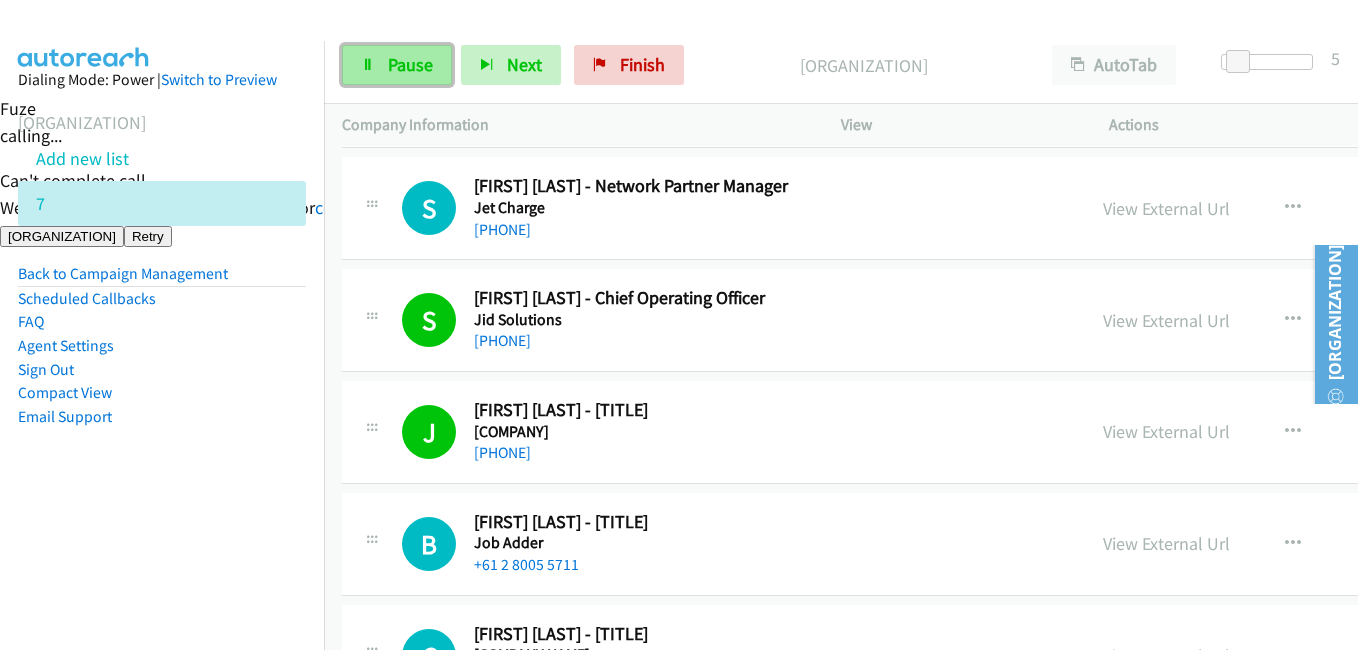 click on "Pause" at bounding box center (410, 64) 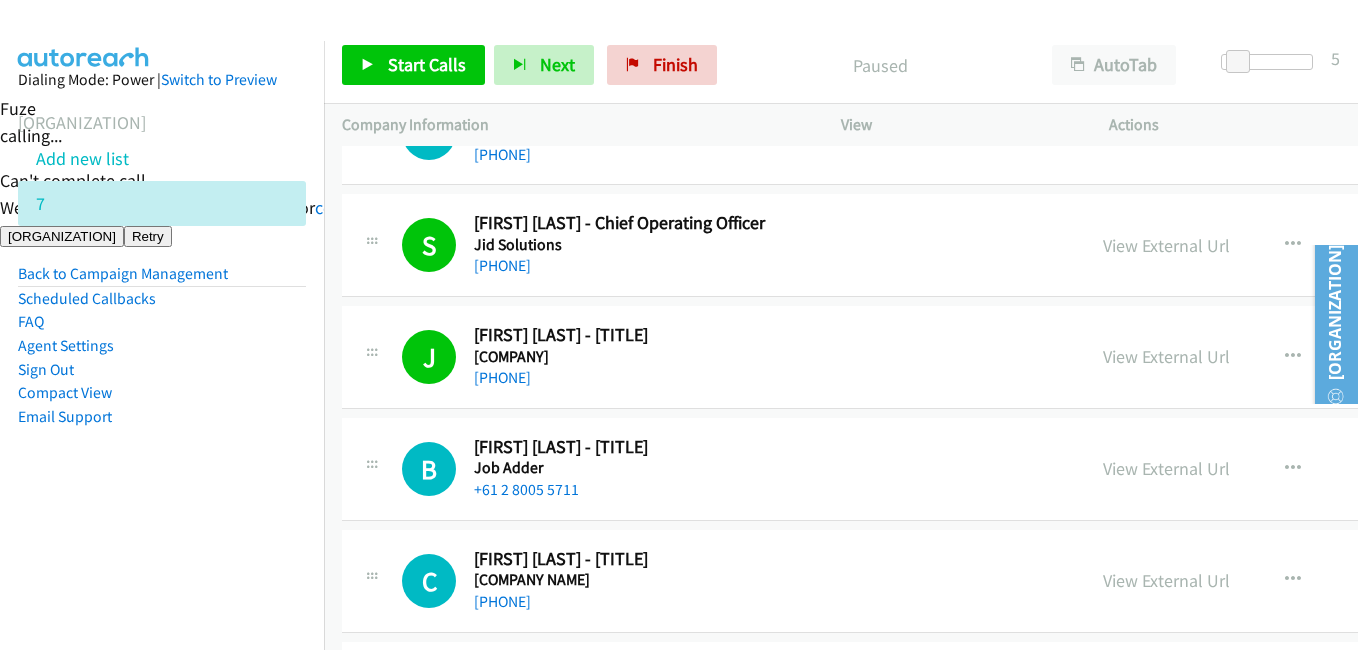 scroll, scrollTop: 5065, scrollLeft: 0, axis: vertical 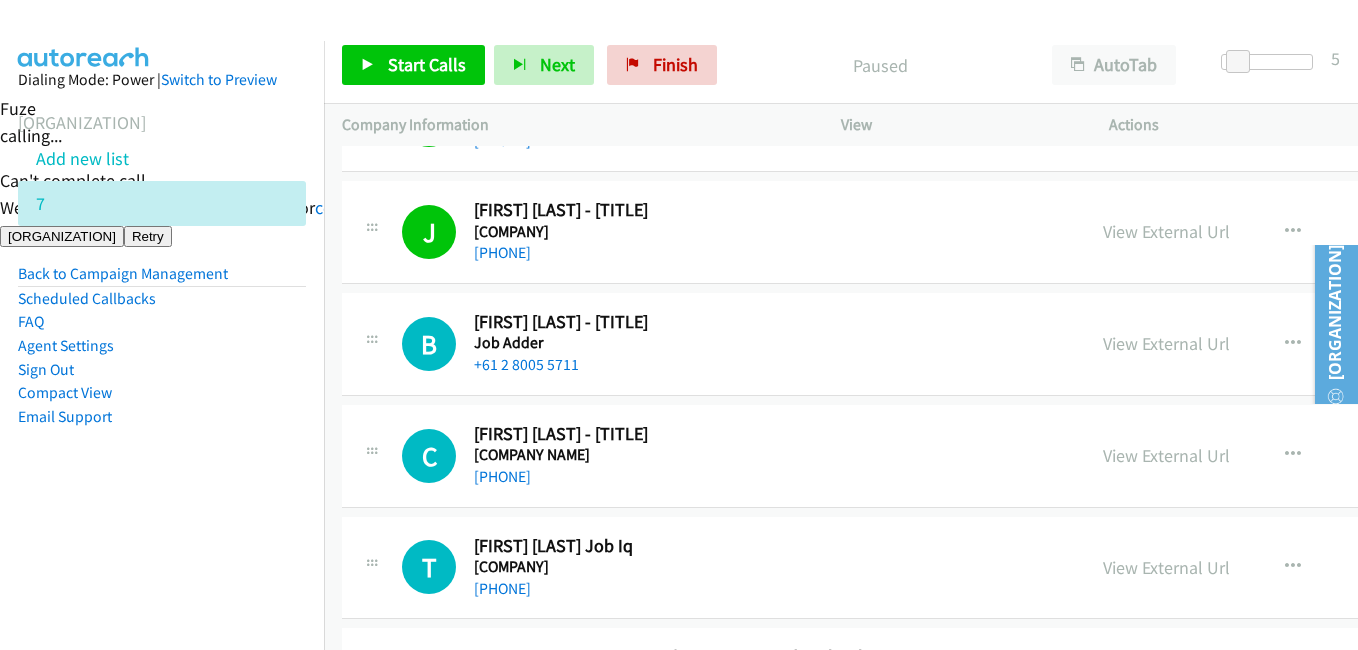 drag, startPoint x: 154, startPoint y: 449, endPoint x: 536, endPoint y: 315, distance: 404.82095 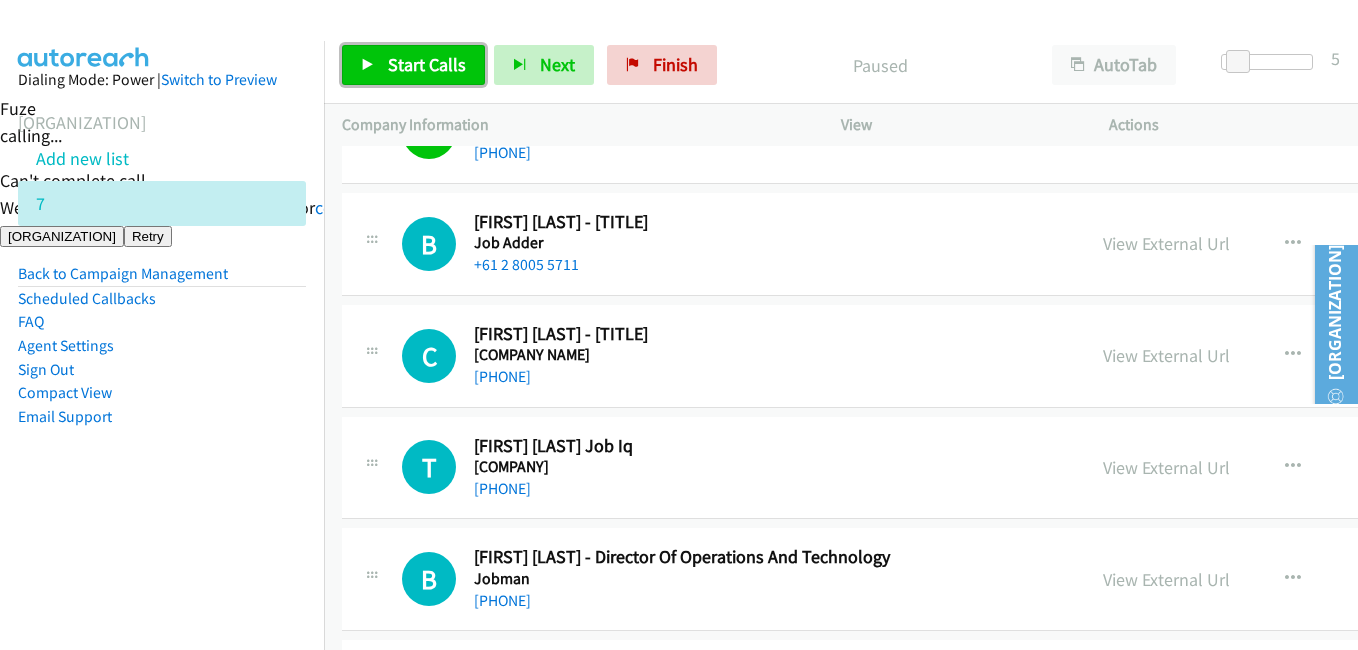 click on "Start Calls" at bounding box center [427, 64] 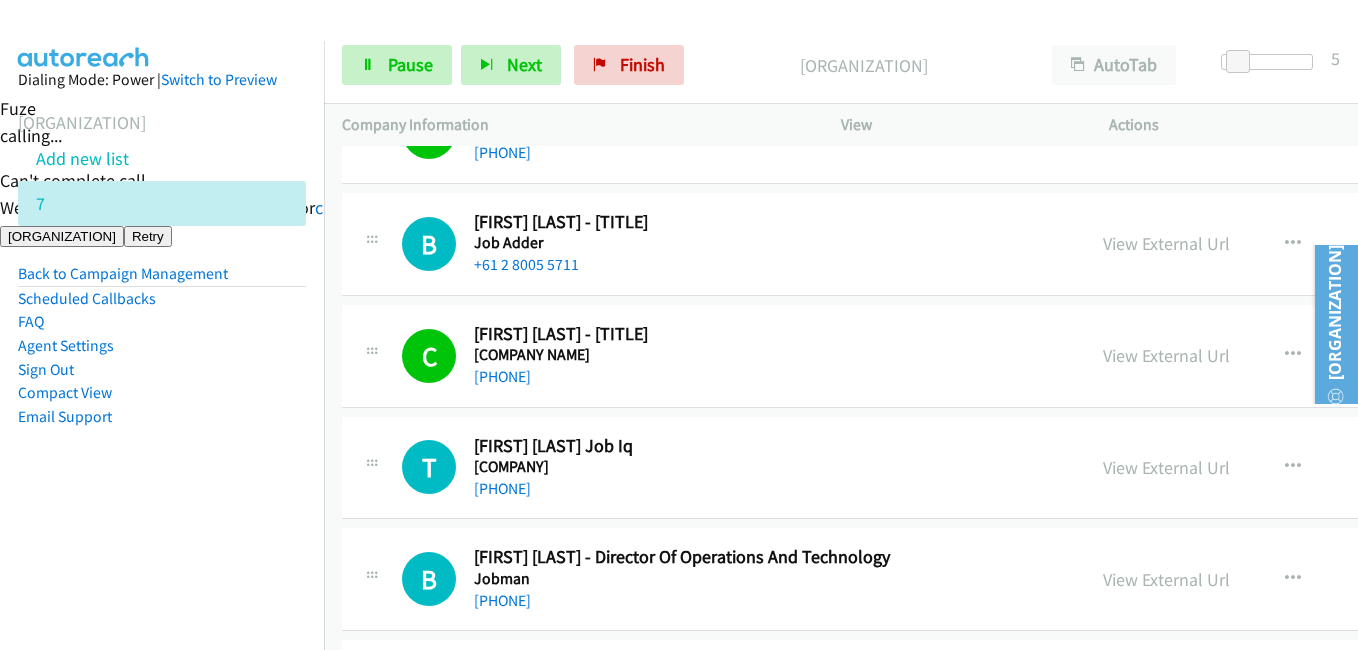 click on "Dialing Mode: Power
|
Switch to Preview
My Lists
Add new list
7
Back to Campaign Management
Scheduled Callbacks
FAQ
Agent Settings
Sign Out
Compact View
Email Support" at bounding box center [162, 280] 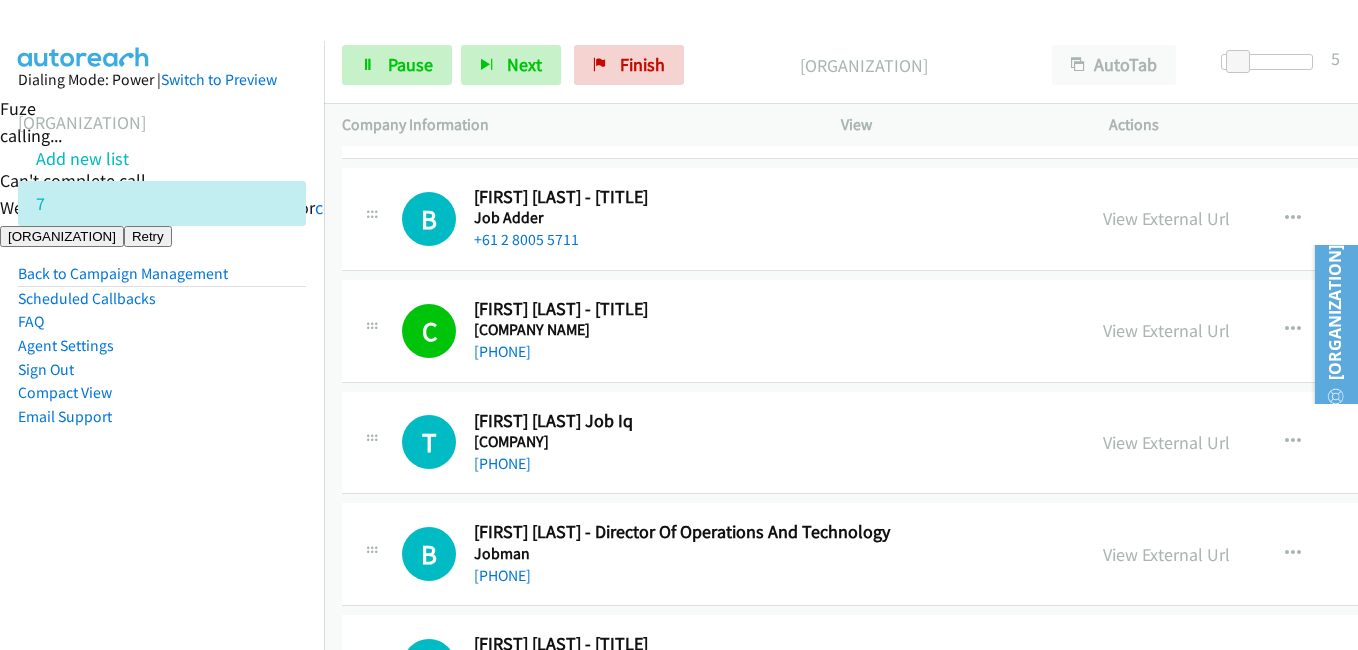 scroll, scrollTop: 5165, scrollLeft: 0, axis: vertical 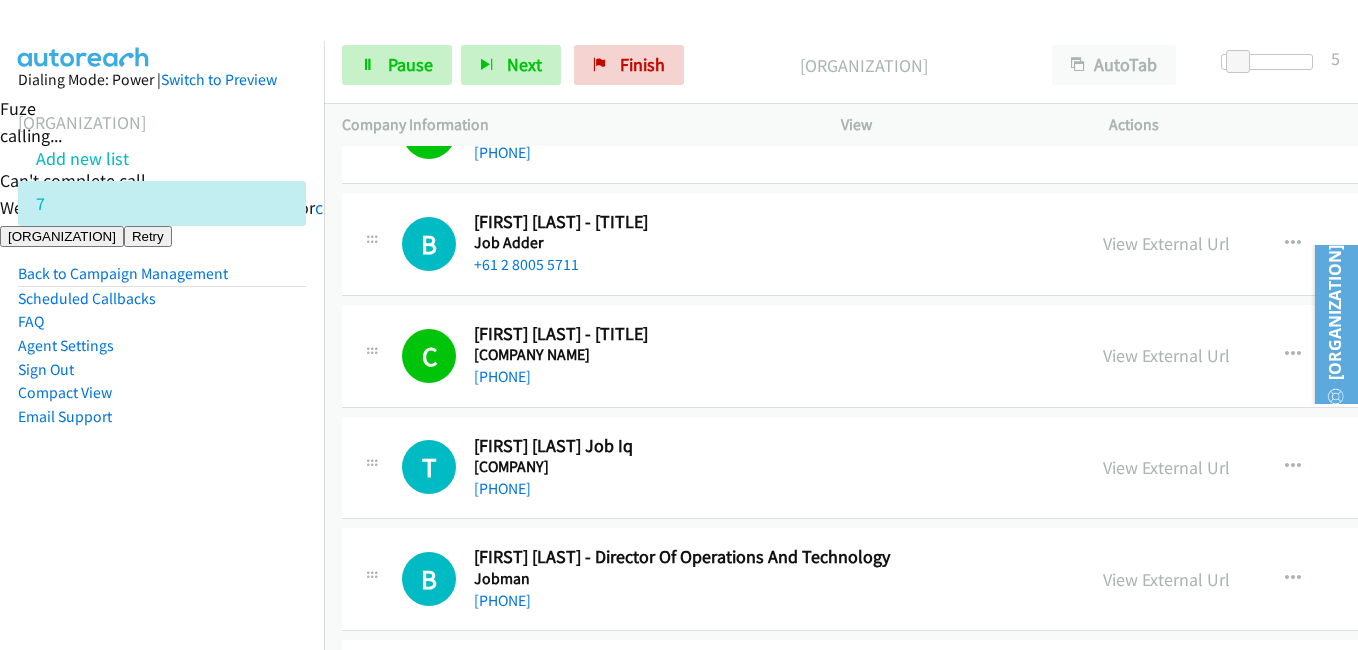 click on "Dialing Mode: Power
|
Switch to Preview
My Lists
Add new list
7
Back to Campaign Management
Scheduled Callbacks
FAQ
Agent Settings
Sign Out
Compact View
Email Support" at bounding box center [162, 280] 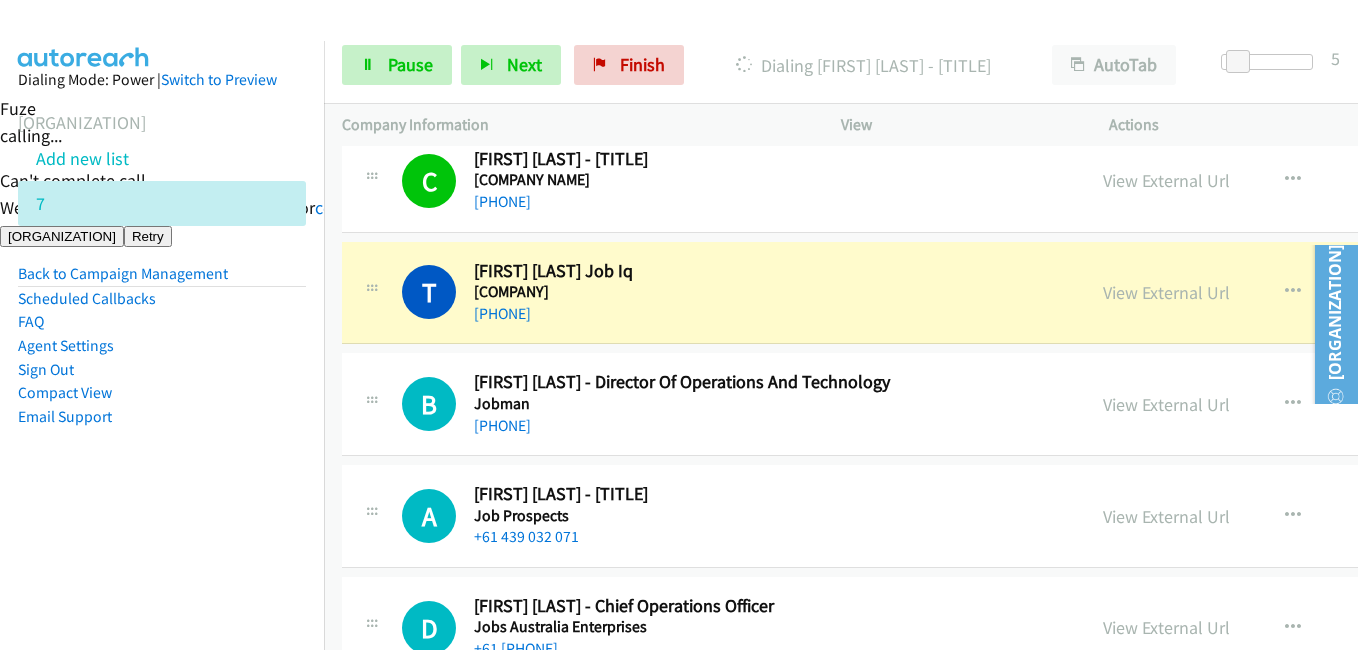scroll, scrollTop: 5365, scrollLeft: 0, axis: vertical 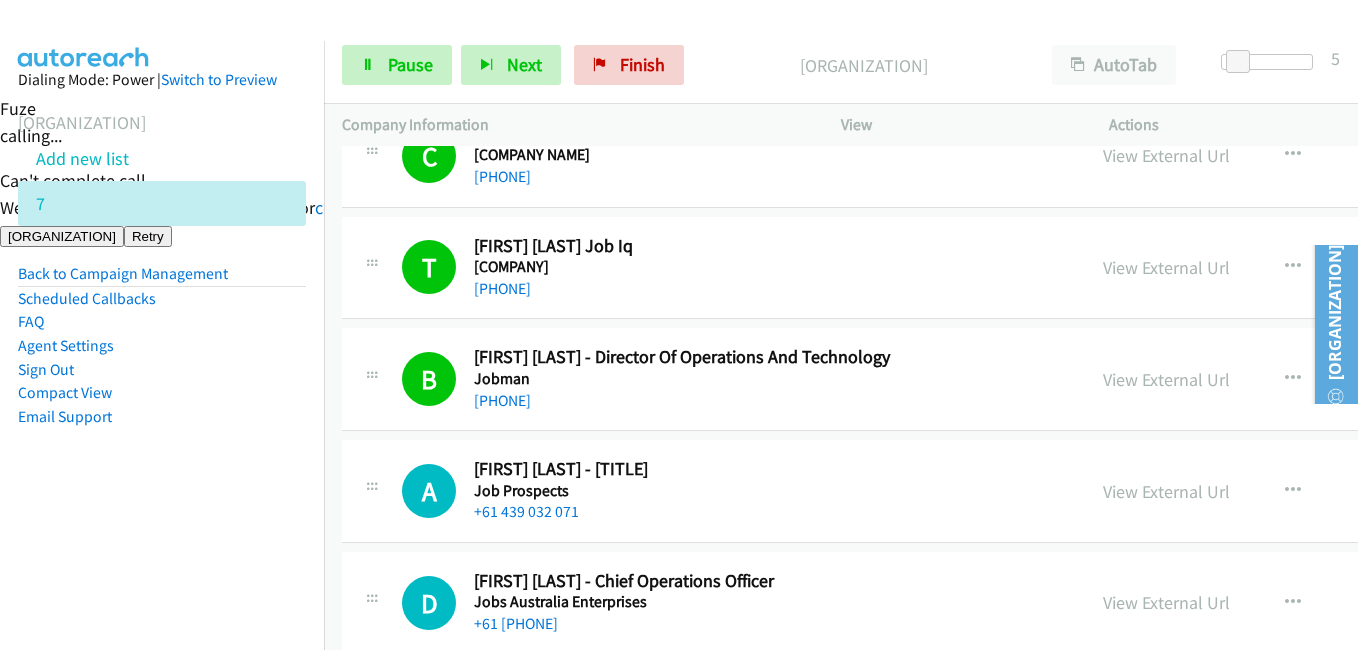 click on "Dialing Mode: Power
|
Switch to Preview
My Lists
Add new list
7
Back to Campaign Management
Scheduled Callbacks
FAQ
Agent Settings
Sign Out
Compact View
Email Support" at bounding box center (162, 280) 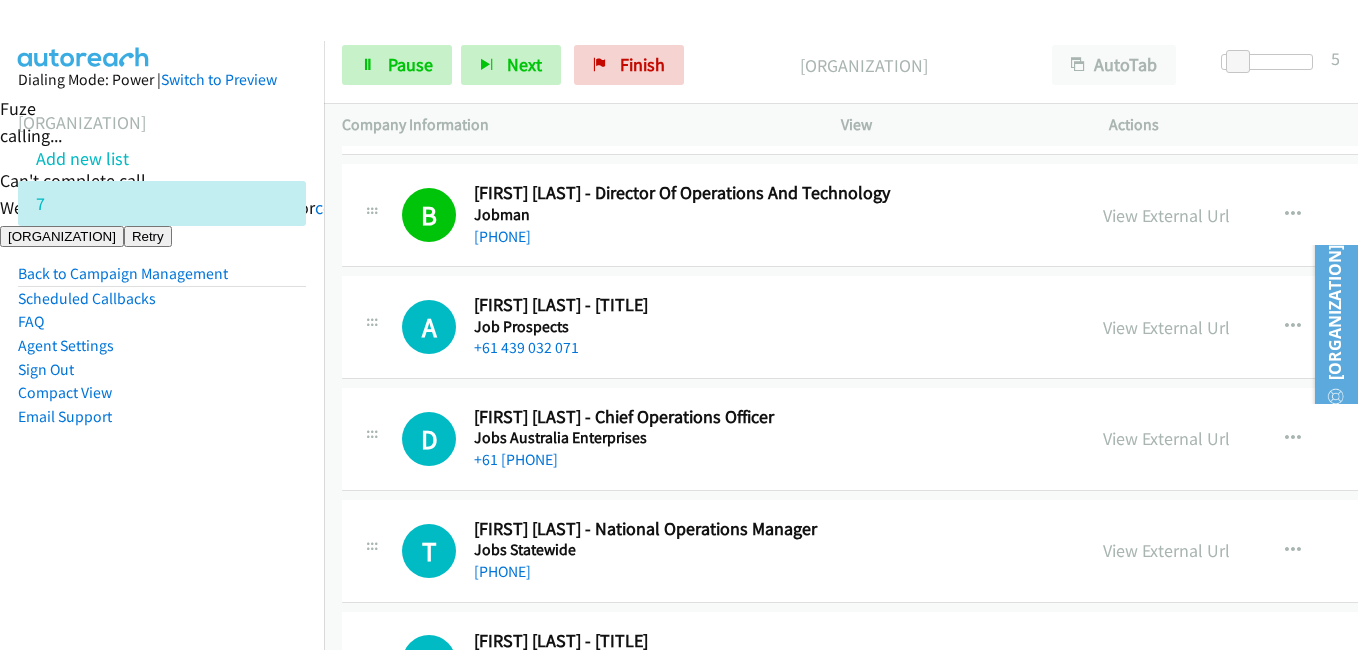 scroll, scrollTop: 5565, scrollLeft: 0, axis: vertical 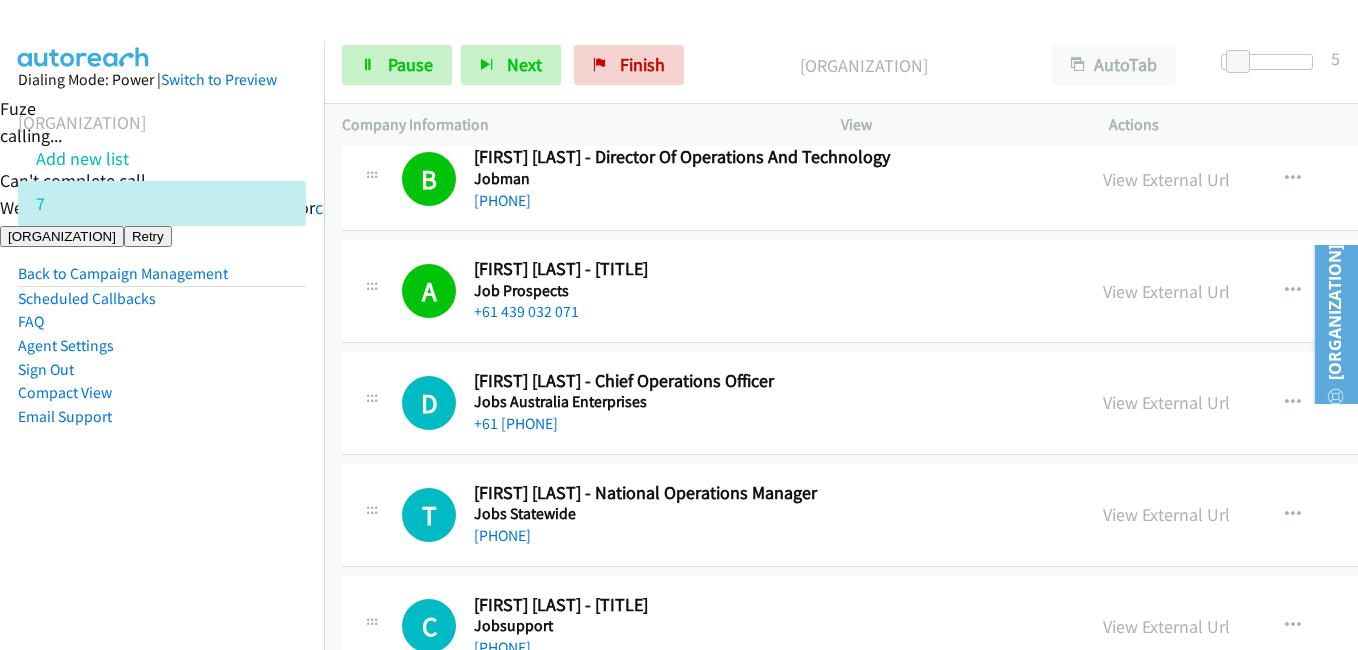 click on "Dialing Mode: Power
|
Switch to Preview
My Lists
Add new list
7
Back to Campaign Management
Scheduled Callbacks
FAQ
Agent Settings
Sign Out
Compact View
Email Support" at bounding box center [162, 280] 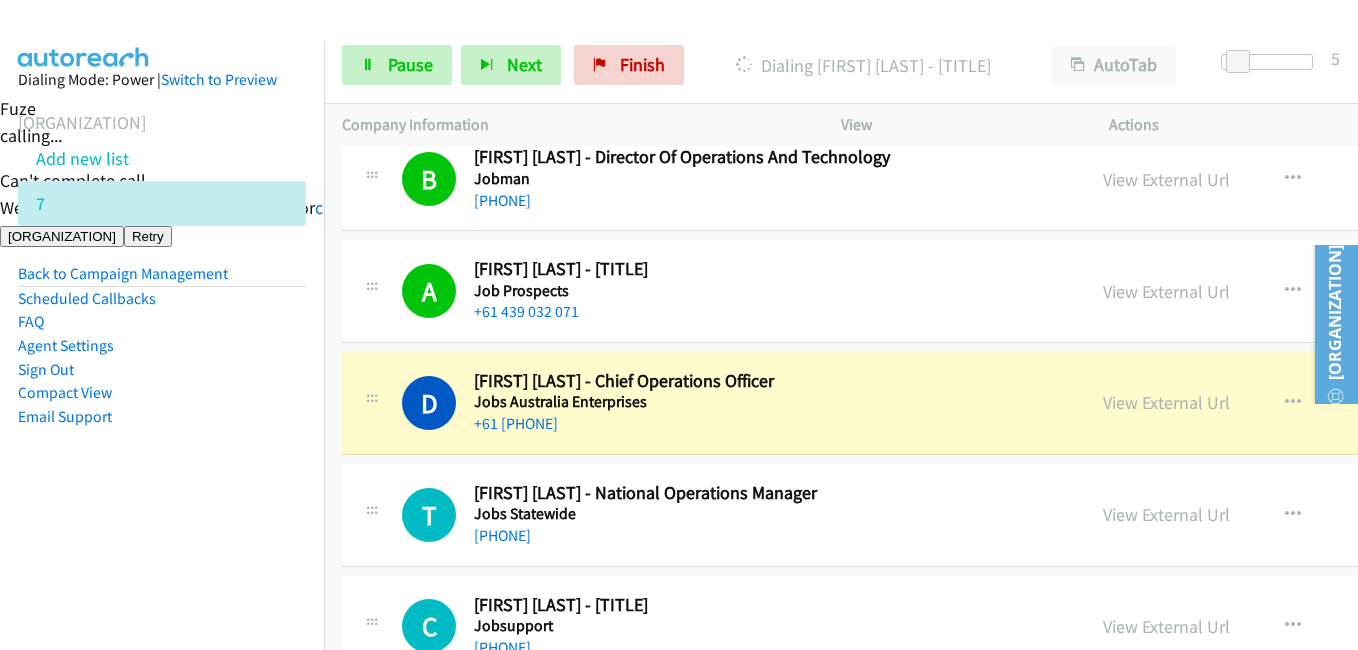 click on "Dialing Mode: Power
|
Switch to Preview
My Lists
Add new list
7
Back to Campaign Management
Scheduled Callbacks
FAQ
Agent Settings
Sign Out
Compact View
Email Support" at bounding box center (162, 280) 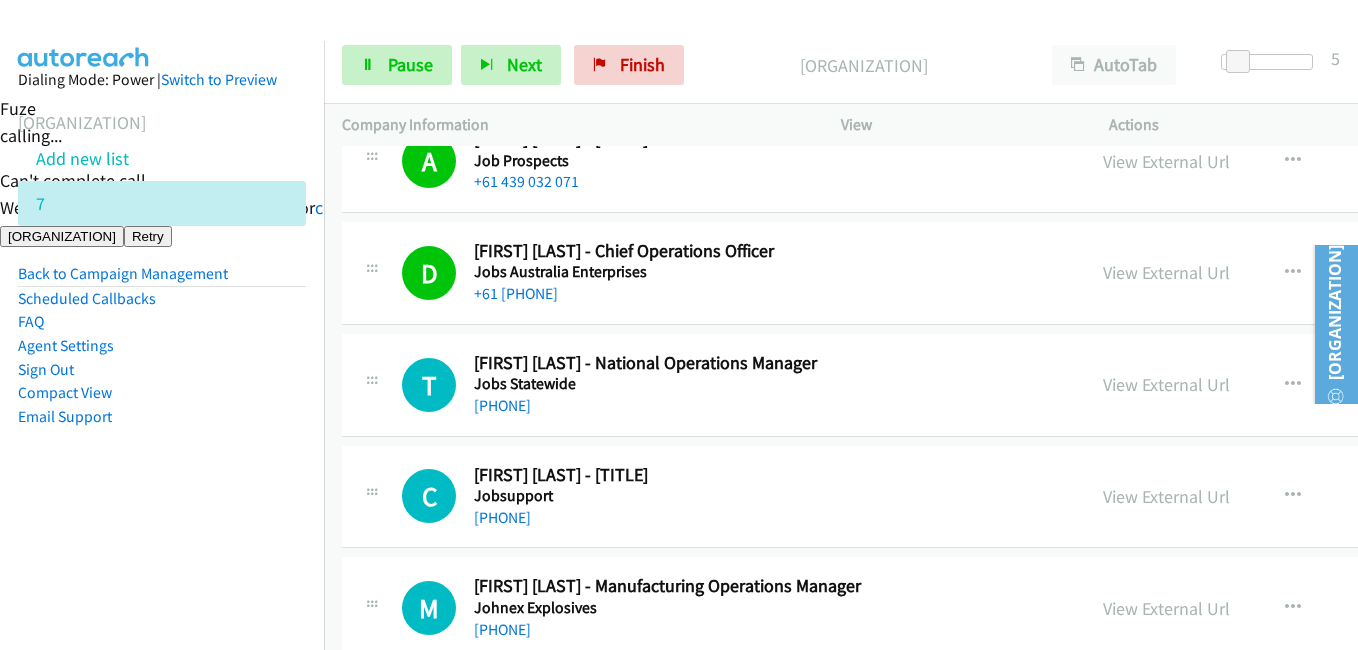 scroll, scrollTop: 5865, scrollLeft: 0, axis: vertical 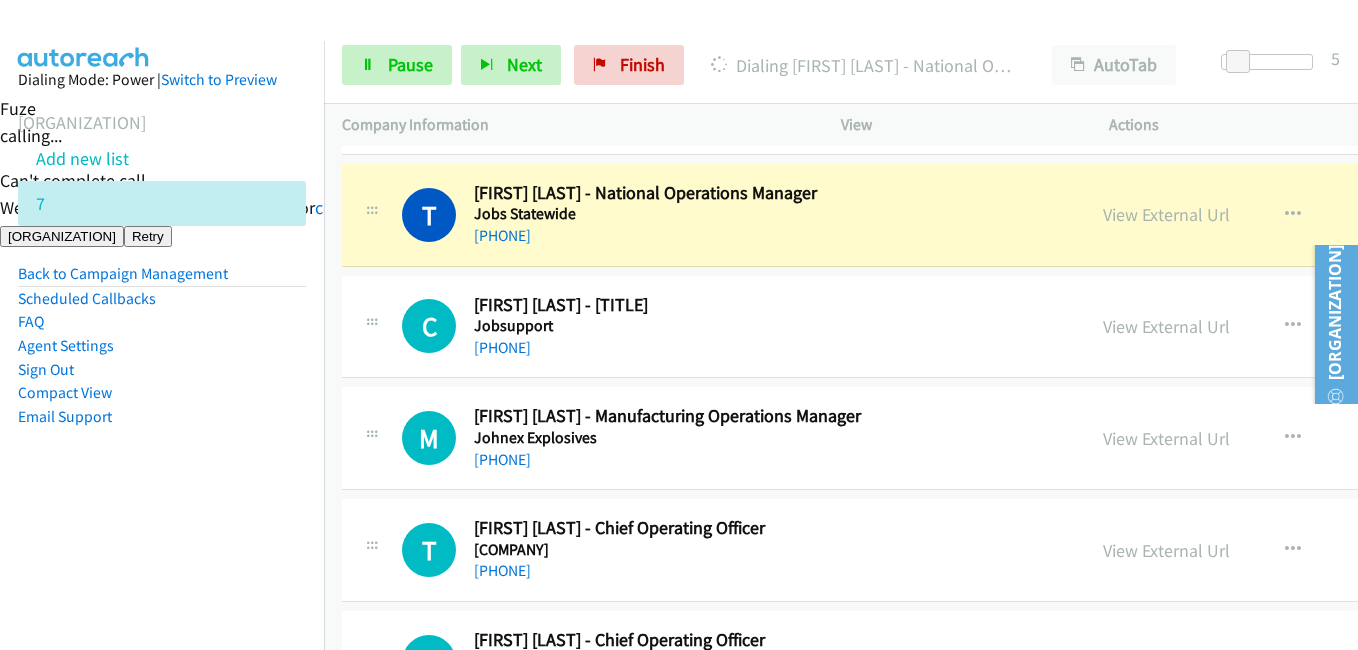 click on "Dialing Mode: Power
|
Switch to Preview
My Lists
Add new list
7
Back to Campaign Management
Scheduled Callbacks
FAQ
Agent Settings
Sign Out
Compact View
Email Support" at bounding box center (162, 280) 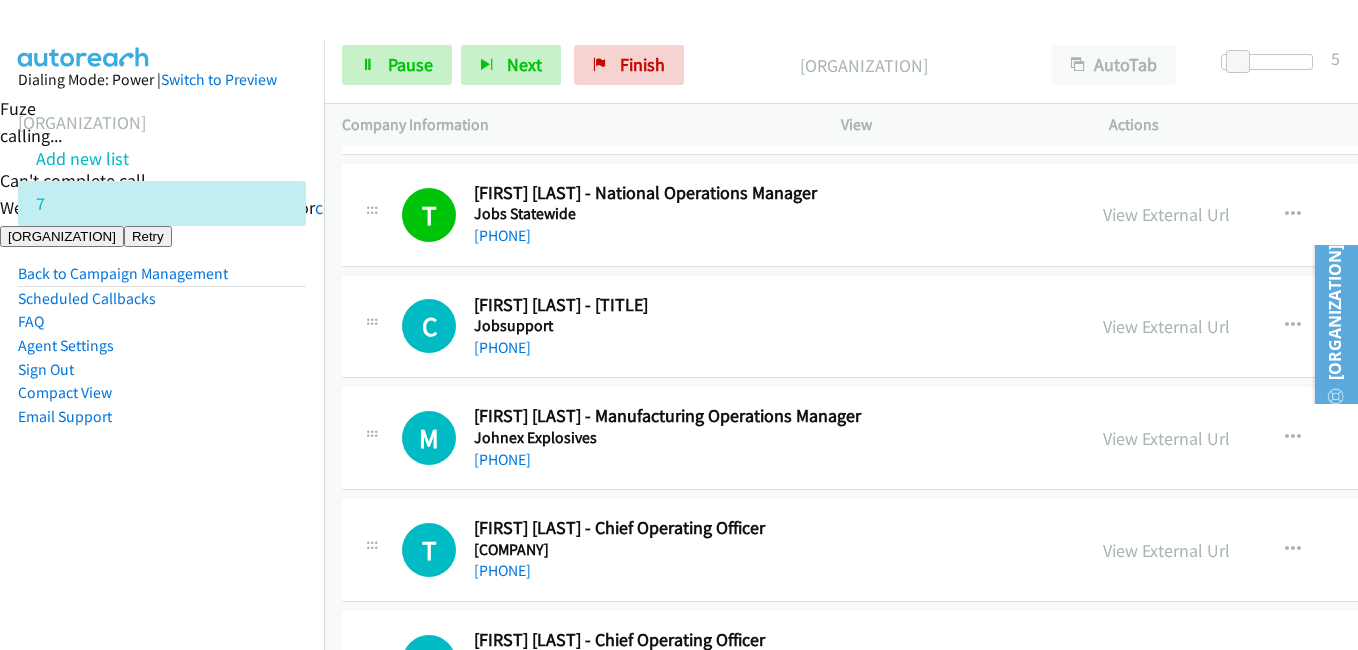 drag, startPoint x: 251, startPoint y: 450, endPoint x: 277, endPoint y: 442, distance: 27.202942 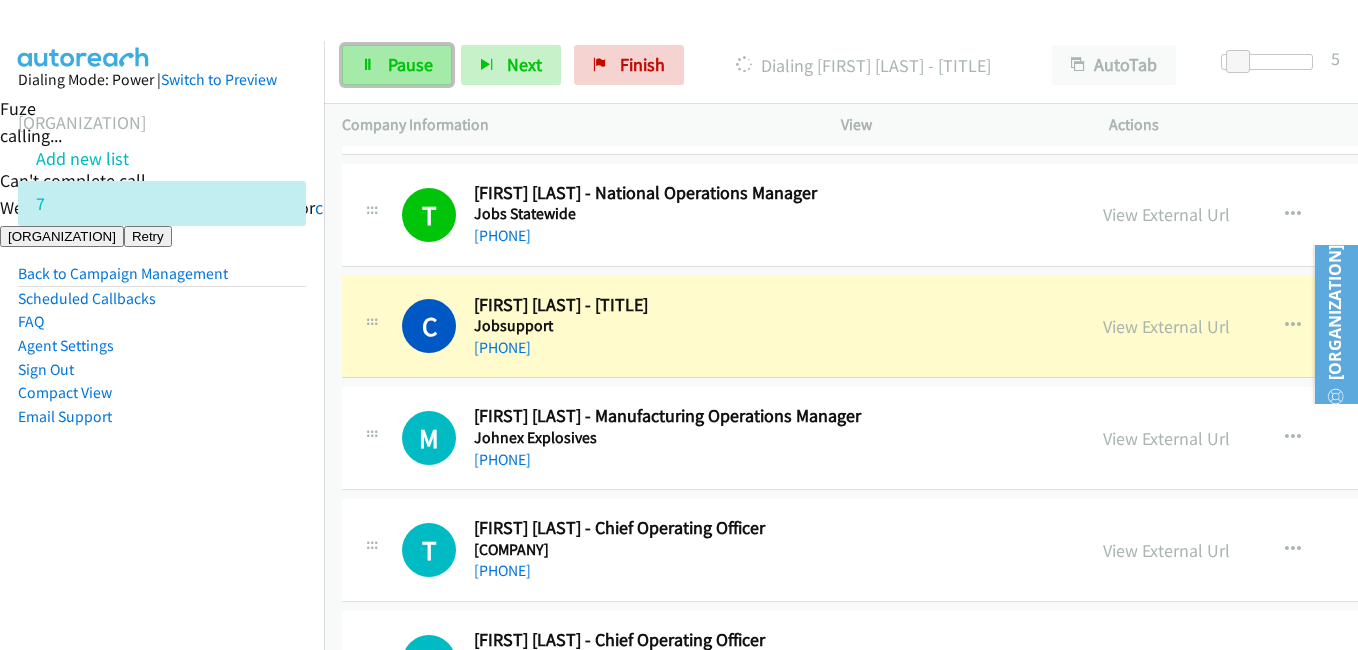 click on "Pause" at bounding box center (410, 64) 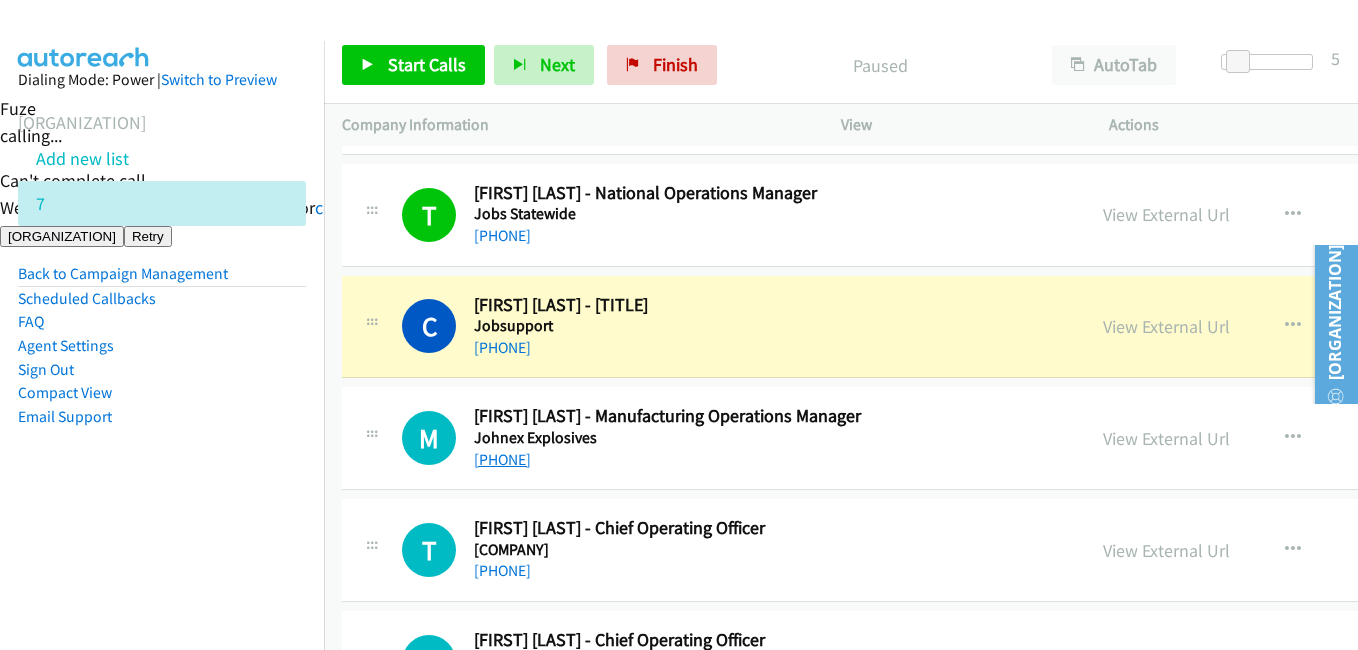 drag, startPoint x: 265, startPoint y: 477, endPoint x: 488, endPoint y: 450, distance: 224.62859 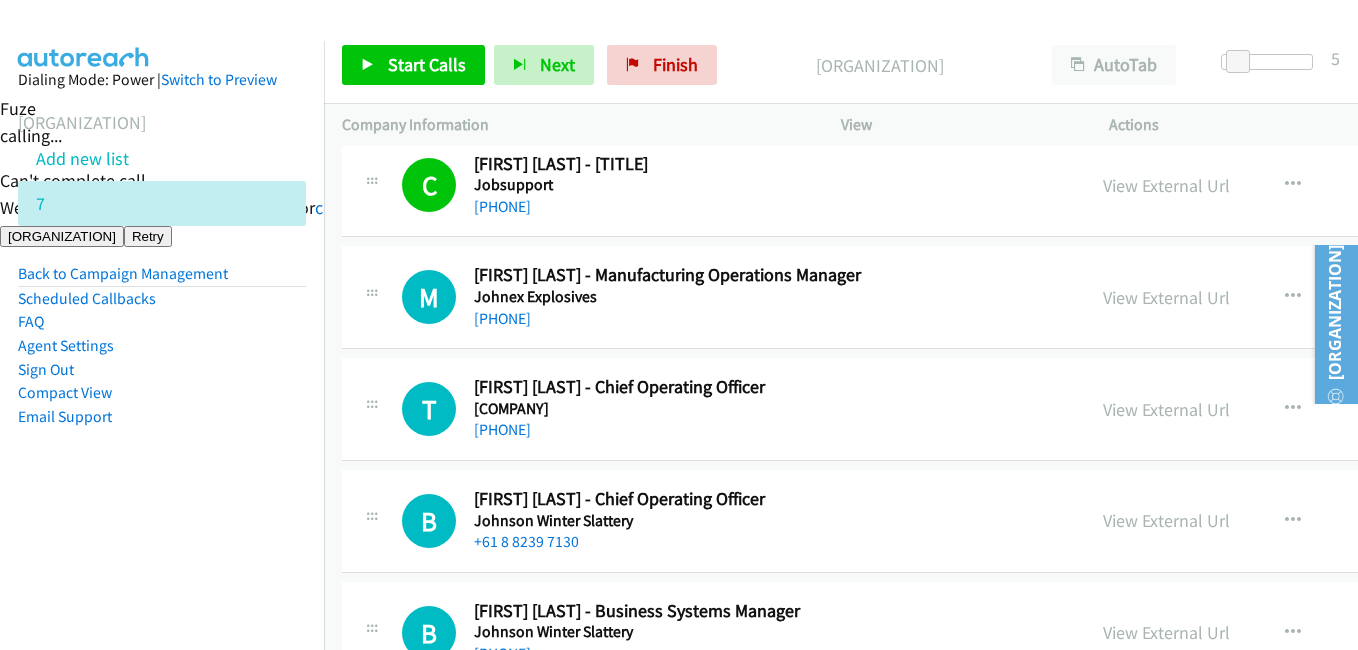 scroll, scrollTop: 6065, scrollLeft: 0, axis: vertical 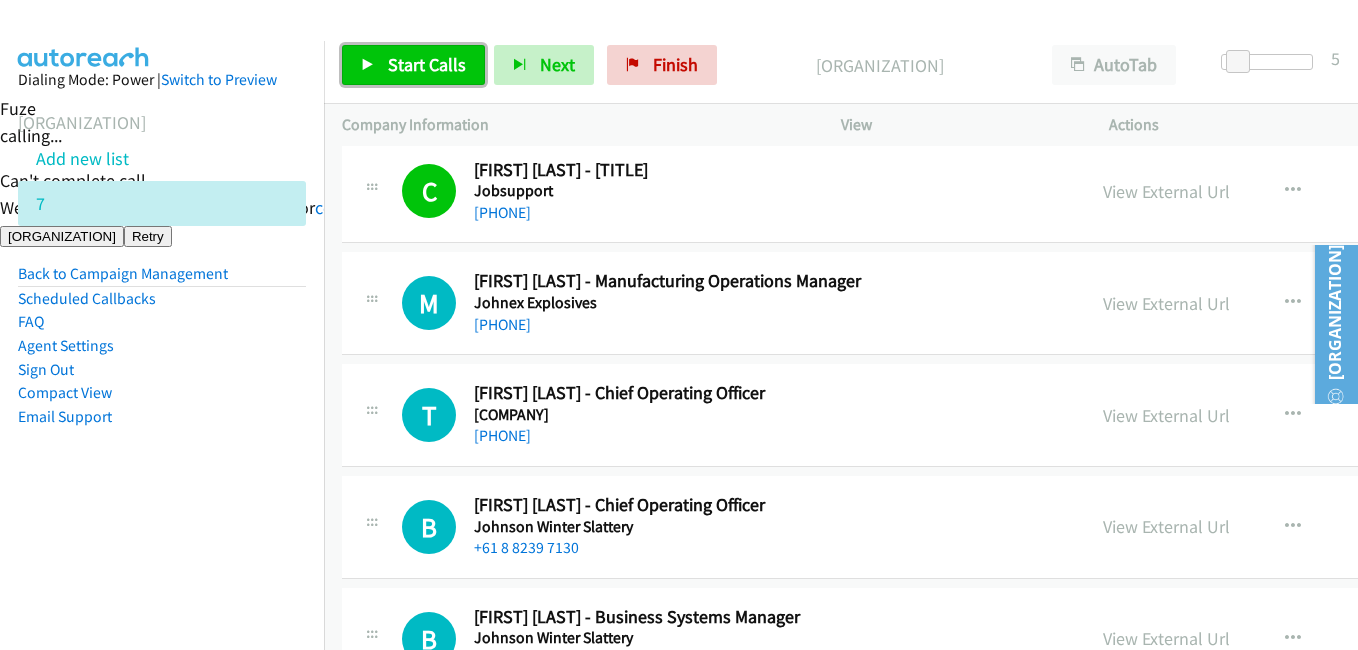 click on "Start Calls" at bounding box center (427, 64) 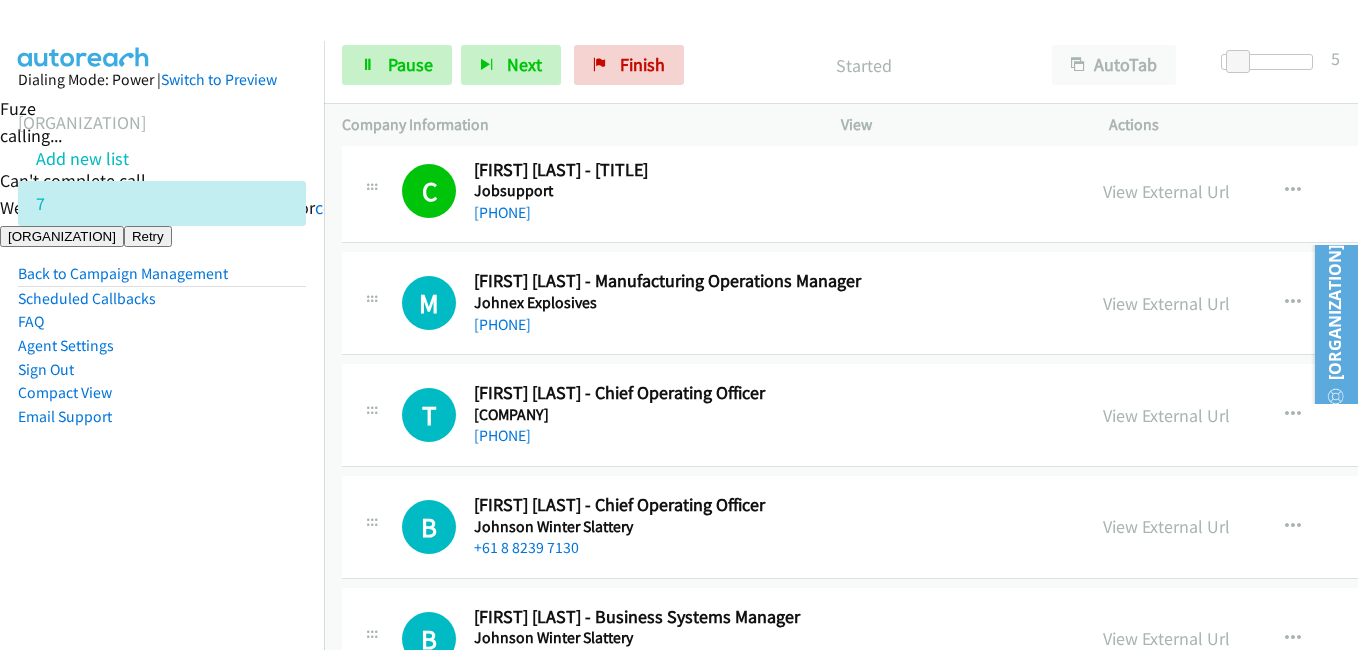 drag, startPoint x: 213, startPoint y: 507, endPoint x: 265, endPoint y: 500, distance: 52.46904 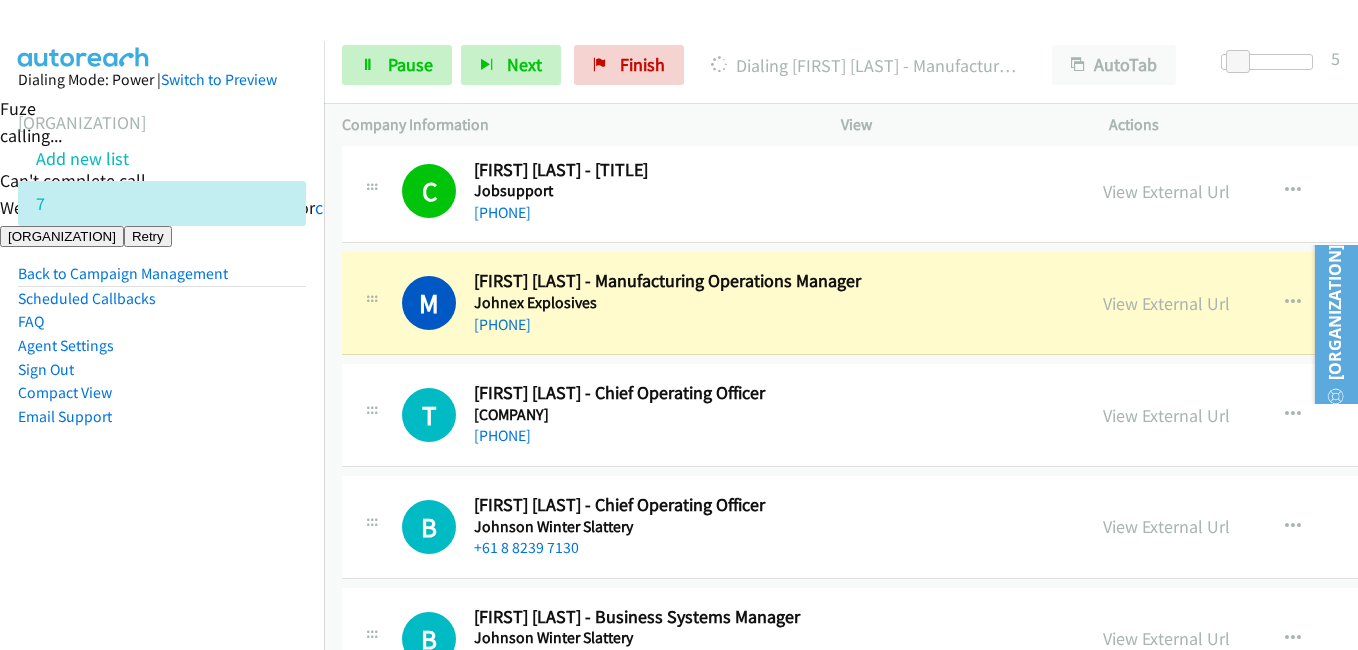 click on "Dialing Mode: Power
|
Switch to Preview
My Lists
Add new list
7
Back to Campaign Management
Scheduled Callbacks
FAQ
Agent Settings
Sign Out
Compact View
Email Support" at bounding box center (162, 280) 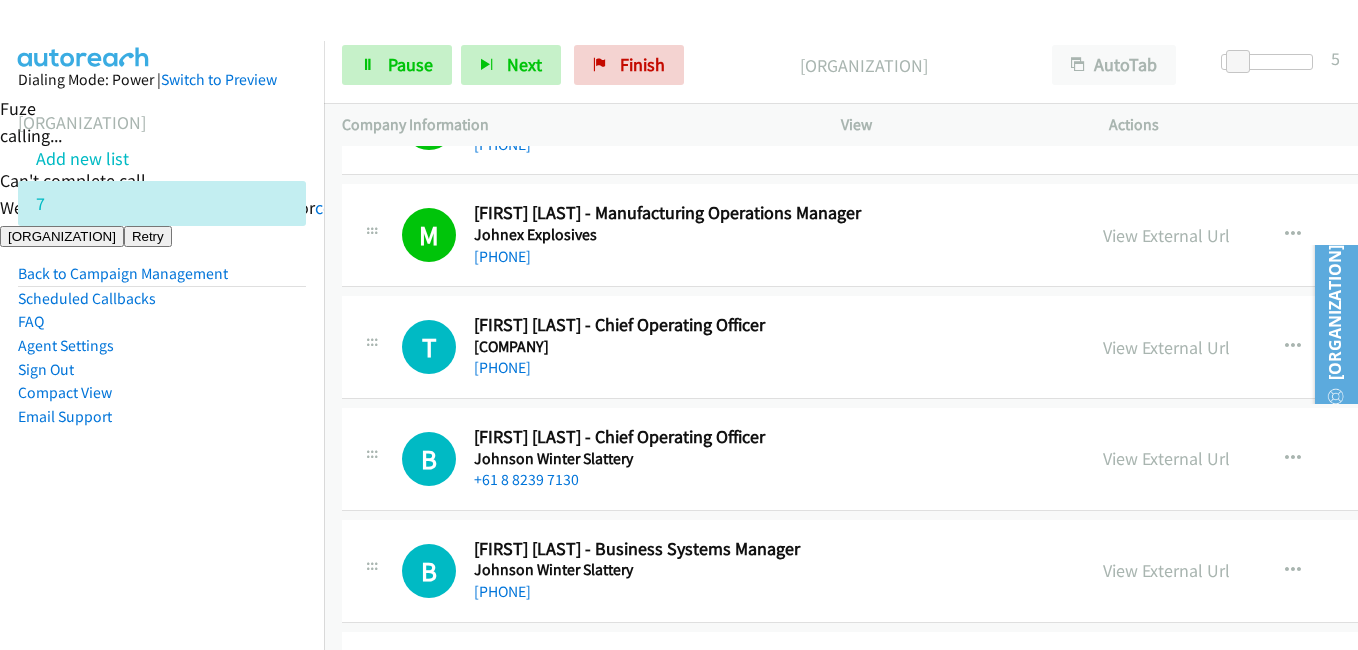 scroll, scrollTop: 6100, scrollLeft: 0, axis: vertical 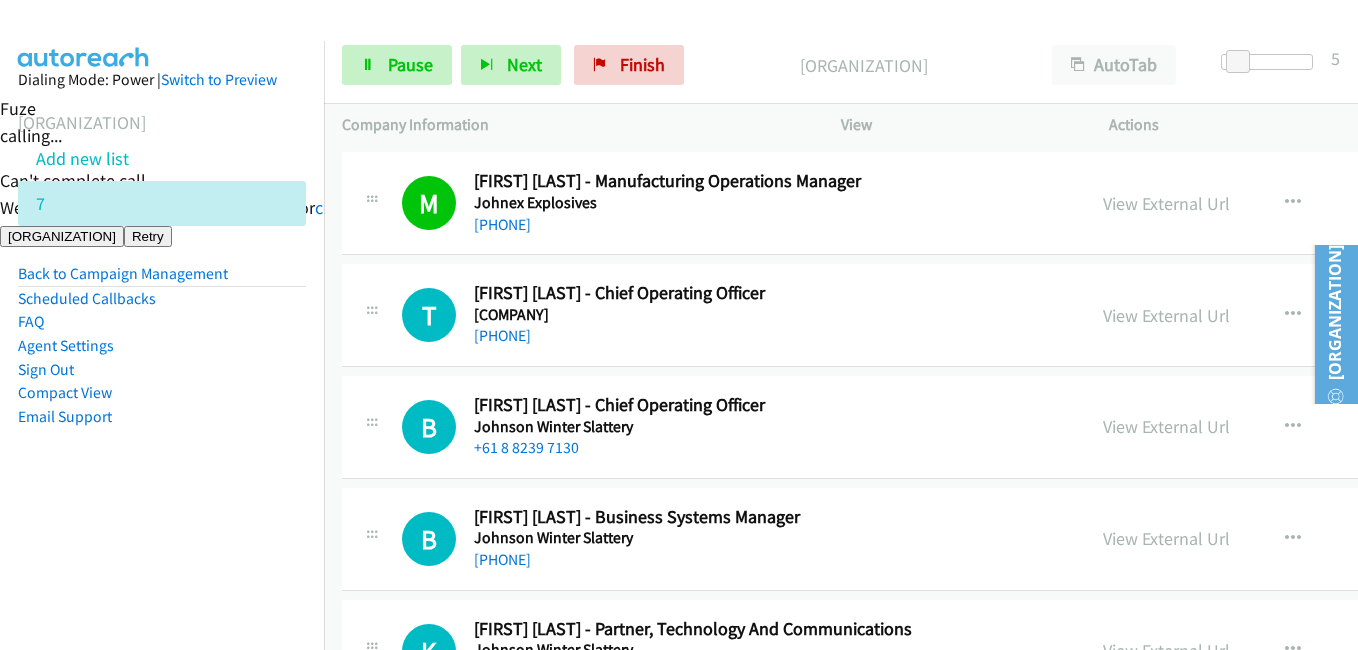 drag, startPoint x: 266, startPoint y: 479, endPoint x: 282, endPoint y: 475, distance: 16.492422 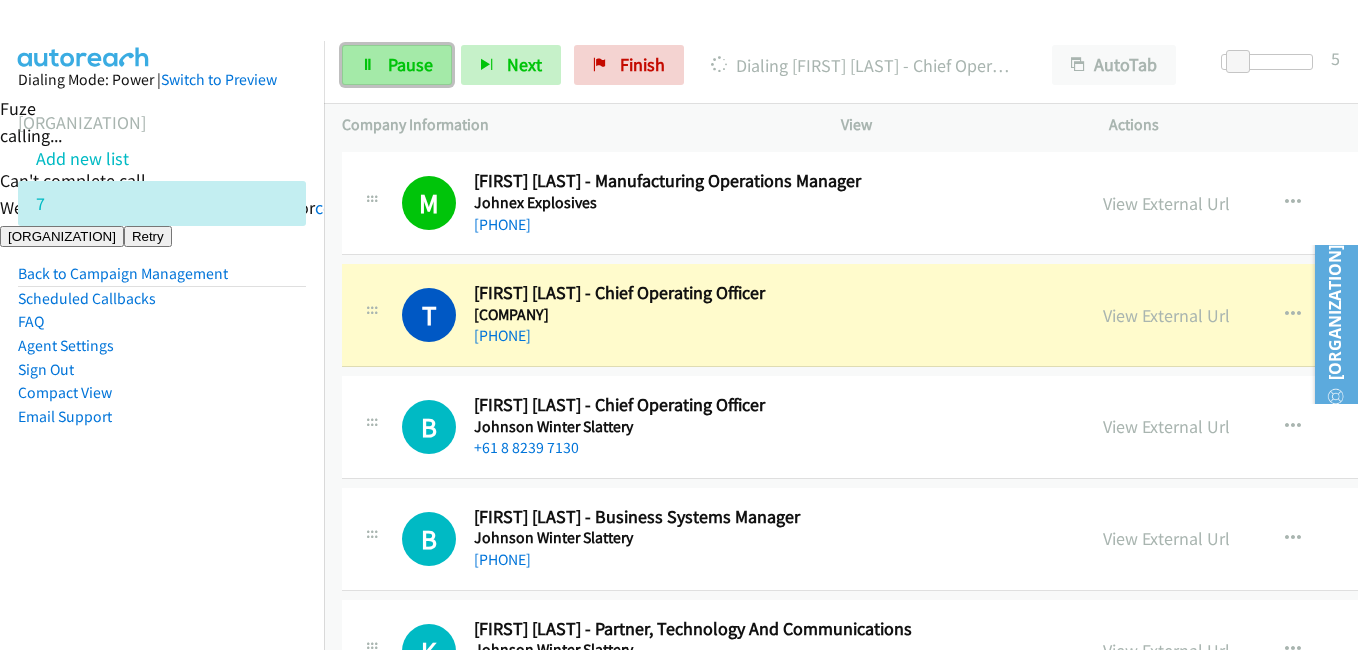 click on "Pause" at bounding box center [410, 64] 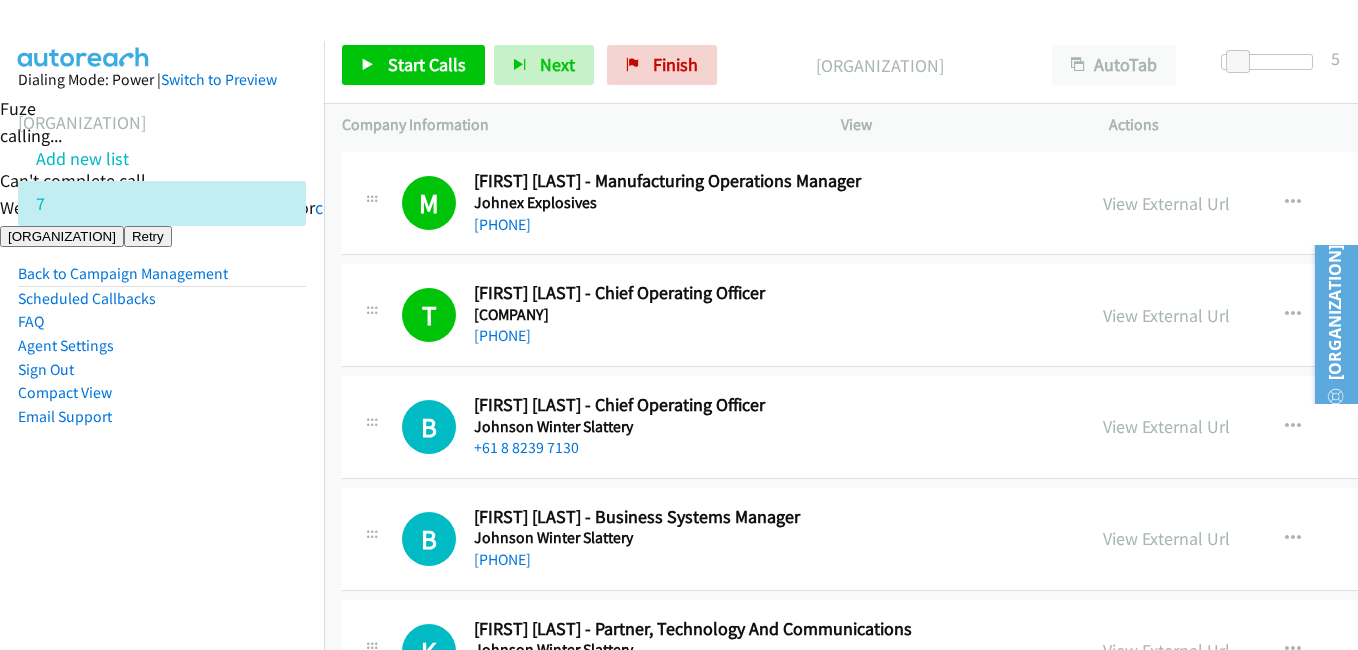 click on "Dialing Mode: Power
|
Switch to Preview
My Lists
Add new list
7
Back to Campaign Management
Scheduled Callbacks
FAQ
Agent Settings
Sign Out
Compact View
Email Support" at bounding box center [162, 280] 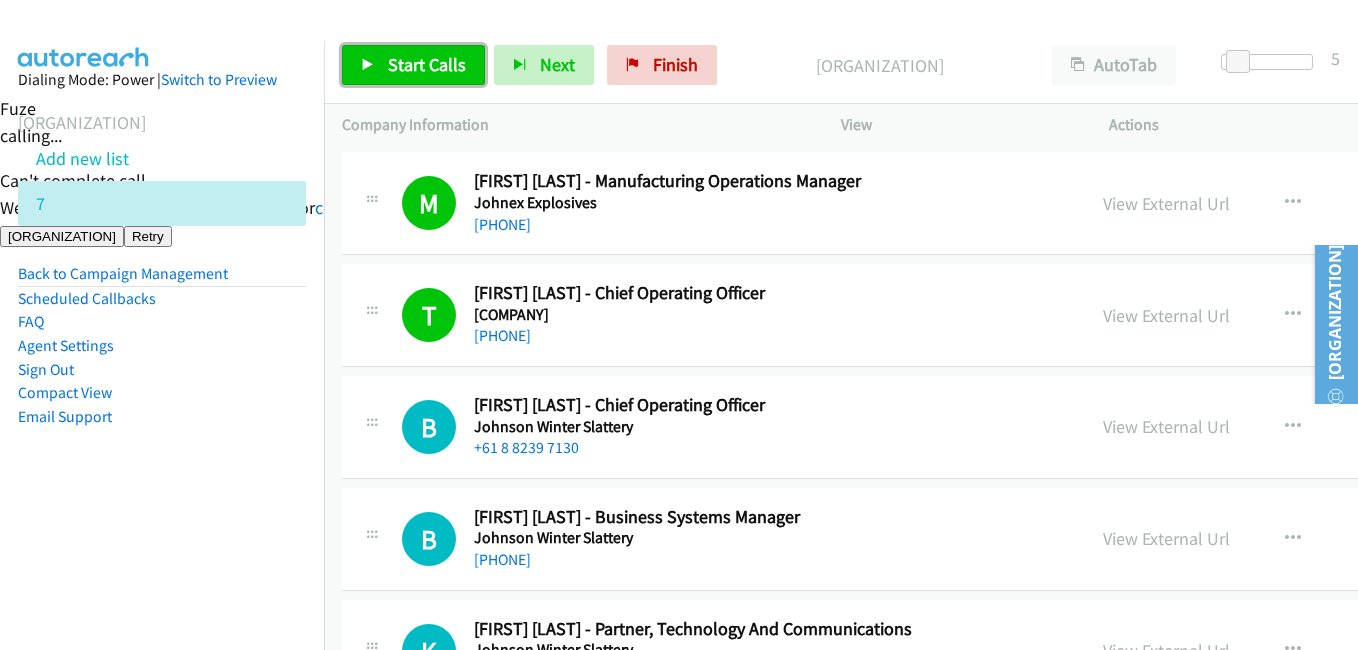 click on "Start Calls" at bounding box center (427, 64) 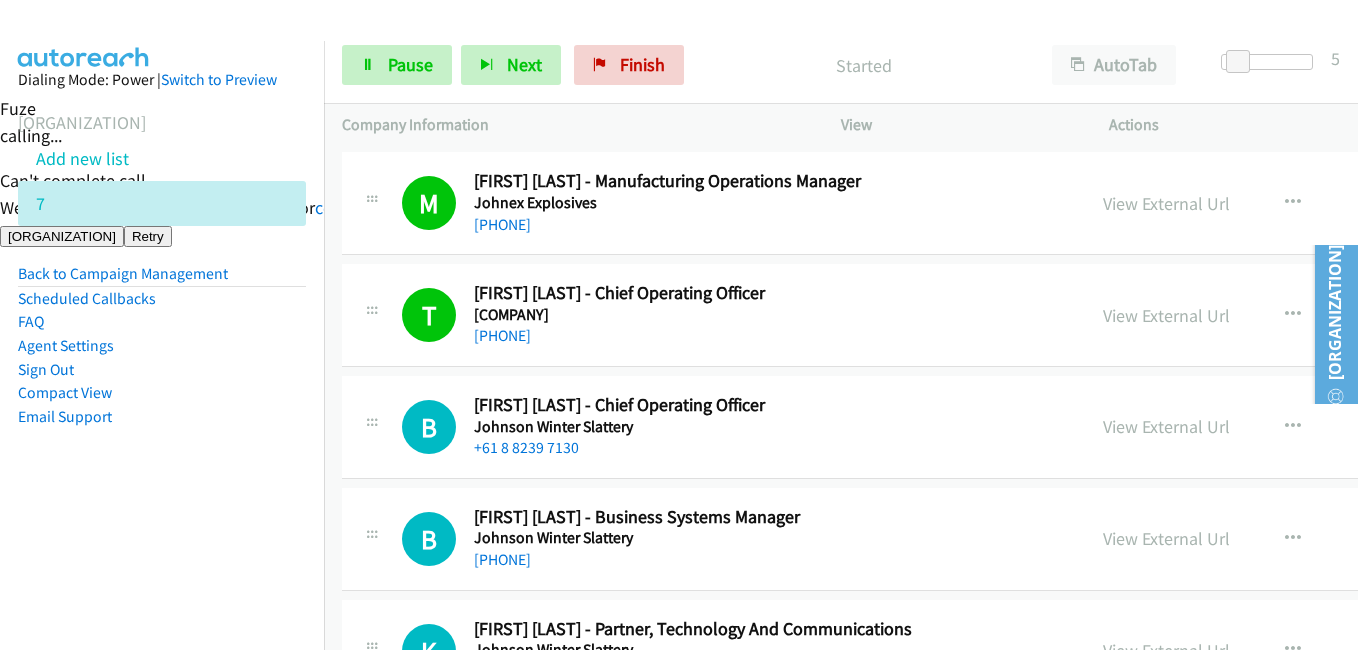 click on "Email Support" at bounding box center [162, 417] 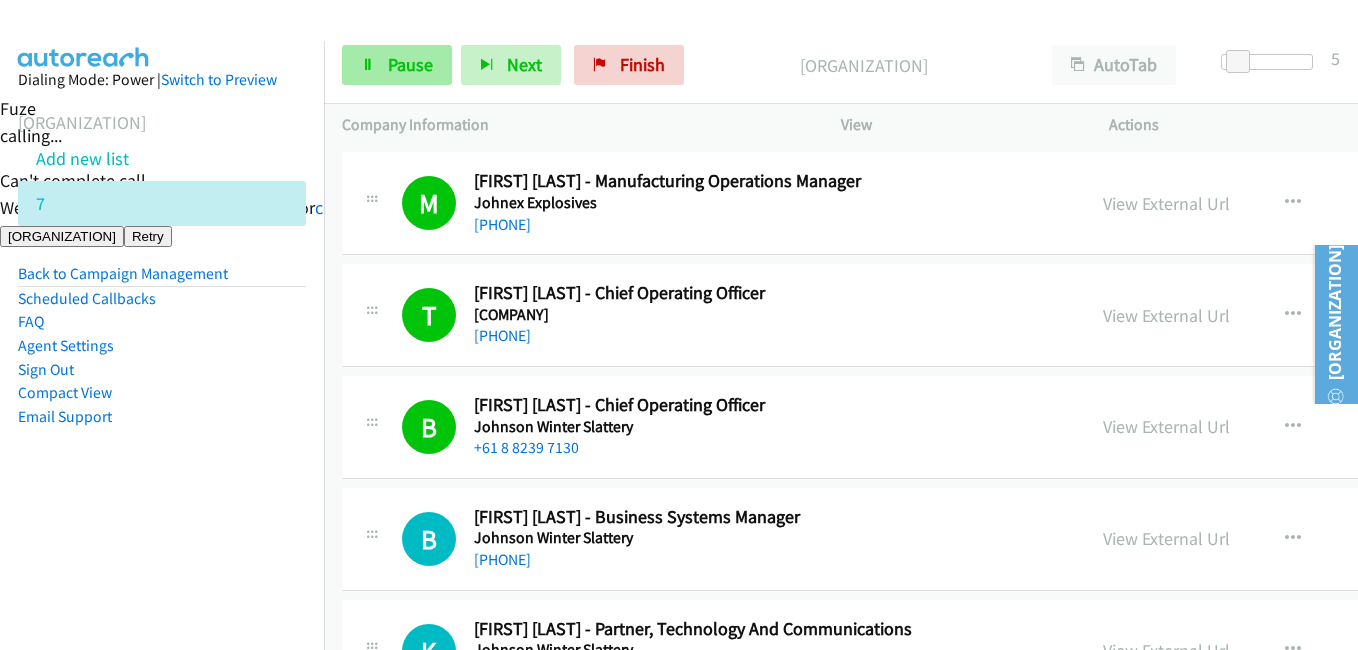 click on "Start Calls
Pause
Next
Finish" at bounding box center (517, 65) 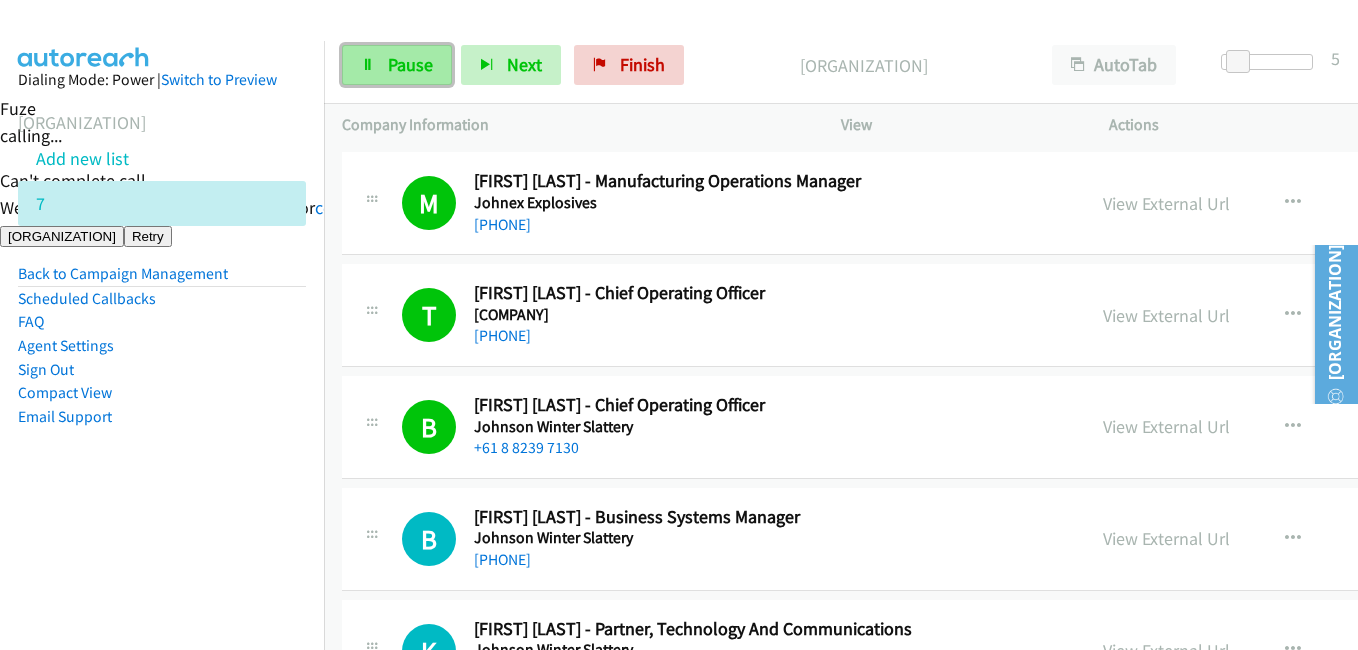 click on "Pause" at bounding box center [397, 65] 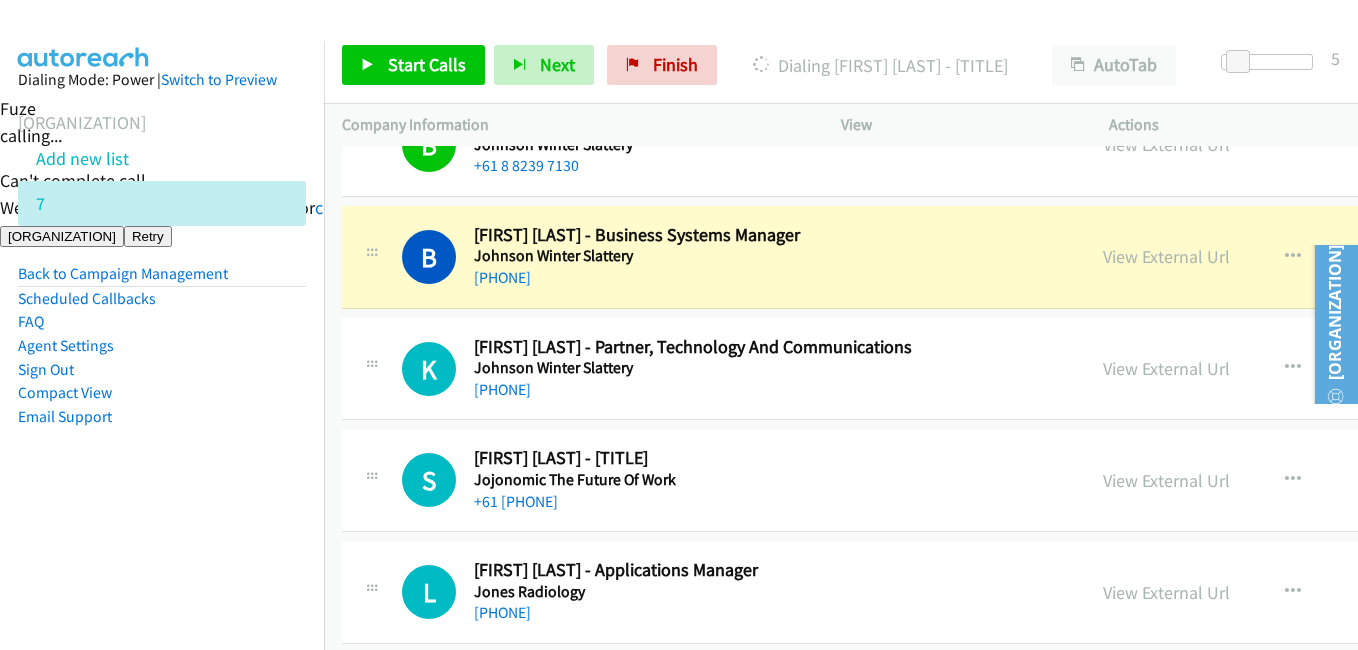 scroll, scrollTop: 6400, scrollLeft: 0, axis: vertical 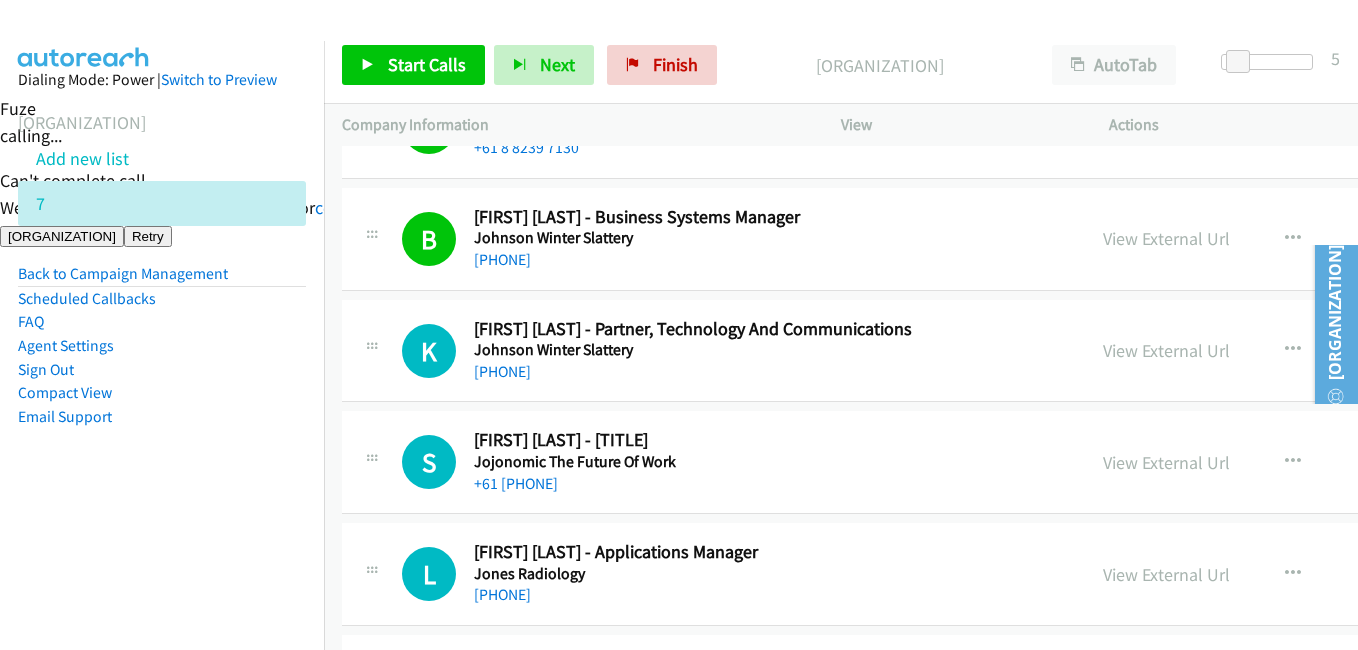 drag, startPoint x: 215, startPoint y: 498, endPoint x: 330, endPoint y: 343, distance: 193.0026 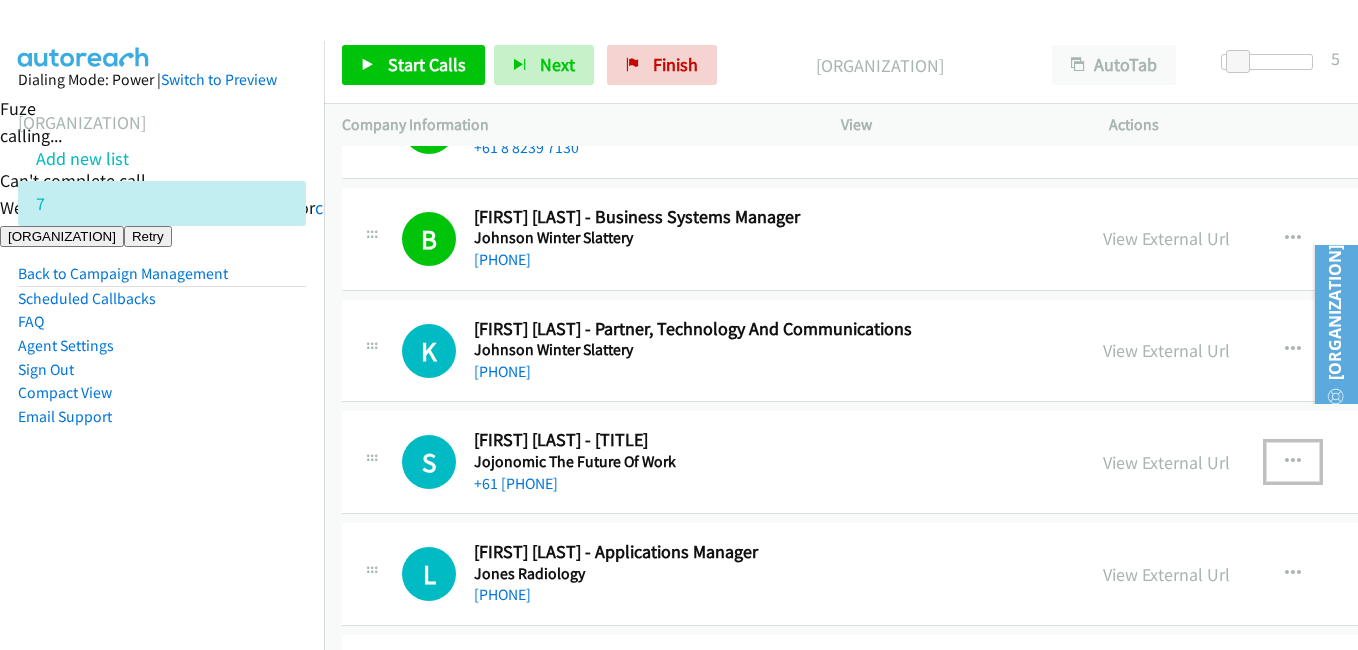 click at bounding box center [1293, 462] 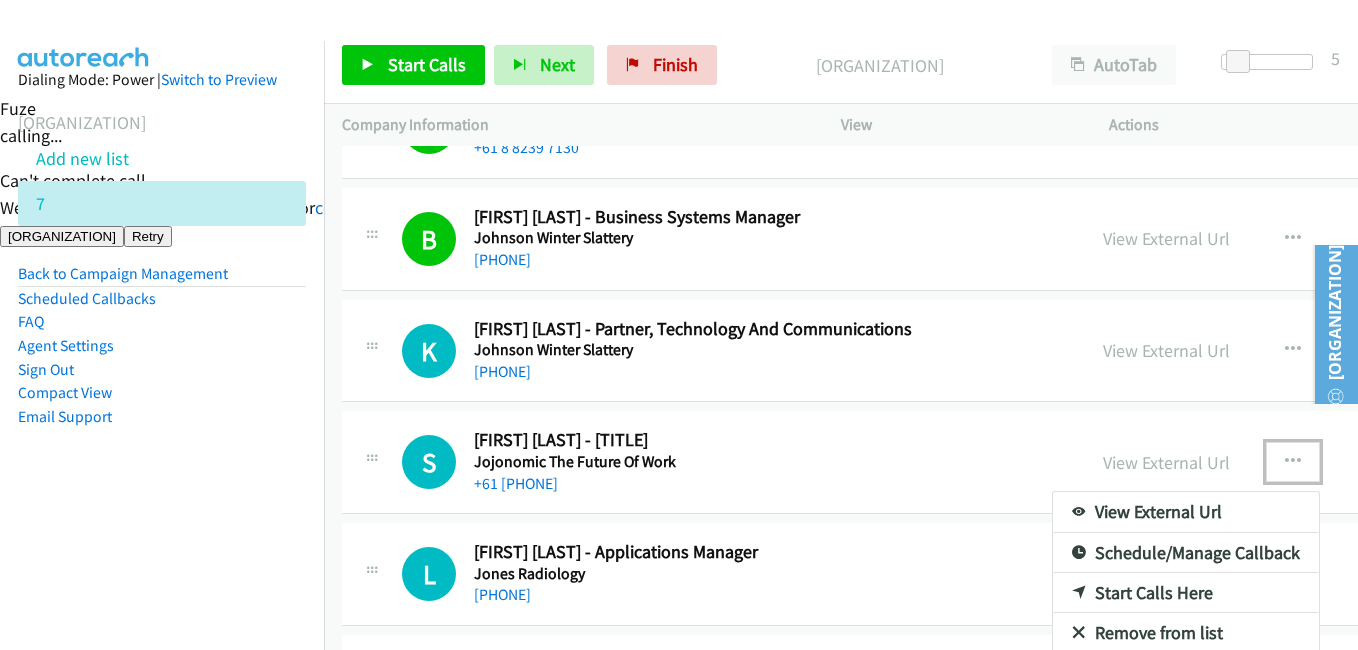 click on "Start Calls Here" at bounding box center (1186, 593) 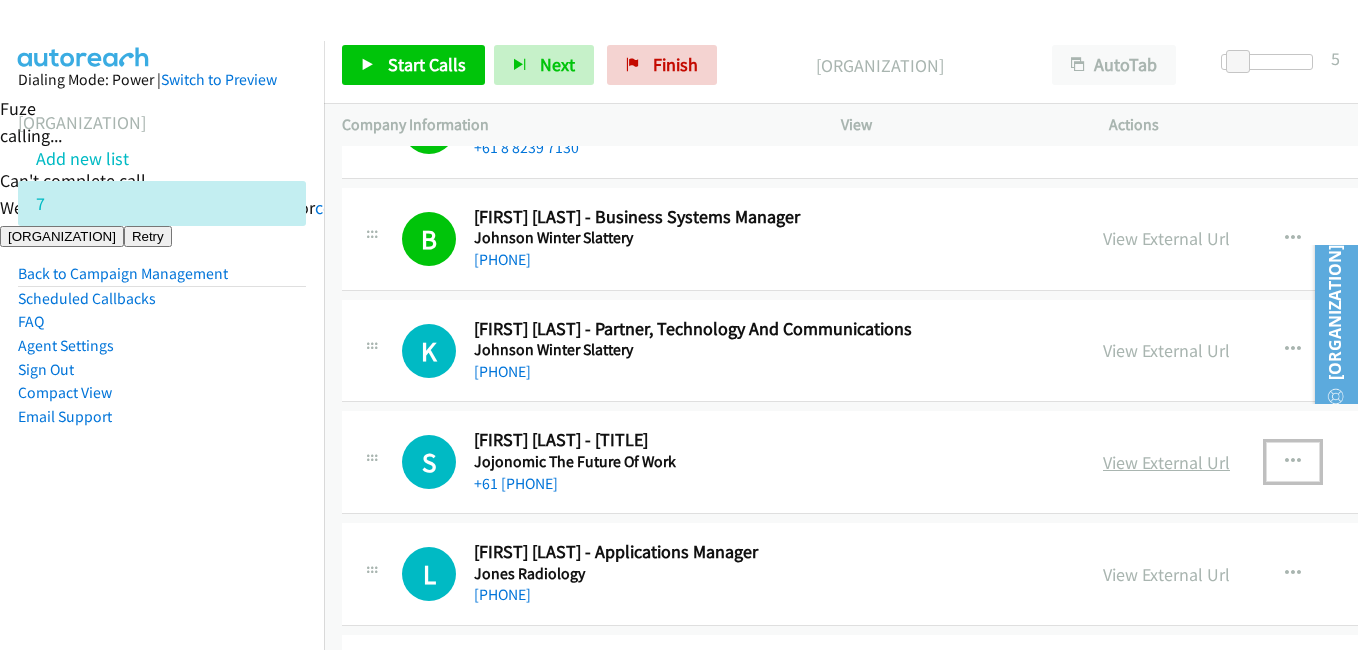 click on "View External Url" at bounding box center [1166, 462] 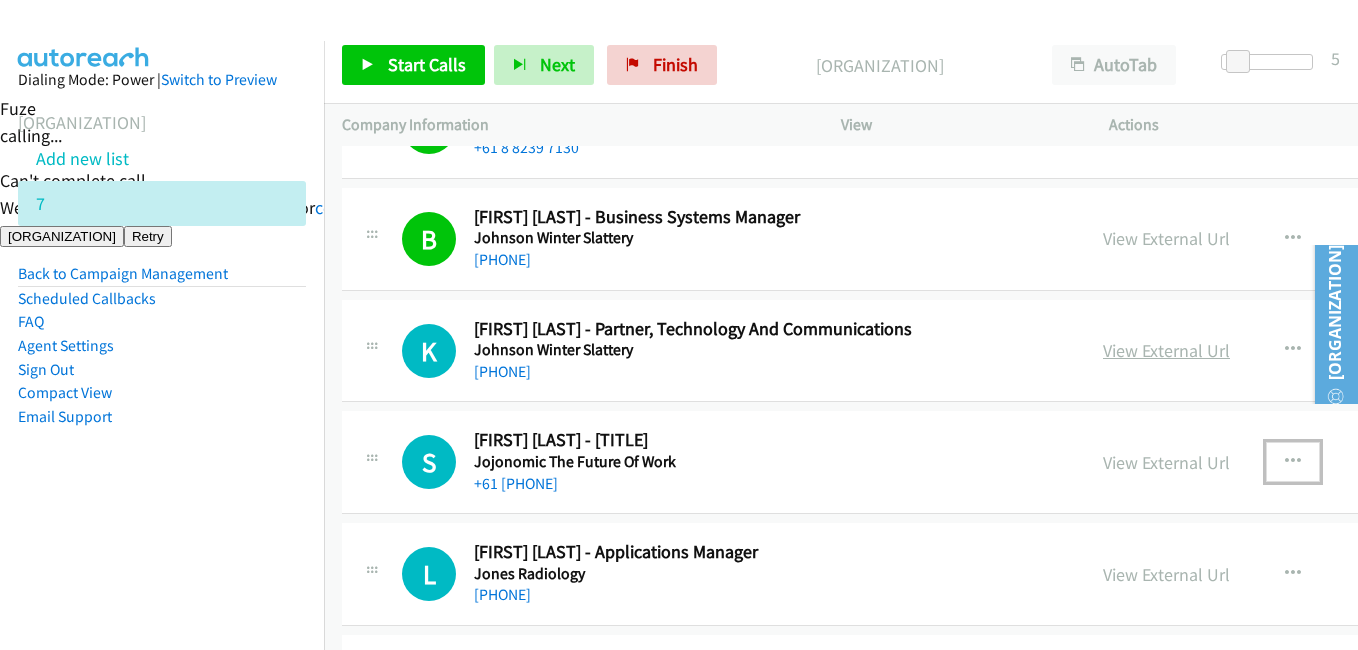 click on "View External Url" at bounding box center [1166, 350] 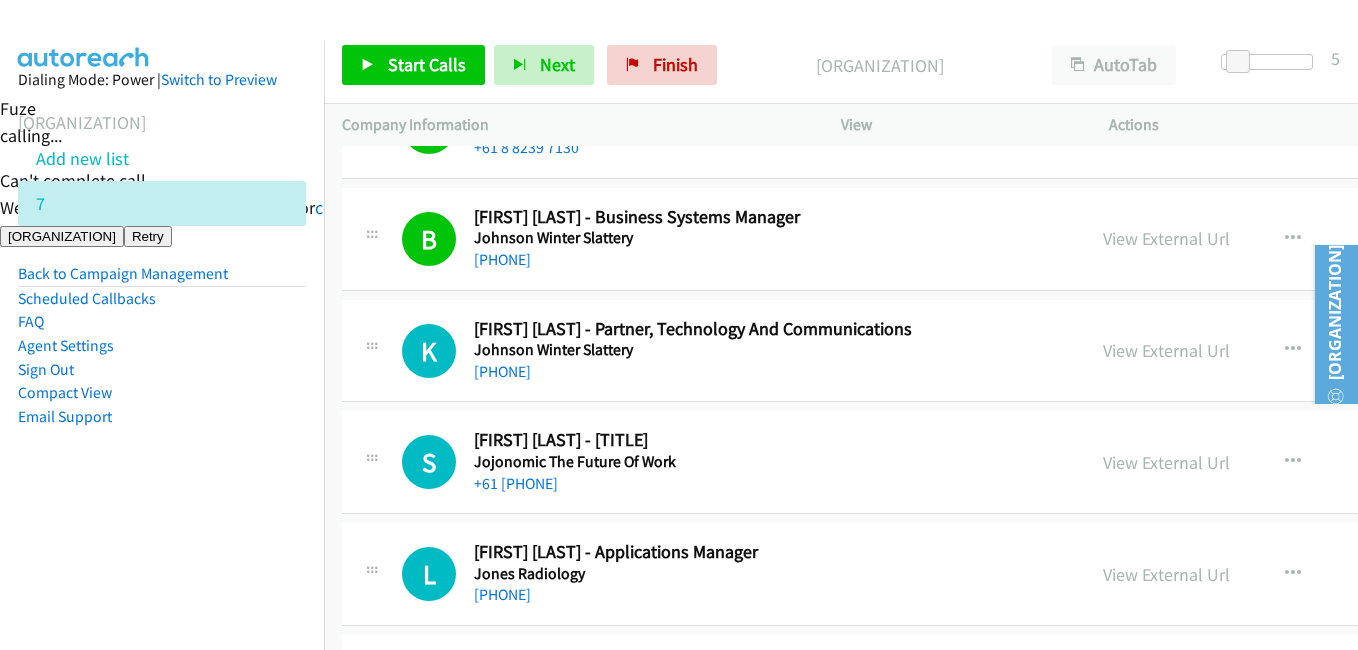 click on "Dialing Mode: Power
|
Switch to Preview
My Lists
Add new list
7
Back to Campaign Management
Scheduled Callbacks
FAQ
Agent Settings
Sign Out
Compact View
Email Support" at bounding box center [162, 280] 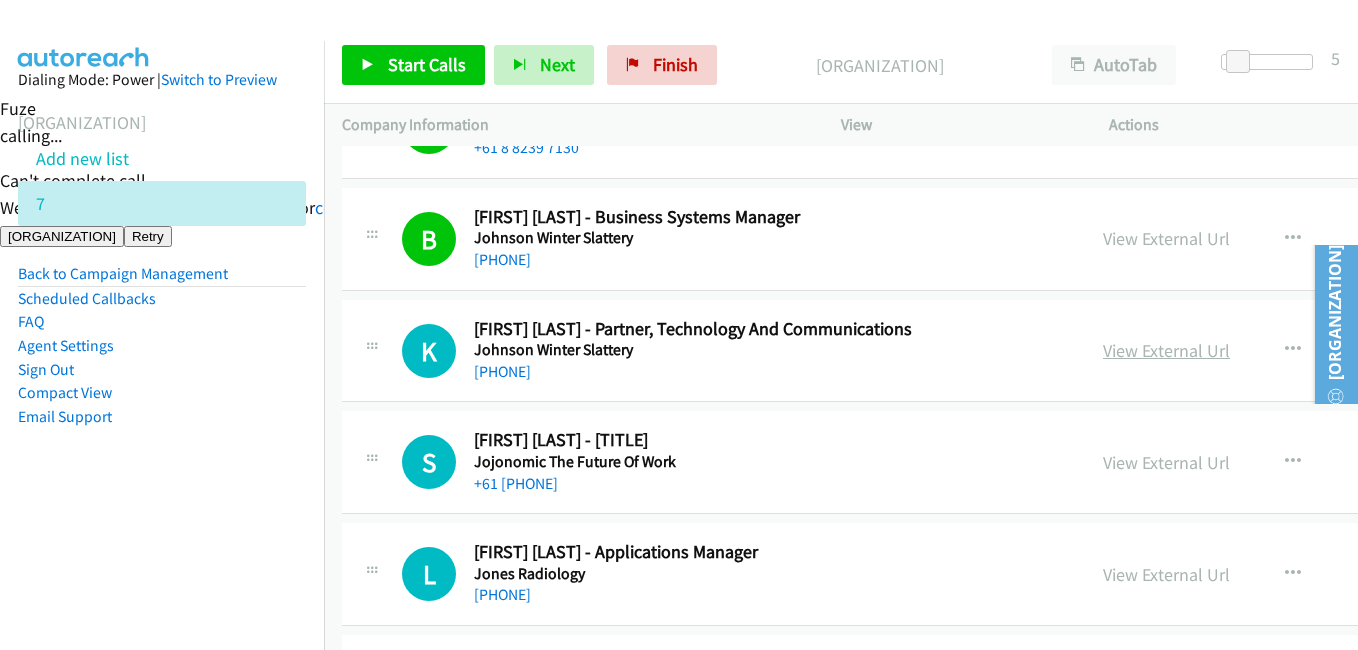 click on "View External Url" at bounding box center (1166, 350) 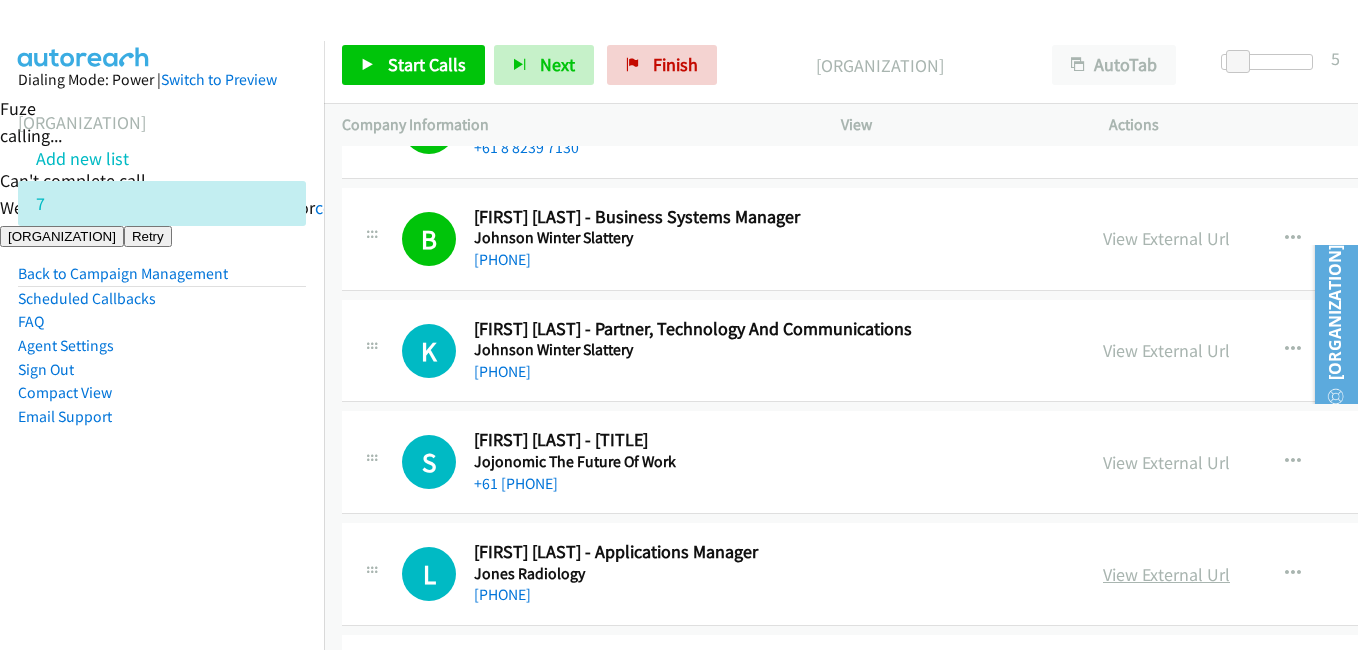 click on "View External Url" at bounding box center [1166, 574] 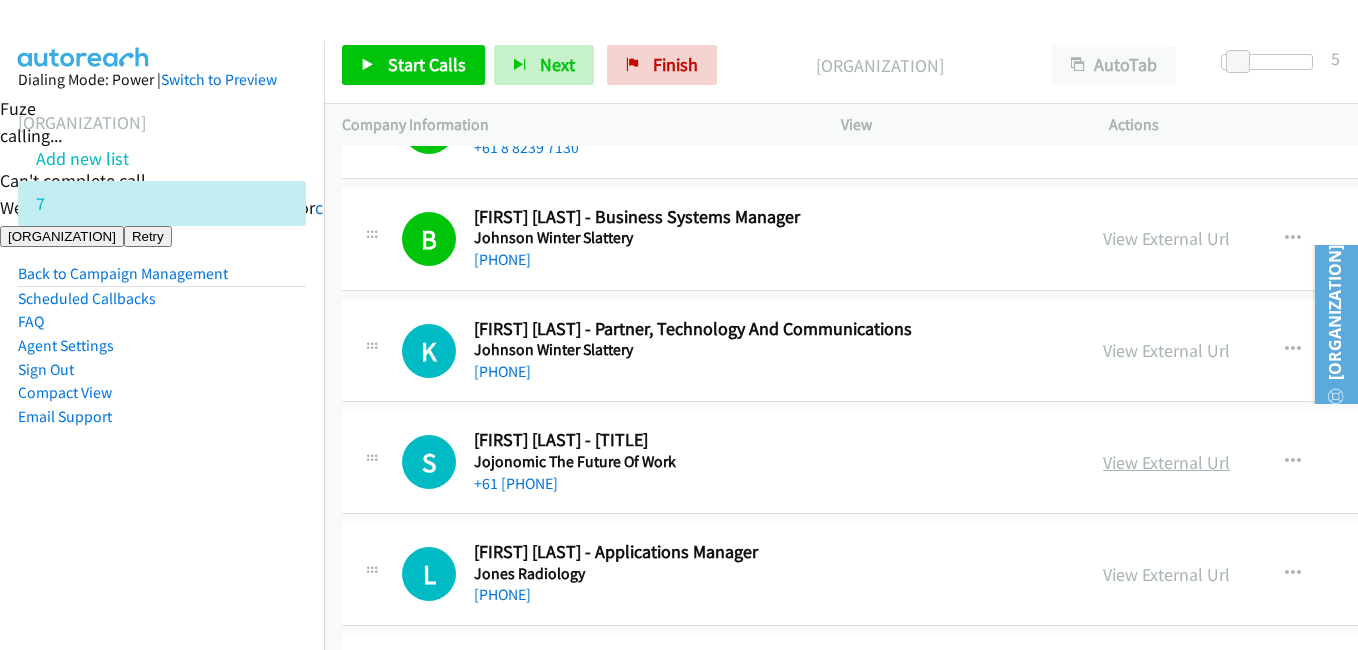 click on "View External Url" at bounding box center [1166, 462] 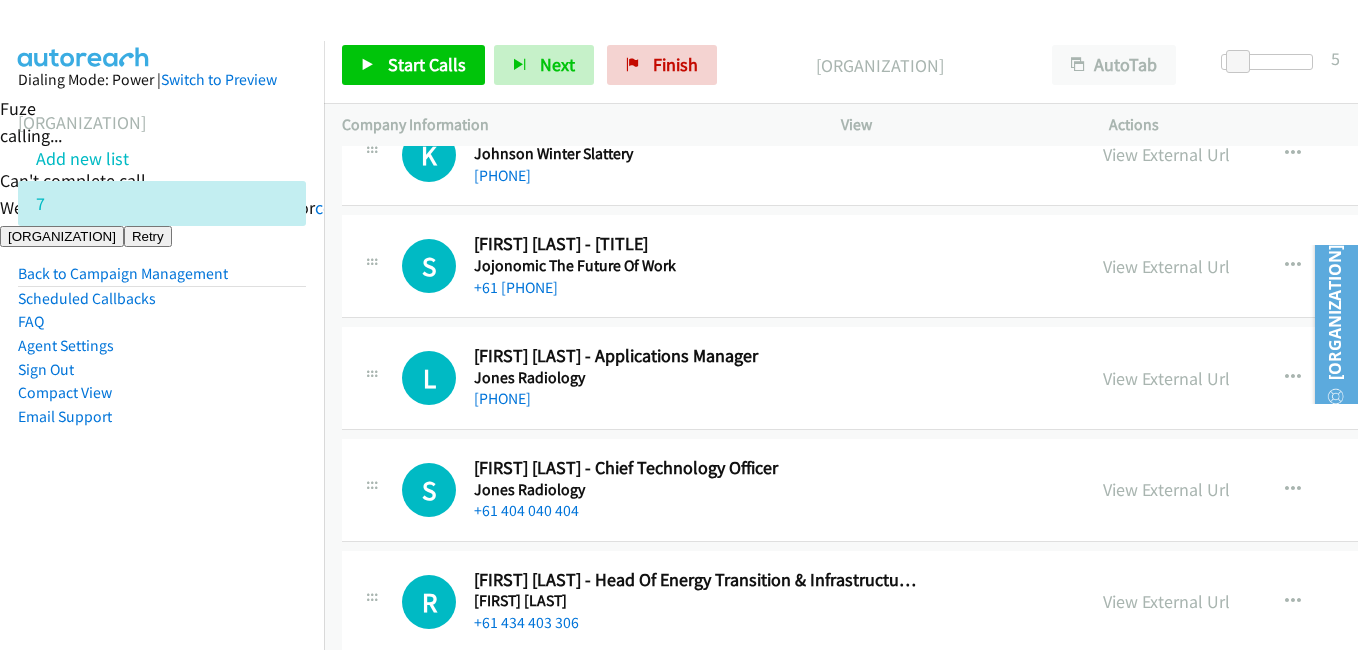 scroll, scrollTop: 6800, scrollLeft: 0, axis: vertical 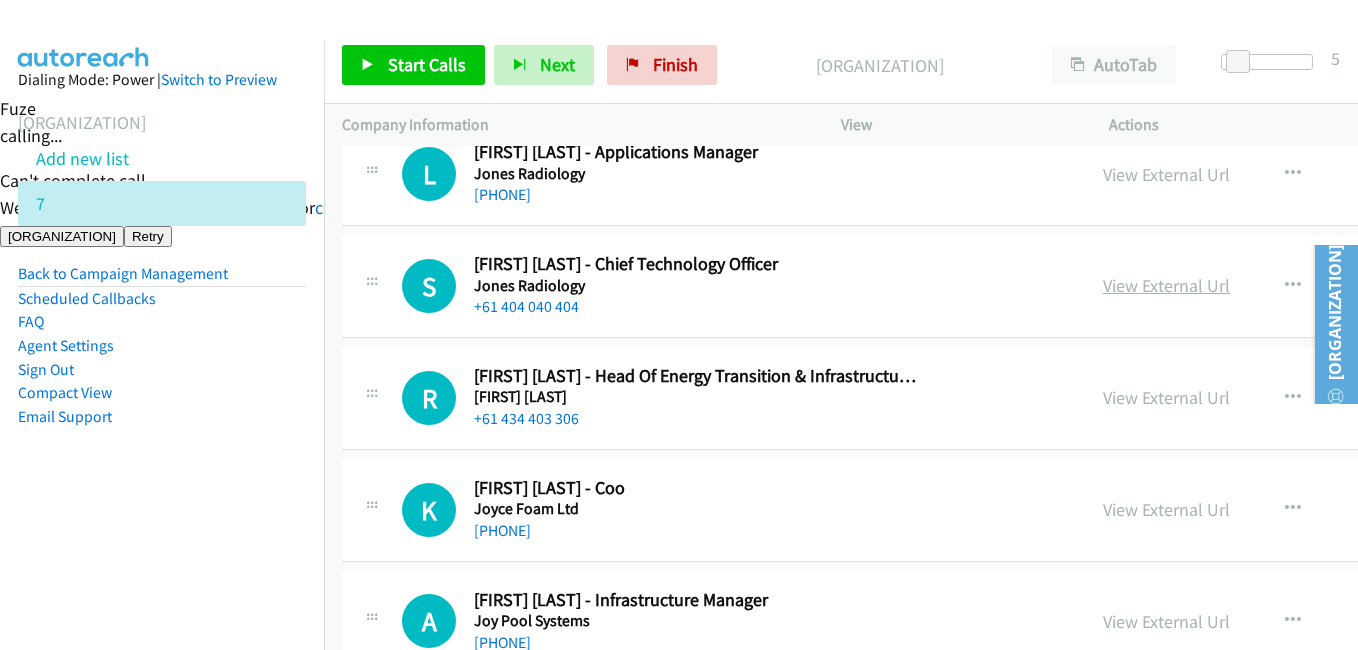 click on "View External Url" at bounding box center (1166, 285) 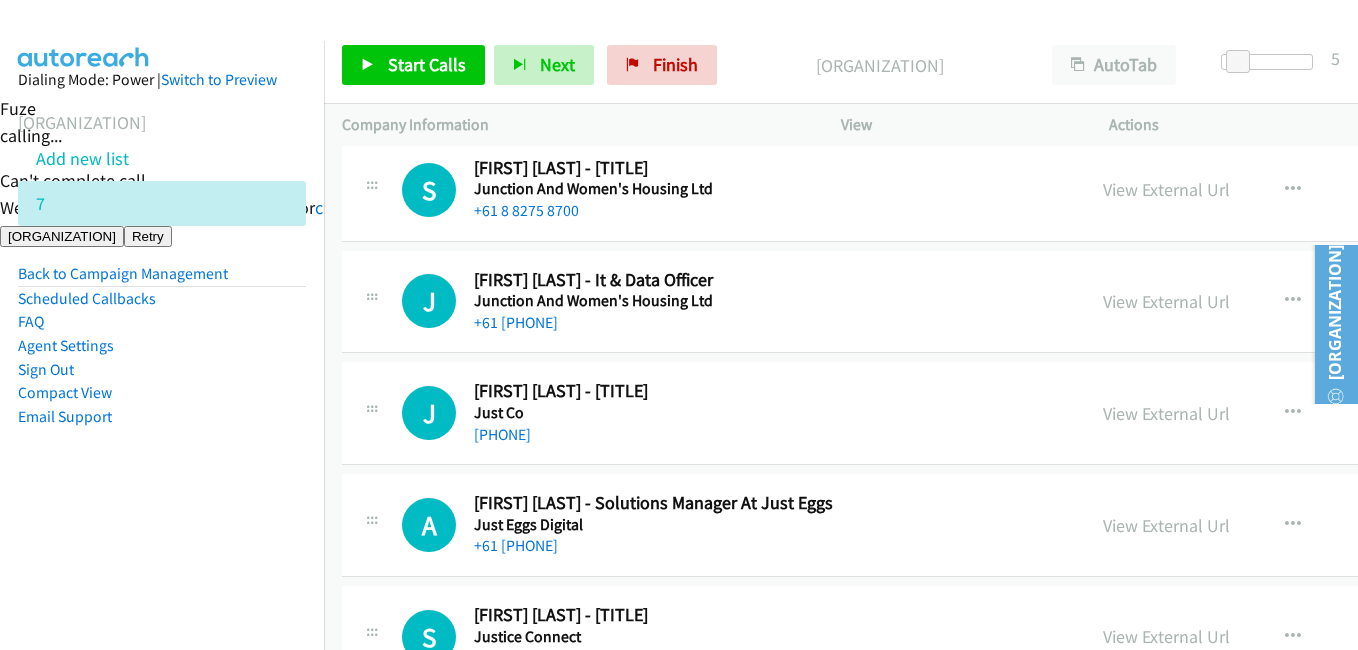 scroll, scrollTop: 7700, scrollLeft: 0, axis: vertical 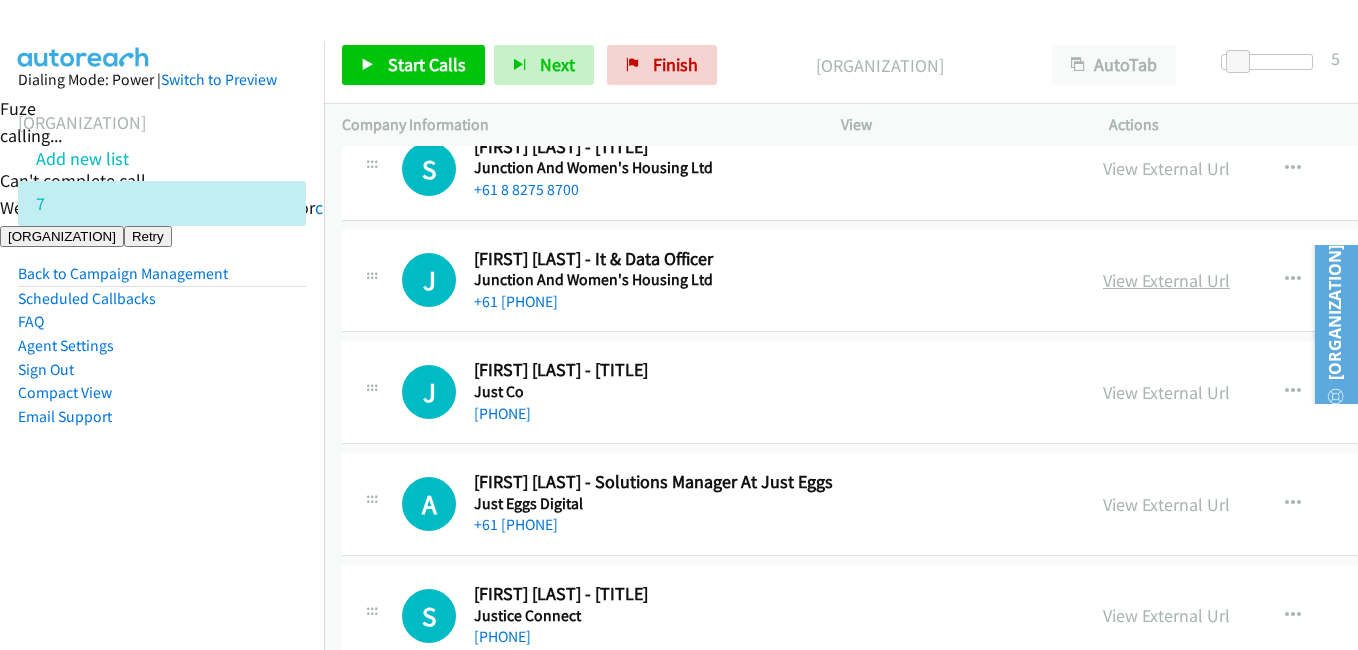 click on "View External Url" at bounding box center [1166, 280] 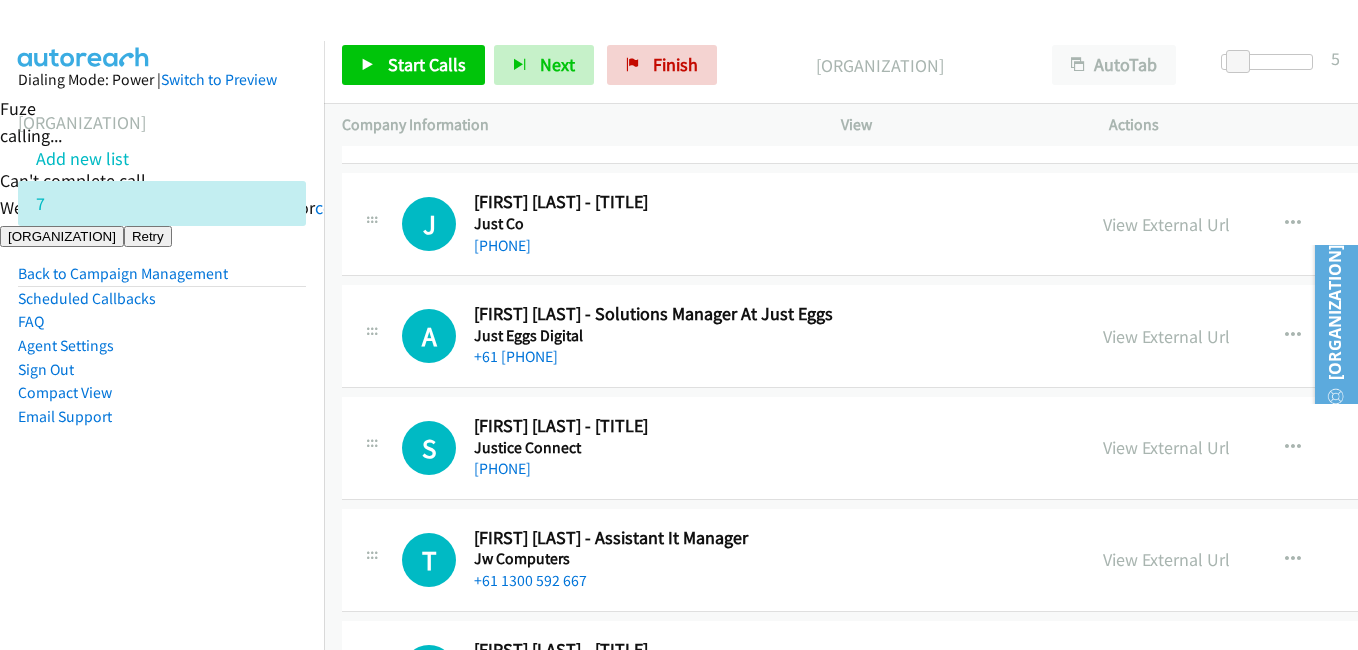 scroll, scrollTop: 8100, scrollLeft: 0, axis: vertical 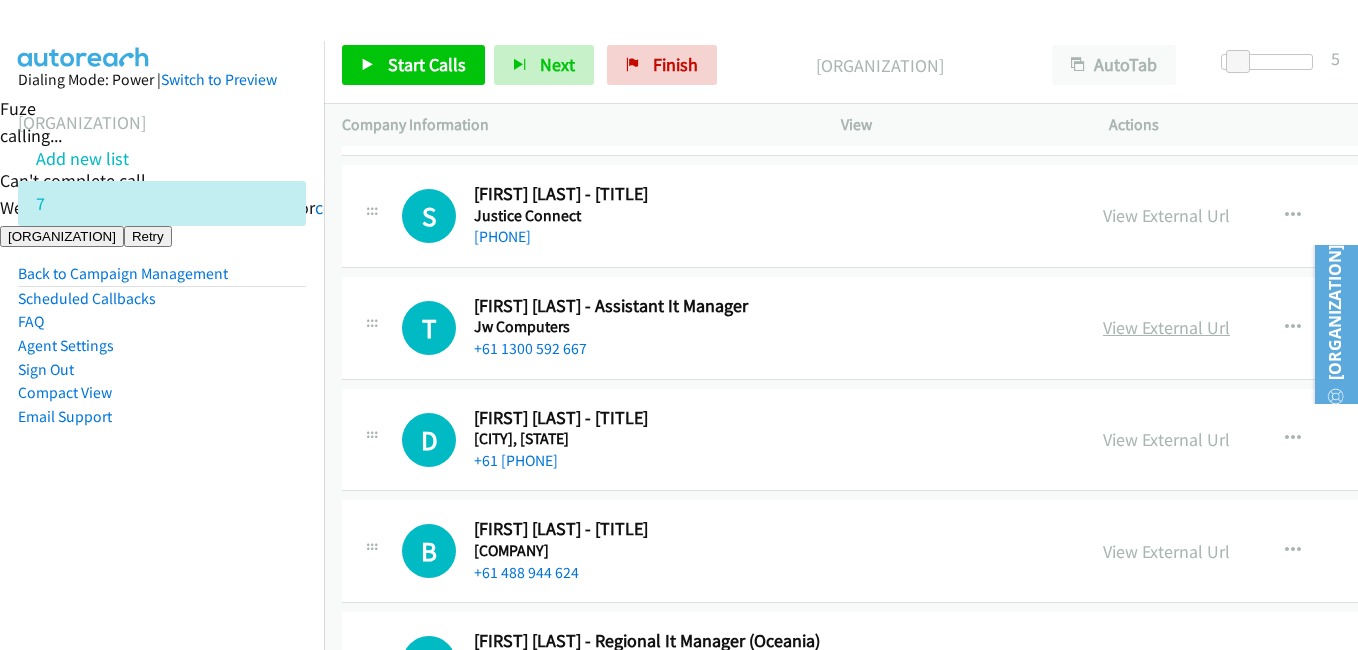 click on "View External Url" at bounding box center (1166, 327) 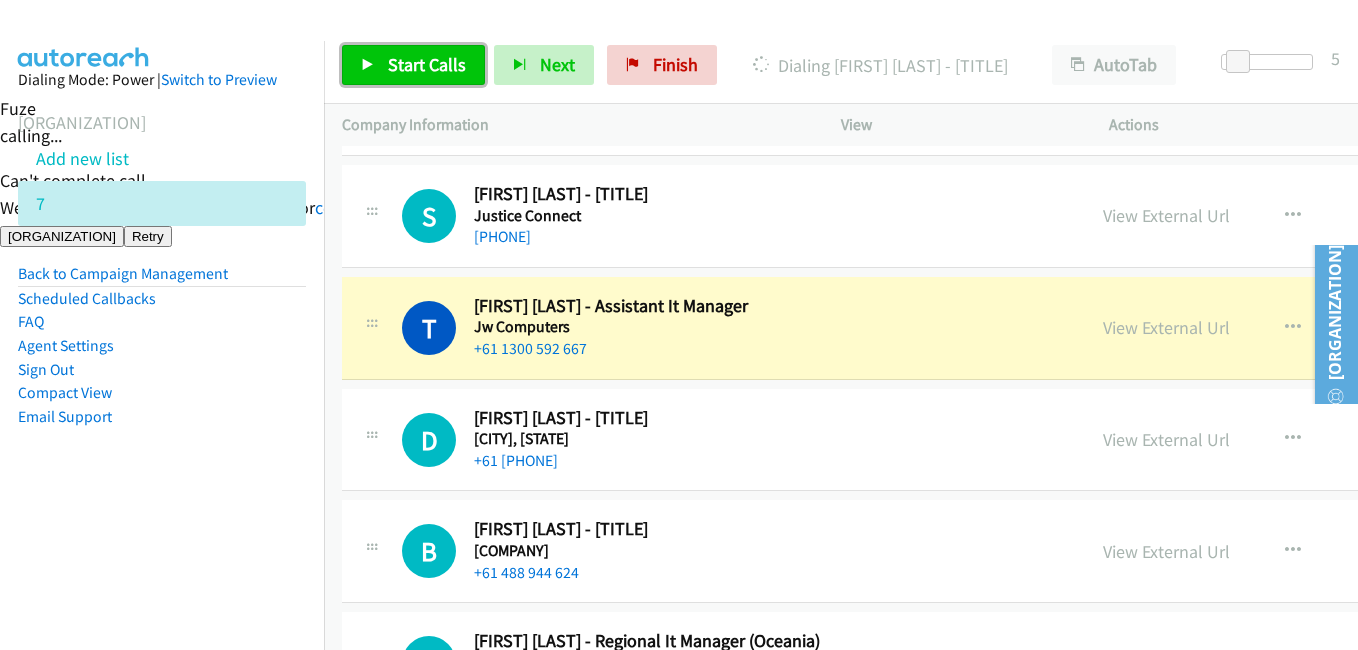 click on "Start Calls" at bounding box center [413, 65] 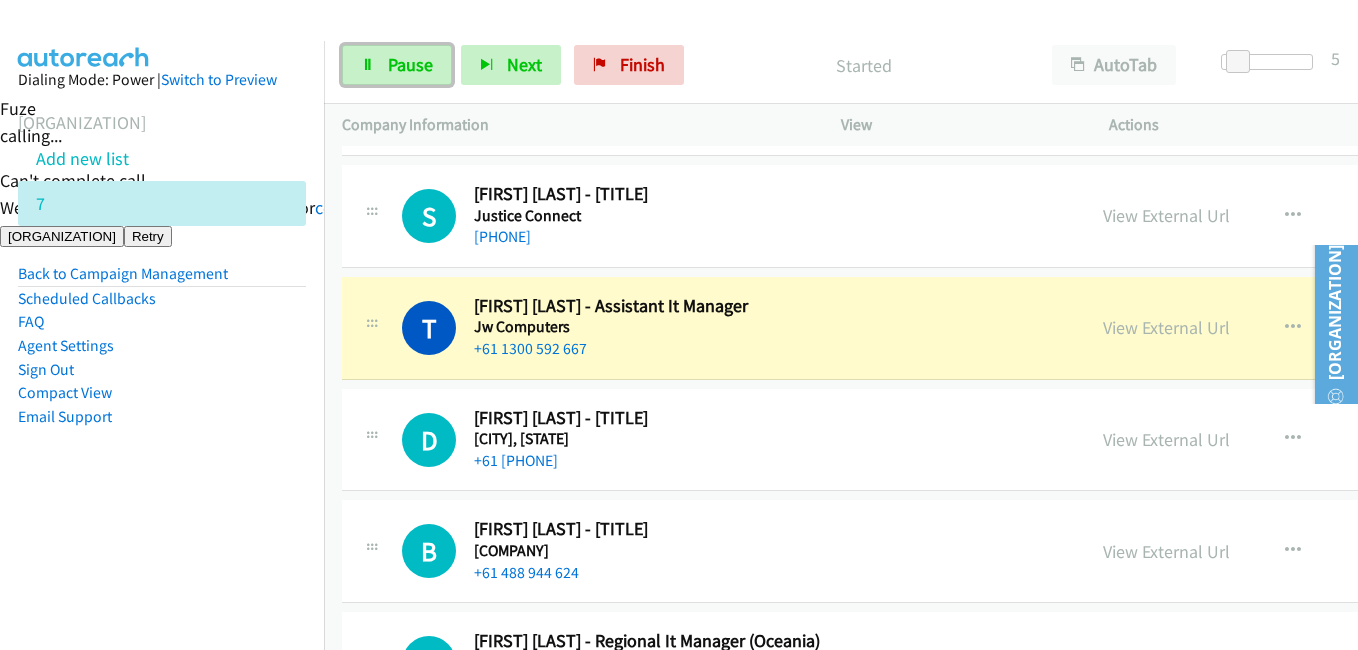 click on "Pause" at bounding box center [397, 65] 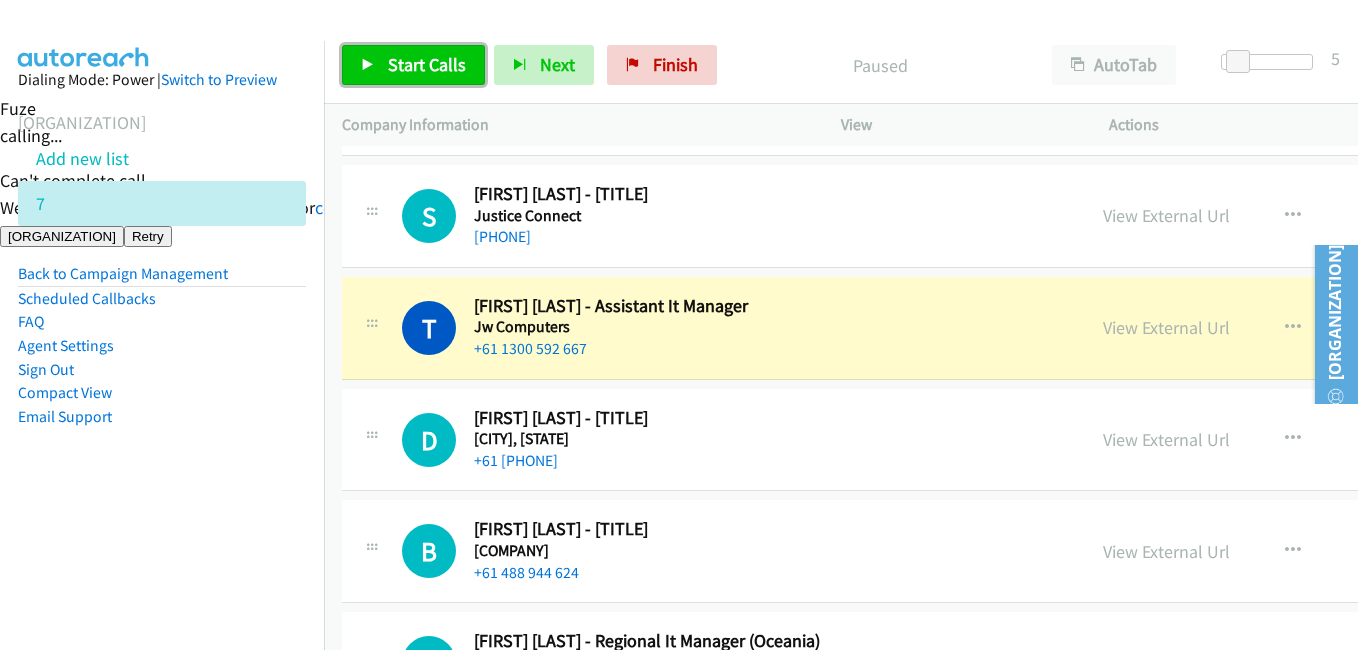 click on "Start Calls" at bounding box center [427, 64] 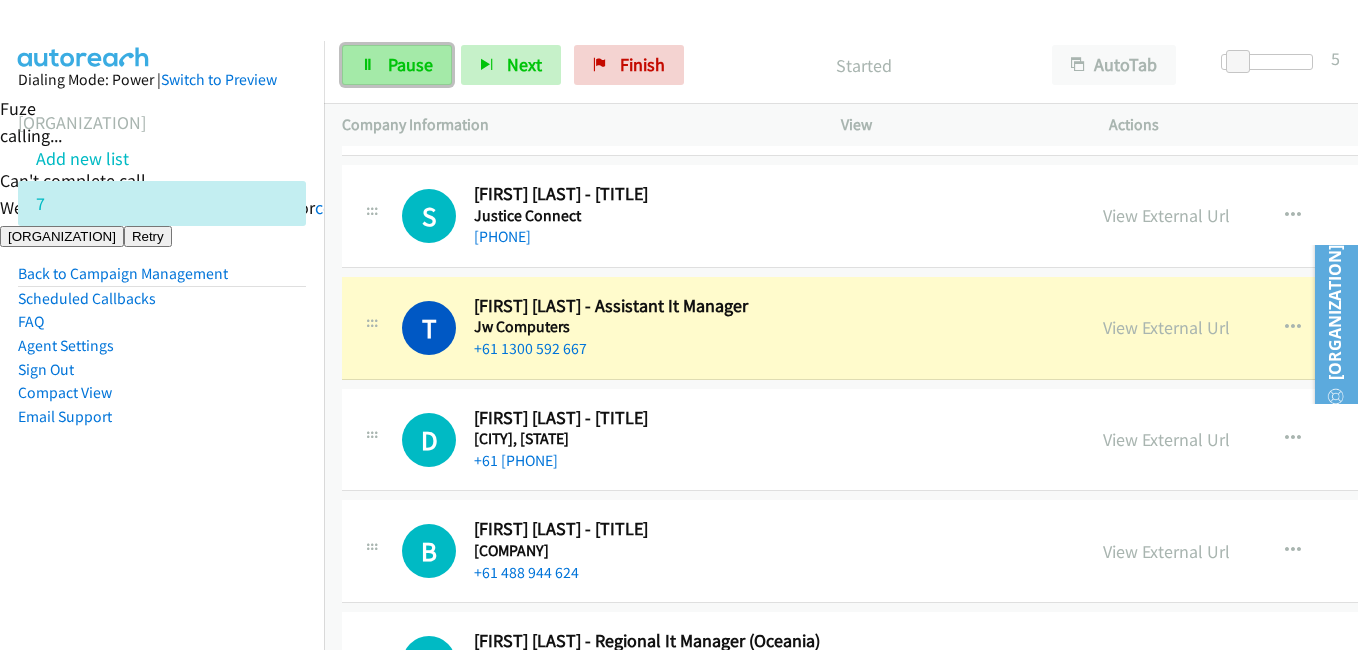 click on "Pause" at bounding box center (410, 64) 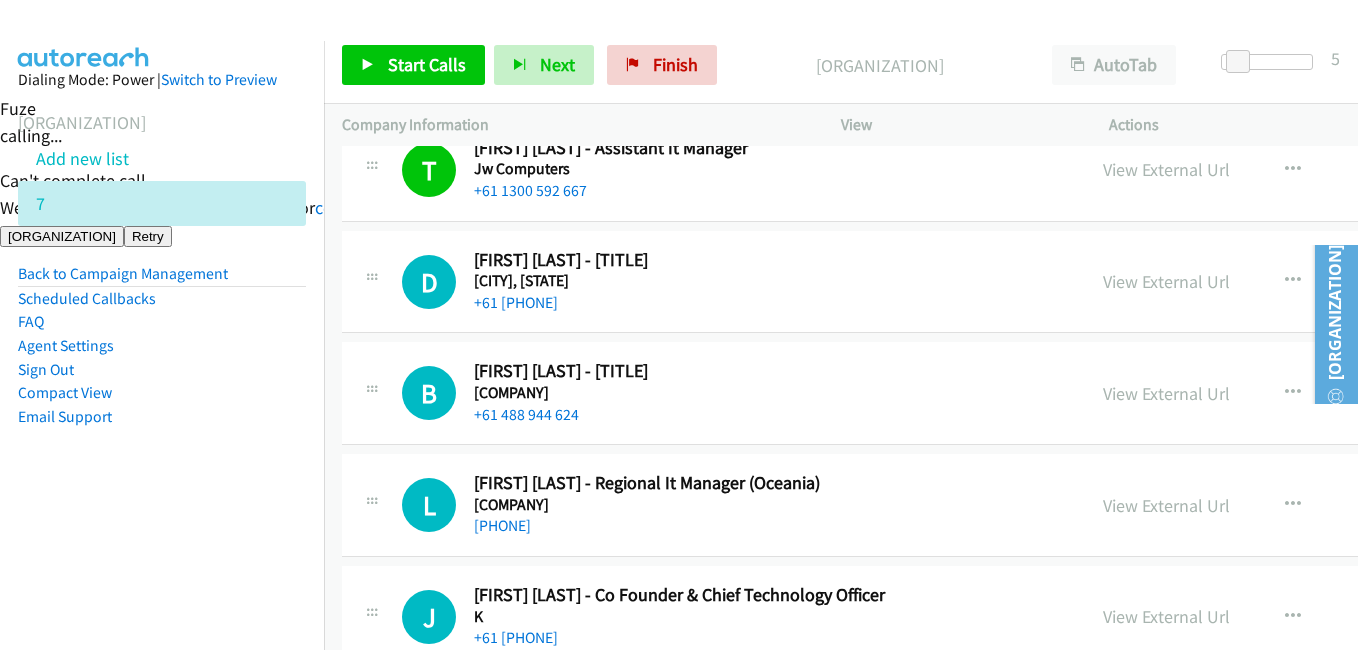 scroll, scrollTop: 8200, scrollLeft: 0, axis: vertical 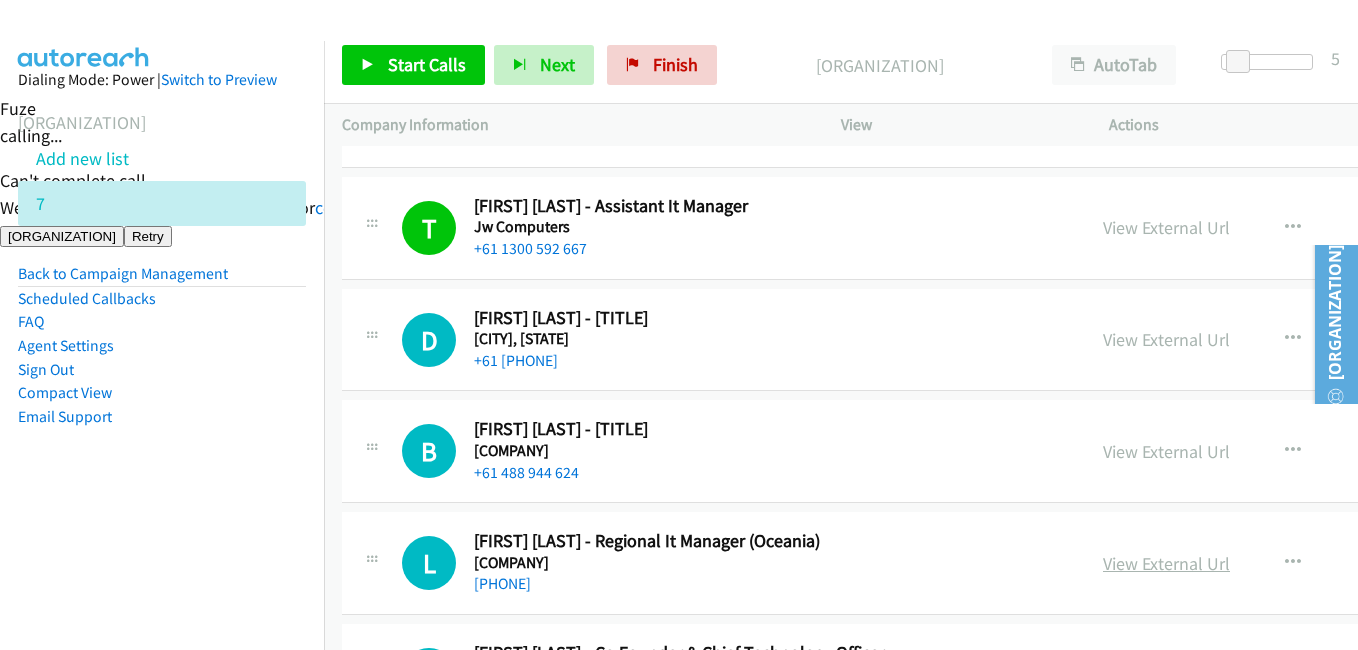 click on "View External Url" at bounding box center (1166, 563) 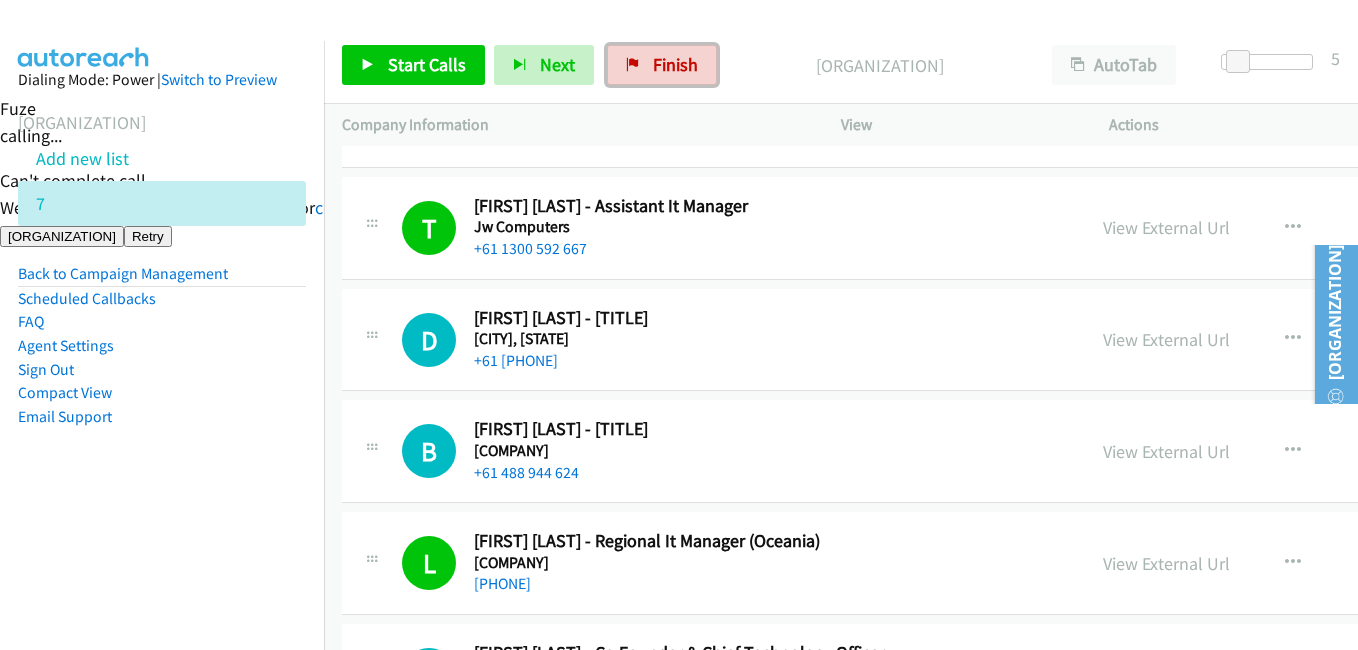 drag, startPoint x: 664, startPoint y: 60, endPoint x: 808, endPoint y: 91, distance: 147.29901 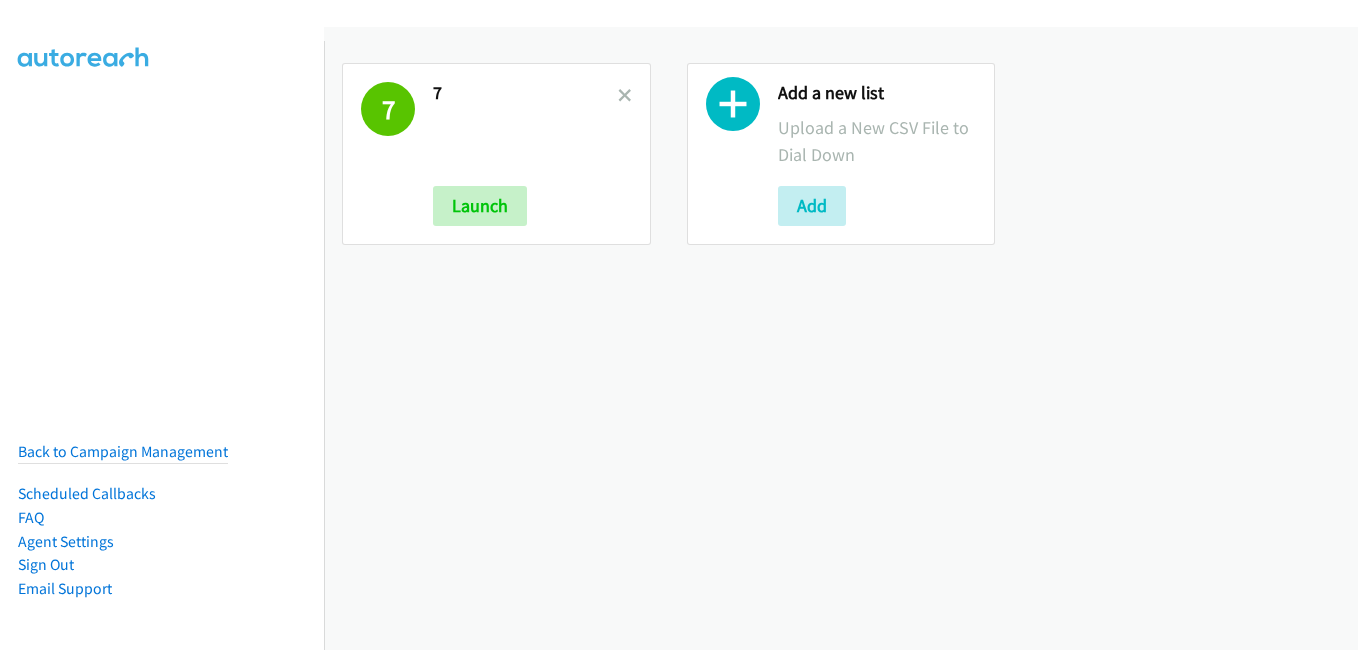 scroll, scrollTop: 0, scrollLeft: 0, axis: both 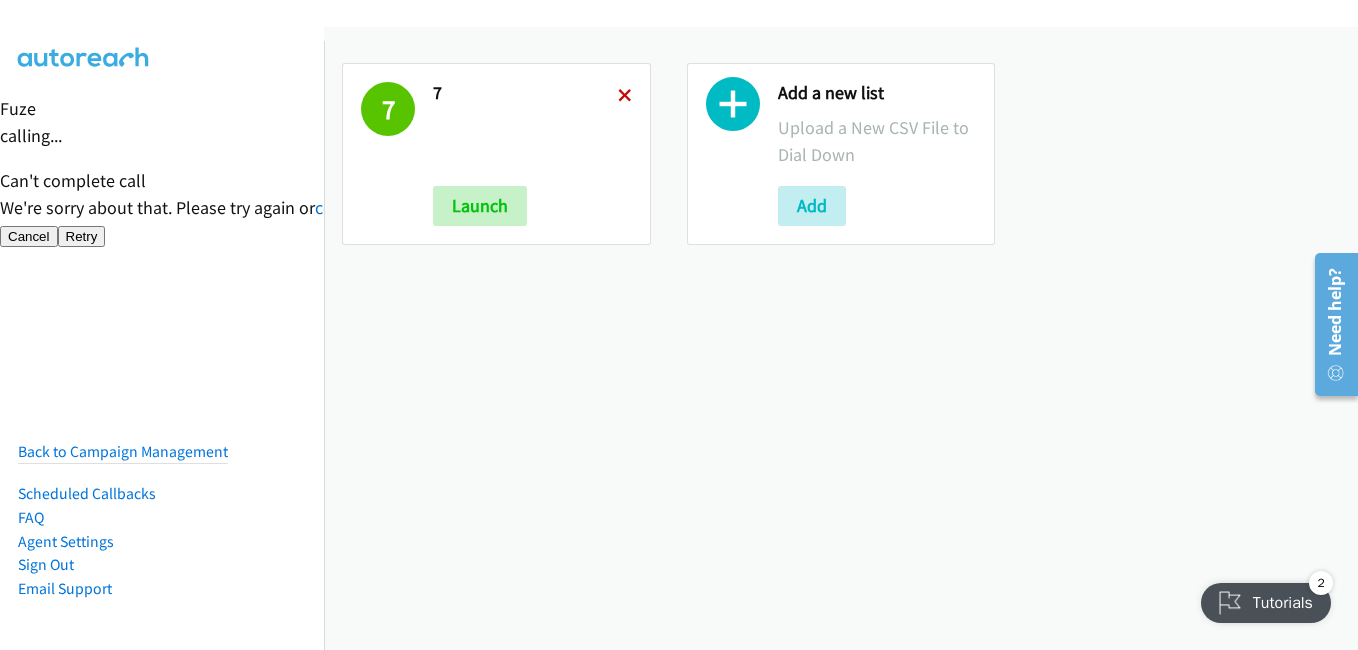 click at bounding box center [625, 97] 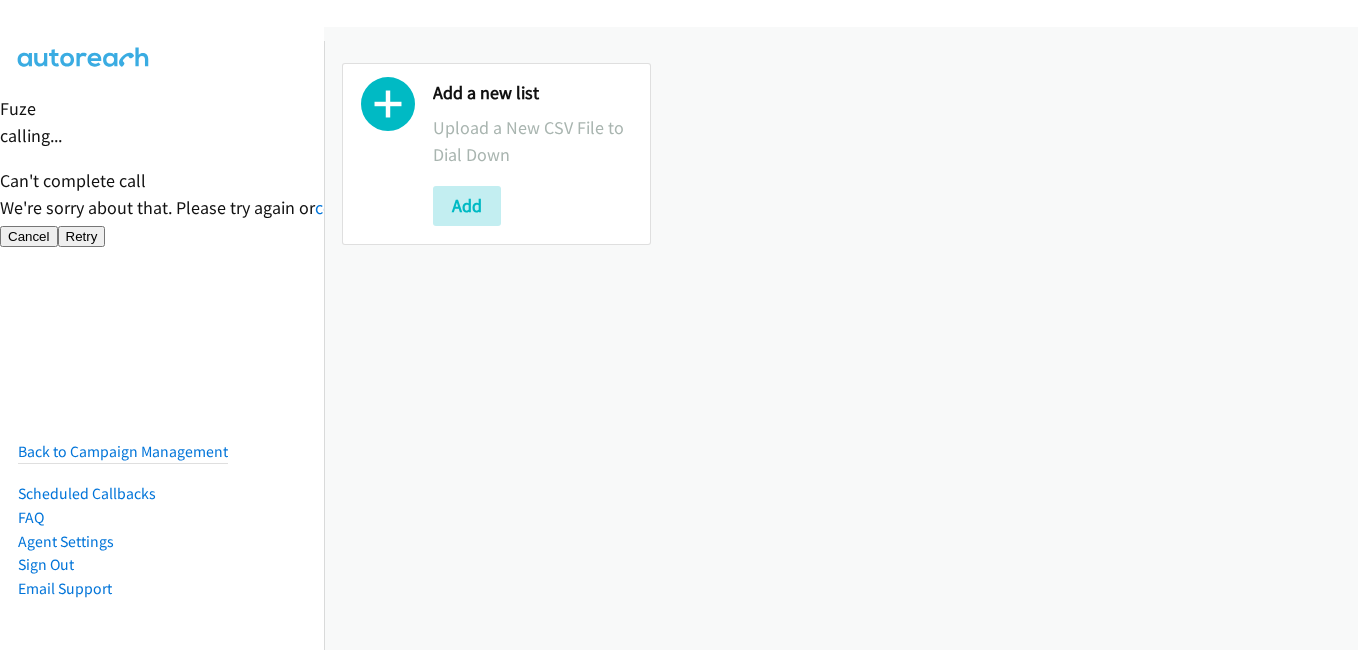scroll, scrollTop: 0, scrollLeft: 0, axis: both 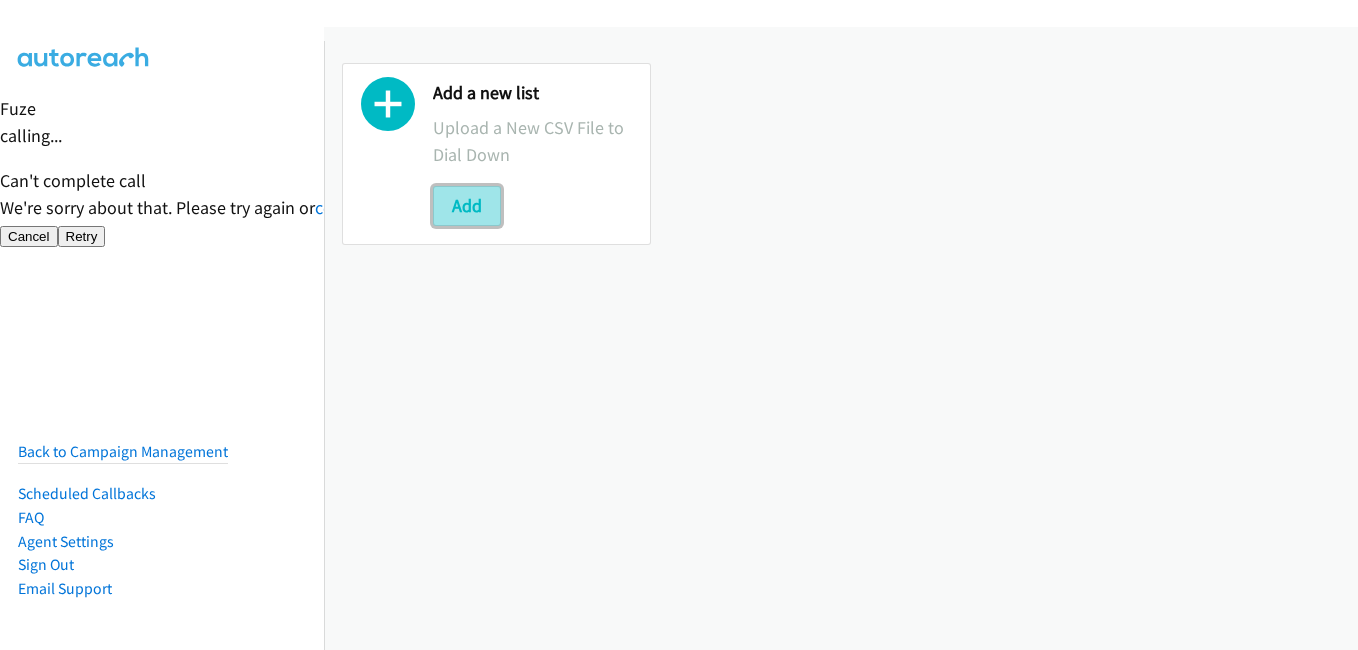 click on "Add" at bounding box center (467, 206) 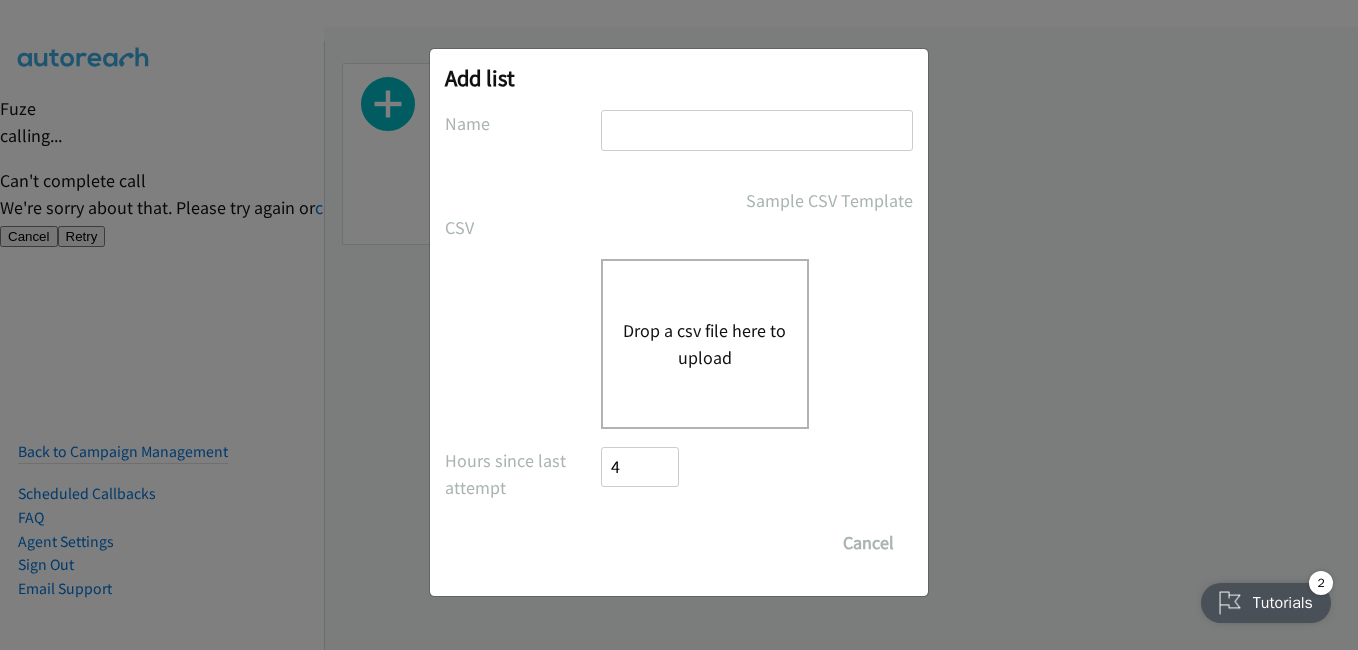 scroll, scrollTop: 0, scrollLeft: 0, axis: both 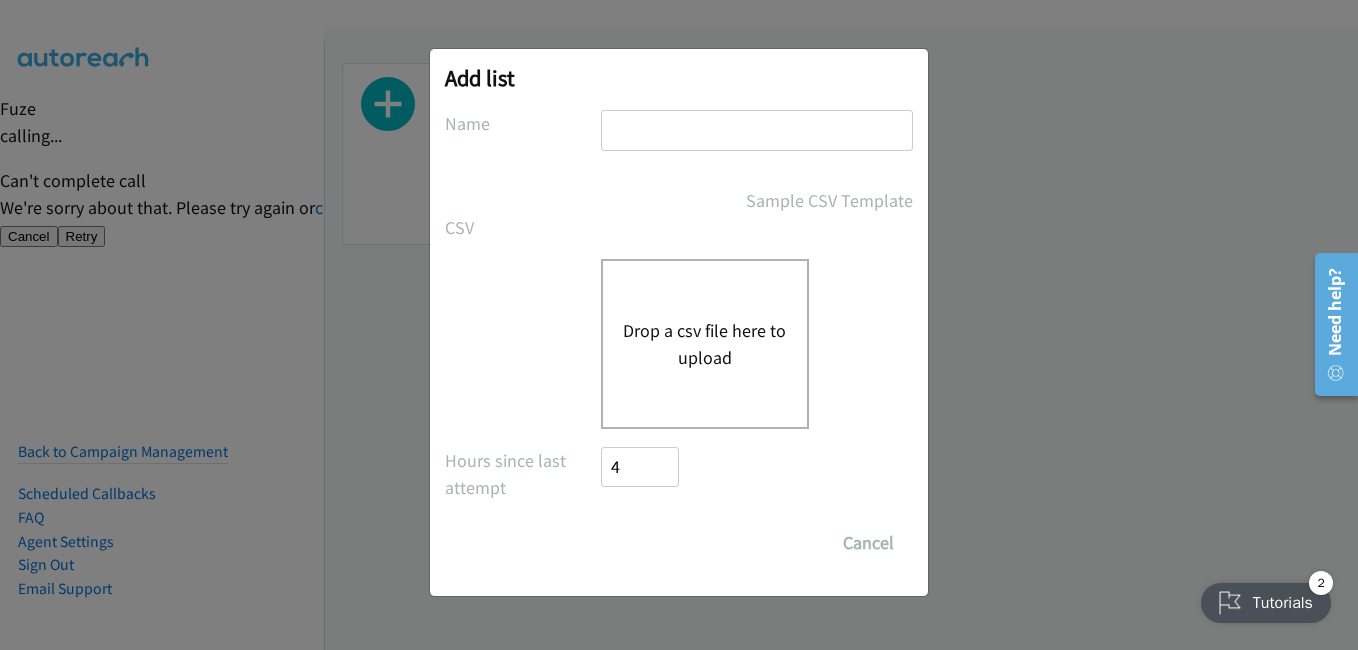 click on "Drop a csv file here to upload" at bounding box center [705, 344] 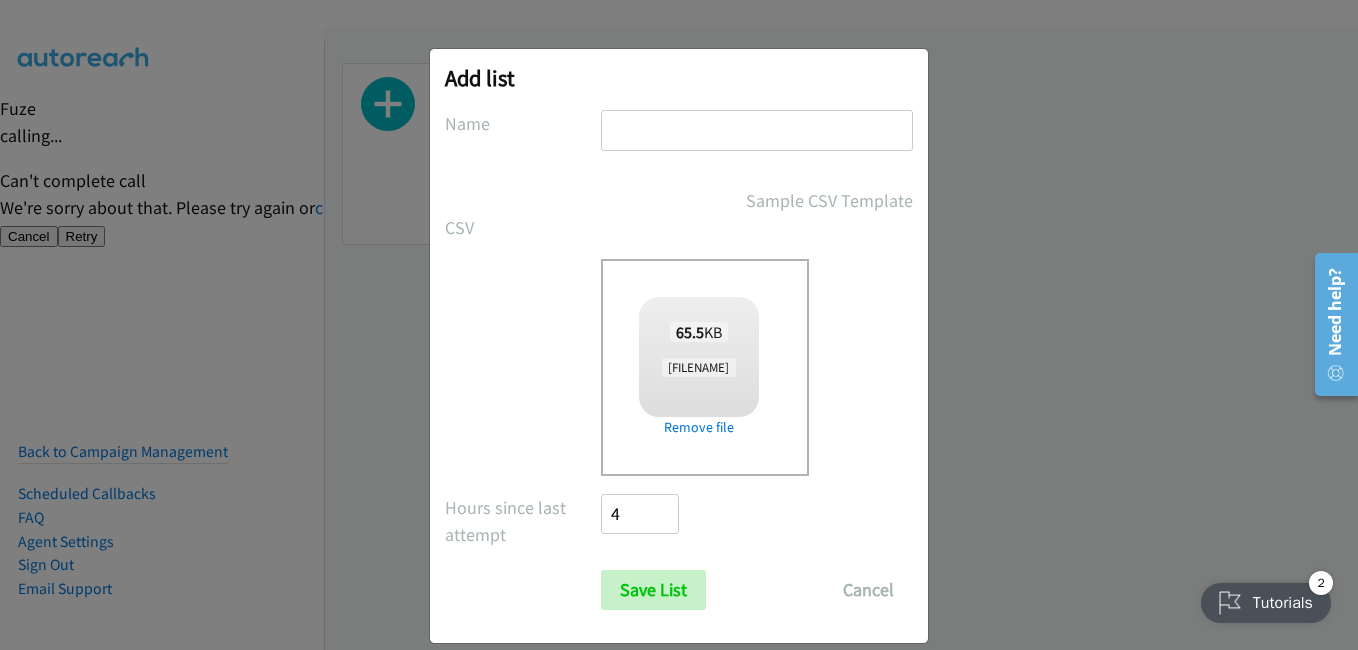 click at bounding box center (757, 130) 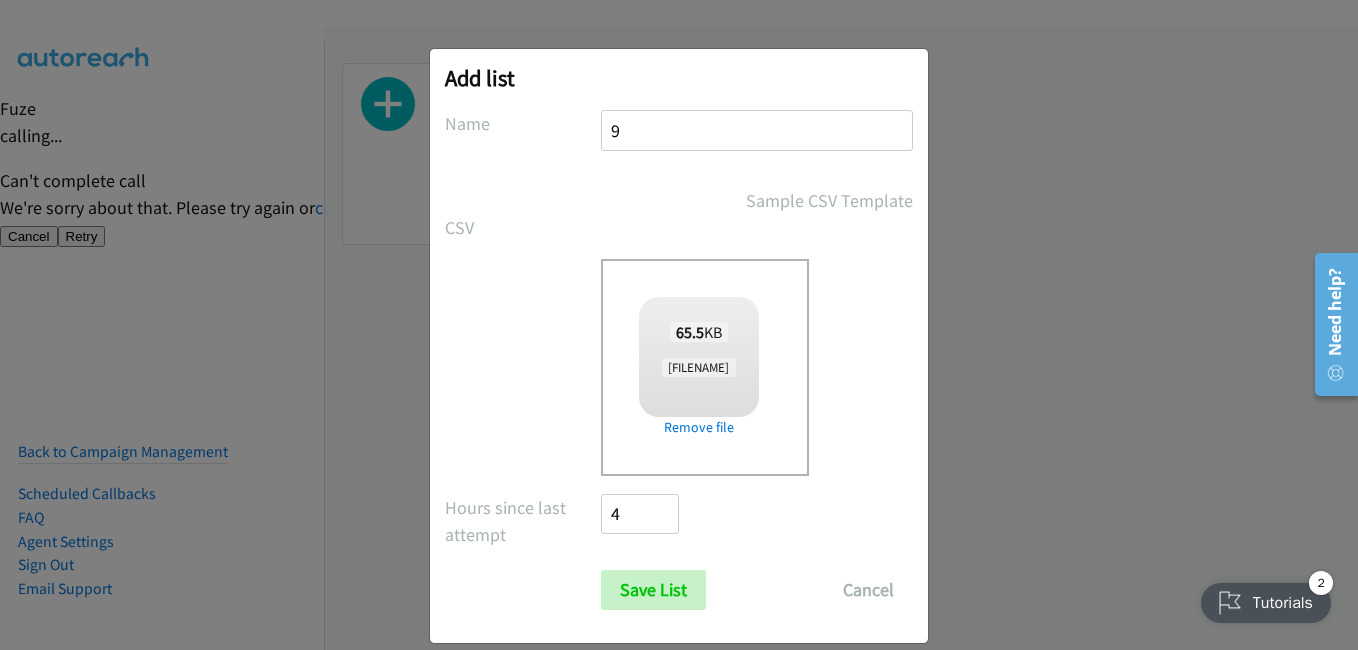 type on "9" 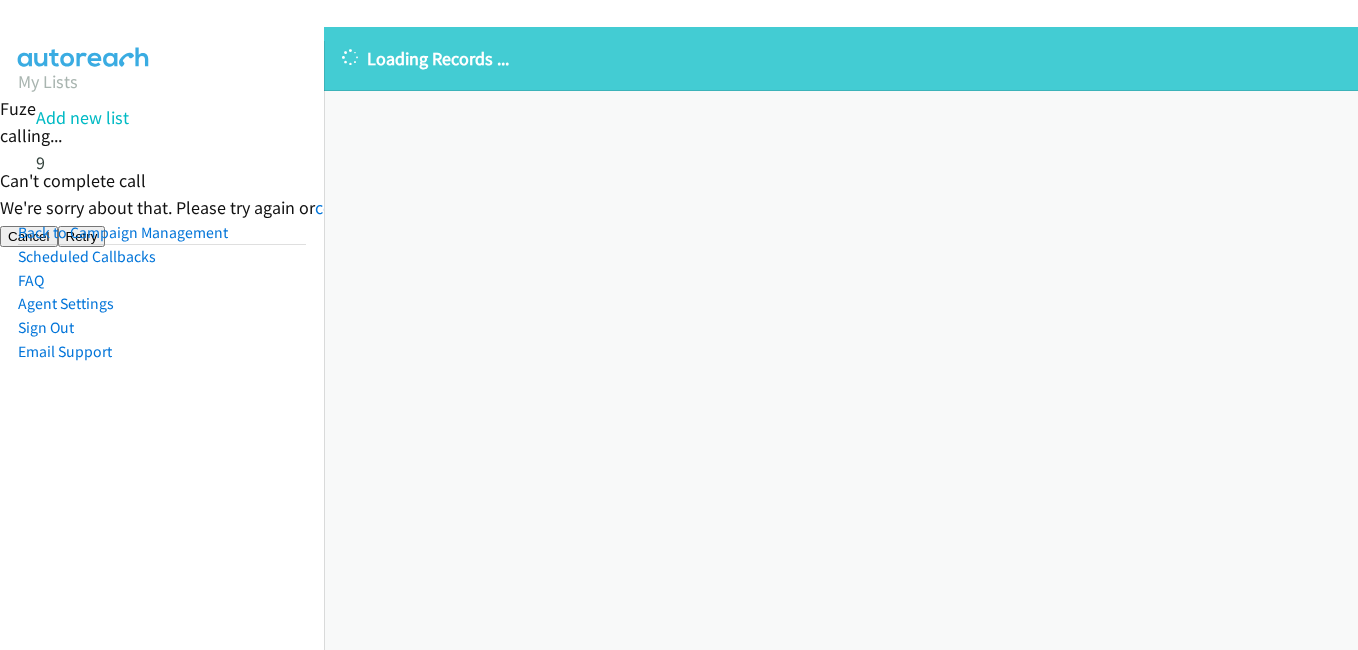 scroll, scrollTop: 0, scrollLeft: 0, axis: both 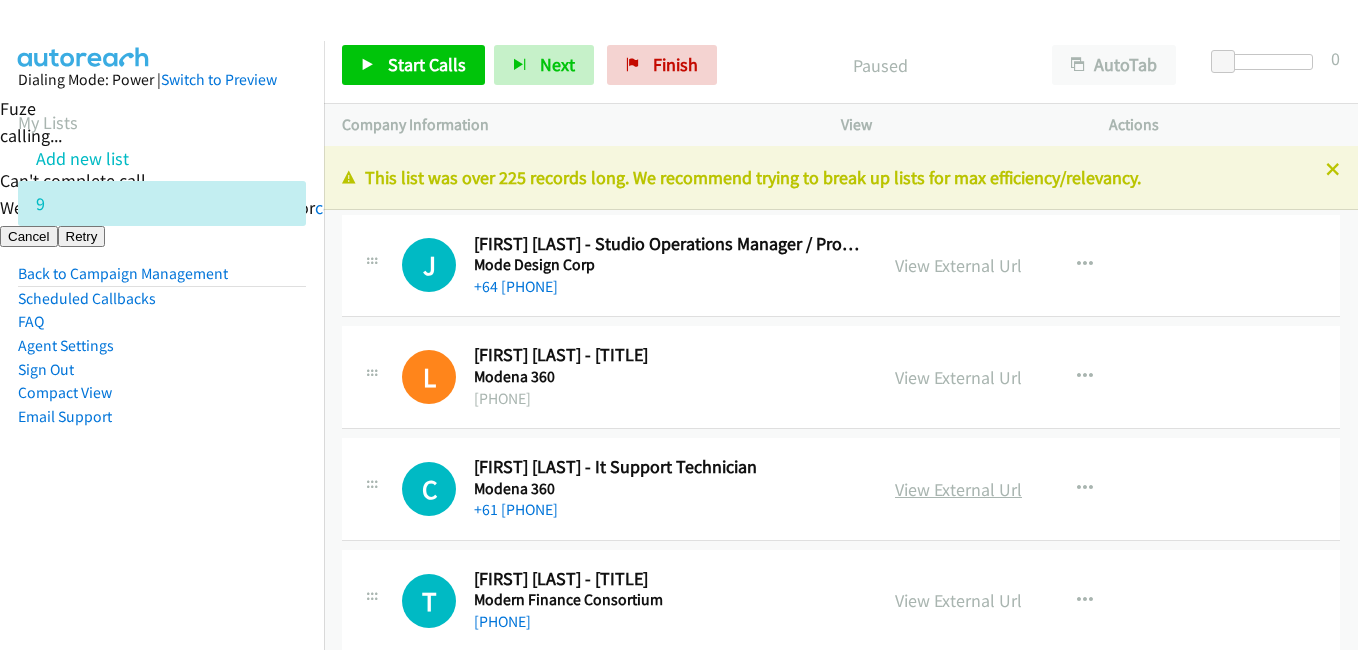 click on "View External Url" at bounding box center (958, 489) 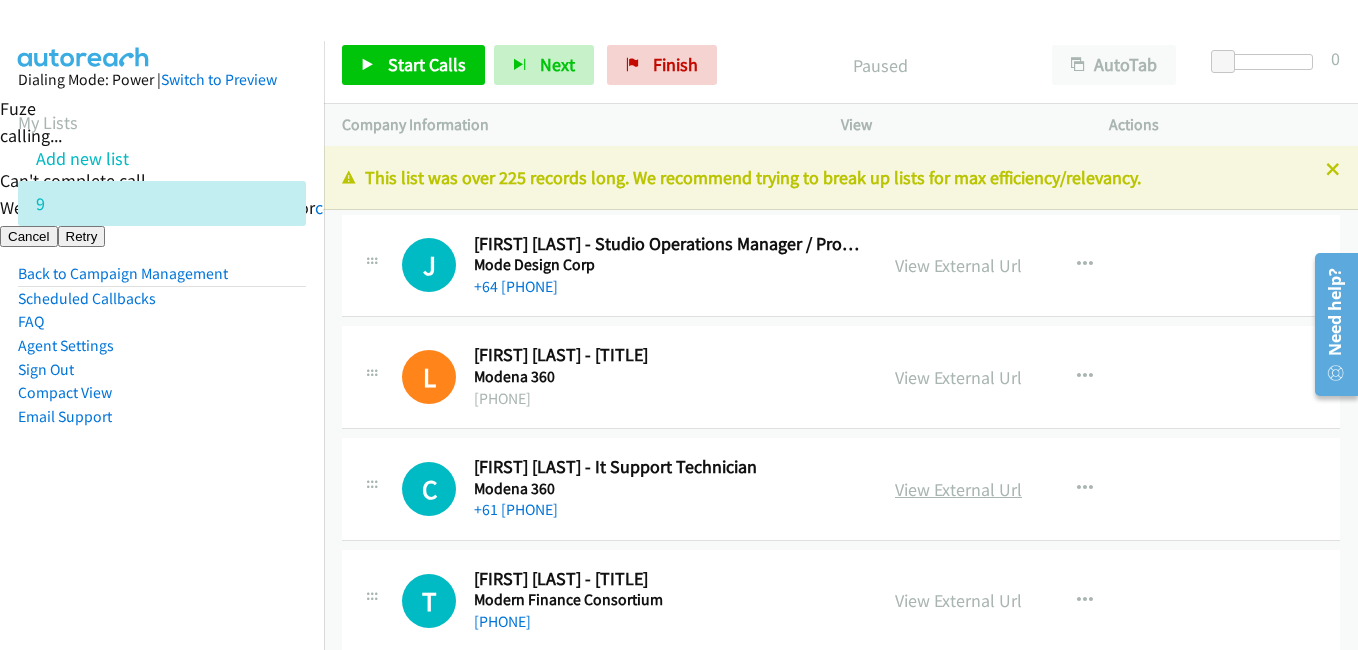 scroll, scrollTop: 0, scrollLeft: 0, axis: both 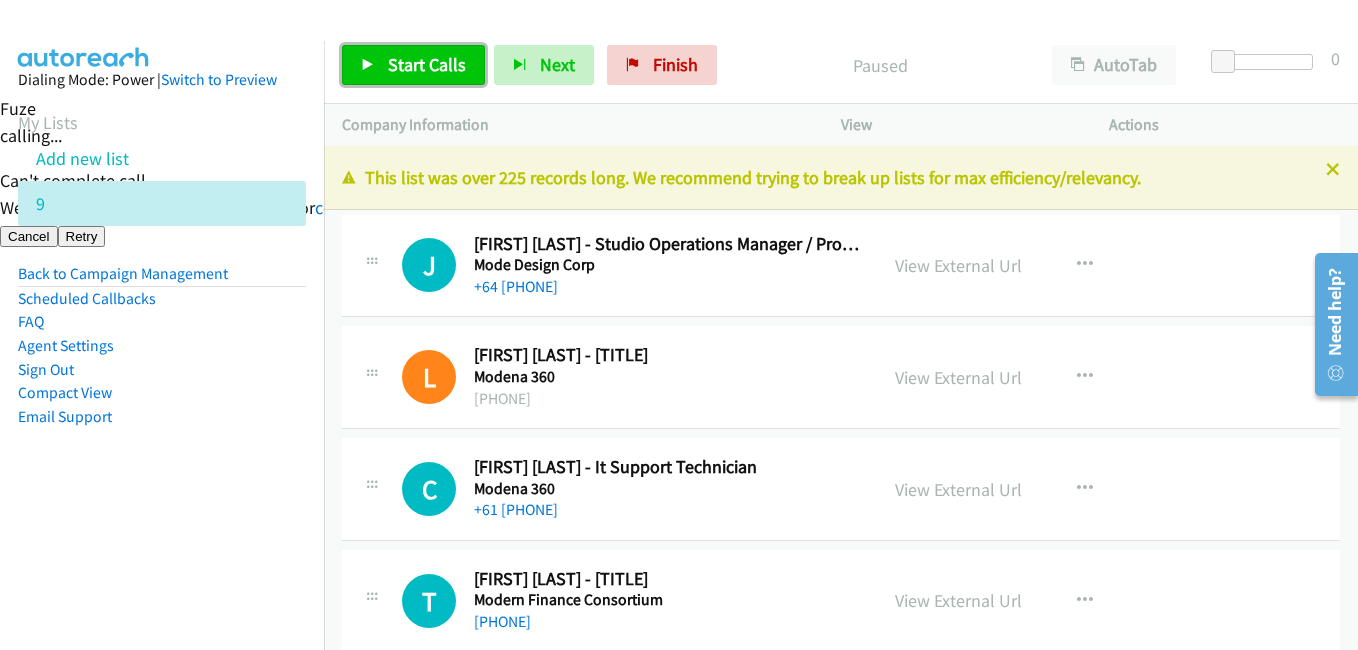 click on "Start Calls" at bounding box center [413, 65] 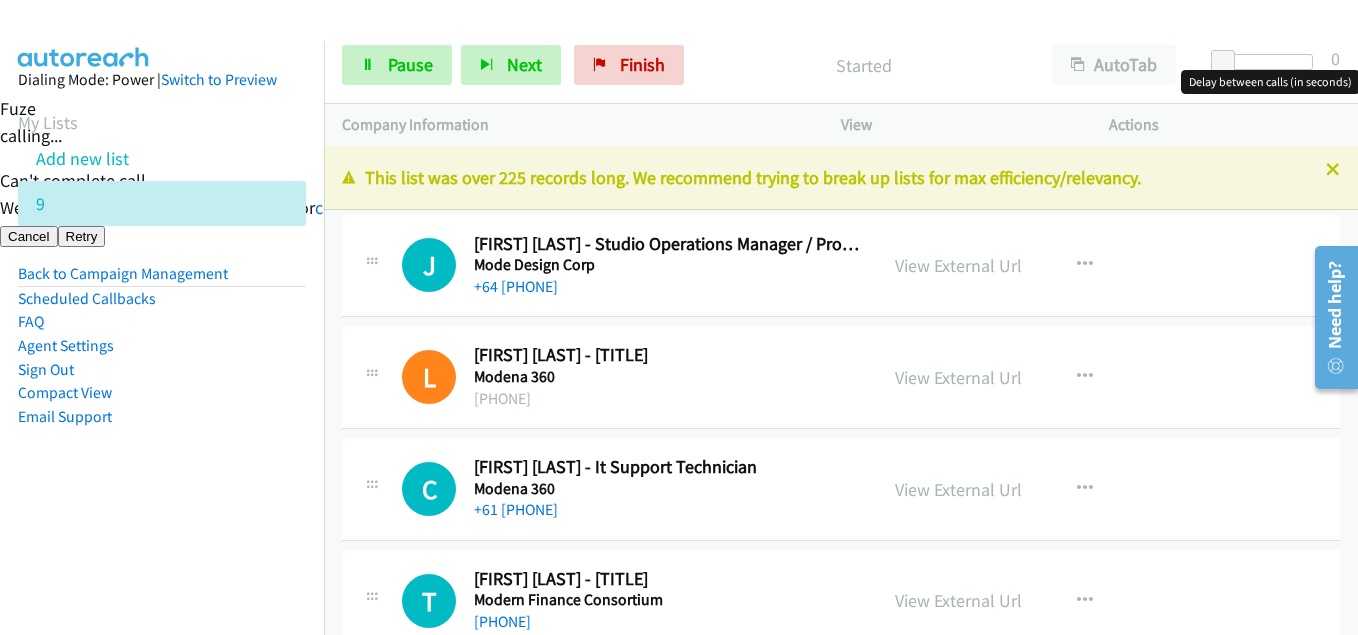 click at bounding box center (1267, 62) 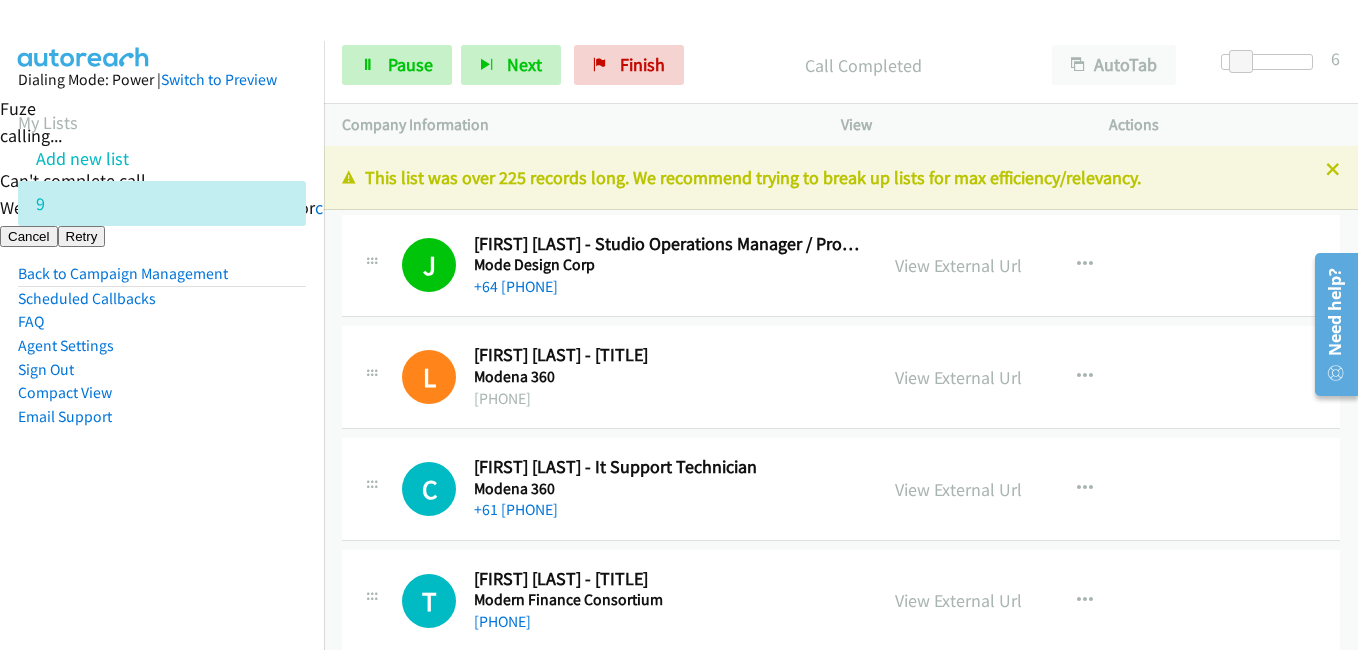 click on "Dialing Mode: Power
|
Switch to Preview
My Lists
Add new list
9
Back to Campaign Management
Scheduled Callbacks
FAQ
Agent Settings
Sign Out
Compact View
Email Support" at bounding box center [162, 280] 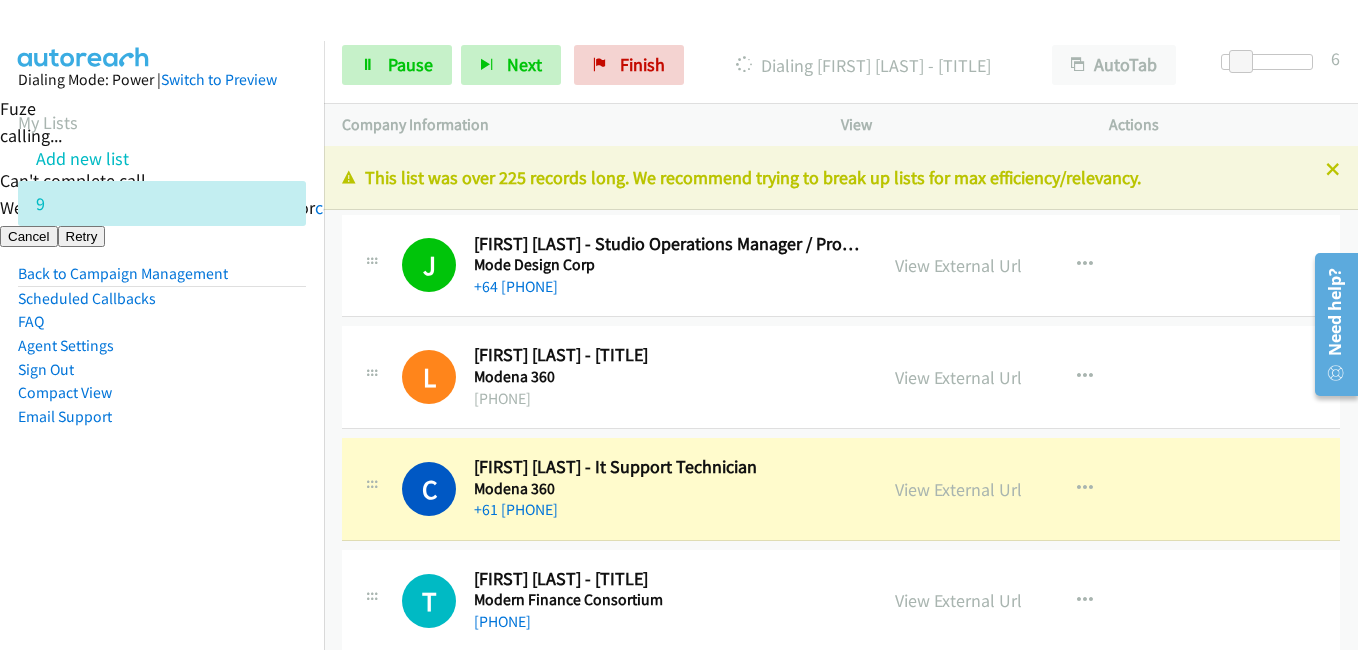 click on "Dialing Mode: Power
|
Switch to Preview
My Lists
Add new list
9
Back to Campaign Management
Scheduled Callbacks
FAQ
Agent Settings
Sign Out
Compact View
Email Support" at bounding box center [162, 280] 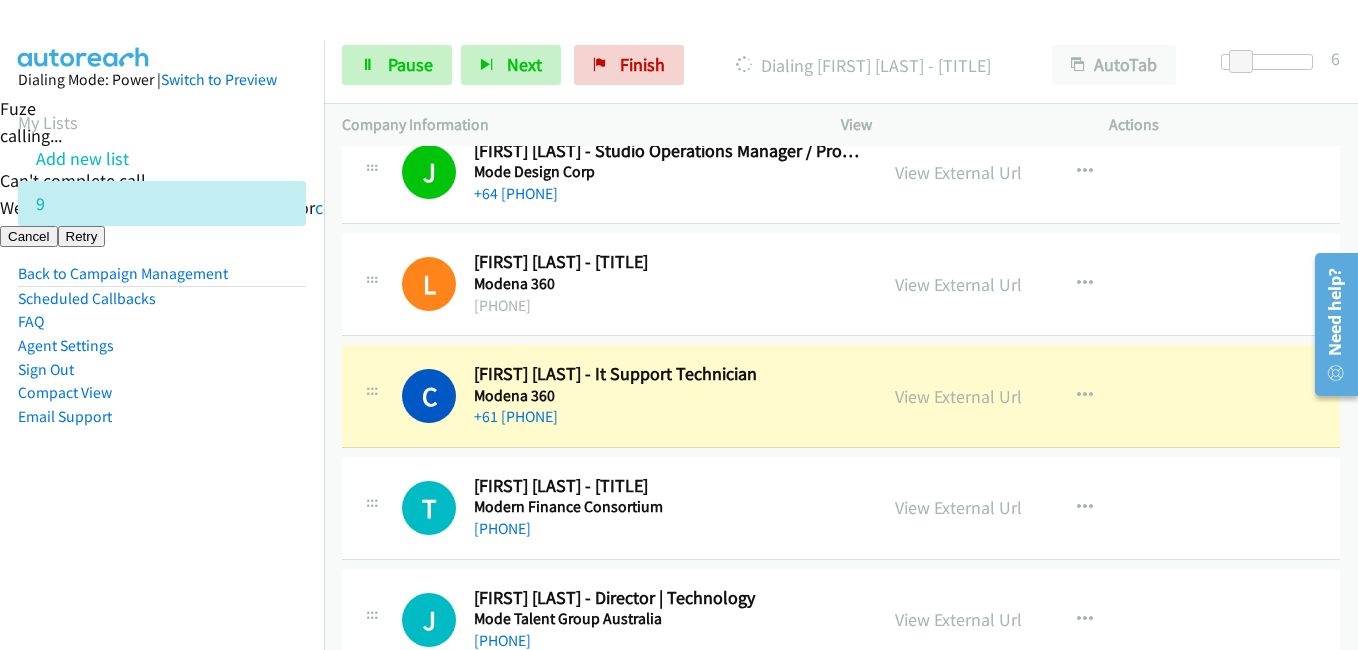 scroll, scrollTop: 200, scrollLeft: 0, axis: vertical 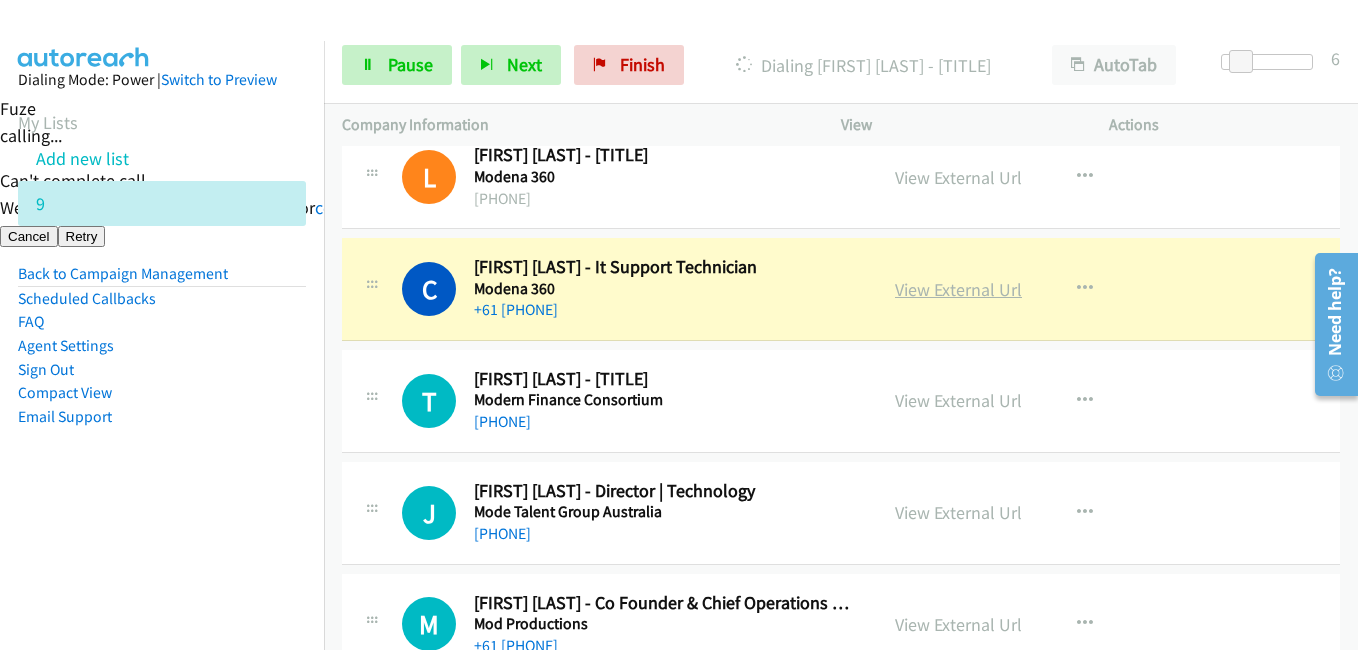 click on "View External Url" at bounding box center (958, 289) 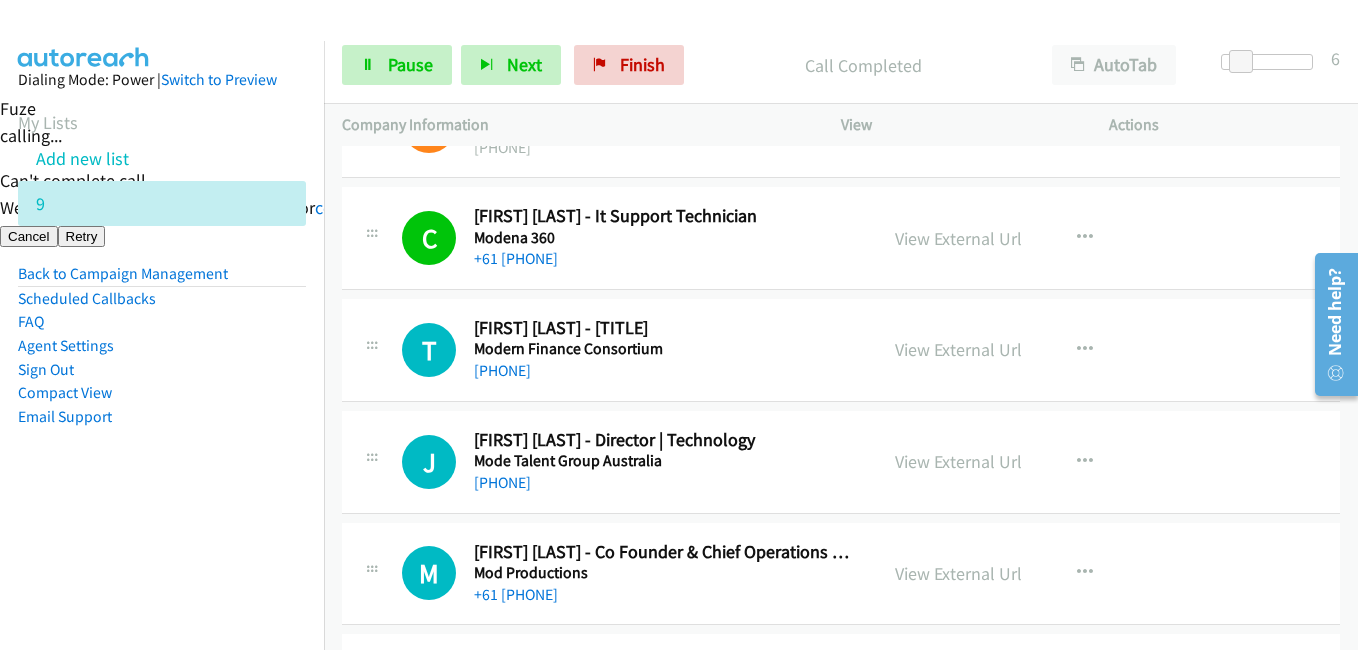 scroll, scrollTop: 300, scrollLeft: 0, axis: vertical 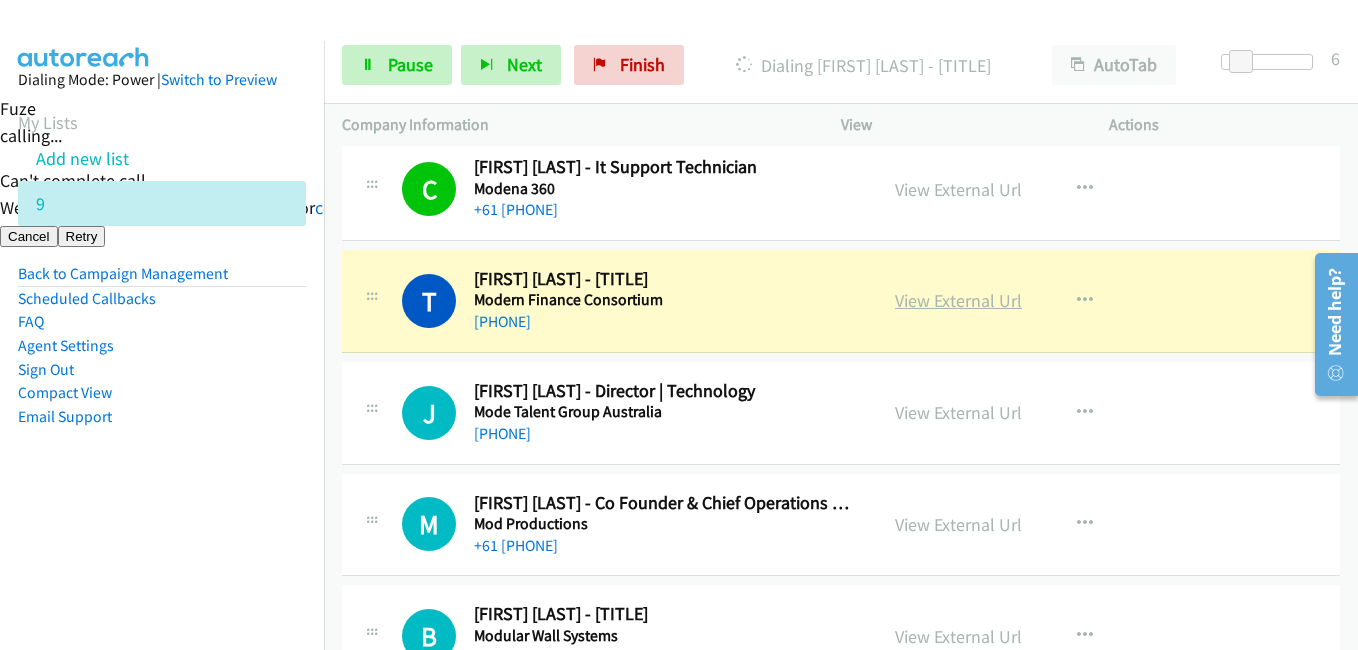 click on "View External Url" at bounding box center (958, 300) 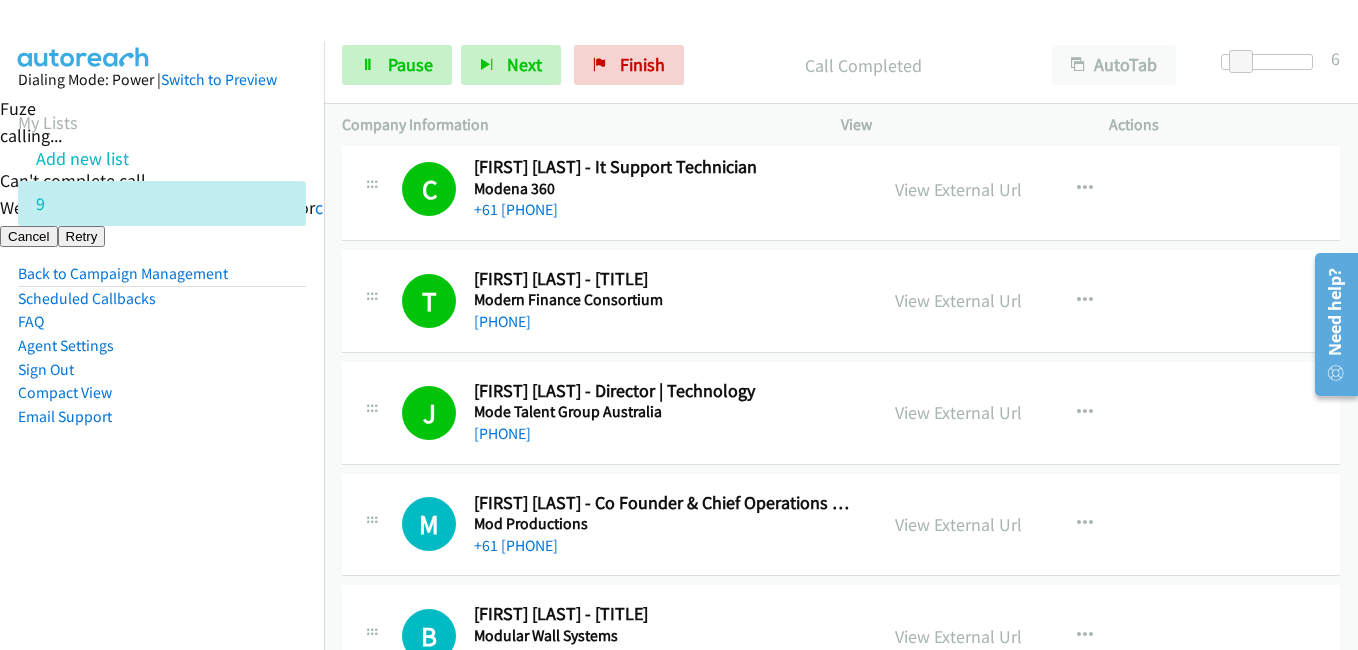 click on "Dialing Mode: Power
|
Switch to Preview
My Lists
Add new list
9
Back to Campaign Management
Scheduled Callbacks
FAQ
Agent Settings
Sign Out
Compact View
Email Support" at bounding box center [162, 280] 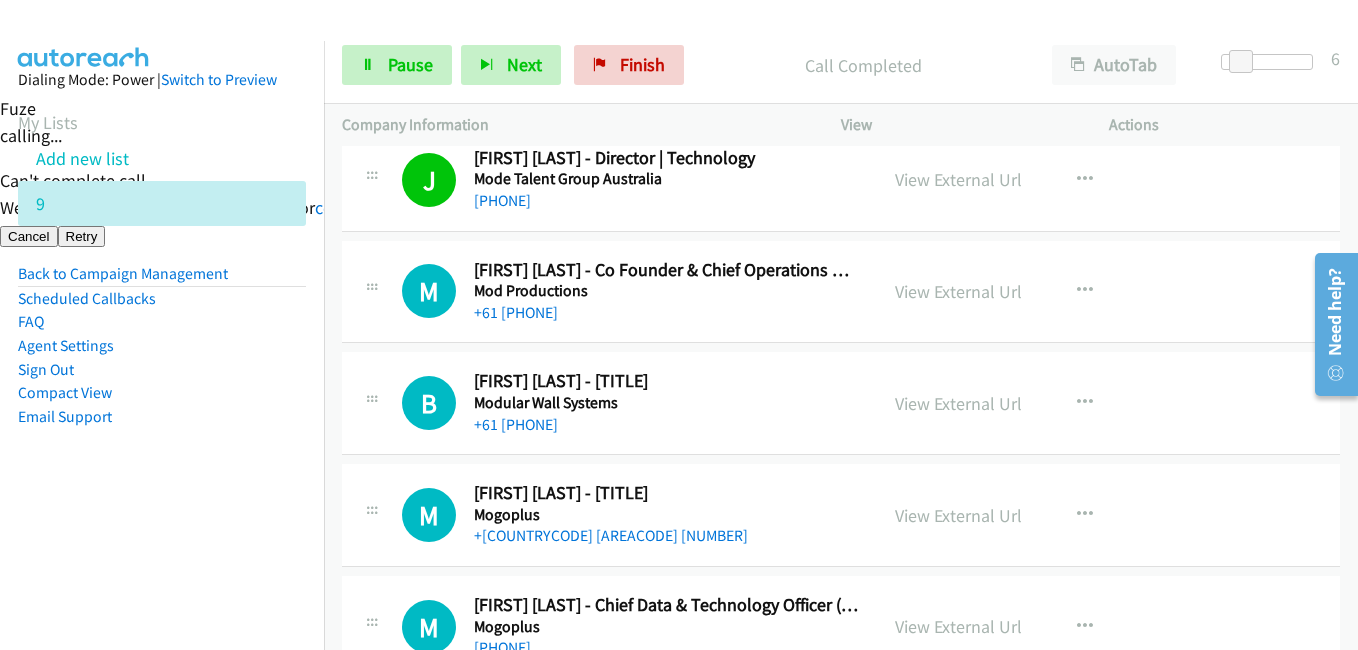scroll, scrollTop: 500, scrollLeft: 0, axis: vertical 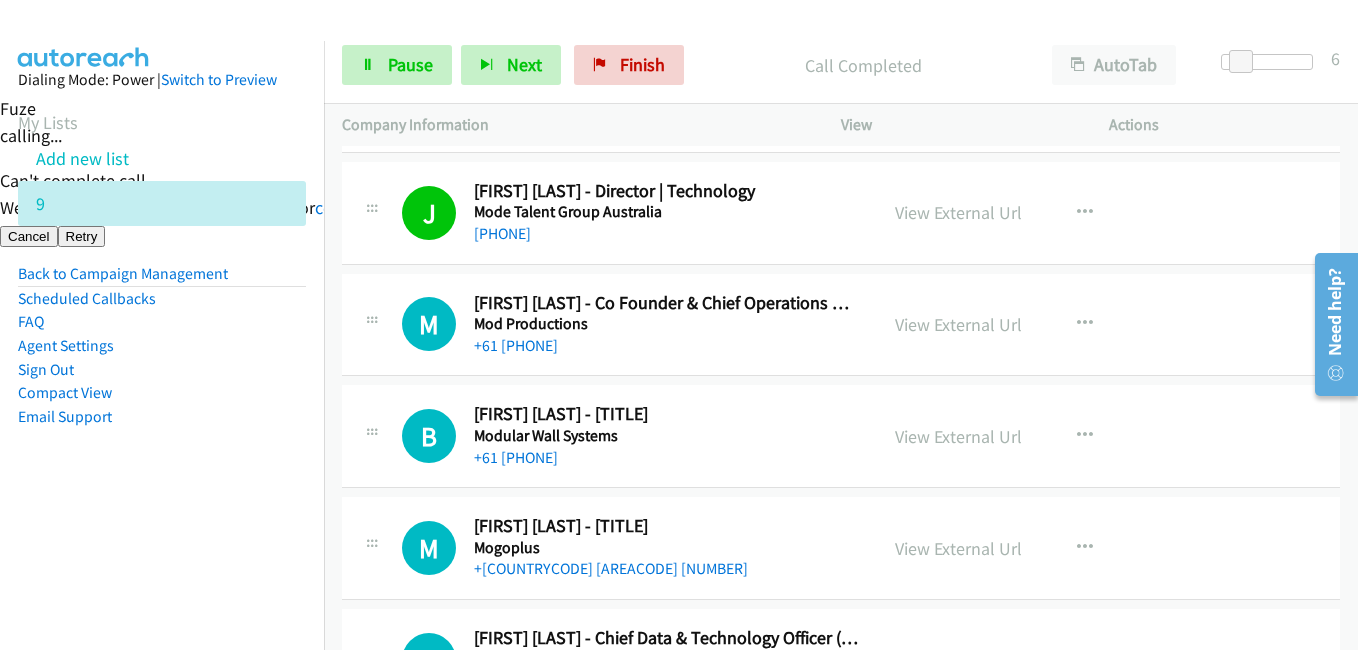 click on "Dialing Mode: Power
|
Switch to Preview
My Lists
Add new list
9
Back to Campaign Management
Scheduled Callbacks
FAQ
Agent Settings
Sign Out
Compact View
Email Support" at bounding box center (162, 280) 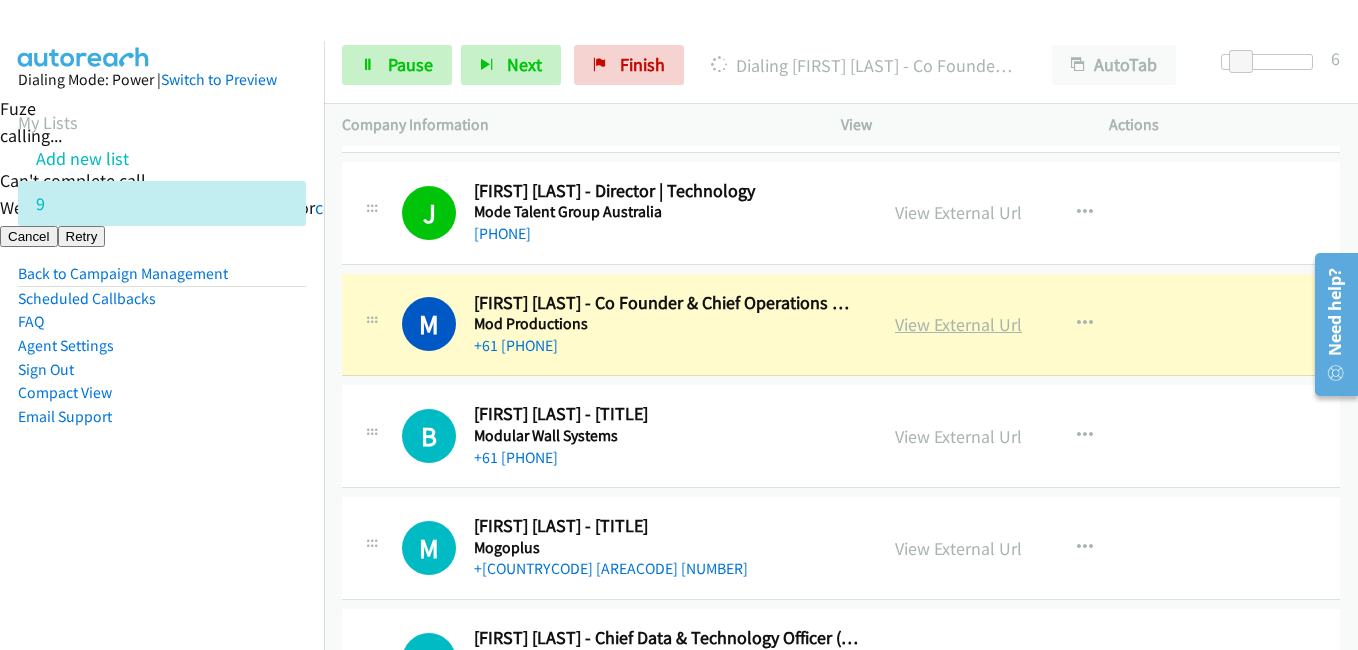 click on "View External Url" at bounding box center (958, 324) 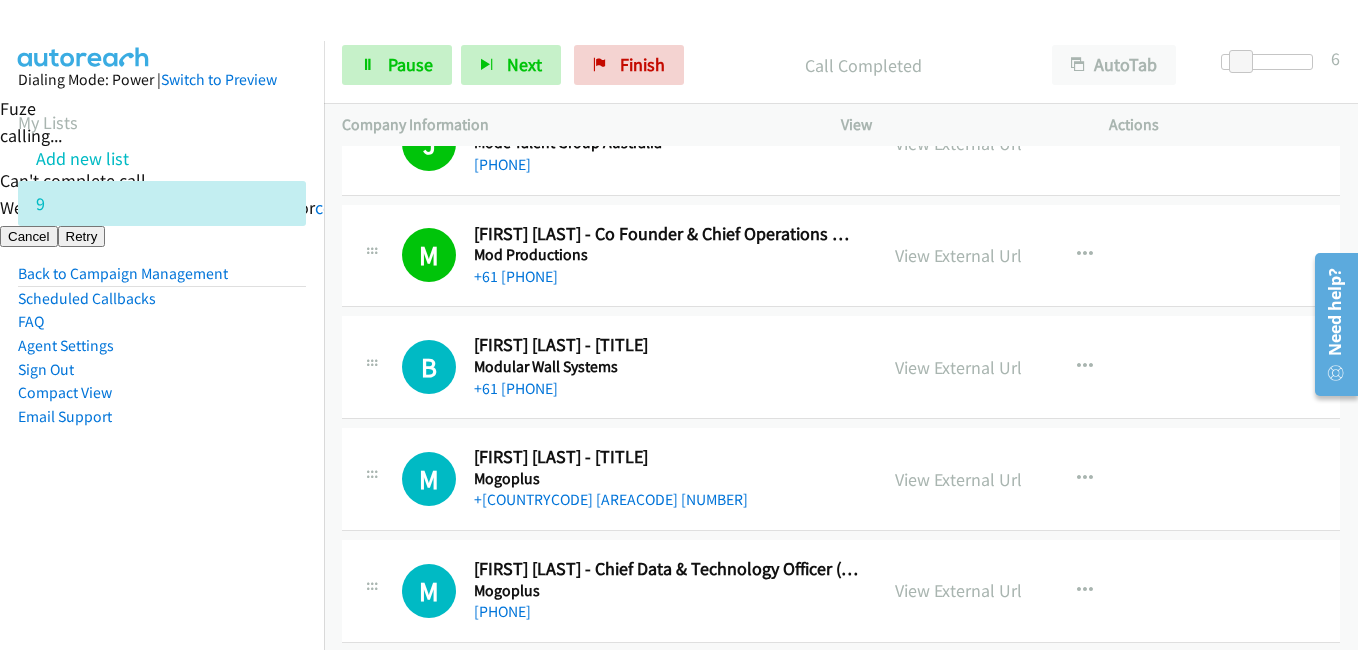 scroll, scrollTop: 700, scrollLeft: 0, axis: vertical 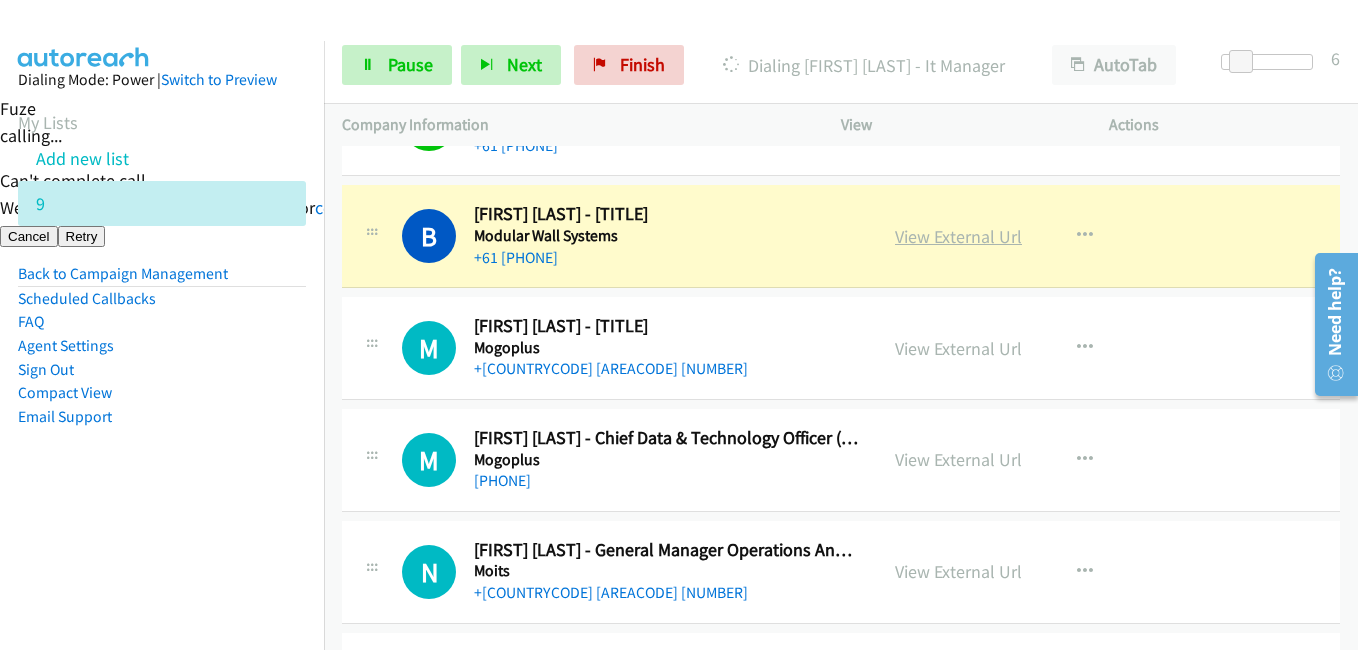 click on "View External Url" at bounding box center [958, 236] 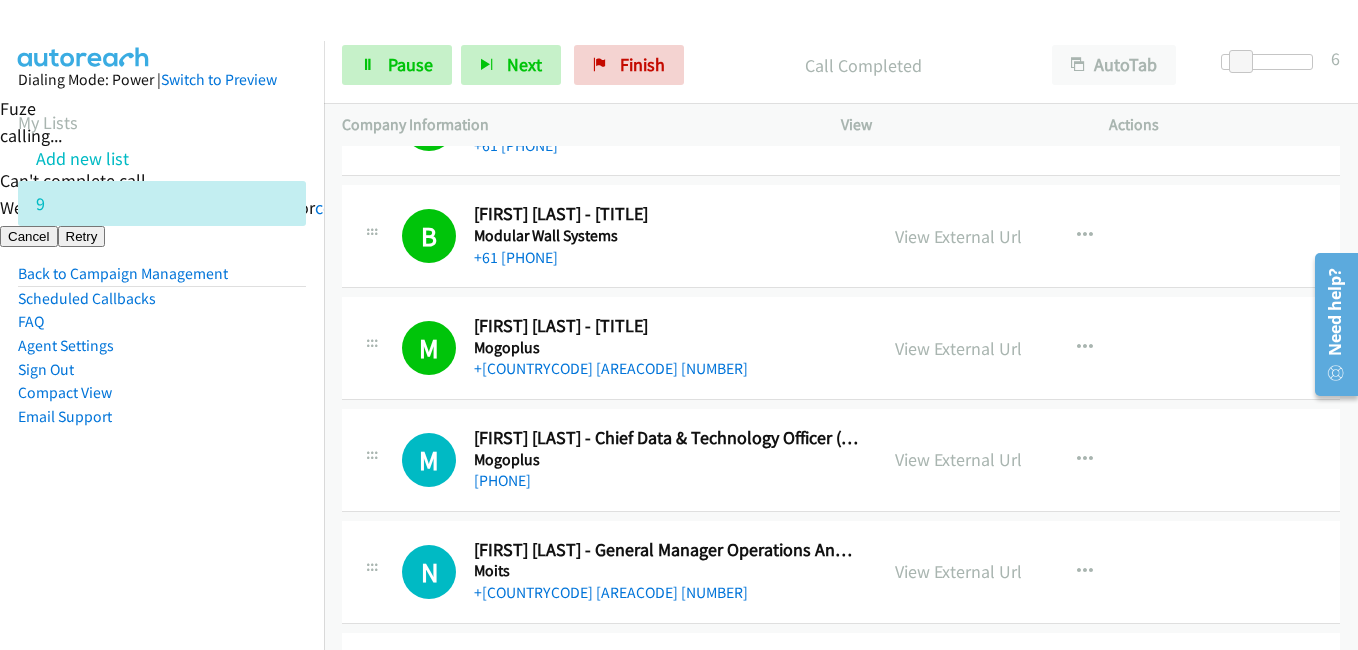 click on "Email Support" at bounding box center [162, 417] 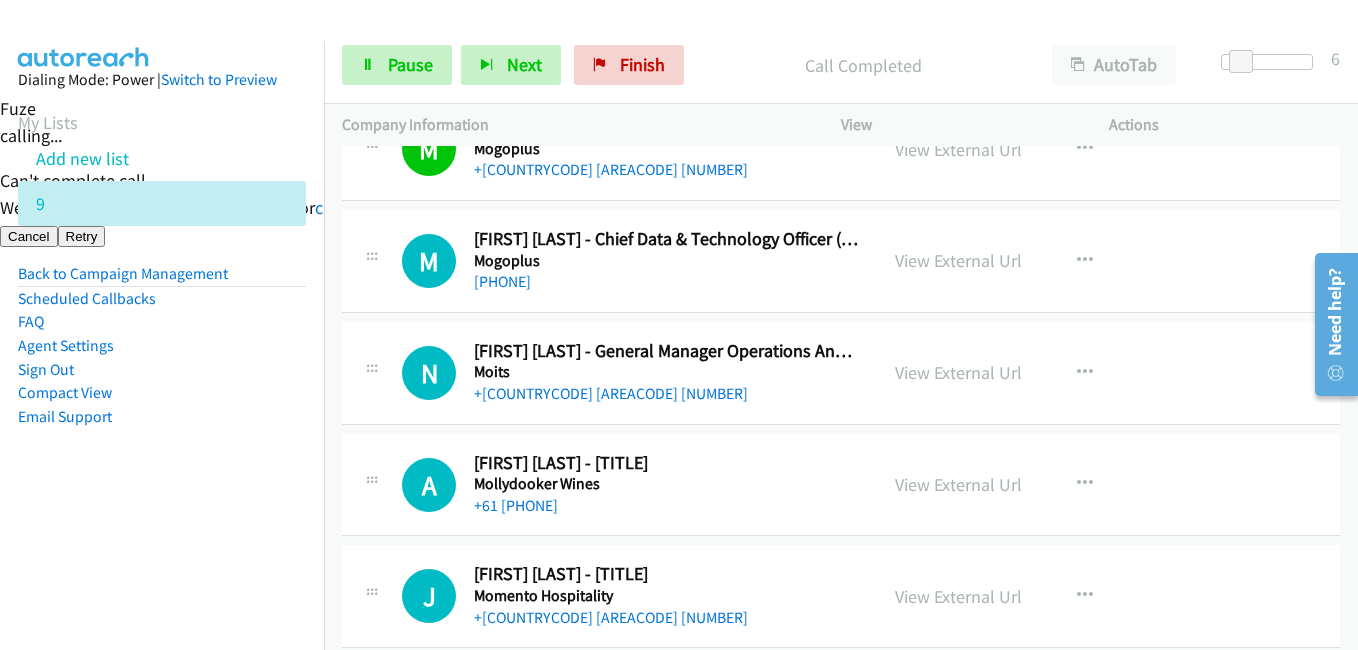 scroll, scrollTop: 900, scrollLeft: 0, axis: vertical 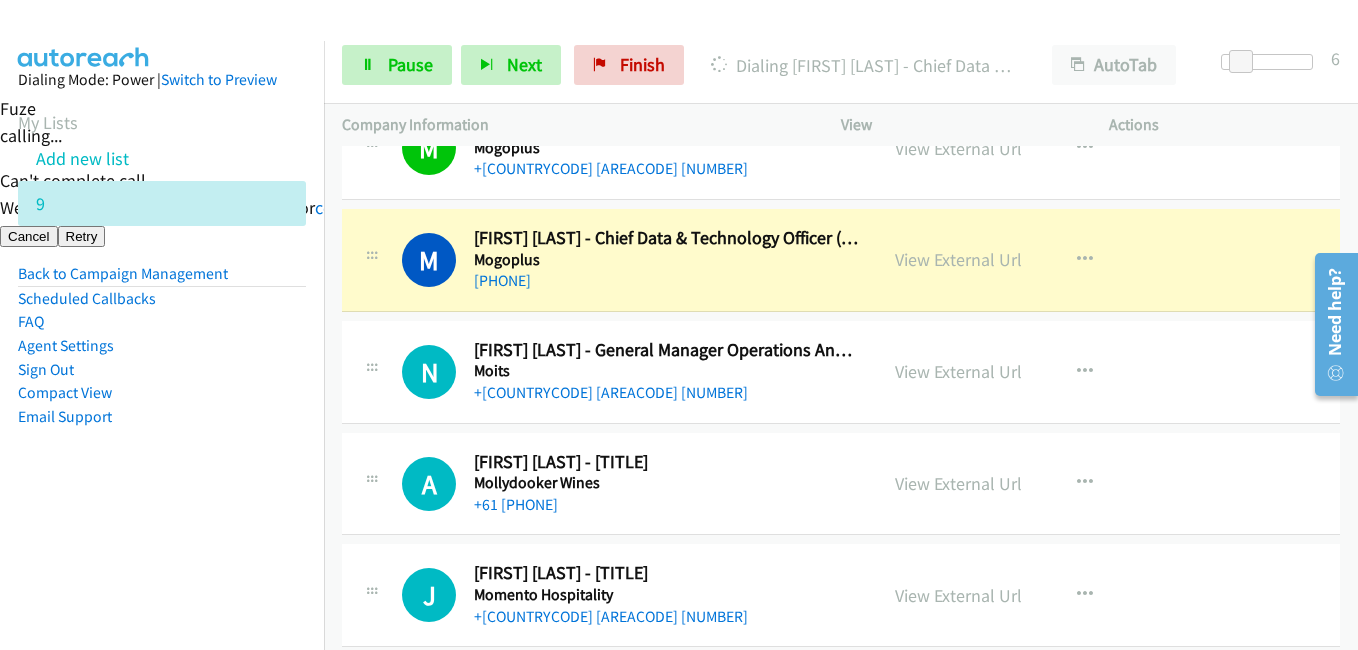 click on "Dialing Mode: Power
|
Switch to Preview
My Lists
Add new list
9
Back to Campaign Management
Scheduled Callbacks
FAQ
Agent Settings
Sign Out
Compact View
Email Support" at bounding box center [162, 366] 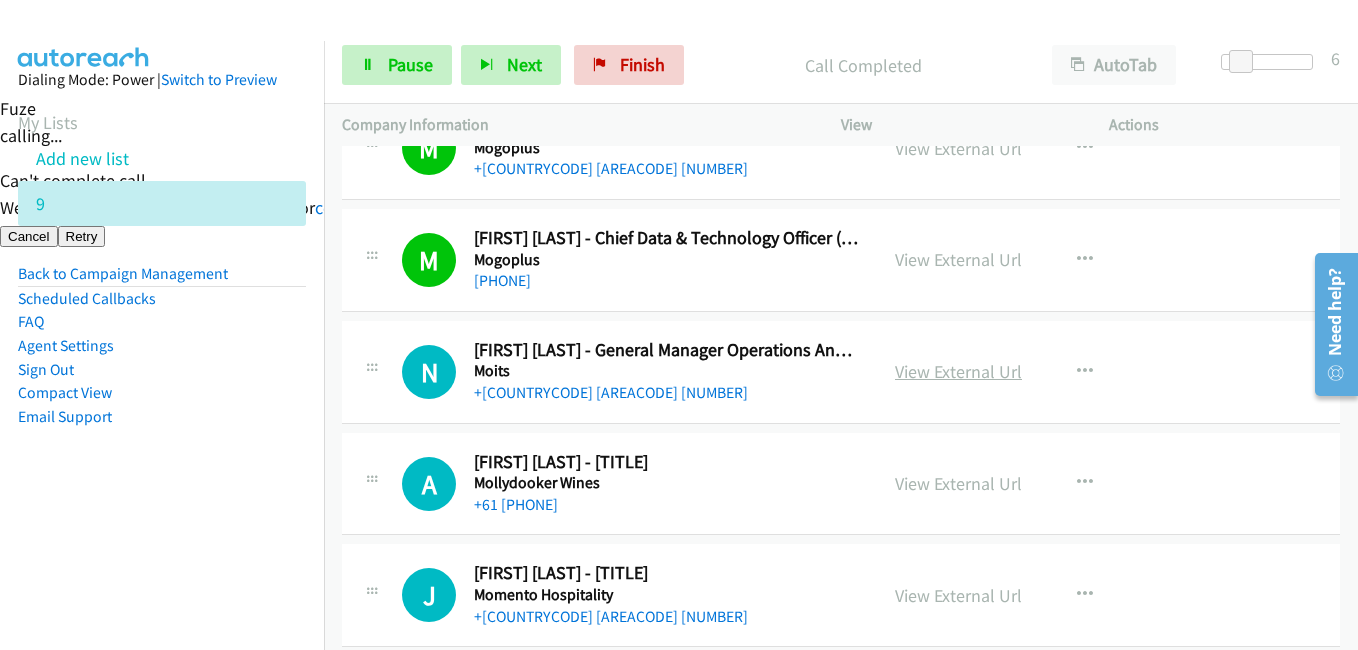 click on "View External Url" at bounding box center [958, 371] 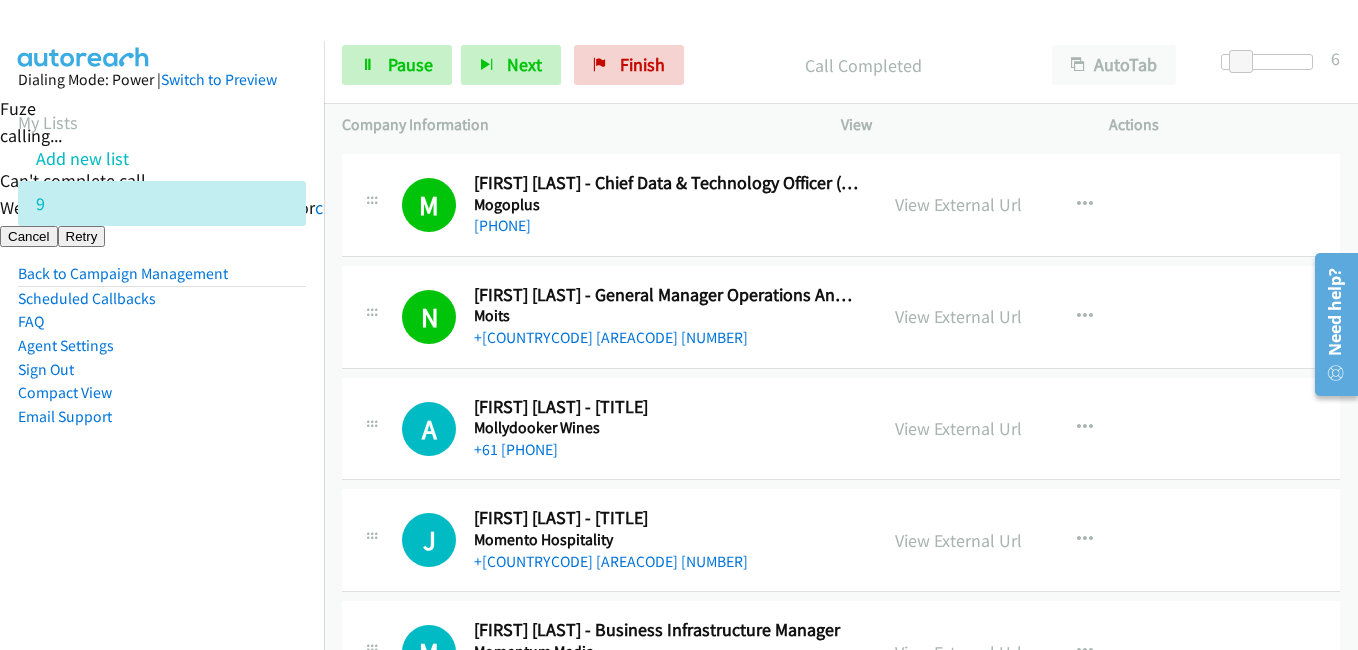 scroll, scrollTop: 1000, scrollLeft: 0, axis: vertical 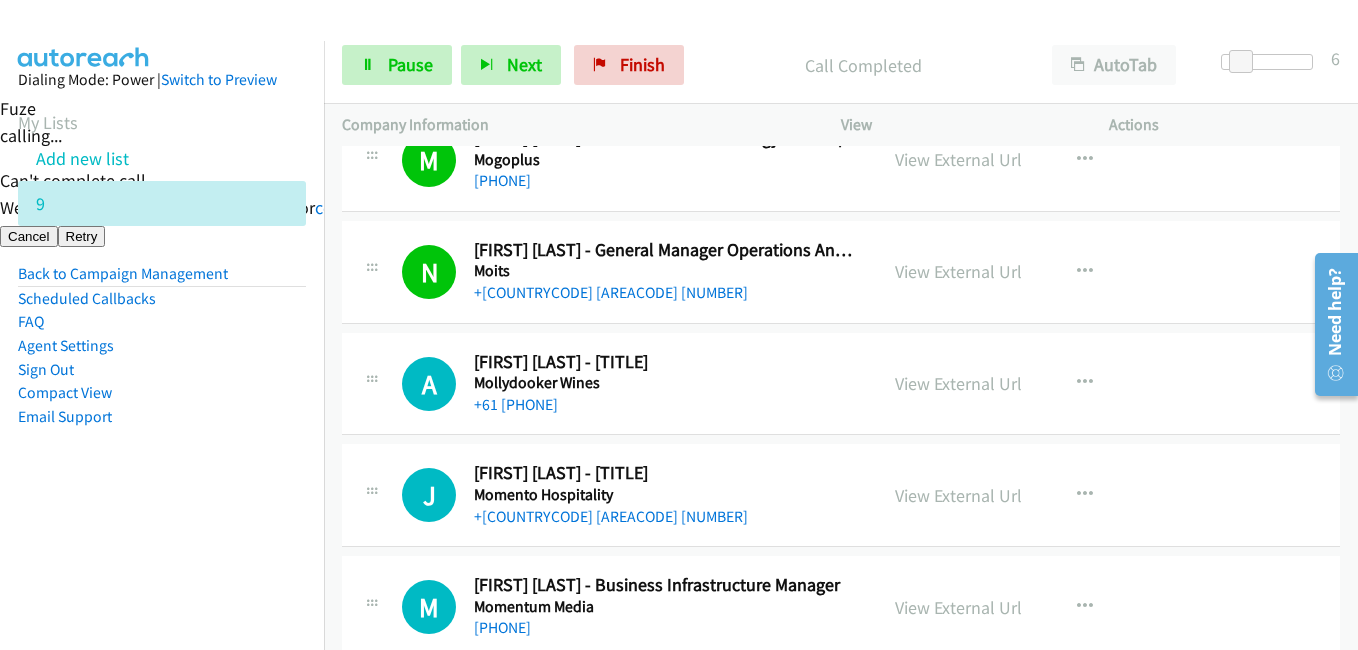 drag, startPoint x: 204, startPoint y: 520, endPoint x: 340, endPoint y: 487, distance: 139.94641 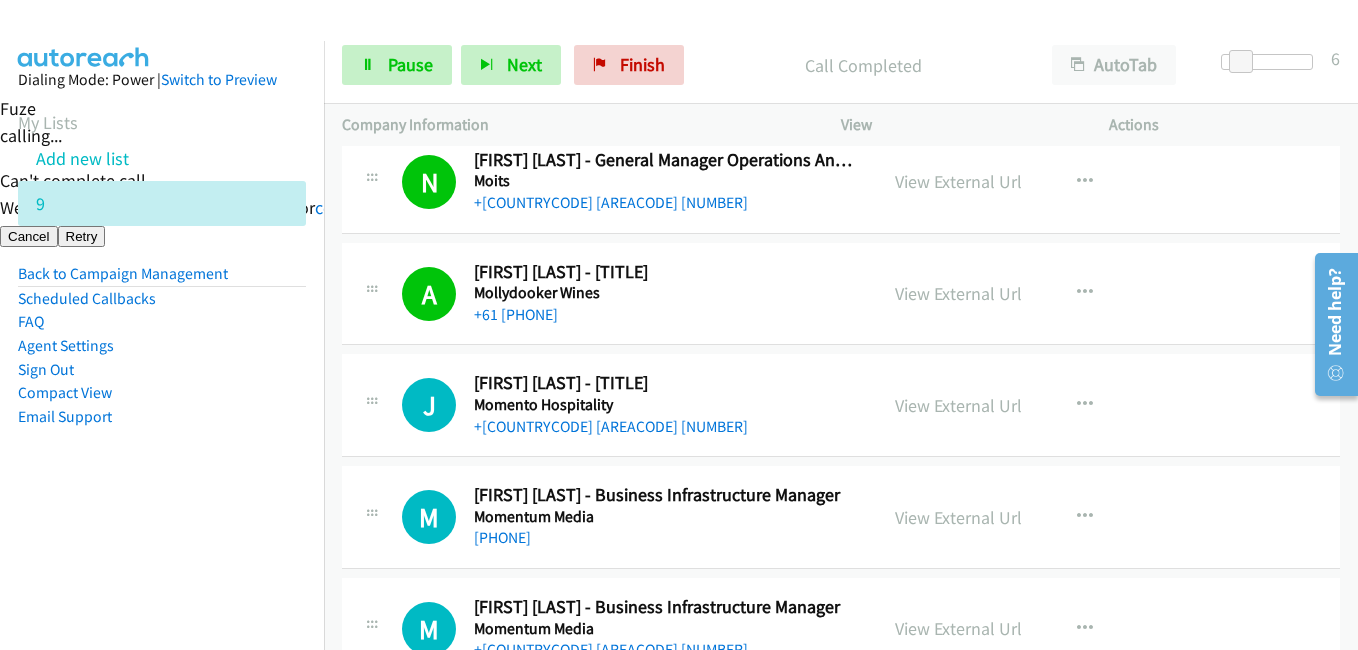 scroll, scrollTop: 1200, scrollLeft: 0, axis: vertical 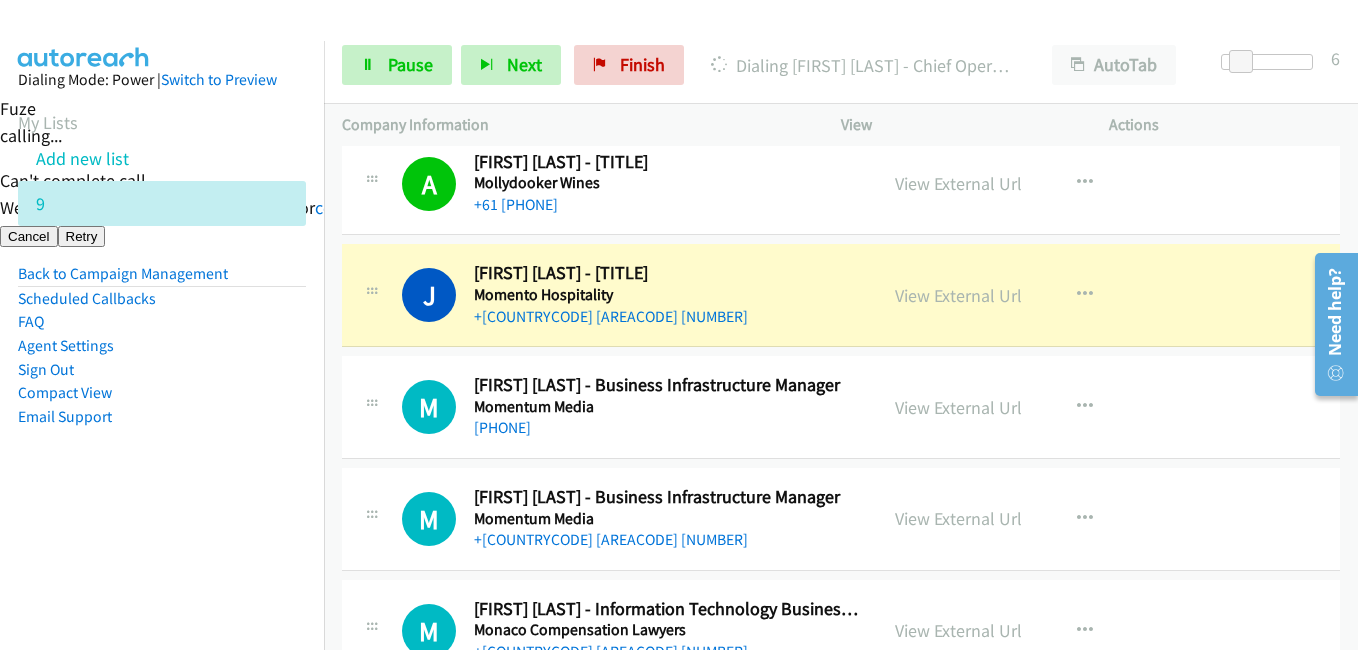click on "Dialing Mode: Power
|
Switch to Preview
My Lists
Add new list
9
Back to Campaign Management
Scheduled Callbacks
FAQ
Agent Settings
Sign Out
Compact View
Email Support" at bounding box center [162, 280] 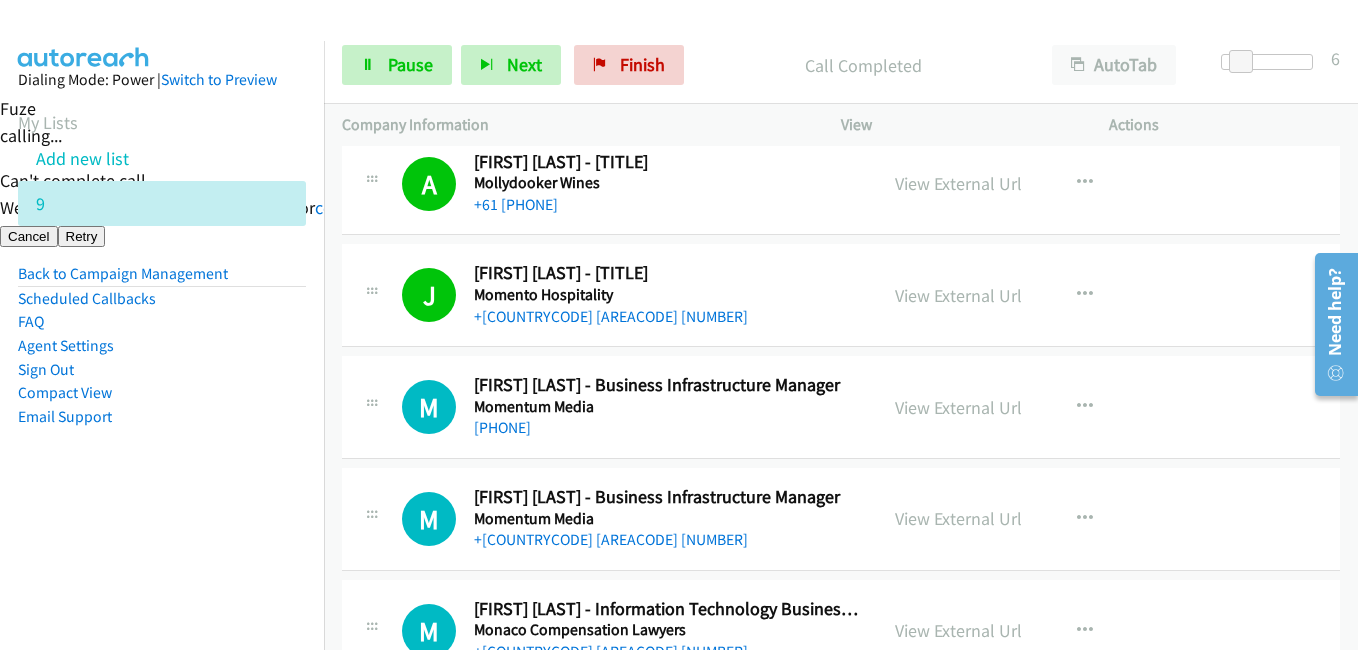 click on "Dialing Mode: Power
|
Switch to Preview
My Lists
Add new list
9
Back to Campaign Management
Scheduled Callbacks
FAQ
Agent Settings
Sign Out
Compact View
Email Support" at bounding box center (162, 280) 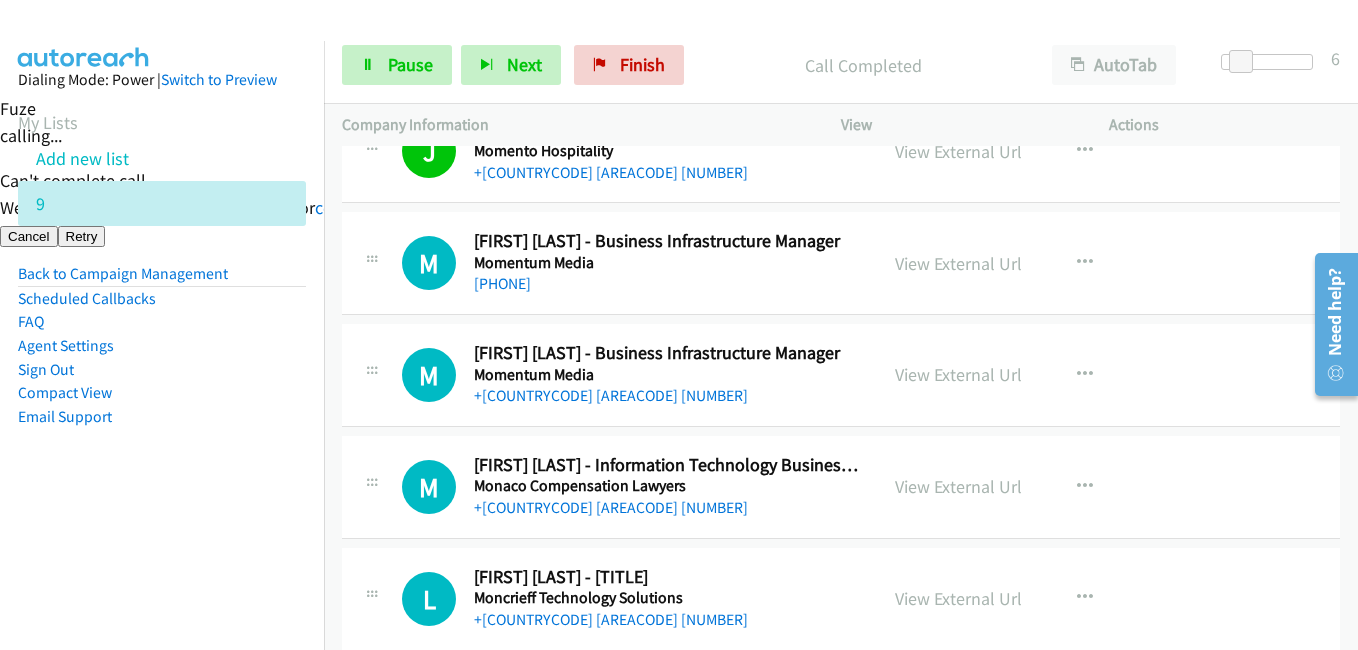 scroll, scrollTop: 1300, scrollLeft: 0, axis: vertical 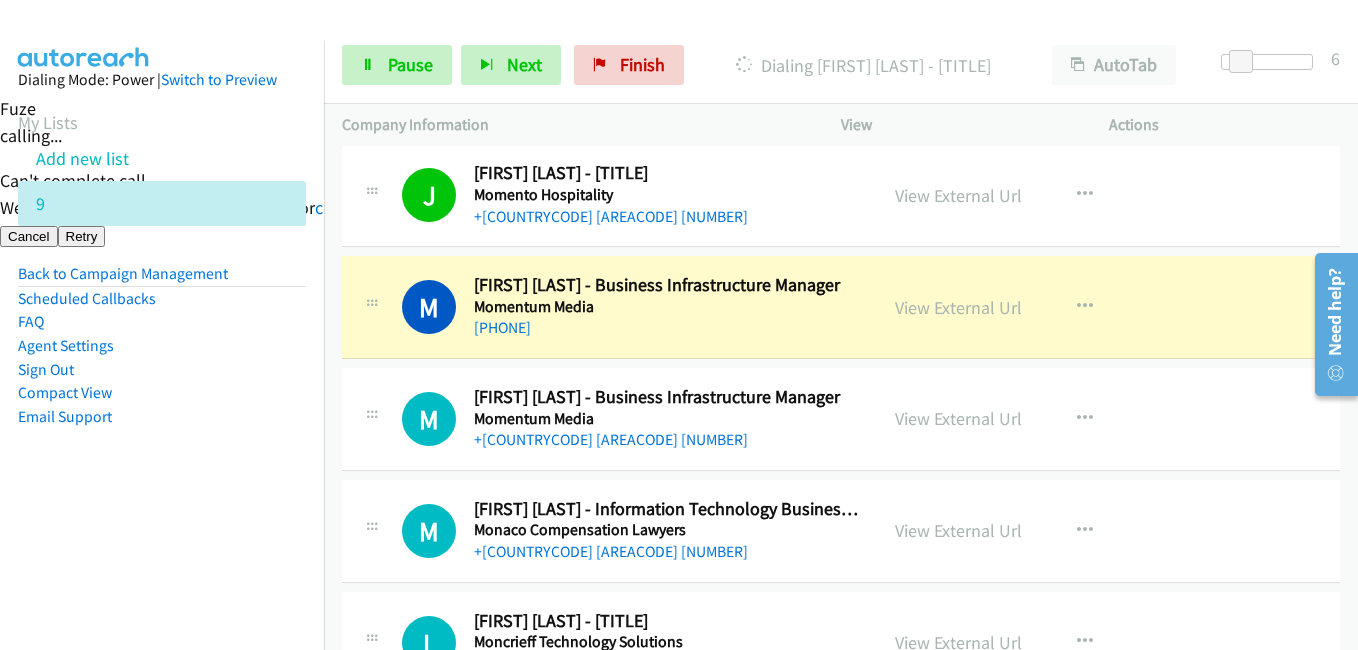 drag, startPoint x: 147, startPoint y: 496, endPoint x: 276, endPoint y: 496, distance: 129 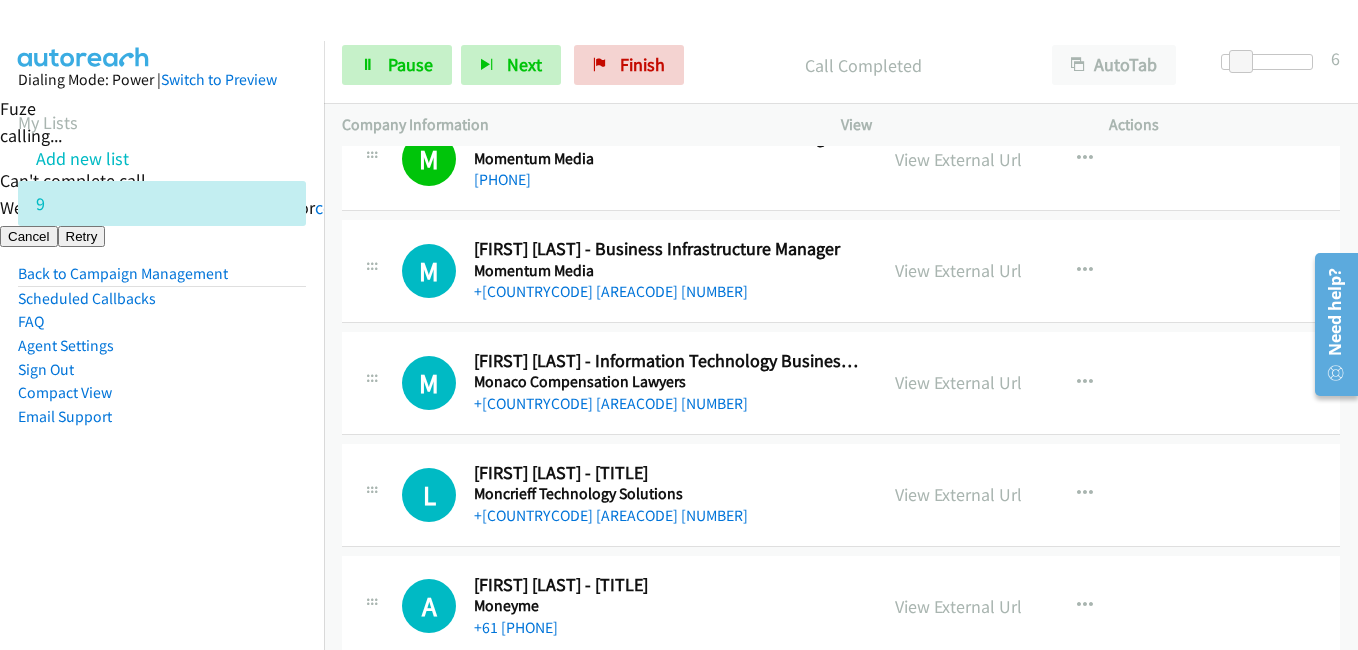 scroll, scrollTop: 1400, scrollLeft: 0, axis: vertical 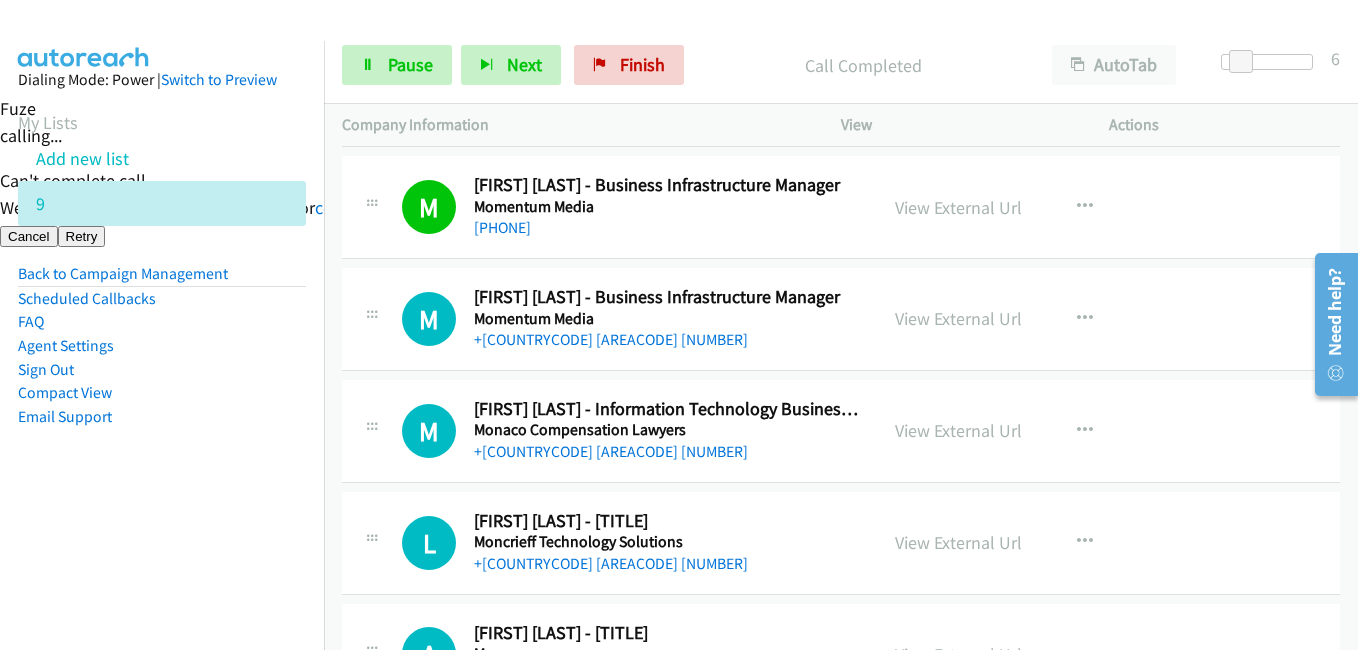 click on "Dialing Mode: Power
|
Switch to Preview
My Lists
Add new list
9
Back to Campaign Management
Scheduled Callbacks
FAQ
Agent Settings
Sign Out
Compact View
Email Support" at bounding box center [162, 280] 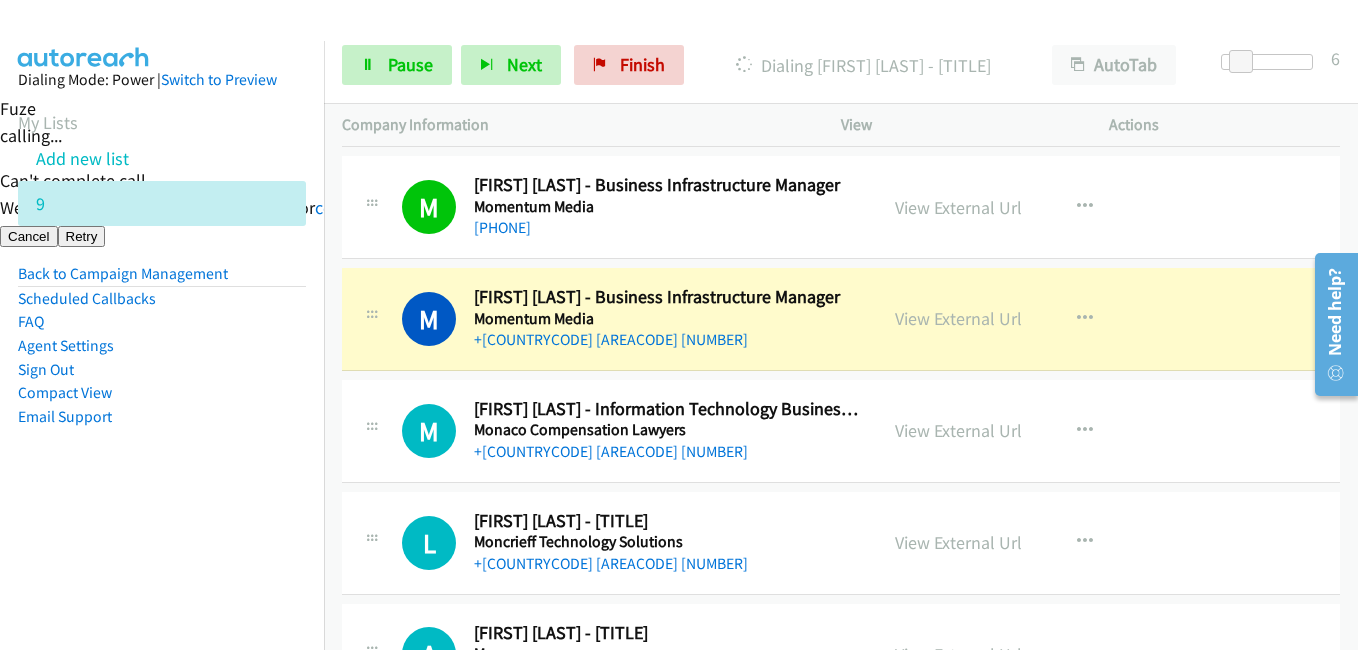 click on "Dialing Mode: Power
|
Switch to Preview
My Lists
Add new list
9
Back to Campaign Management
Scheduled Callbacks
FAQ
Agent Settings
Sign Out
Compact View
Email Support" at bounding box center [162, 280] 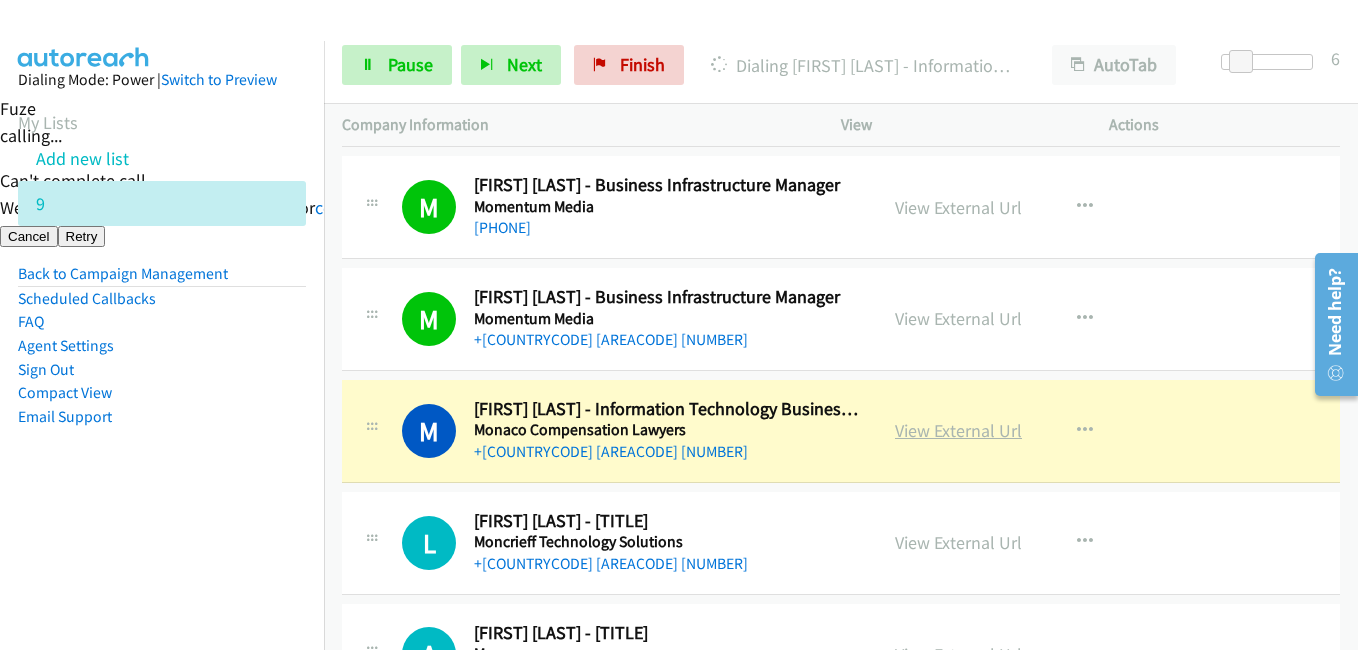 click on "View External Url" at bounding box center [958, 430] 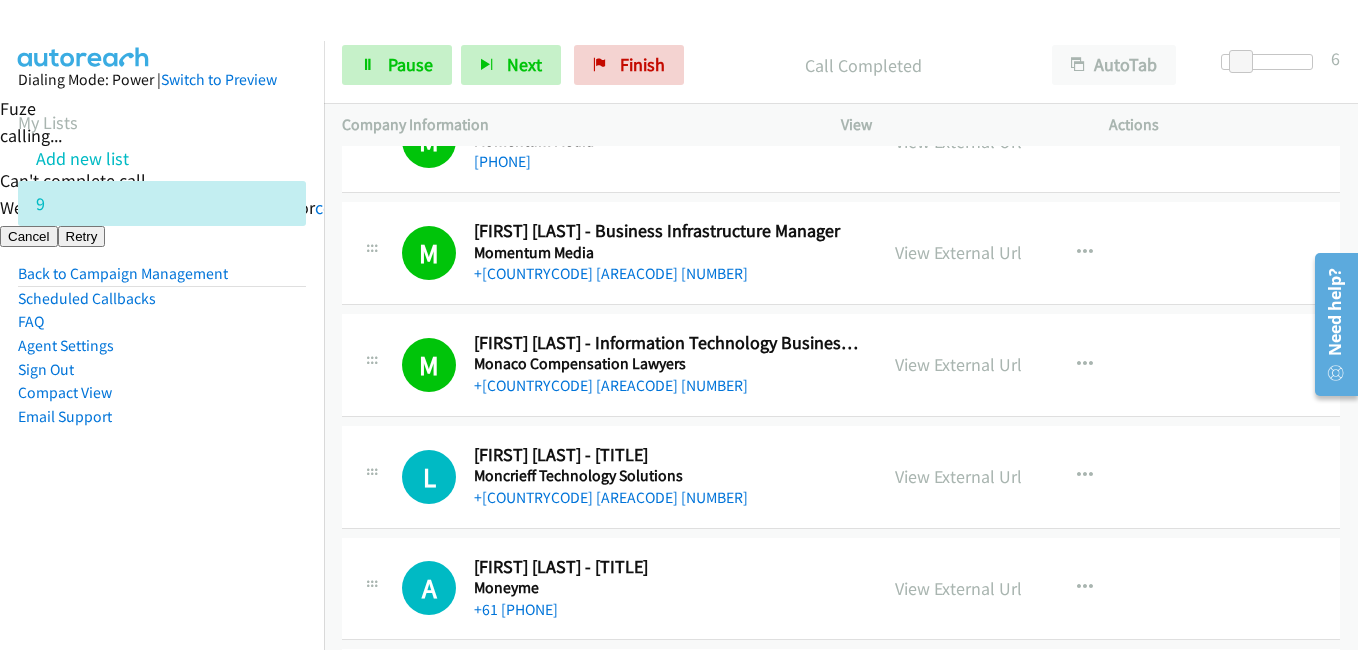 scroll, scrollTop: 1500, scrollLeft: 0, axis: vertical 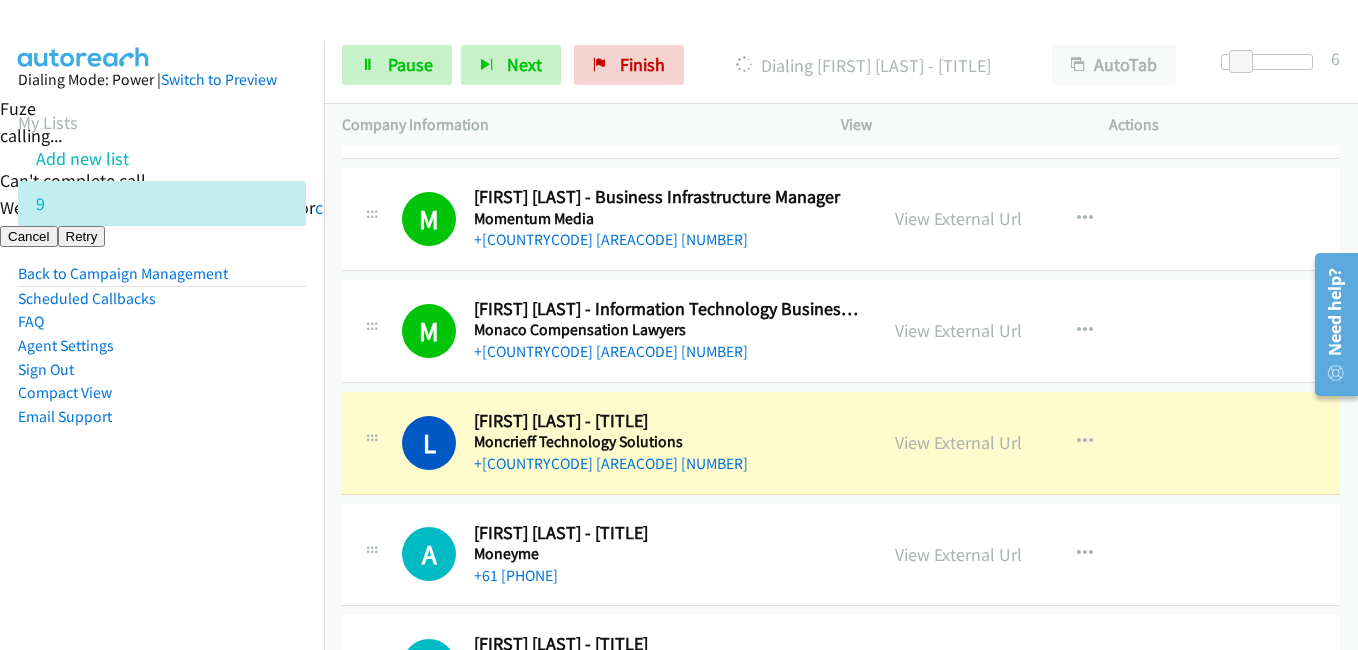 click on "Dialing Mode: Power
|
Switch to Preview
My Lists
Add new list
9
Back to Campaign Management
Scheduled Callbacks
FAQ
Agent Settings
Sign Out
Compact View
Email Support" at bounding box center [162, 366] 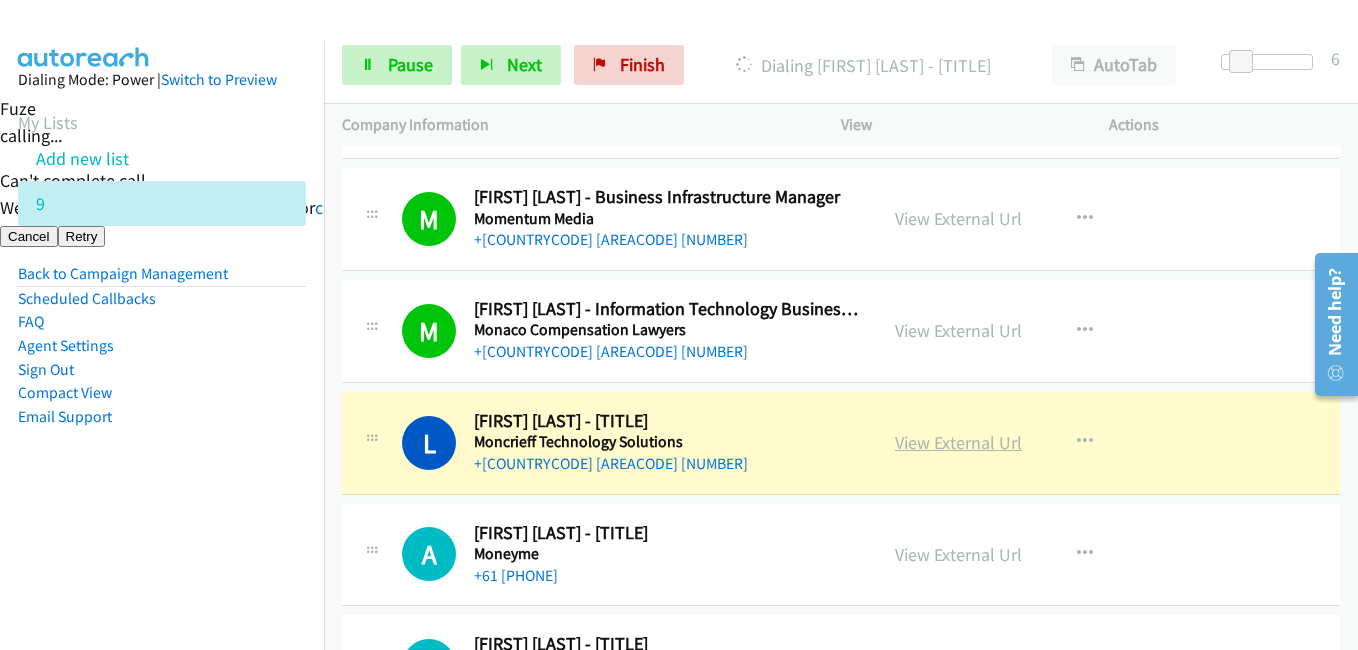 click on "View External Url" at bounding box center [958, 442] 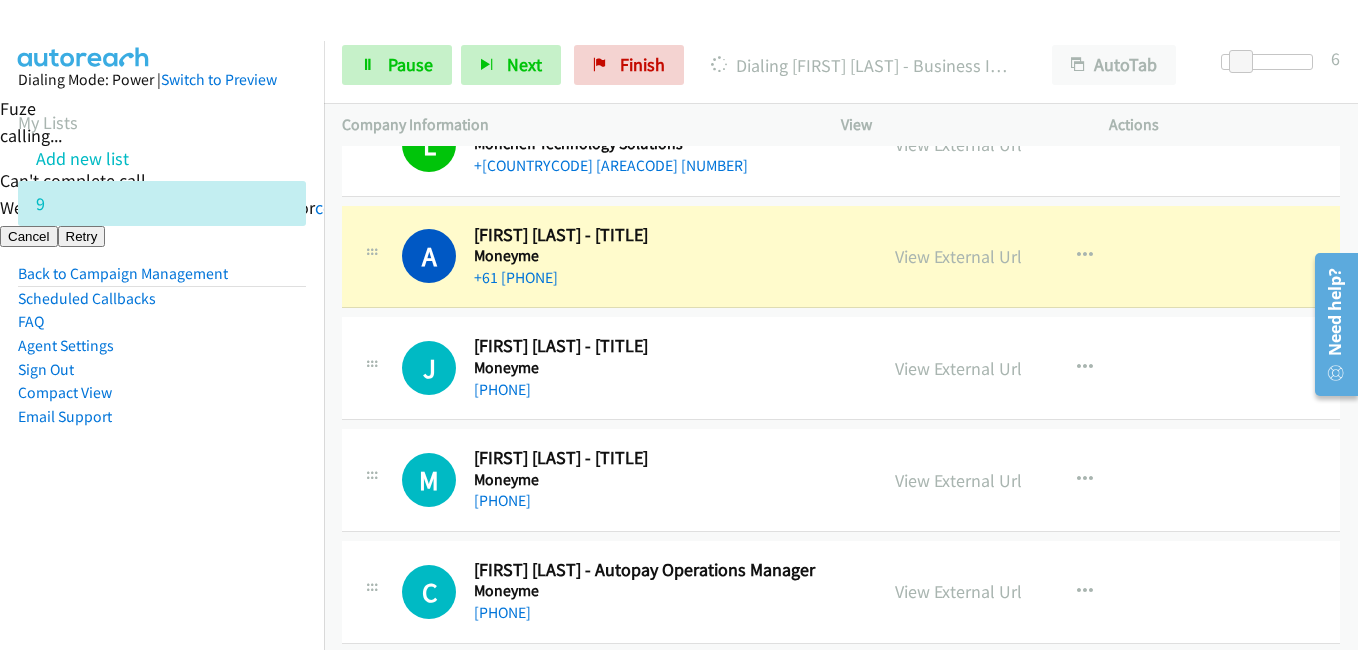 scroll, scrollTop: 1700, scrollLeft: 0, axis: vertical 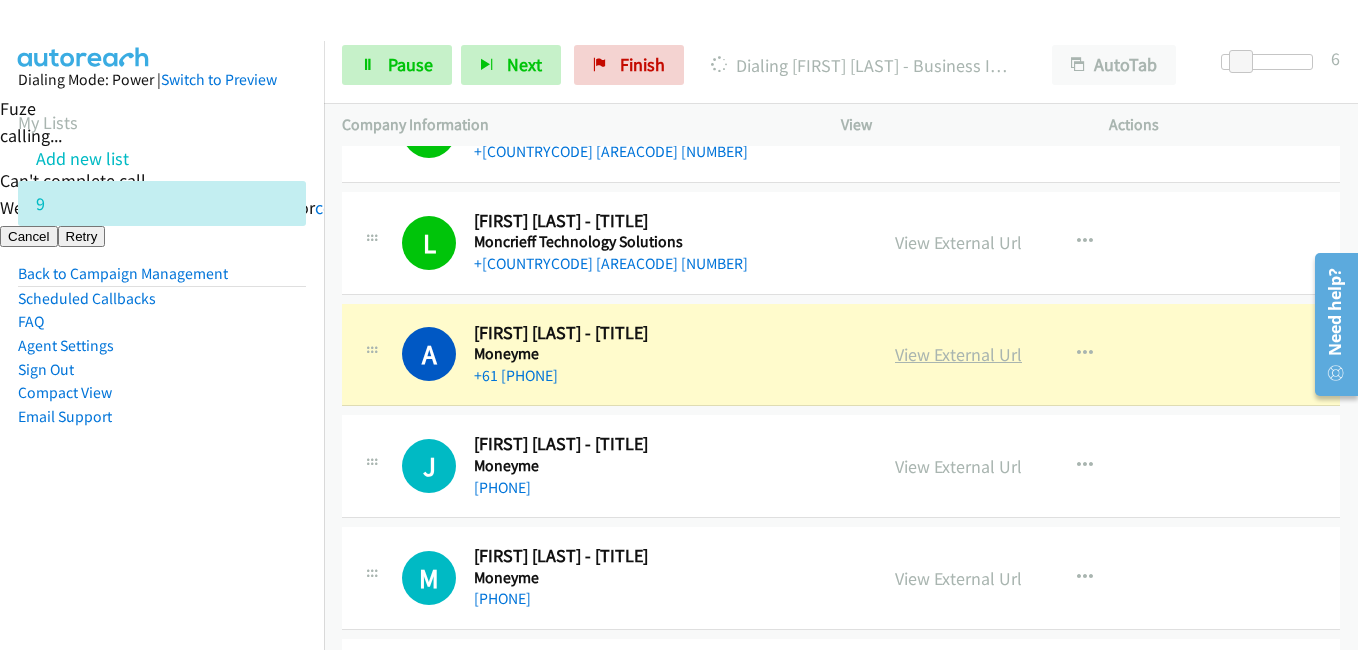 click on "View External Url" at bounding box center [958, 354] 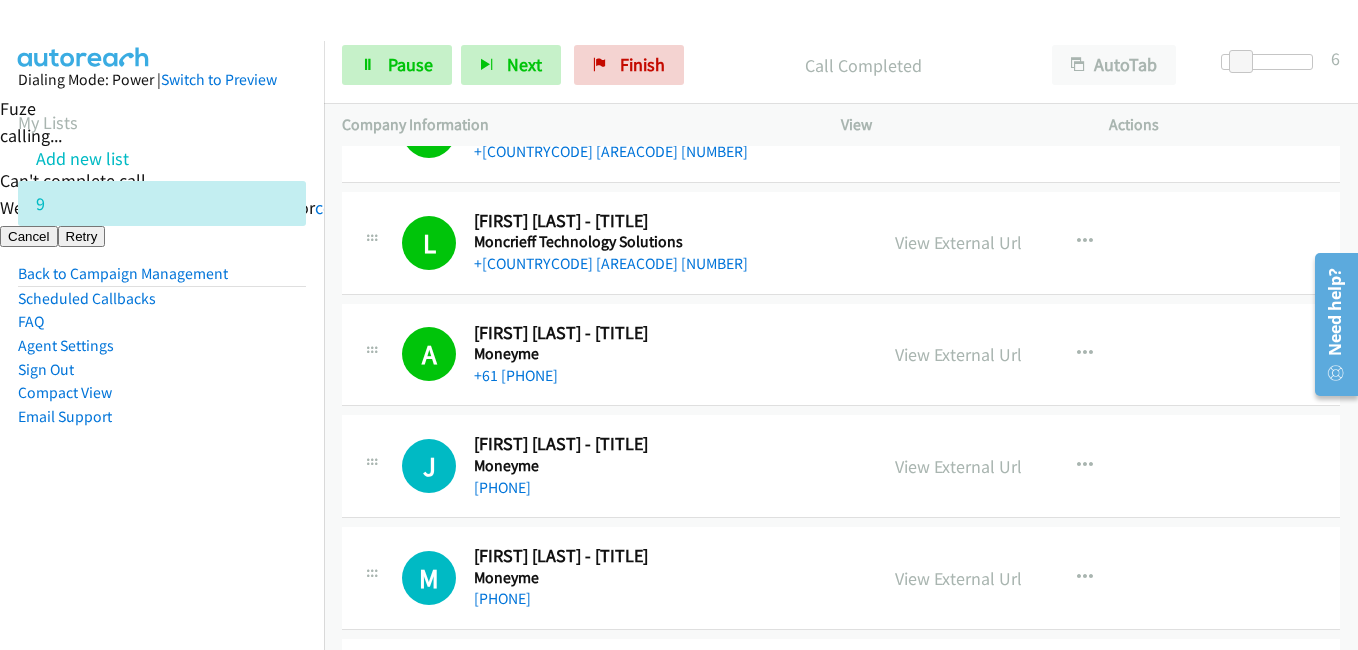 click on "Dialing Mode: Power
|
Switch to Preview
My Lists
Add new list
9
Back to Campaign Management
Scheduled Callbacks
FAQ
Agent Settings
Sign Out
Compact View
Email Support" at bounding box center (162, 366) 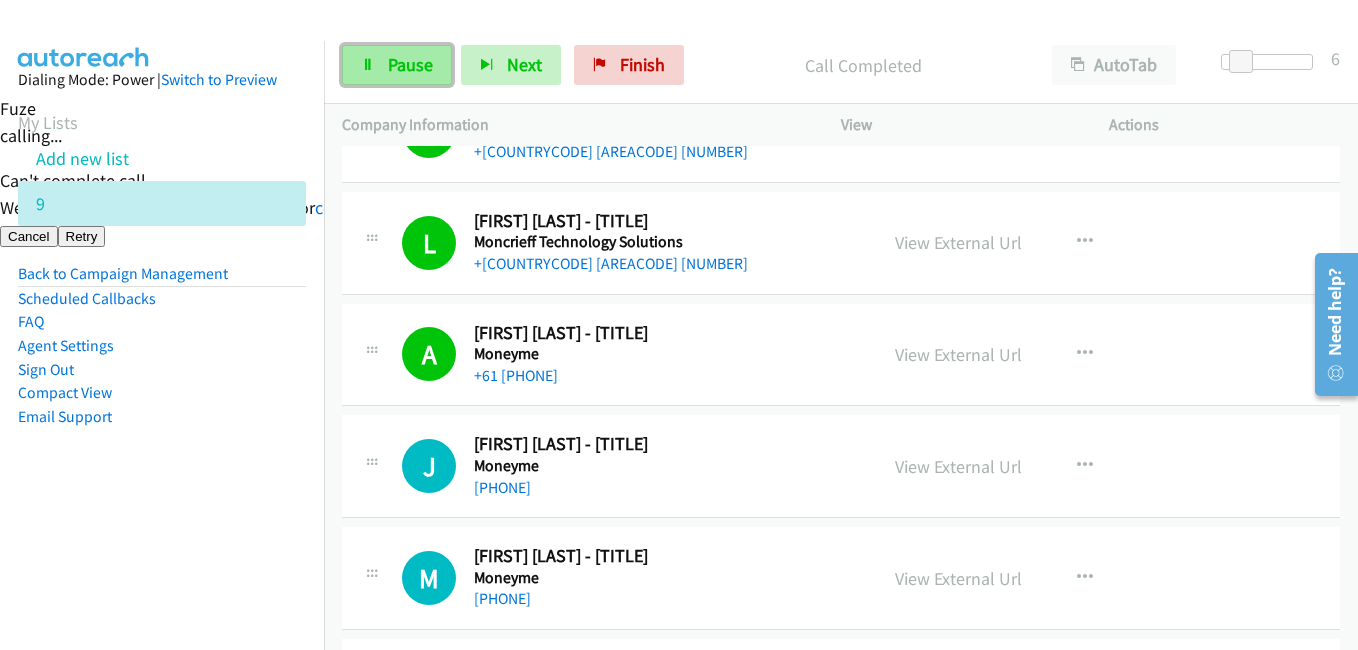 click on "Pause" at bounding box center (410, 64) 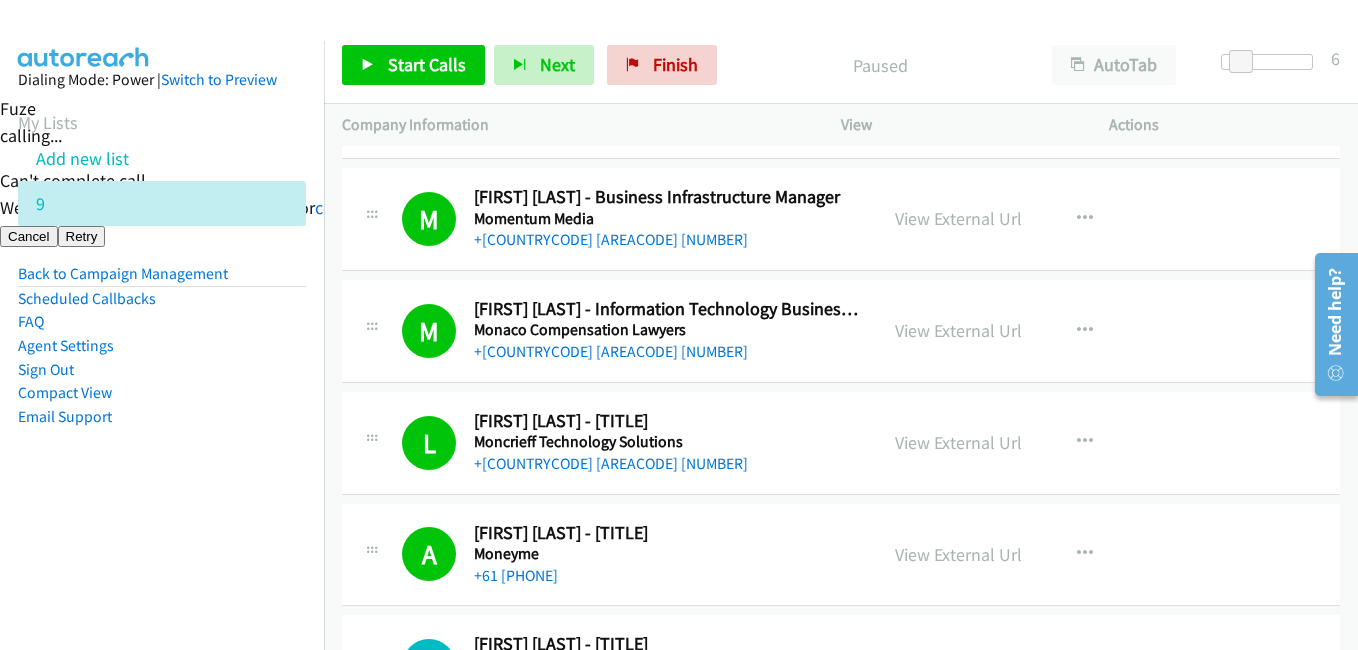 scroll, scrollTop: 1800, scrollLeft: 0, axis: vertical 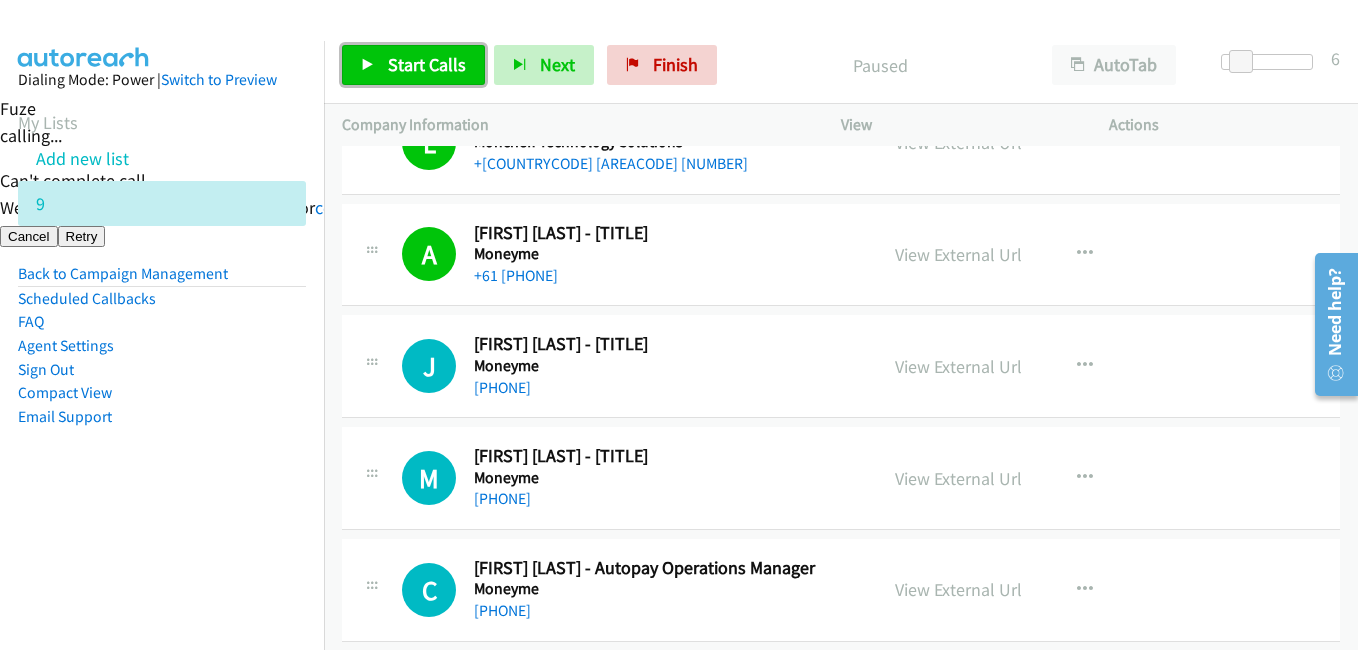 click on "Start Calls" at bounding box center [427, 64] 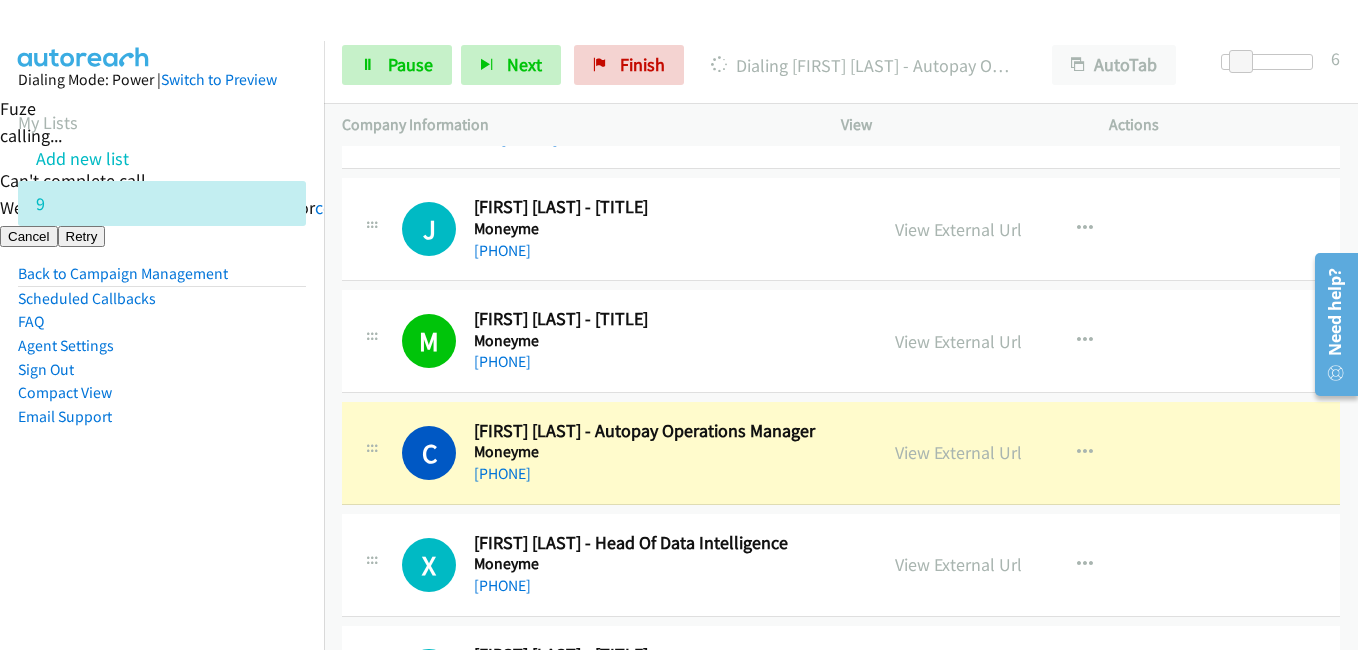 scroll, scrollTop: 2000, scrollLeft: 0, axis: vertical 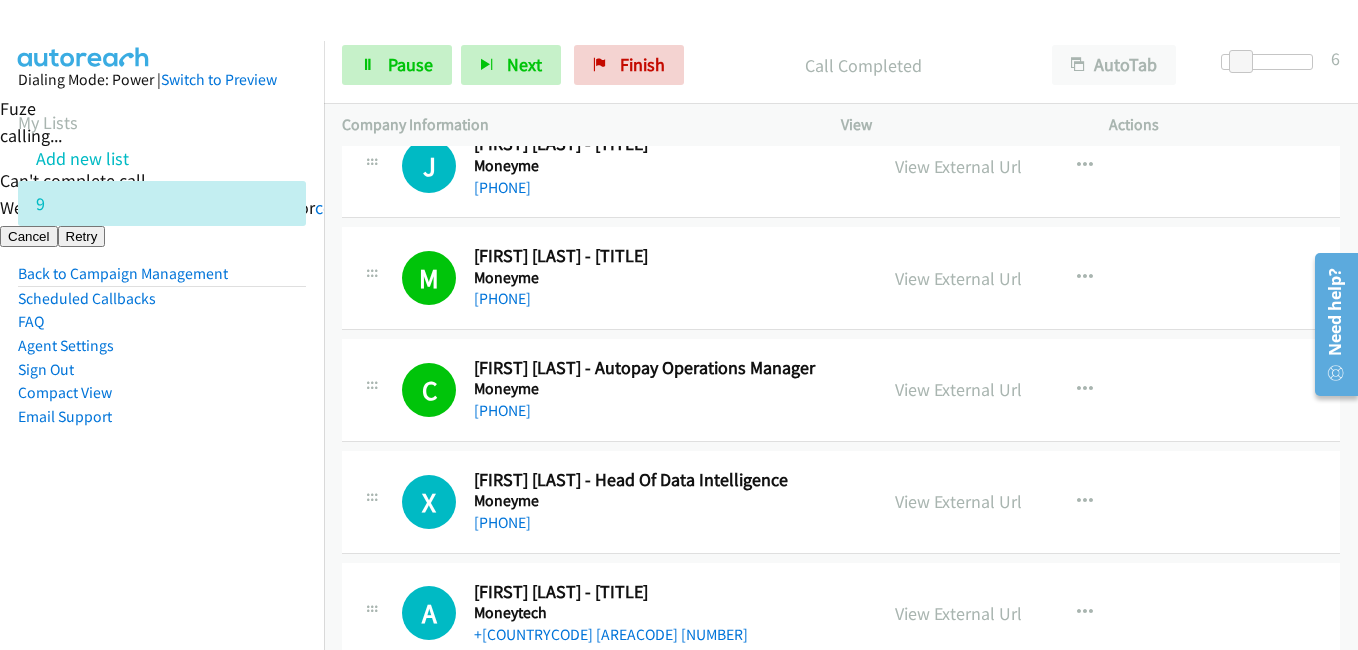 click on "Dialing Mode: Power
|
Switch to Preview
My Lists
Add new list
9
Back to Campaign Management
Scheduled Callbacks
FAQ
Agent Settings
Sign Out
Compact View
Email Support" at bounding box center [162, 366] 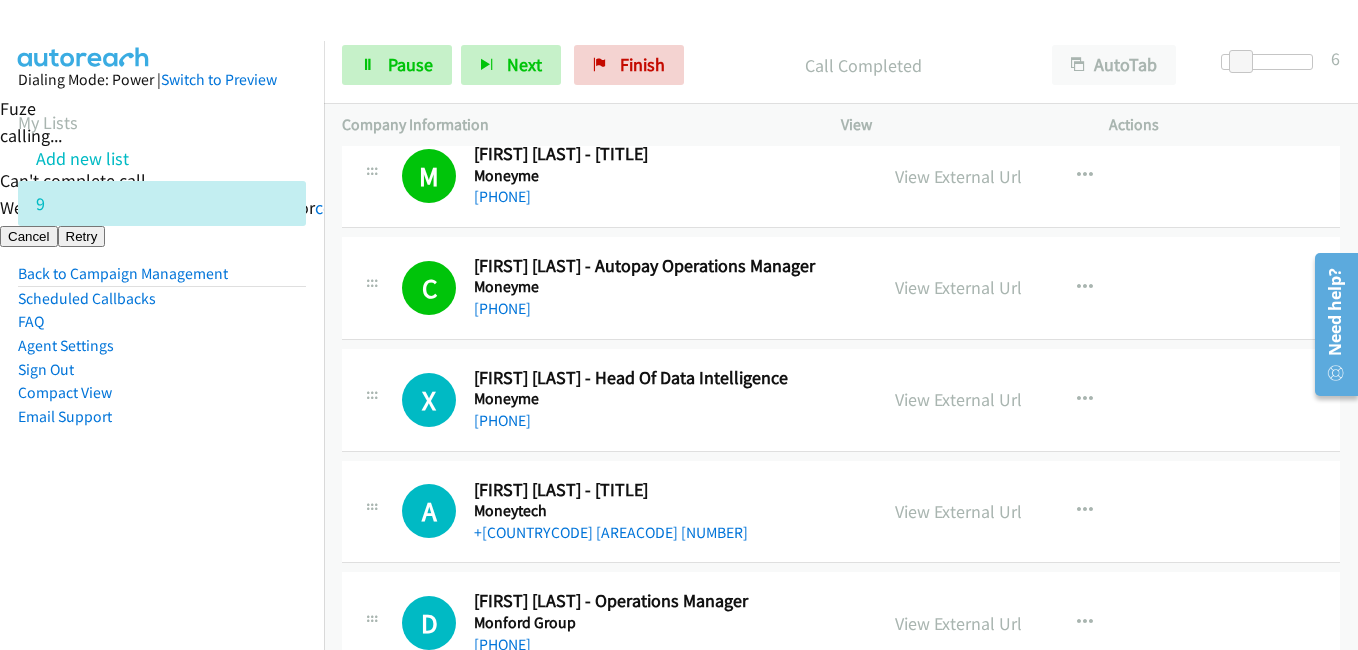 scroll, scrollTop: 2200, scrollLeft: 0, axis: vertical 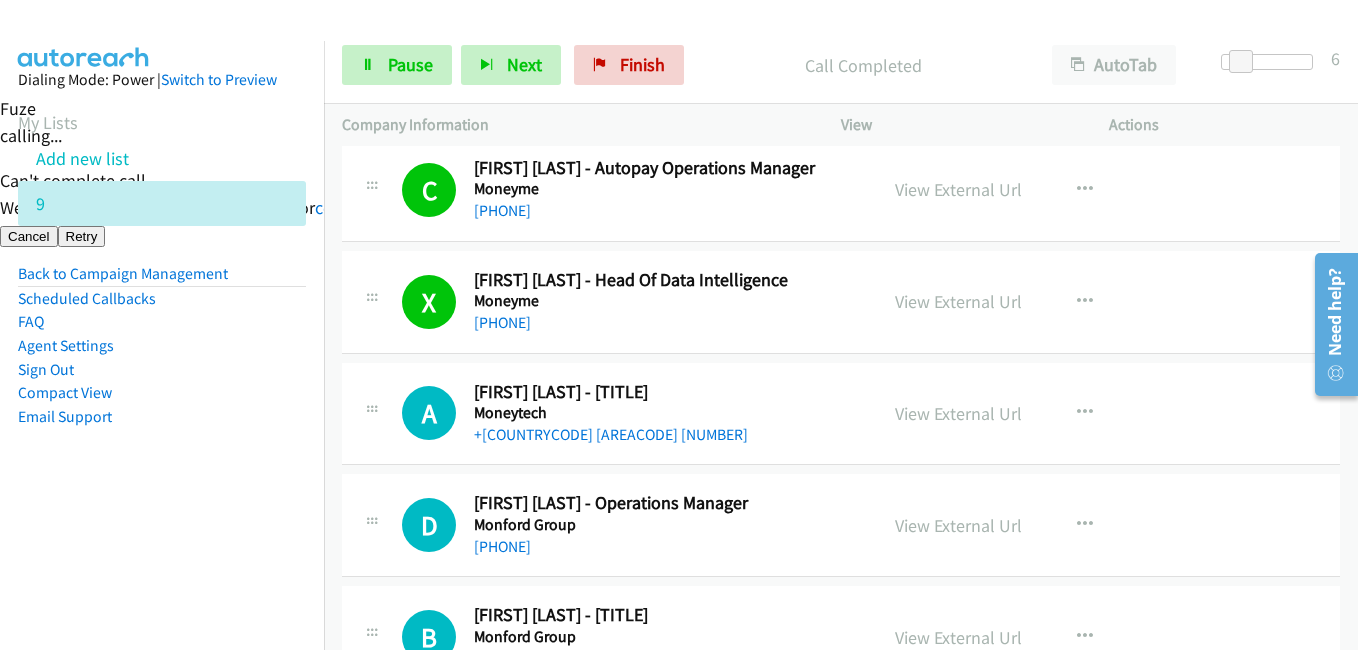 click on "Dialing Mode: Power
|
Switch to Preview
My Lists
Add new list
9
Back to Campaign Management
Scheduled Callbacks
FAQ
Agent Settings
Sign Out
Compact View
Email Support" at bounding box center (162, 280) 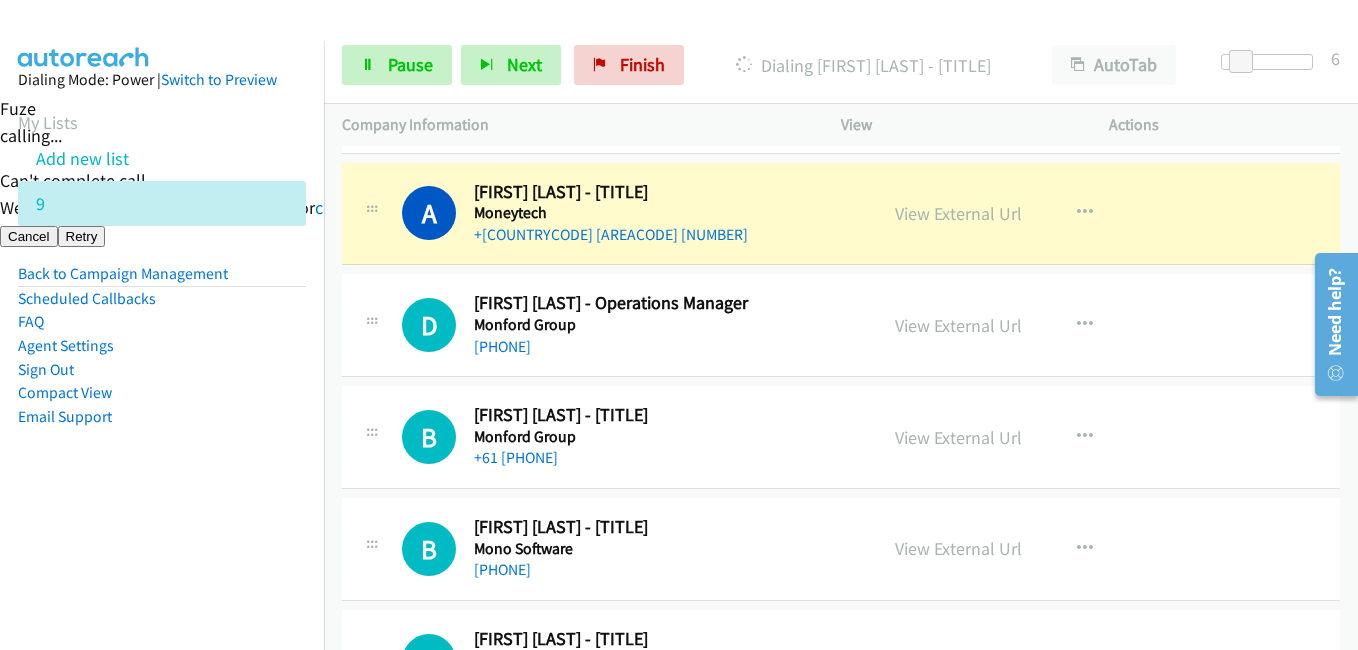 click on "Compact View" at bounding box center (162, 393) 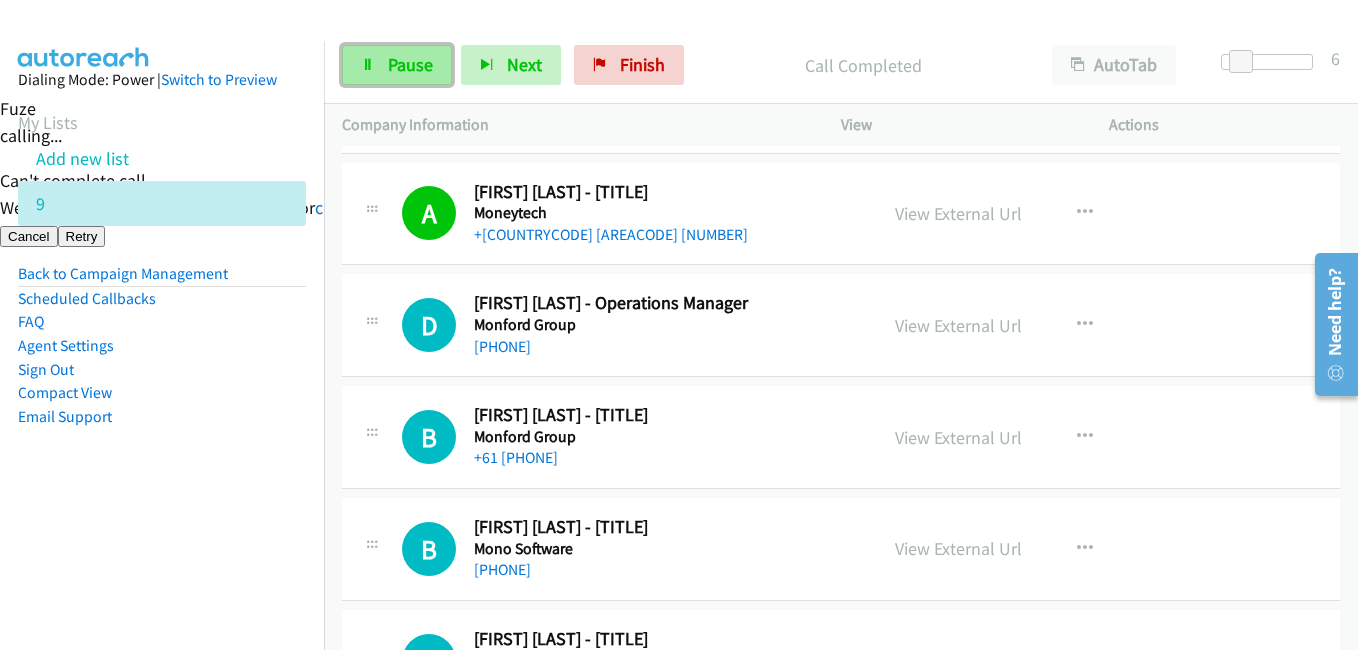 click on "Pause" at bounding box center (410, 64) 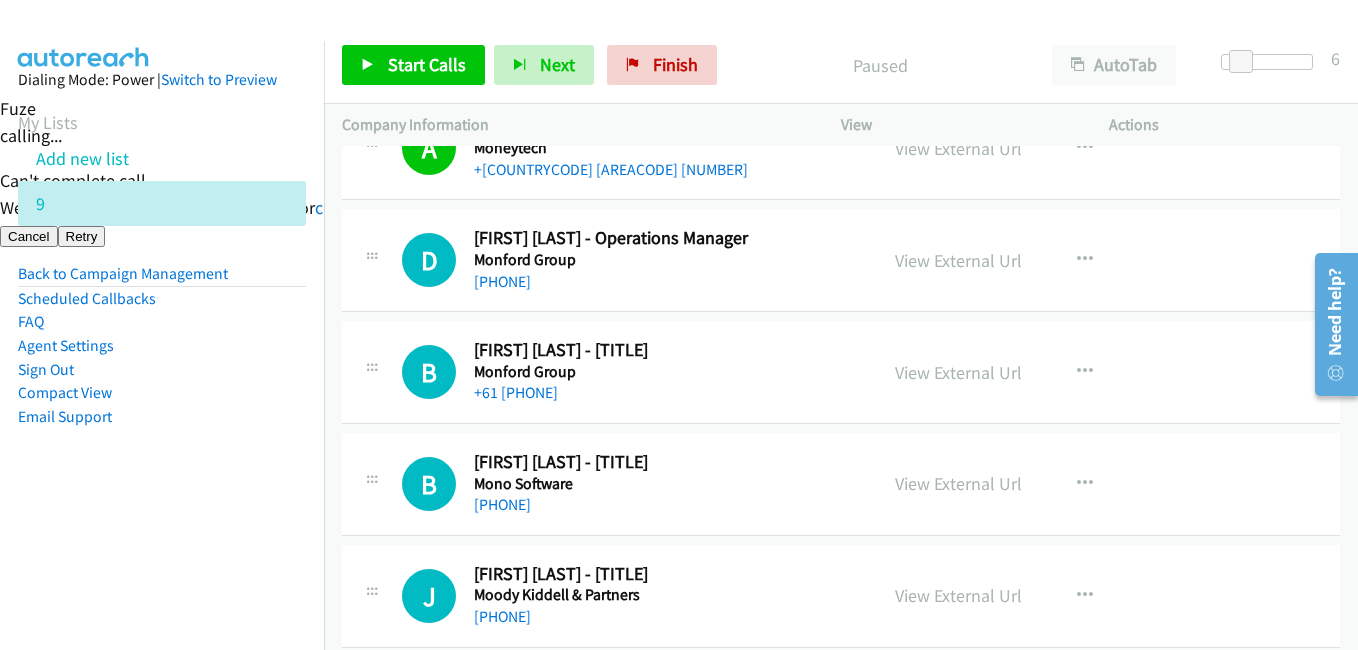 scroll, scrollTop: 2500, scrollLeft: 0, axis: vertical 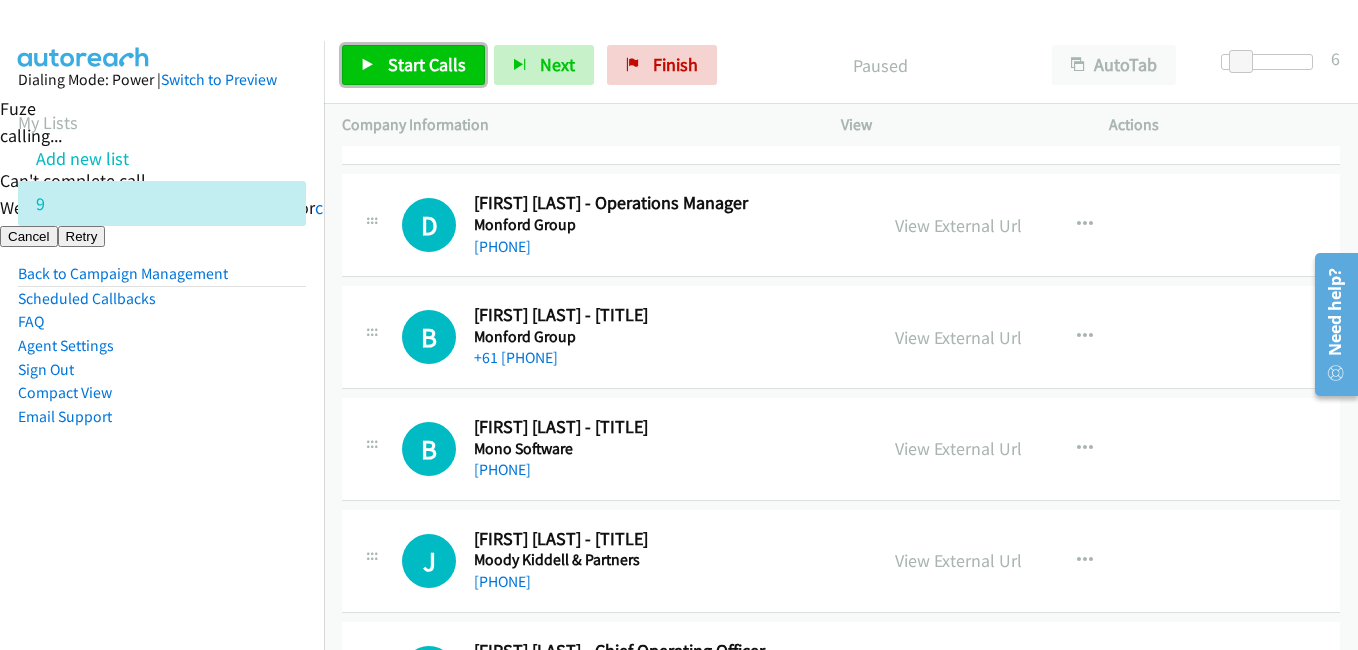 click on "Start Calls" at bounding box center [427, 64] 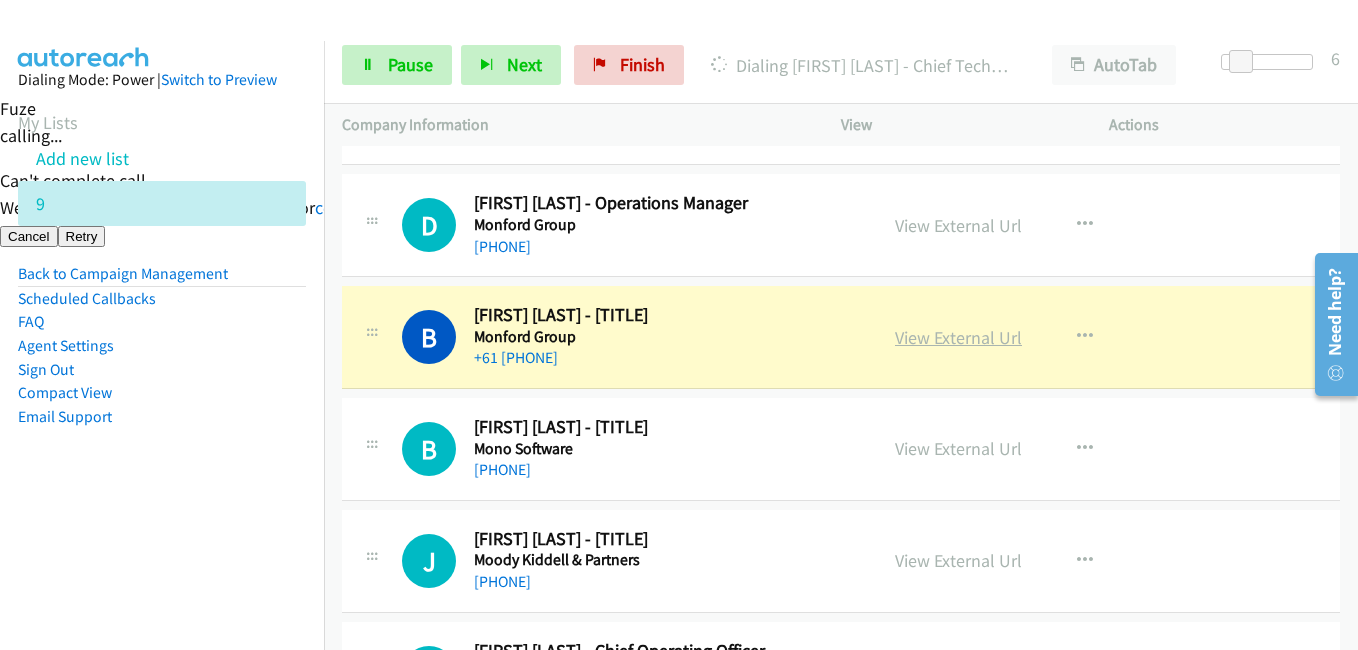 click on "View External Url" at bounding box center (958, 337) 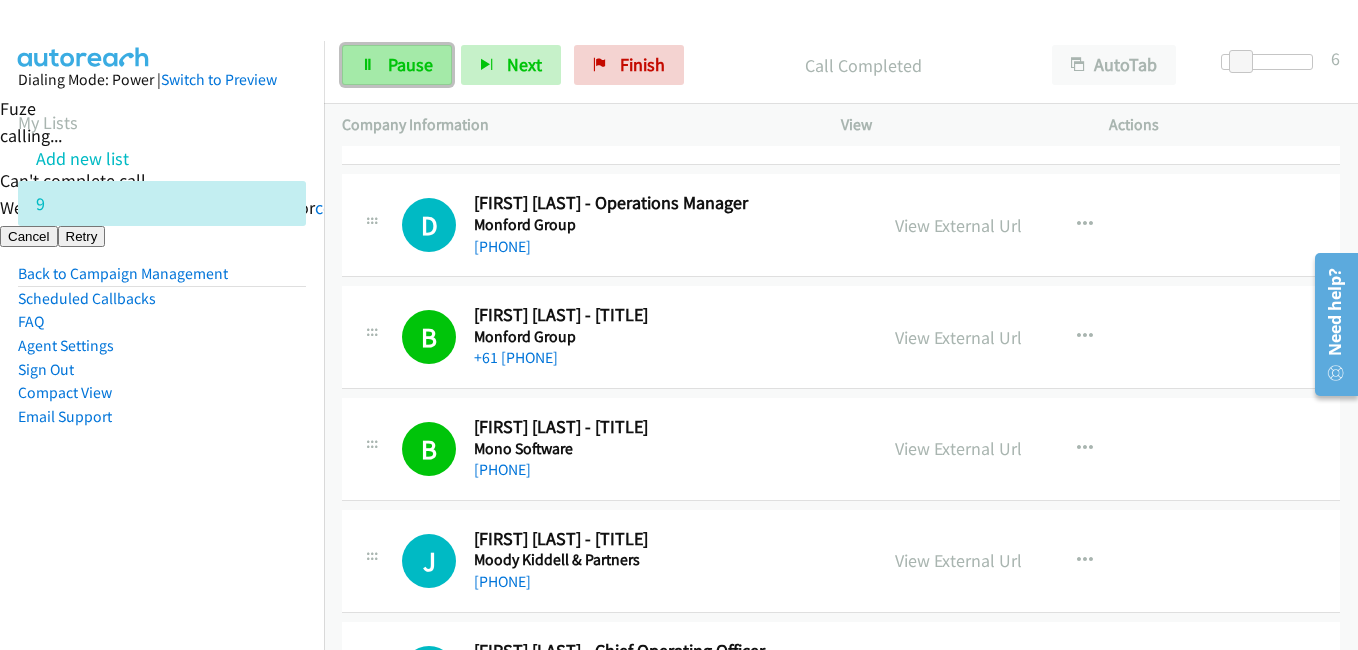 click on "Pause" at bounding box center [410, 64] 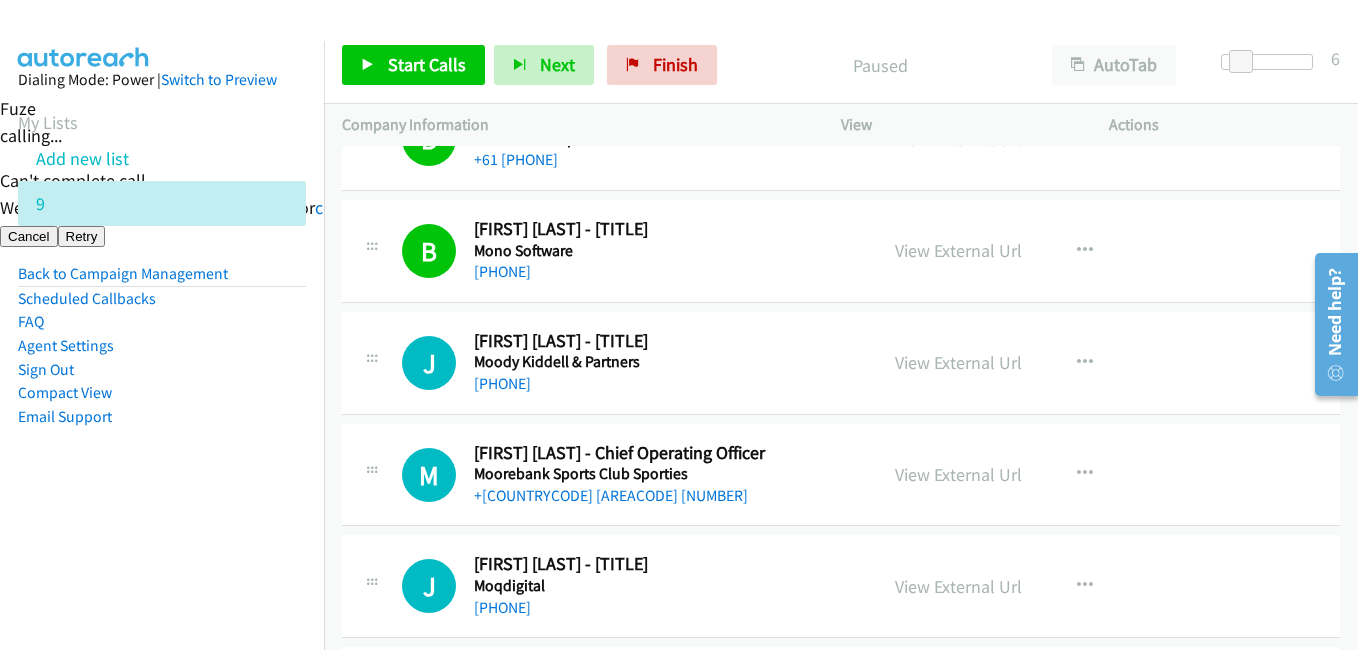 scroll, scrollTop: 2700, scrollLeft: 0, axis: vertical 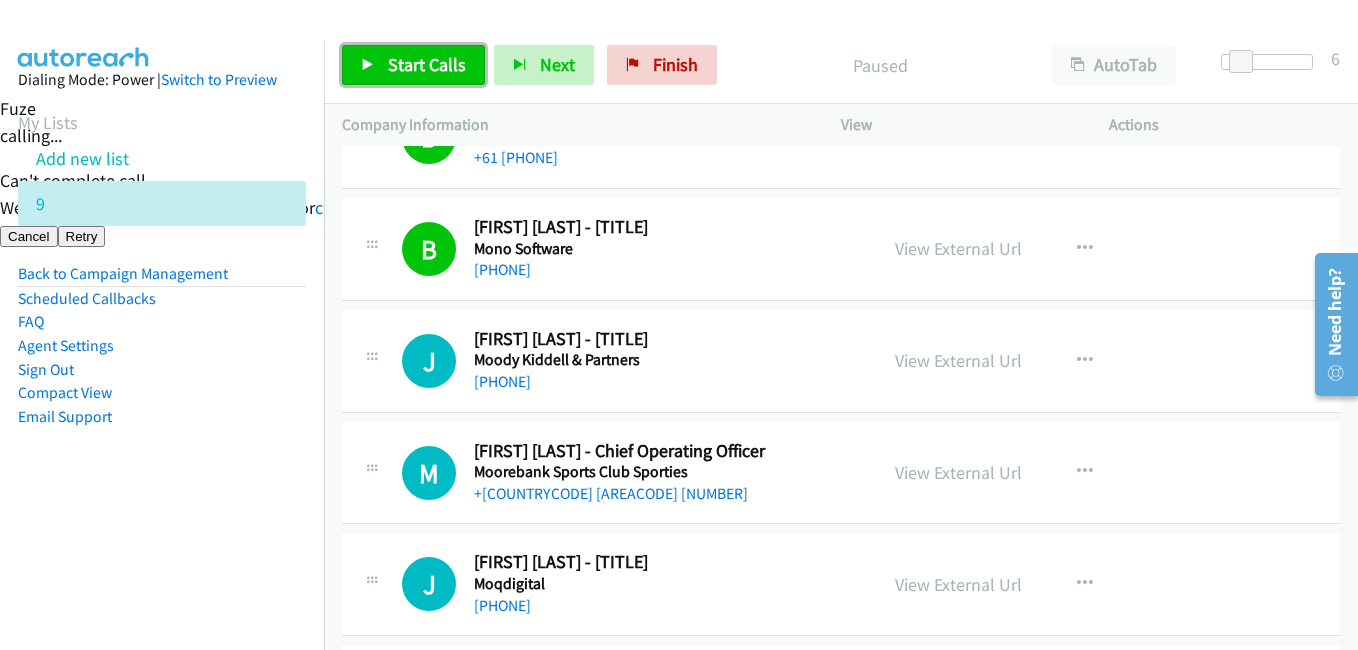click on "Start Calls" at bounding box center (427, 64) 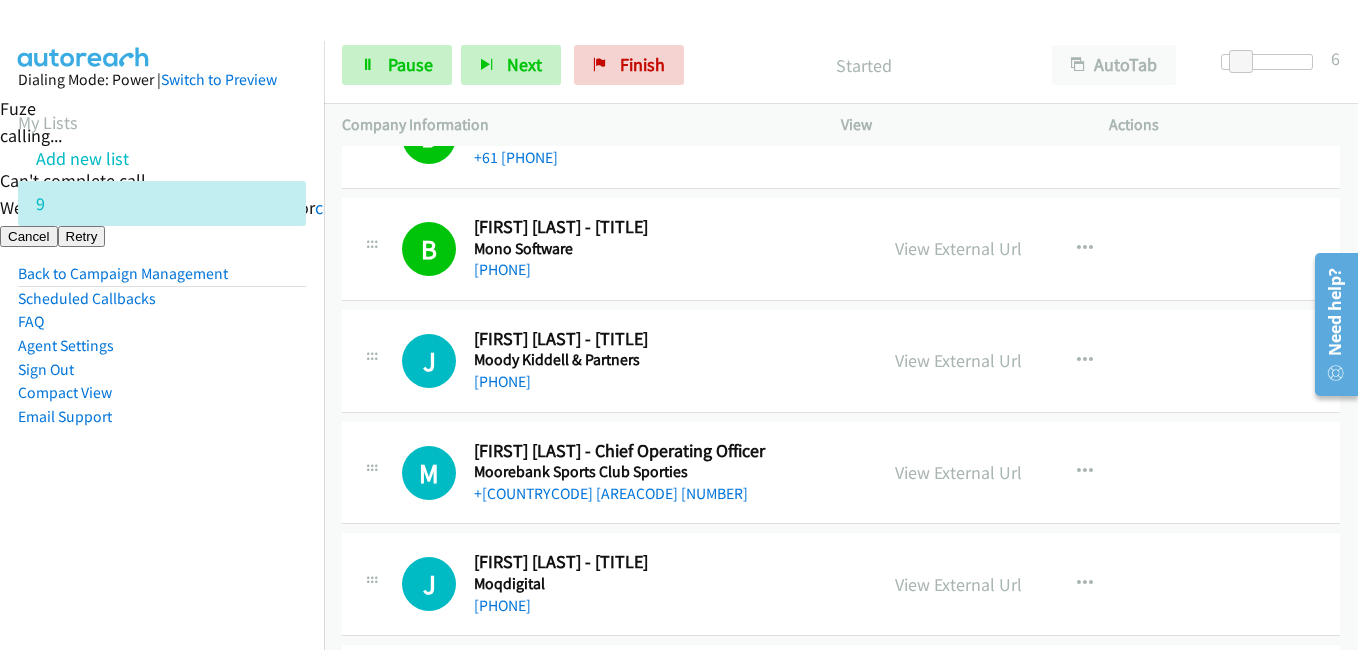 click on "Email Support" at bounding box center [162, 417] 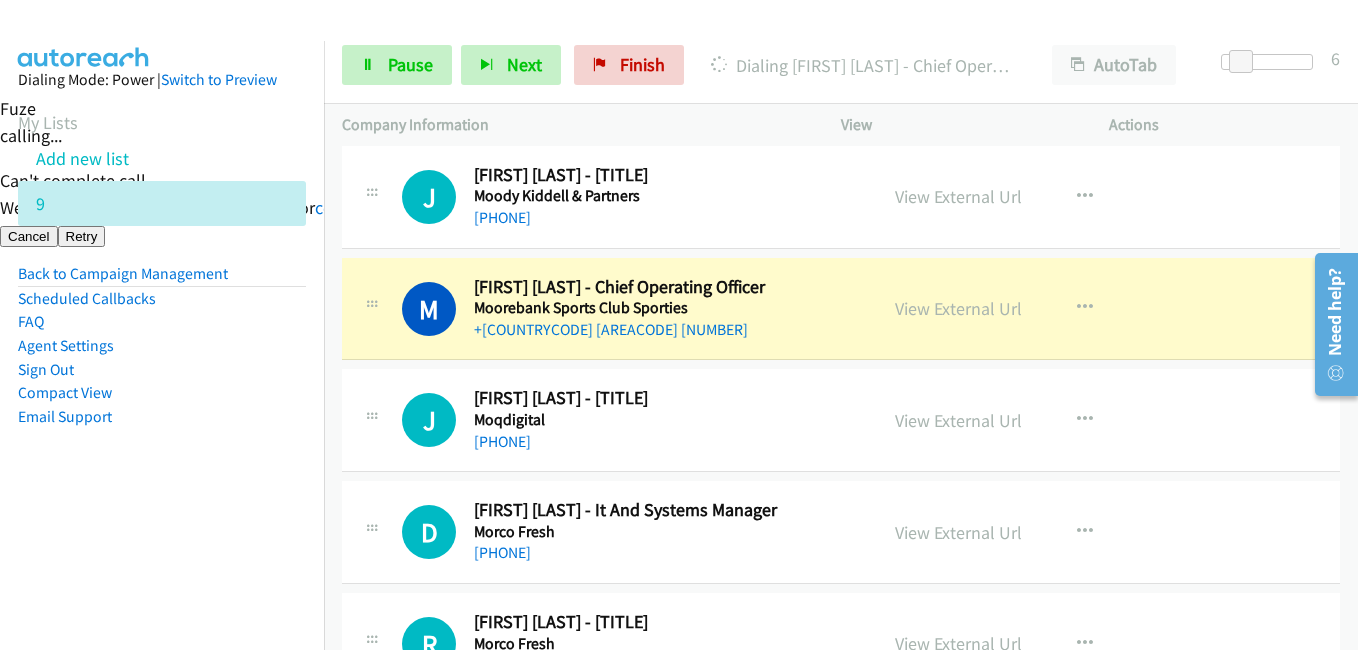 scroll, scrollTop: 2900, scrollLeft: 0, axis: vertical 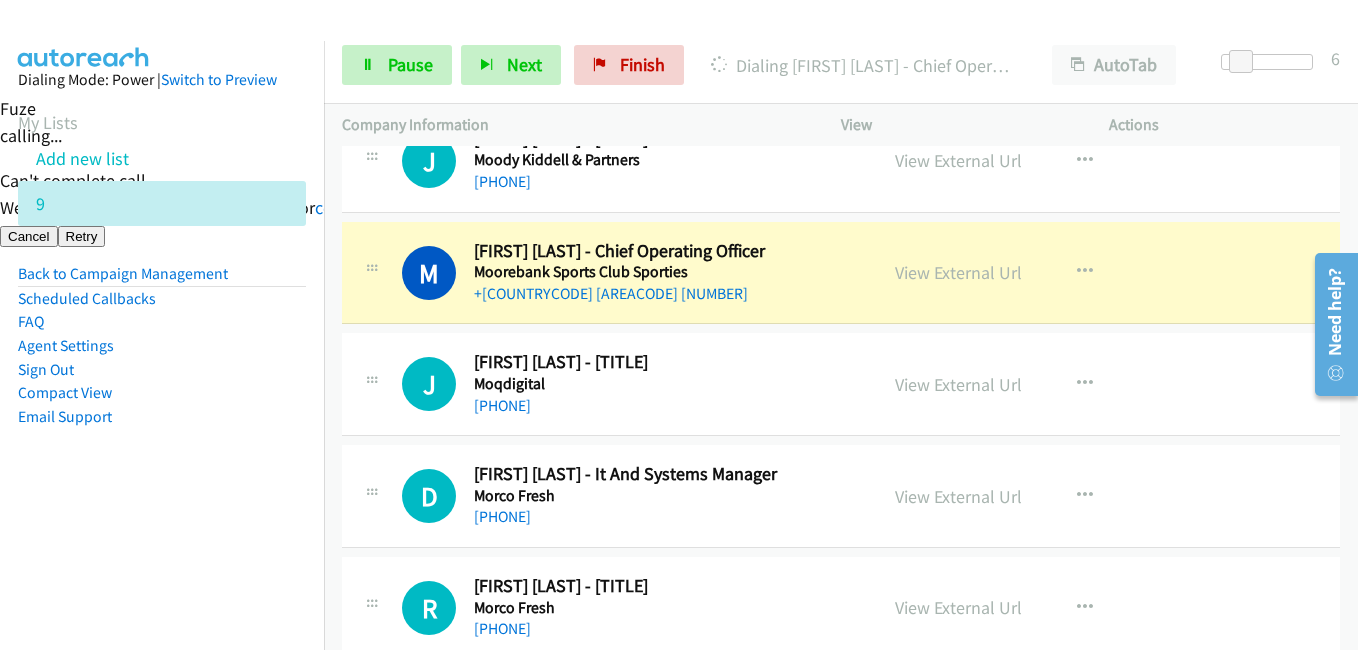 click on "Dialing Mode: Power
|
Switch to Preview
My Lists
Add new list
9
Back to Campaign Management
Scheduled Callbacks
FAQ
Agent Settings
Sign Out
Compact View
Email Support" at bounding box center [162, 280] 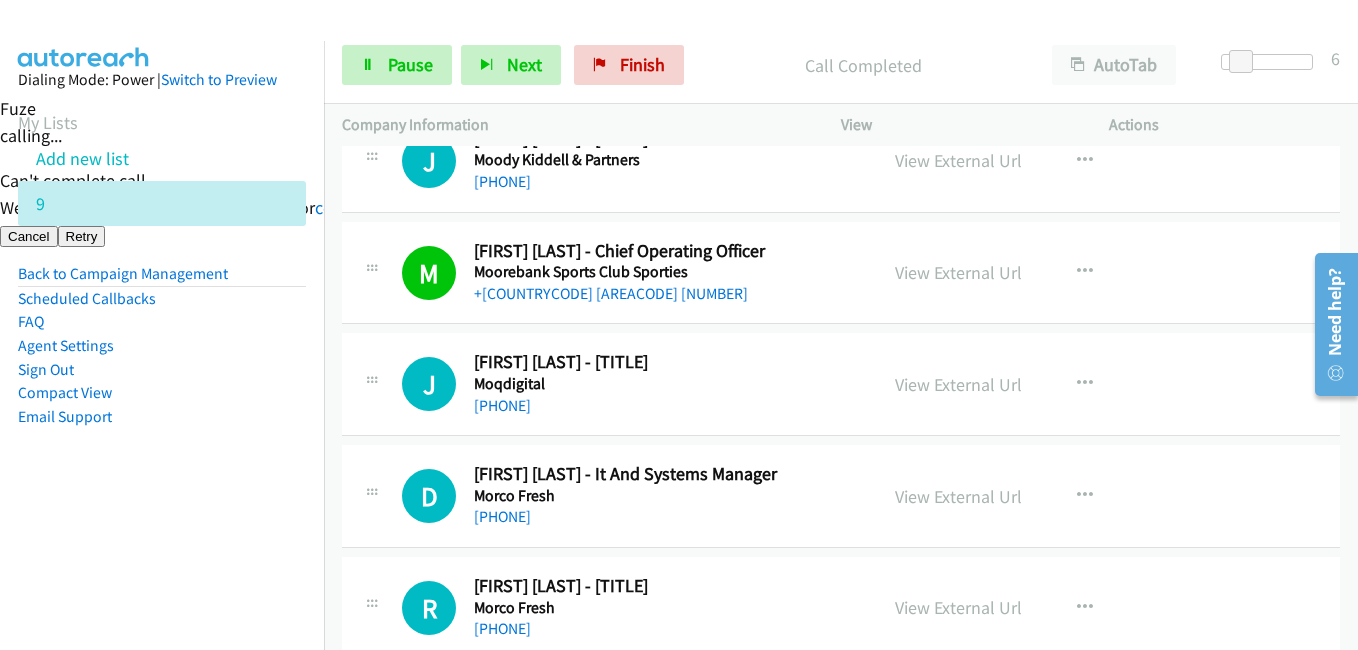 click on "Email Support" at bounding box center [162, 417] 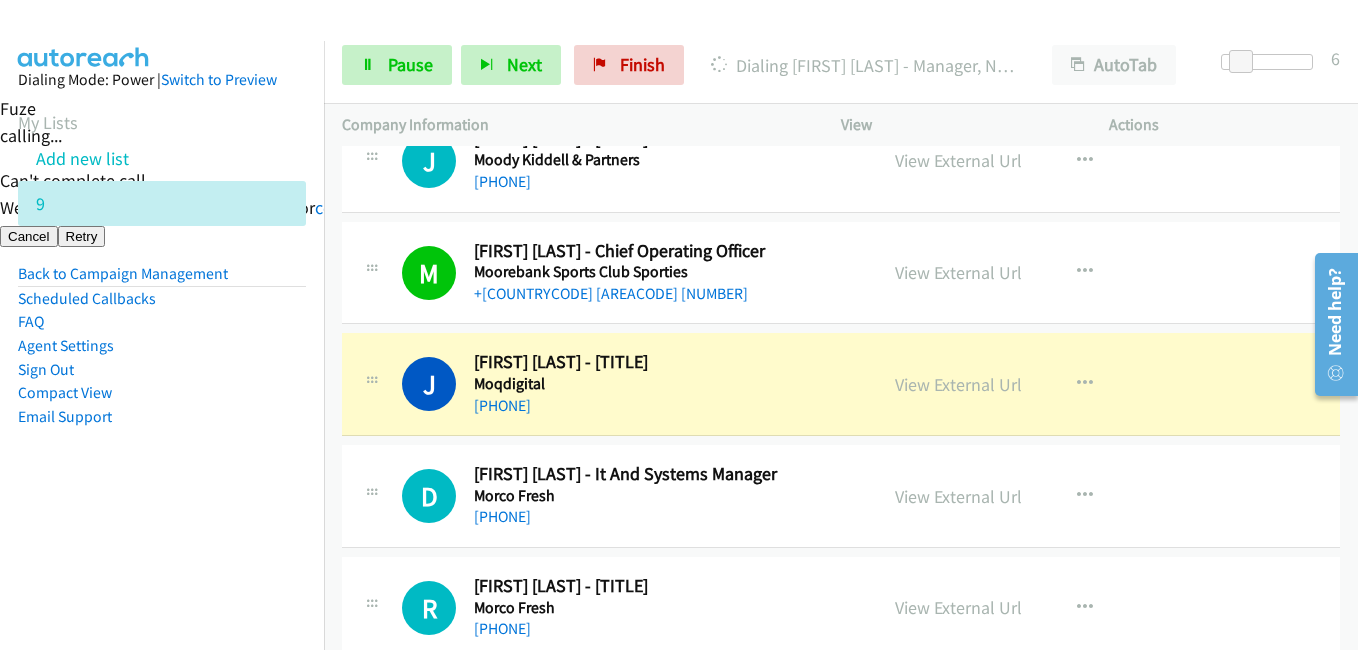 drag, startPoint x: 220, startPoint y: 470, endPoint x: 360, endPoint y: 470, distance: 140 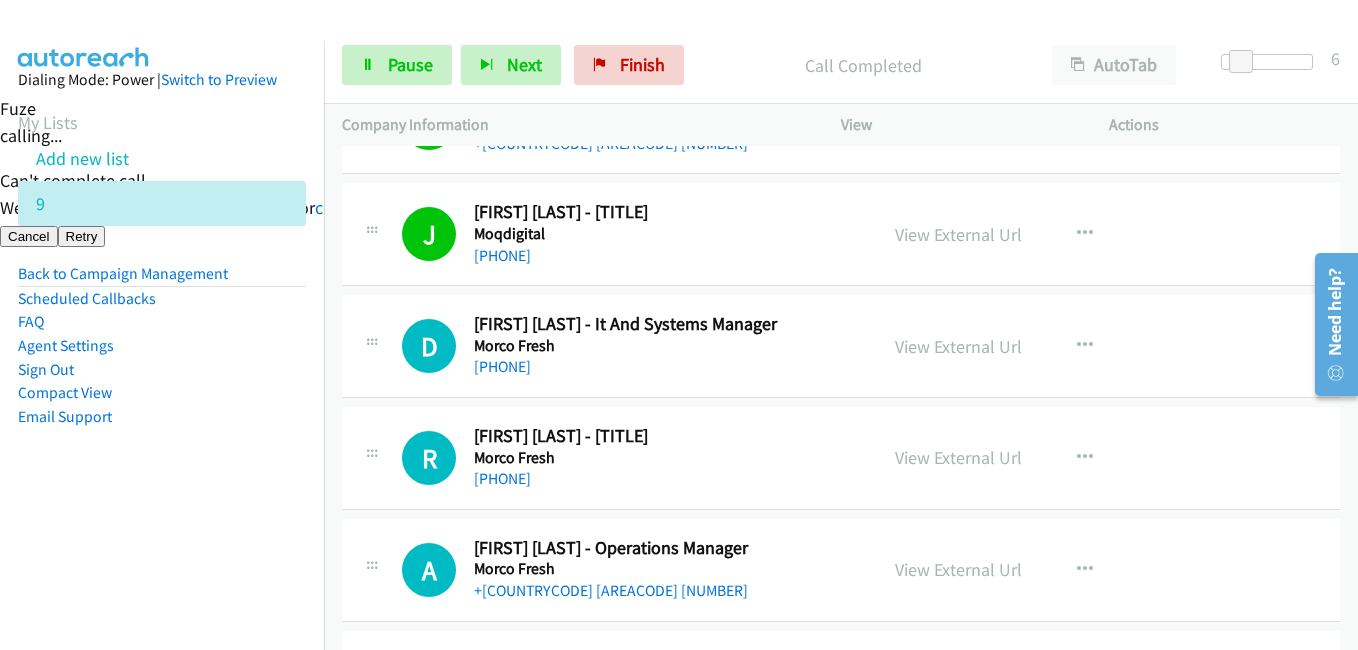 scroll, scrollTop: 3100, scrollLeft: 0, axis: vertical 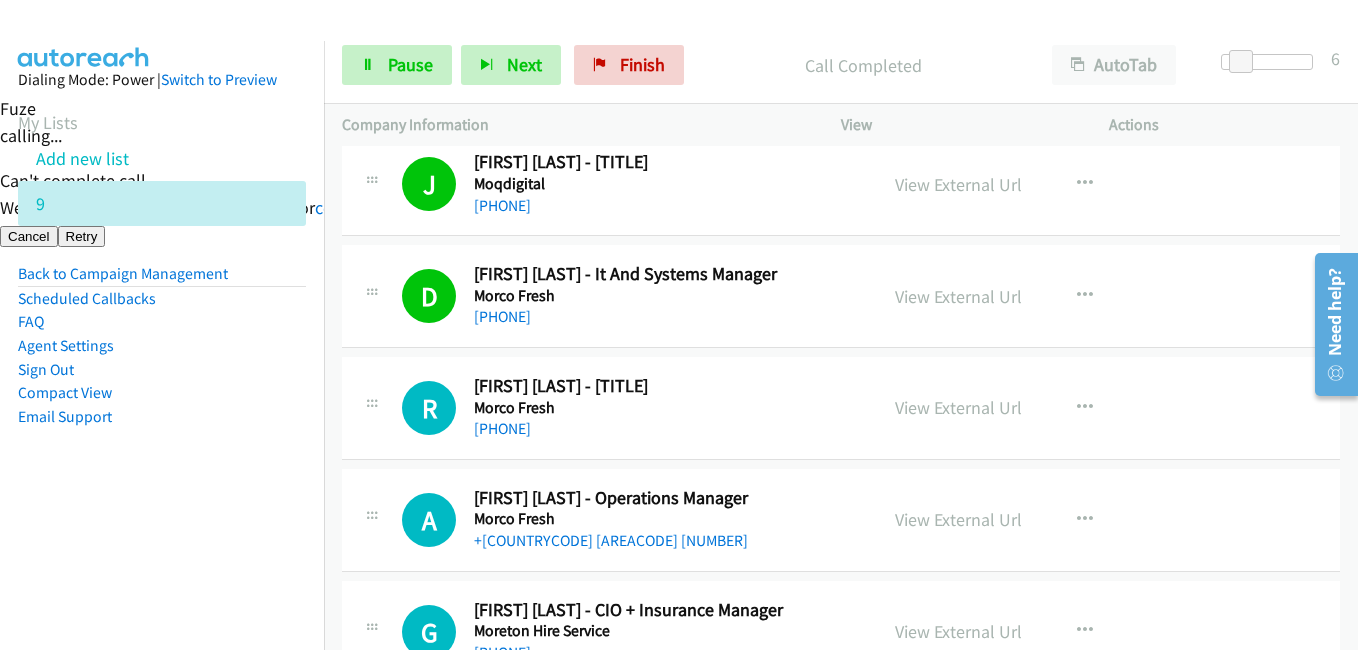 click on "Email Support" at bounding box center [162, 417] 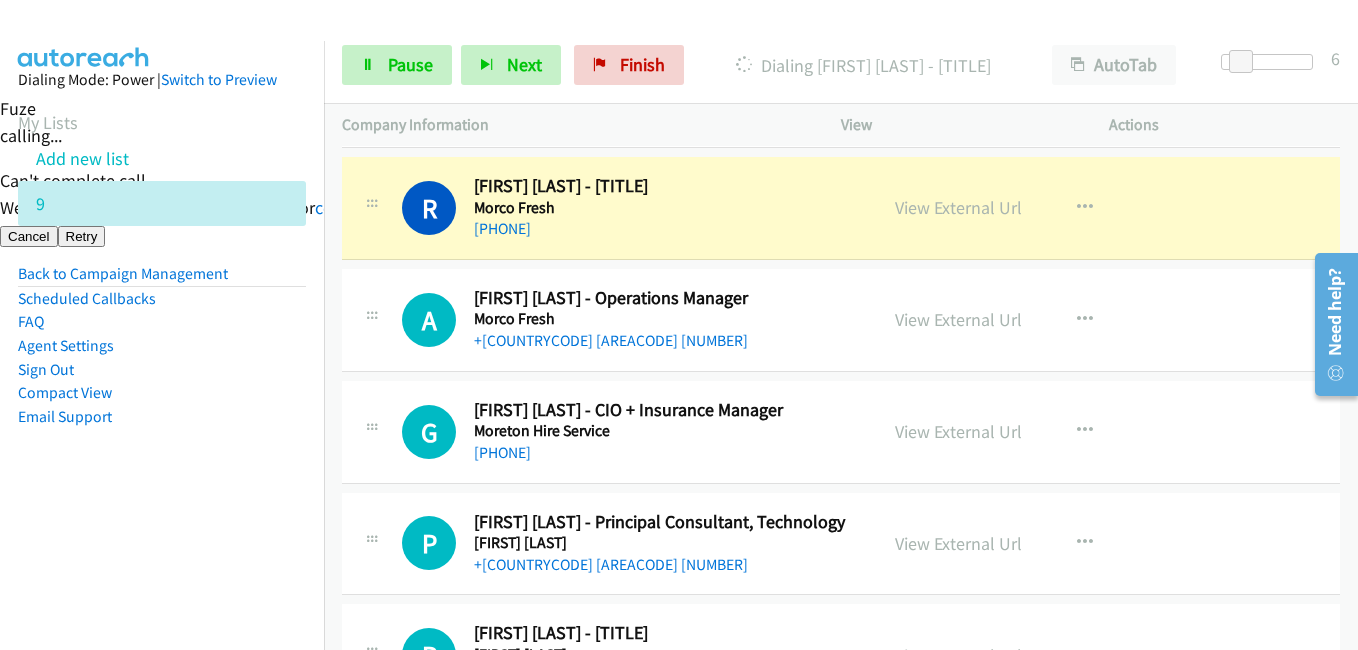 click on "Dialing Mode: Power
|
Switch to Preview
My Lists
Add new list
9
Back to Campaign Management
Scheduled Callbacks
FAQ
Agent Settings
Sign Out
Compact View
Email Support" at bounding box center [162, 280] 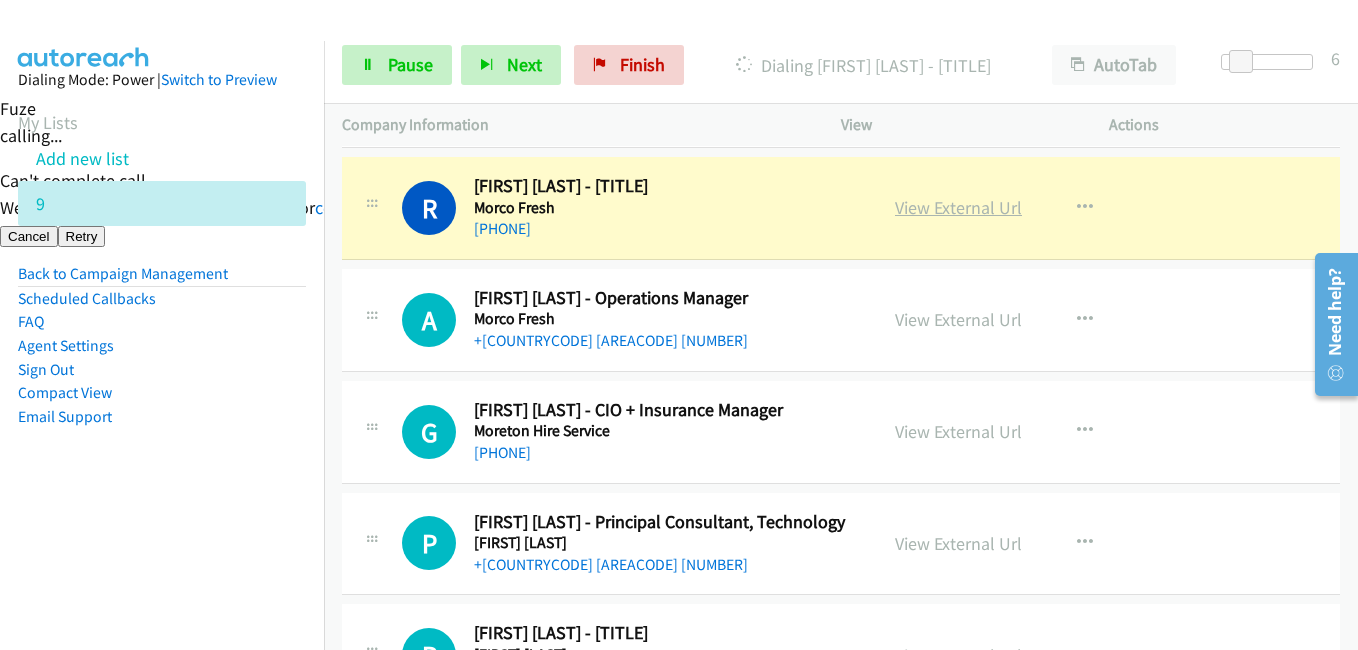 click on "View External Url" at bounding box center [958, 207] 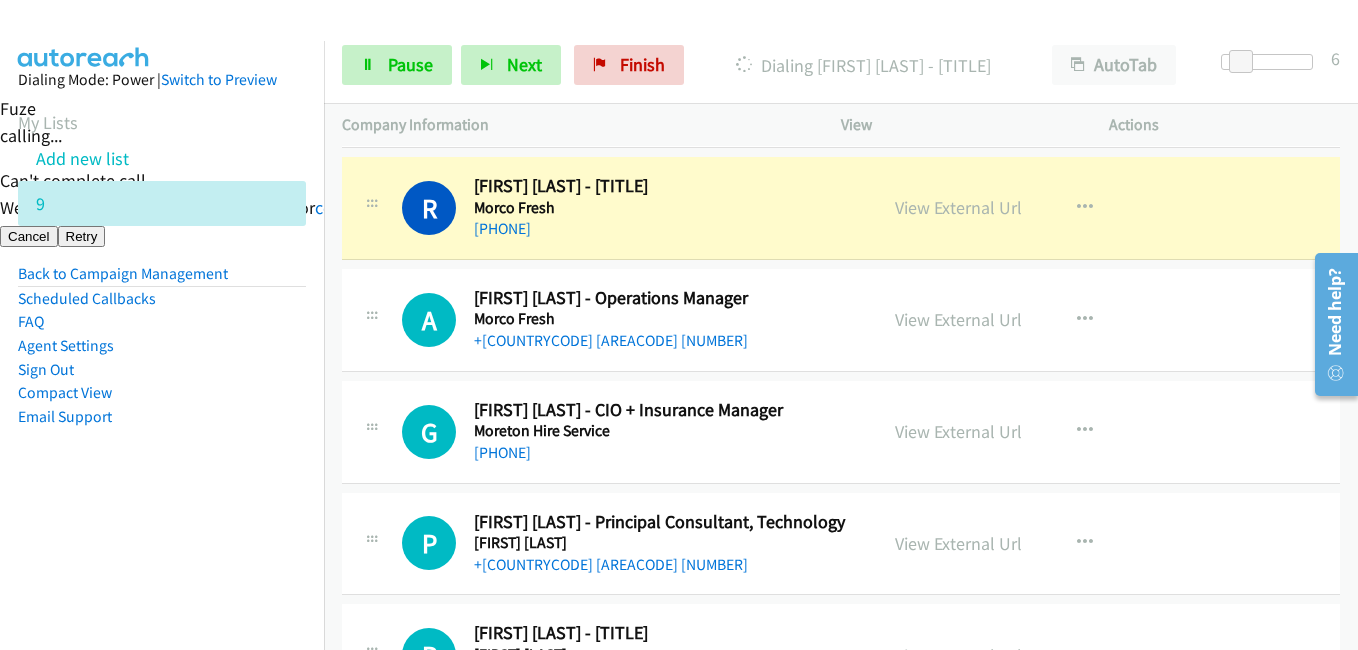 click on "Dialing Mode: Power
|
Switch to Preview
My Lists
Add new list
9
Back to Campaign Management
Scheduled Callbacks
FAQ
Agent Settings
Sign Out
Compact View
Email Support" at bounding box center [162, 280] 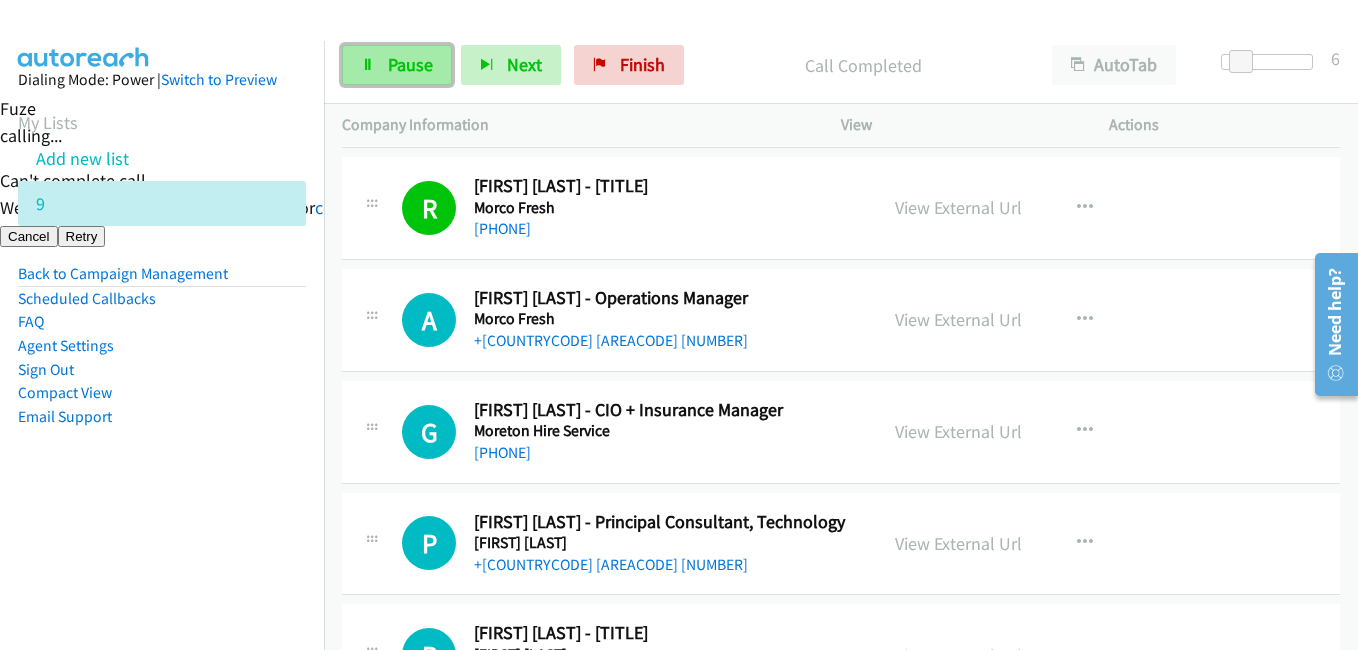 click on "Pause" at bounding box center (397, 65) 